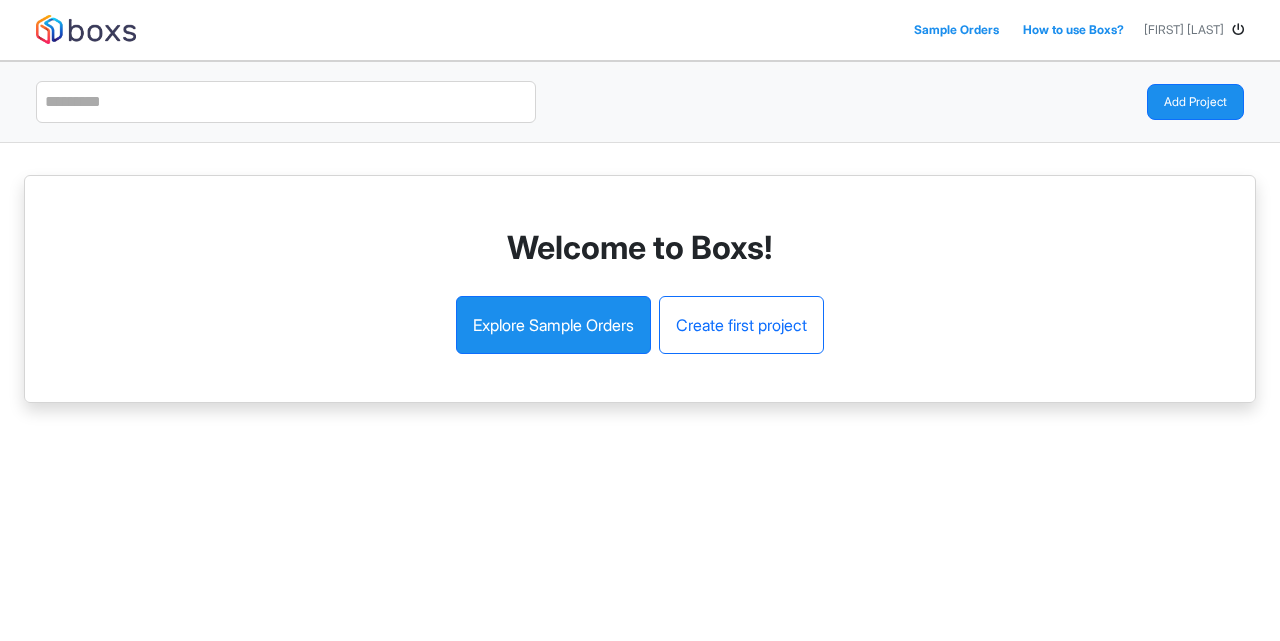 scroll, scrollTop: 0, scrollLeft: 0, axis: both 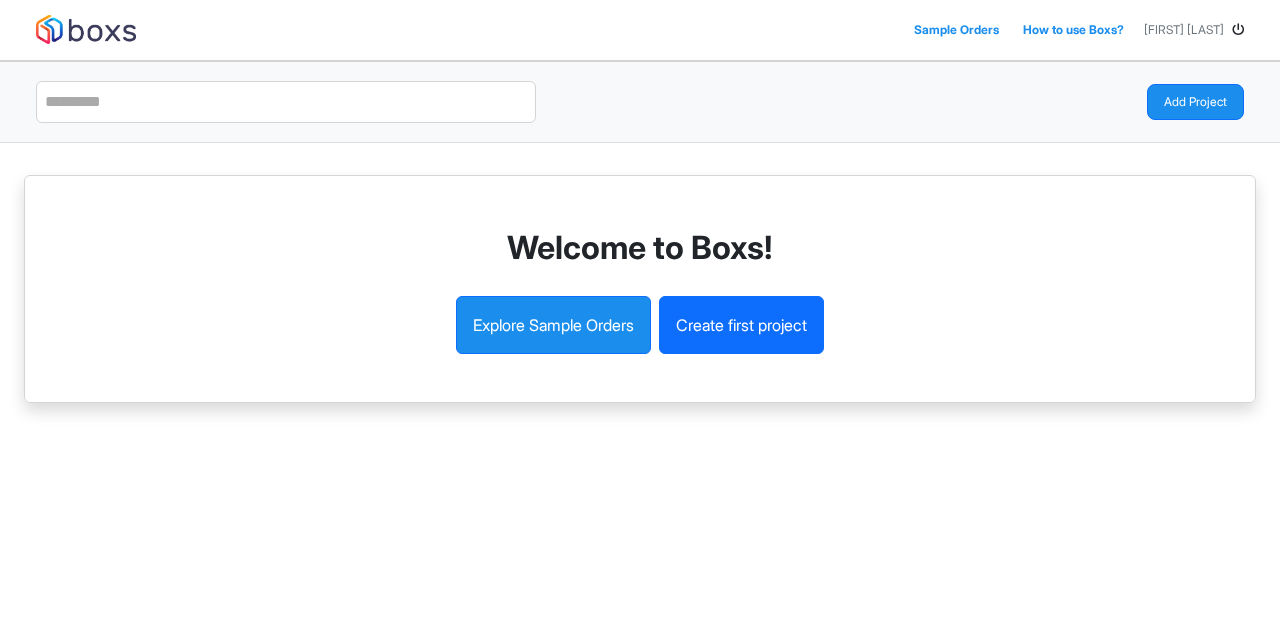 click on "Create first project" at bounding box center (741, 325) 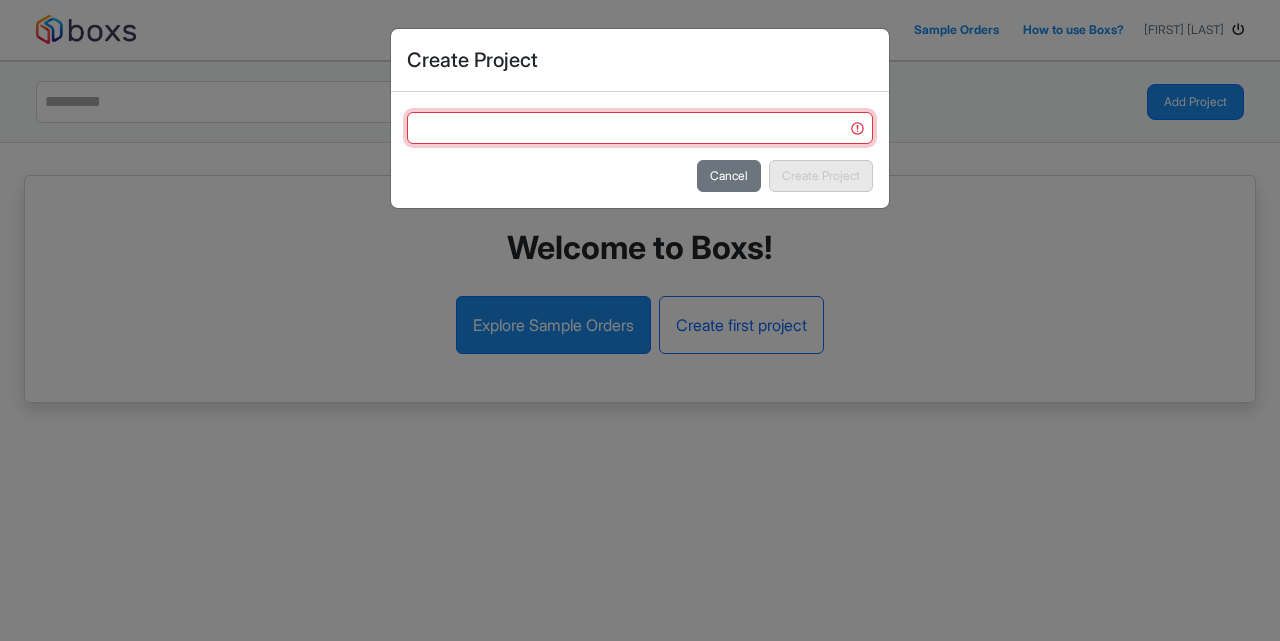 click at bounding box center (640, 128) 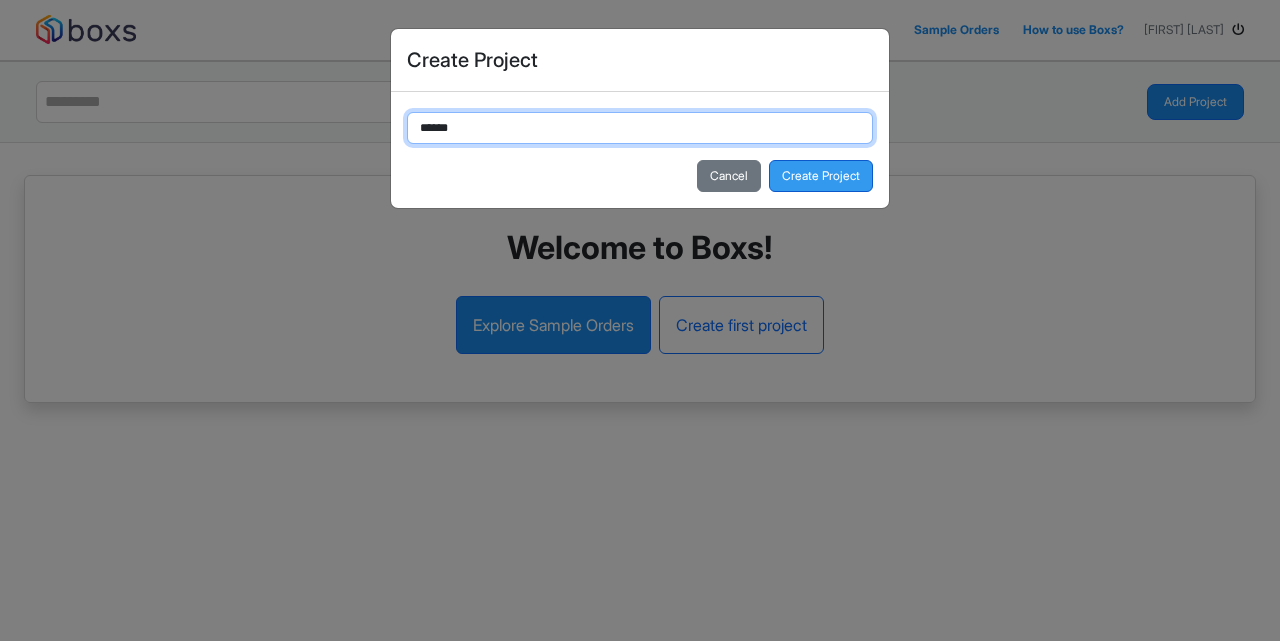 type on "******" 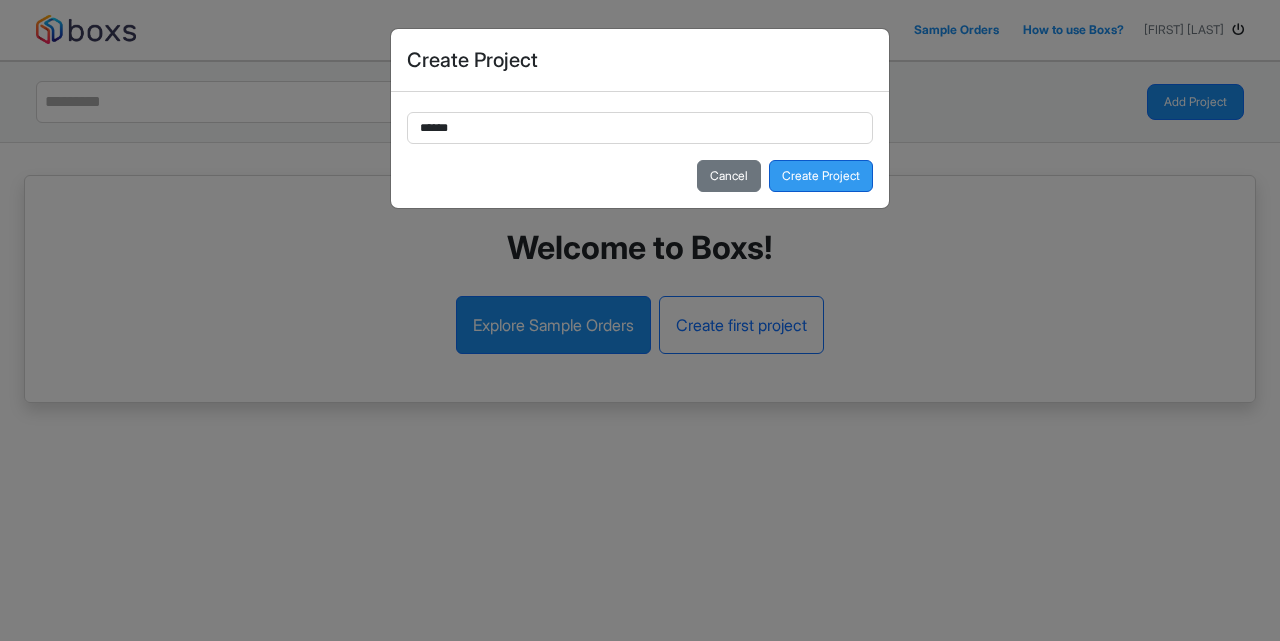 click on "Create Project" at bounding box center [821, 176] 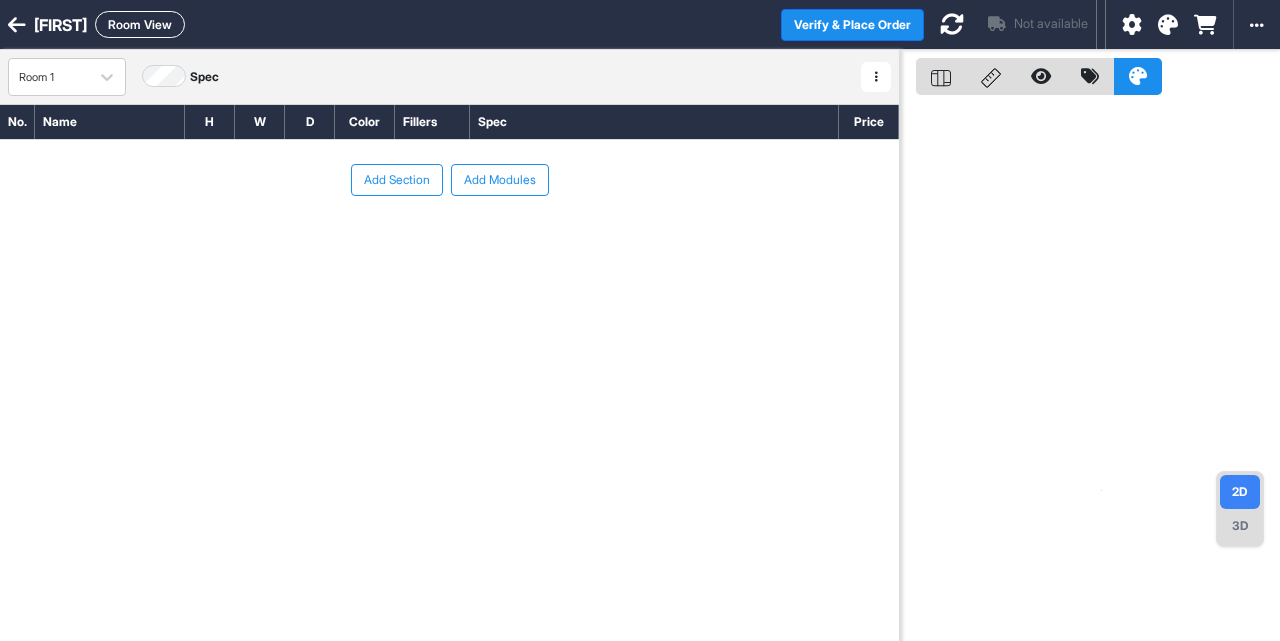 click on "Add Section" at bounding box center (397, 180) 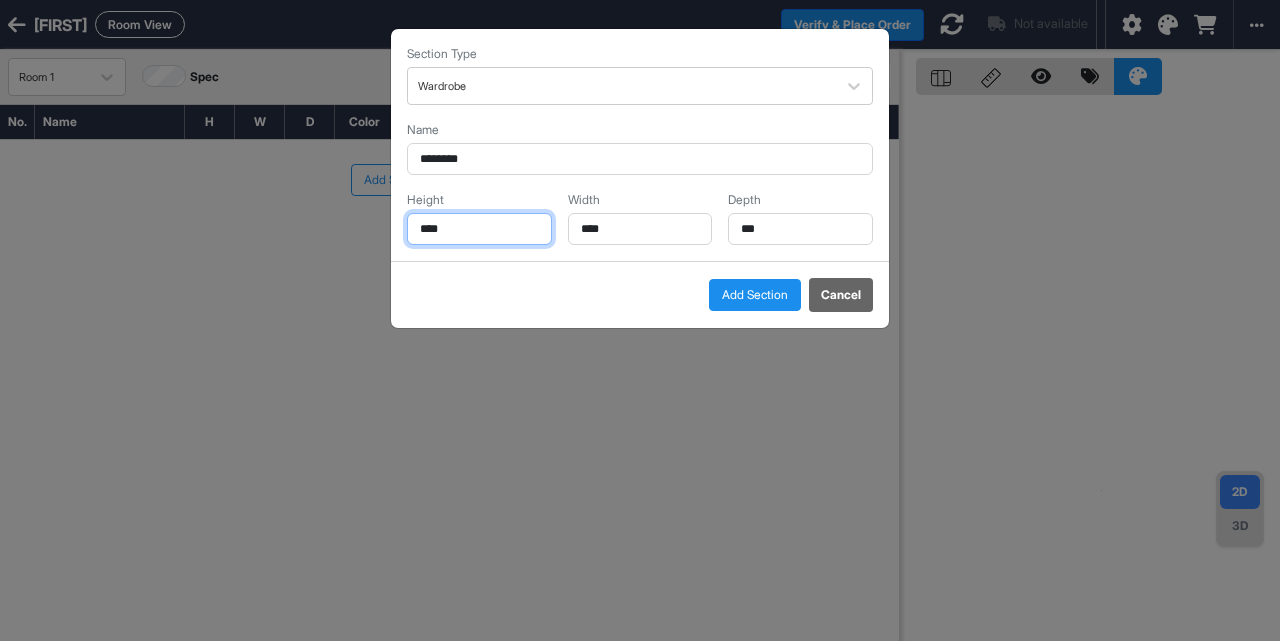click on "****" at bounding box center [479, 229] 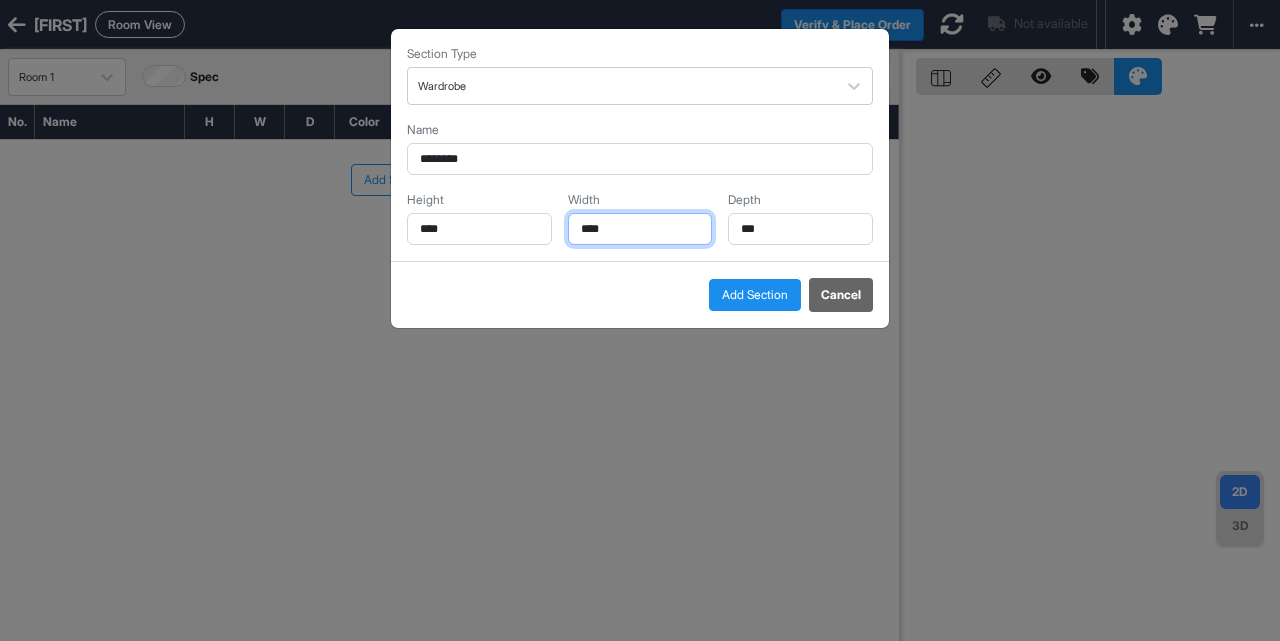 click on "****" at bounding box center [640, 229] 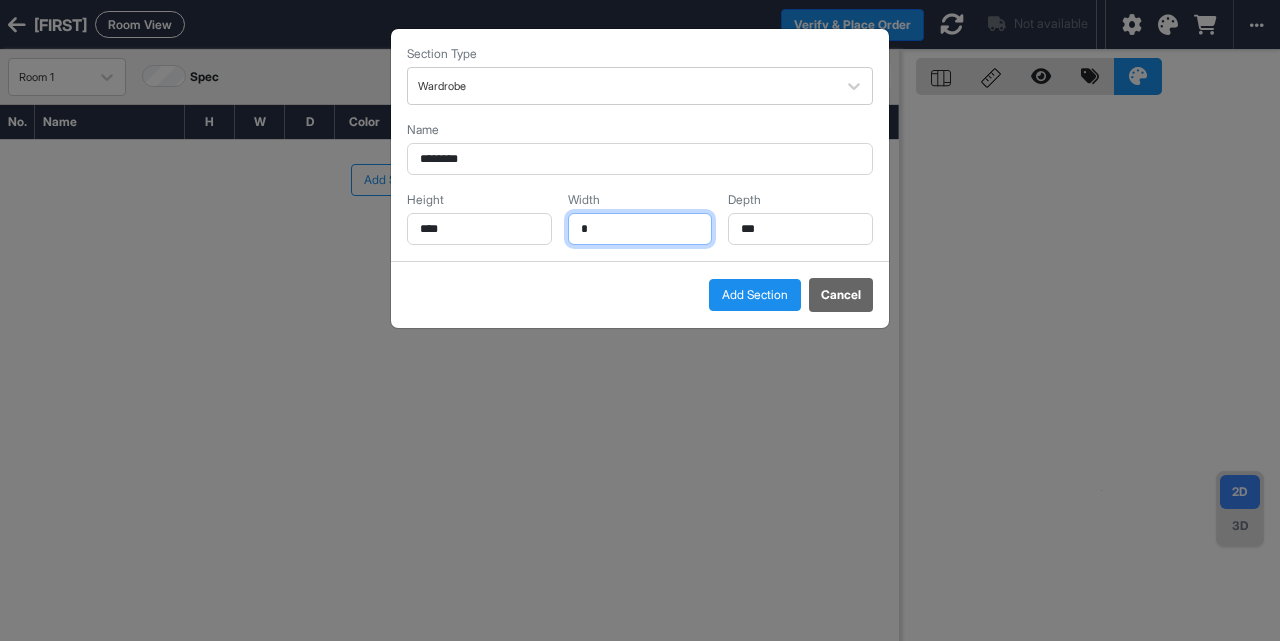 click on "*" at bounding box center (640, 229) 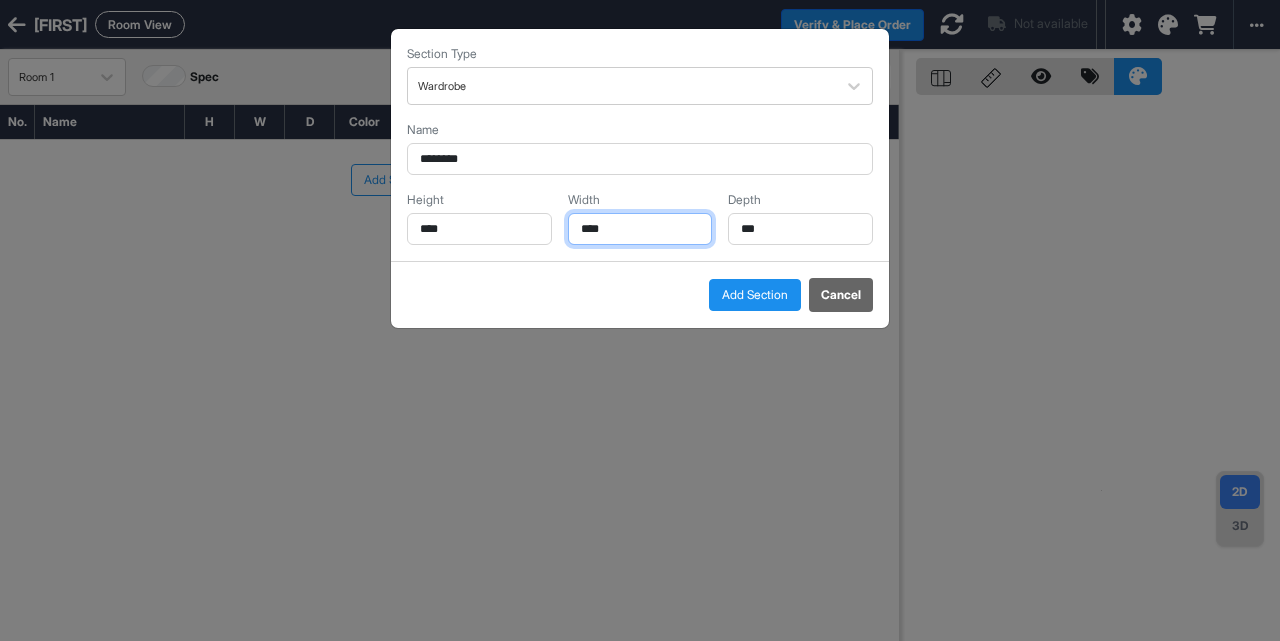 type on "****" 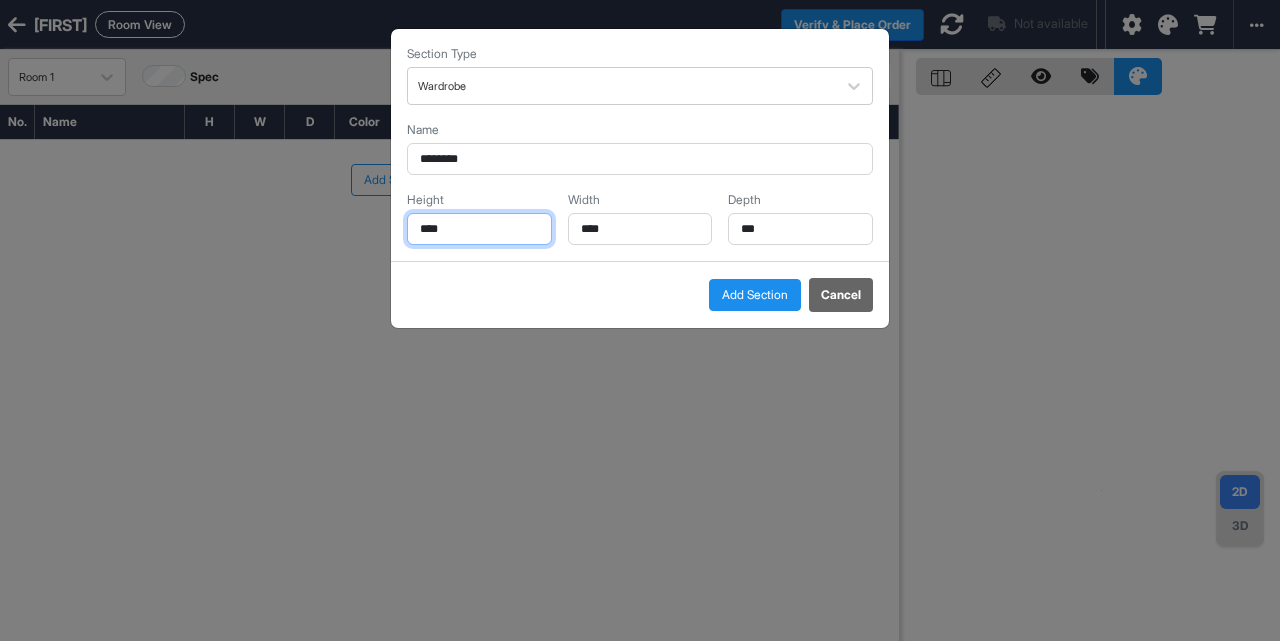 click on "****" at bounding box center (479, 229) 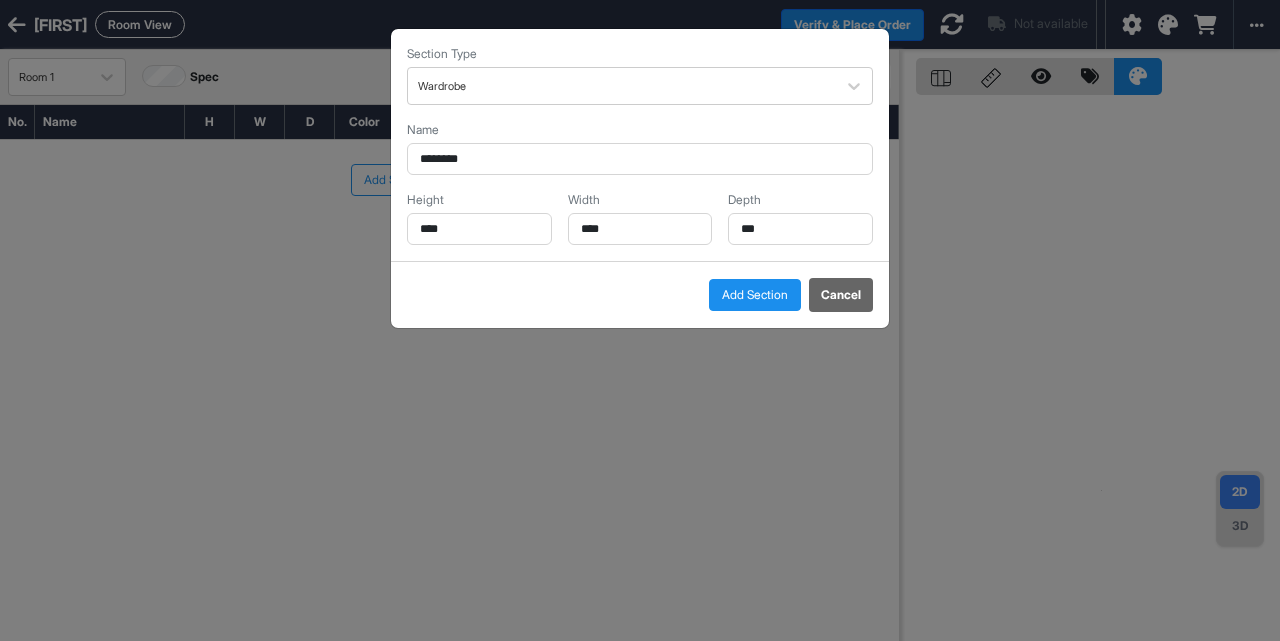 click on "Add Section" at bounding box center (755, 295) 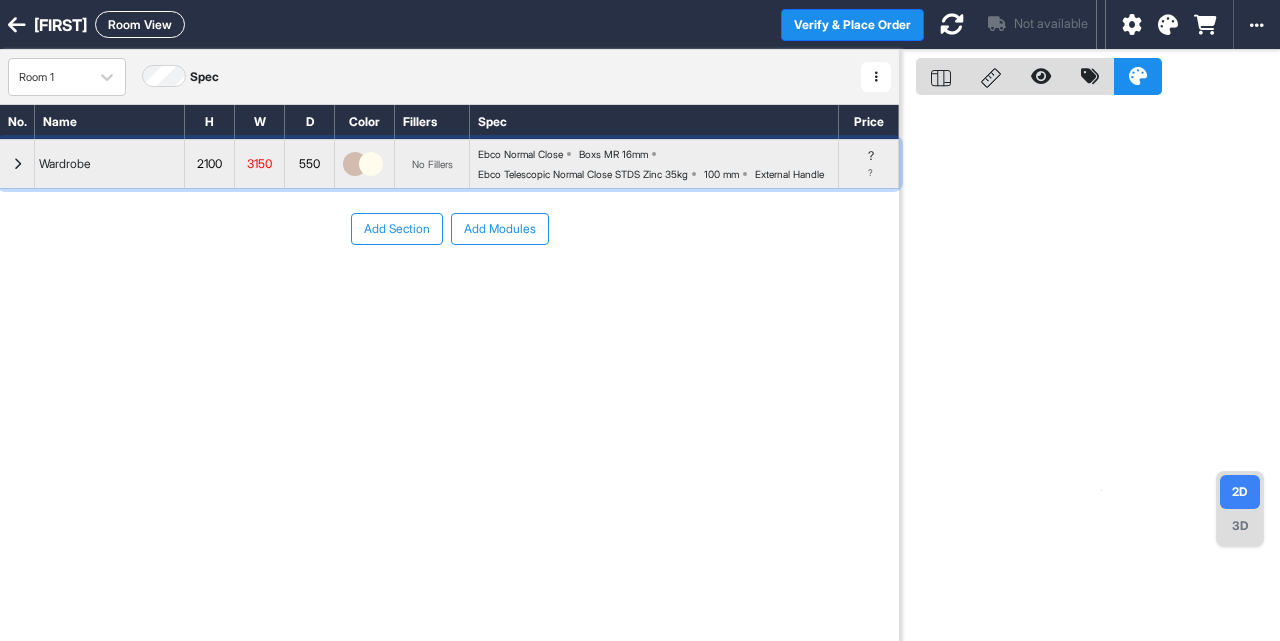 click at bounding box center (17, 164) 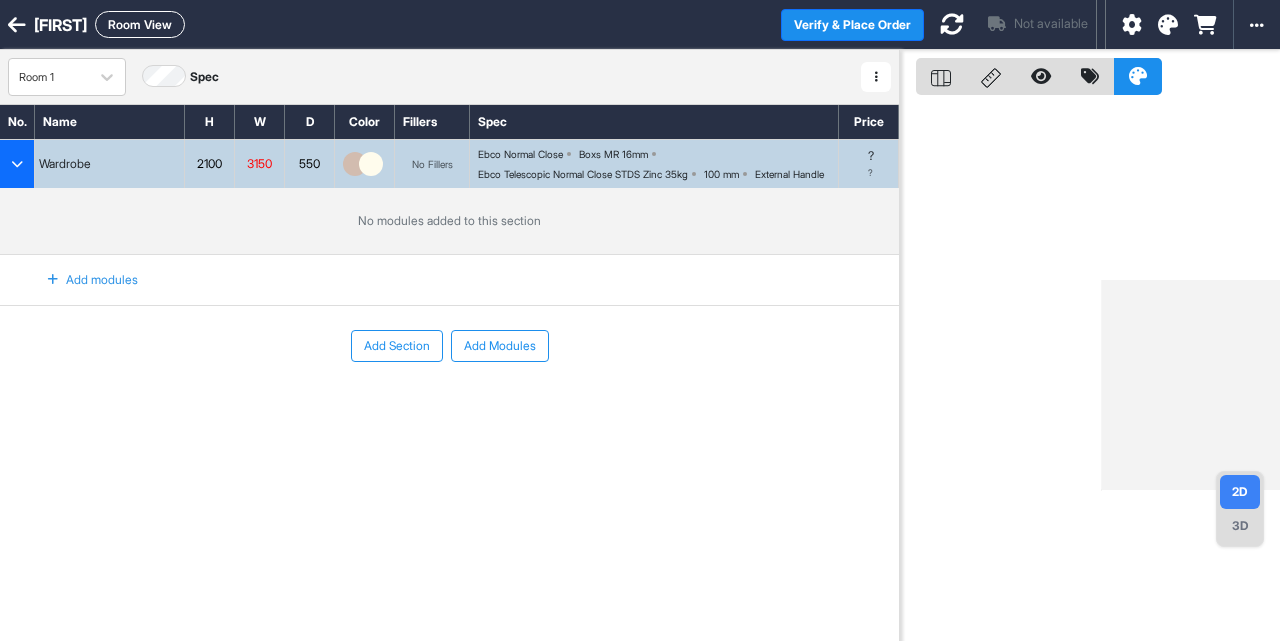 click on "Add modules" at bounding box center [81, 280] 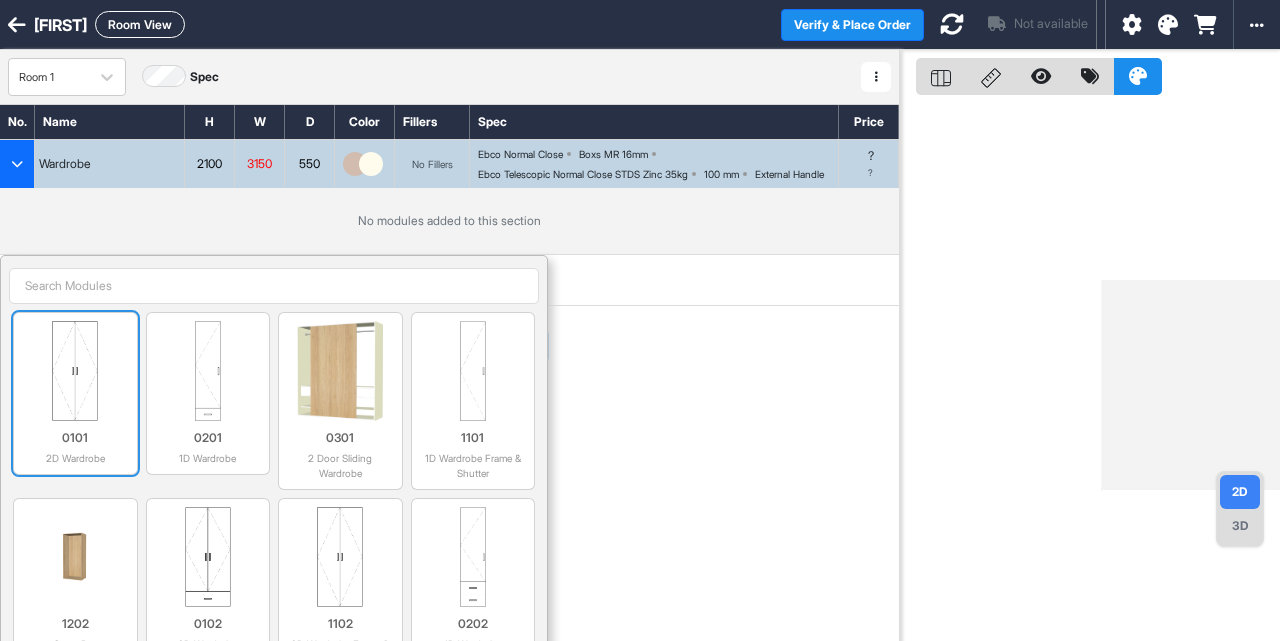 click at bounding box center [75, 371] 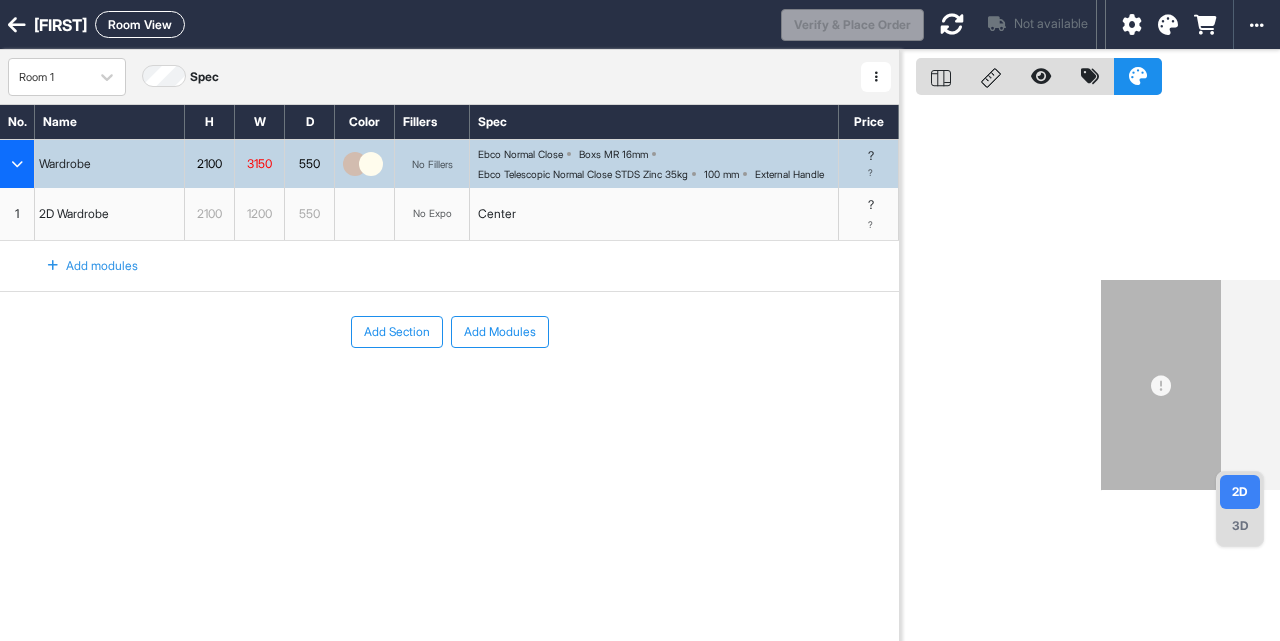 click on "Add modules" at bounding box center (81, 266) 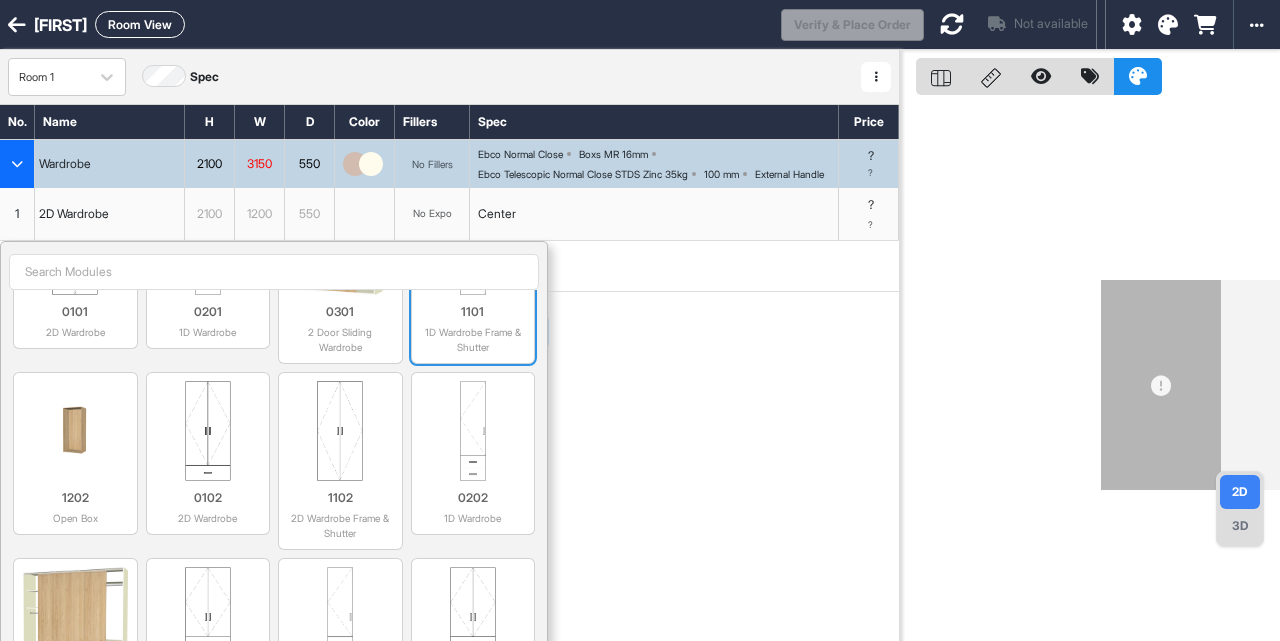 scroll, scrollTop: 114, scrollLeft: 0, axis: vertical 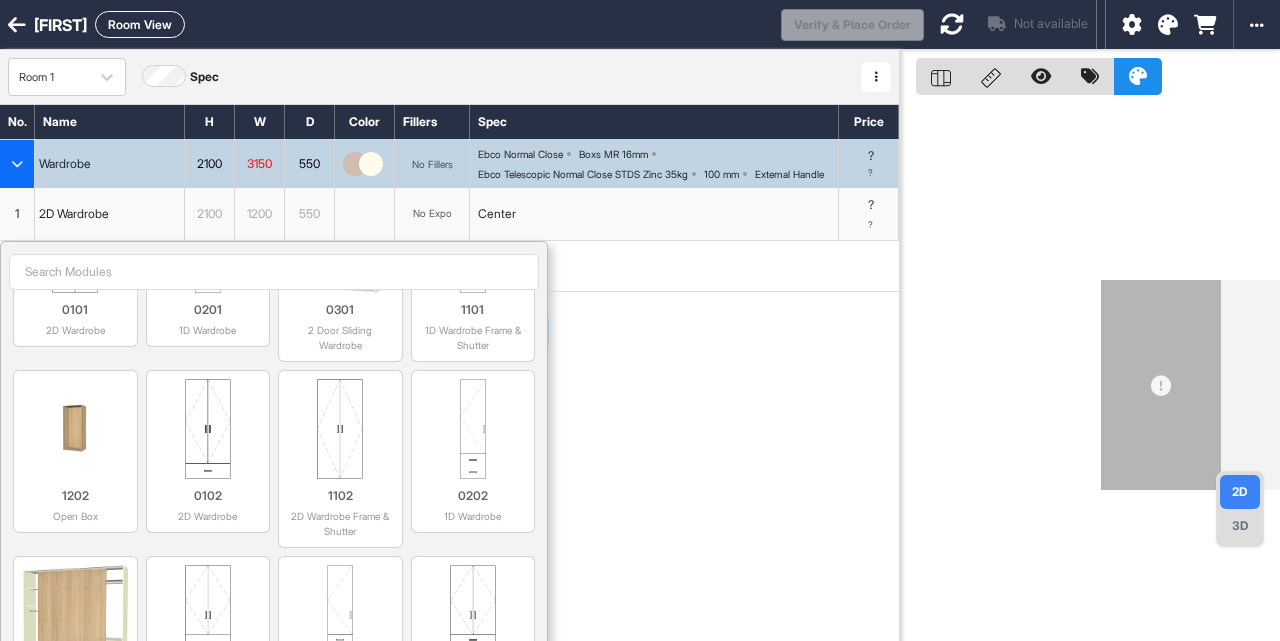 click at bounding box center [274, 272] 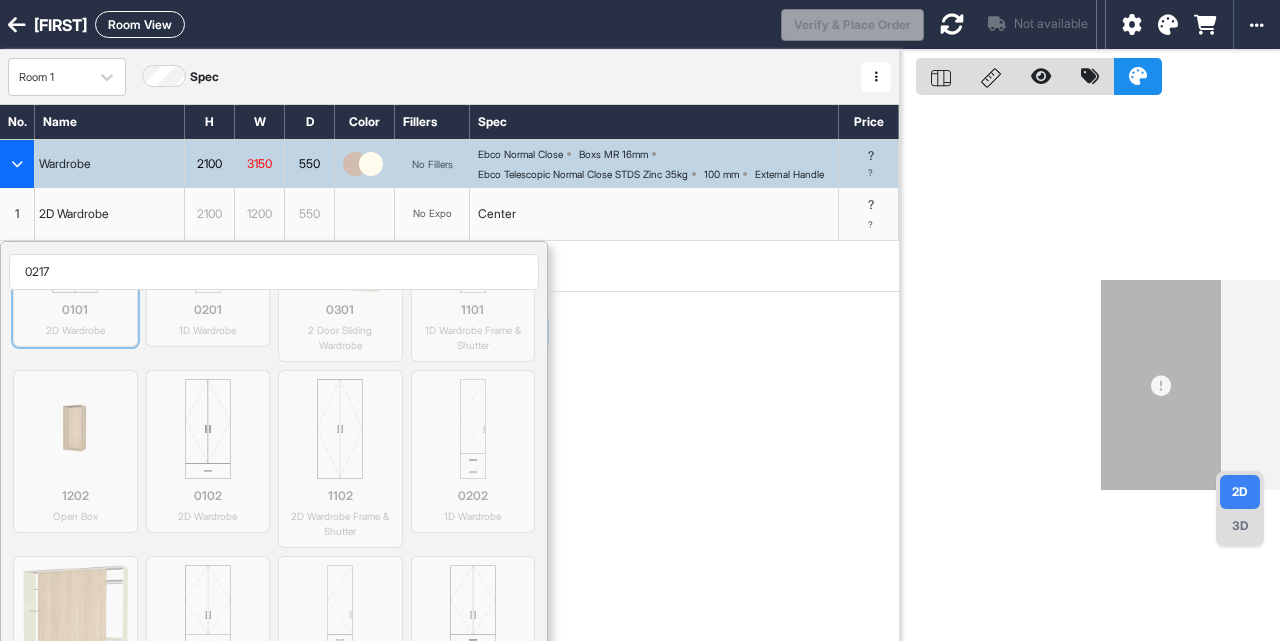 scroll, scrollTop: 0, scrollLeft: 0, axis: both 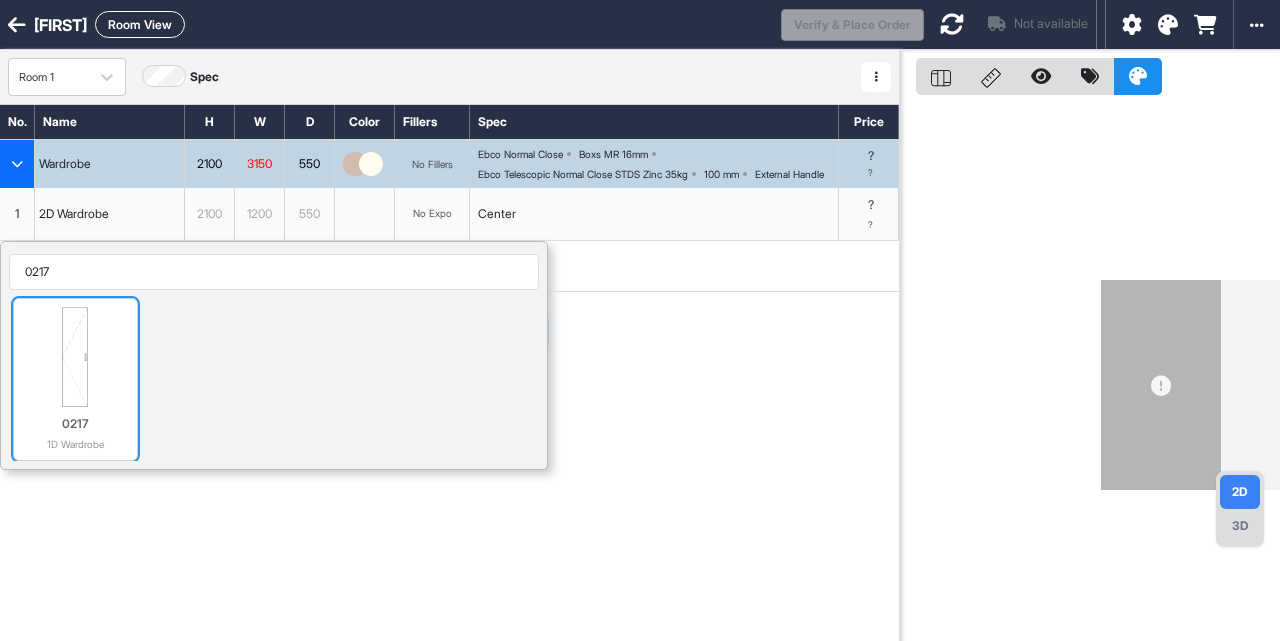type on "0217" 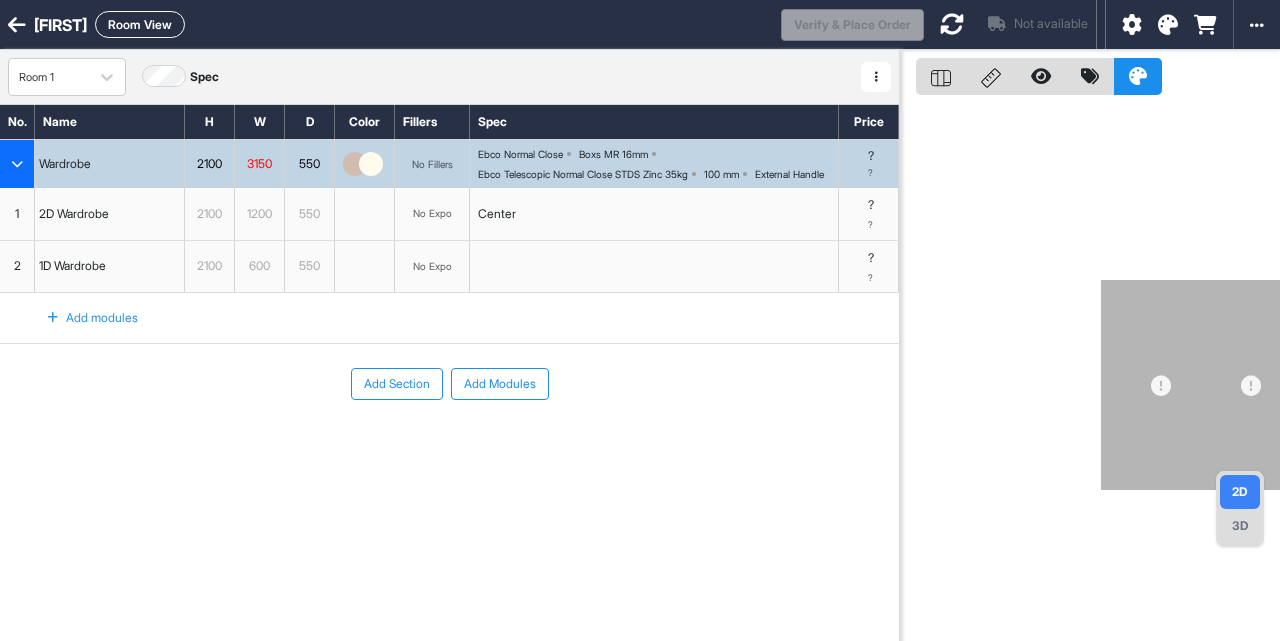 click on "Add modules" at bounding box center [81, 318] 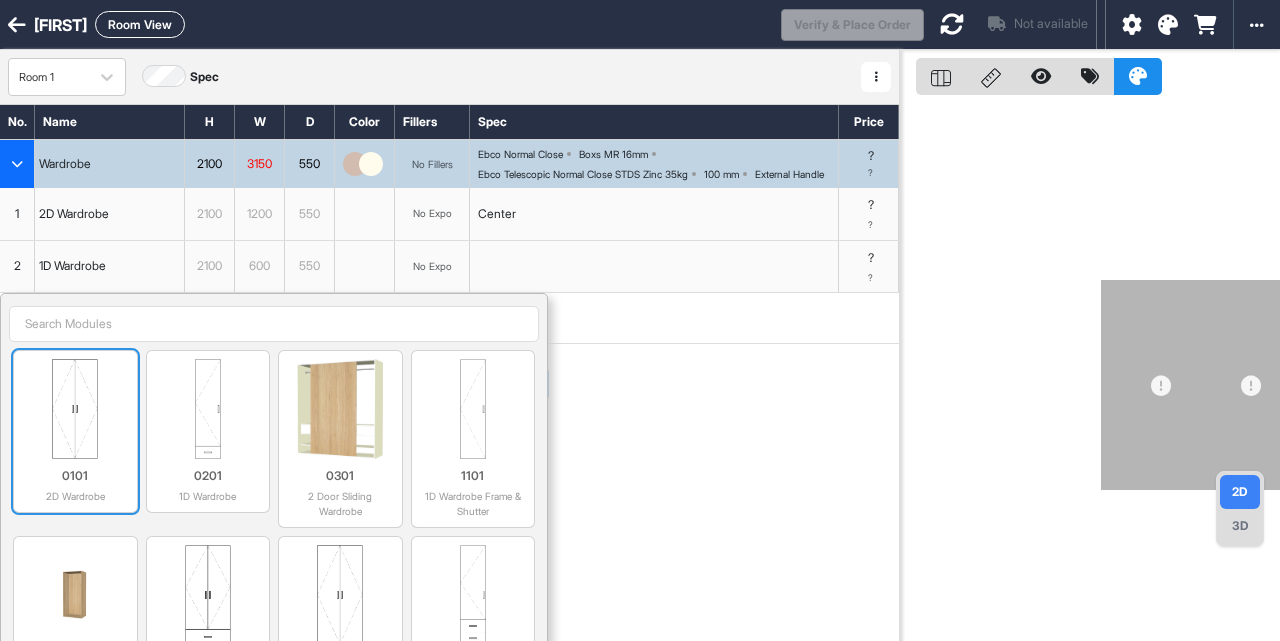 click at bounding box center [75, 409] 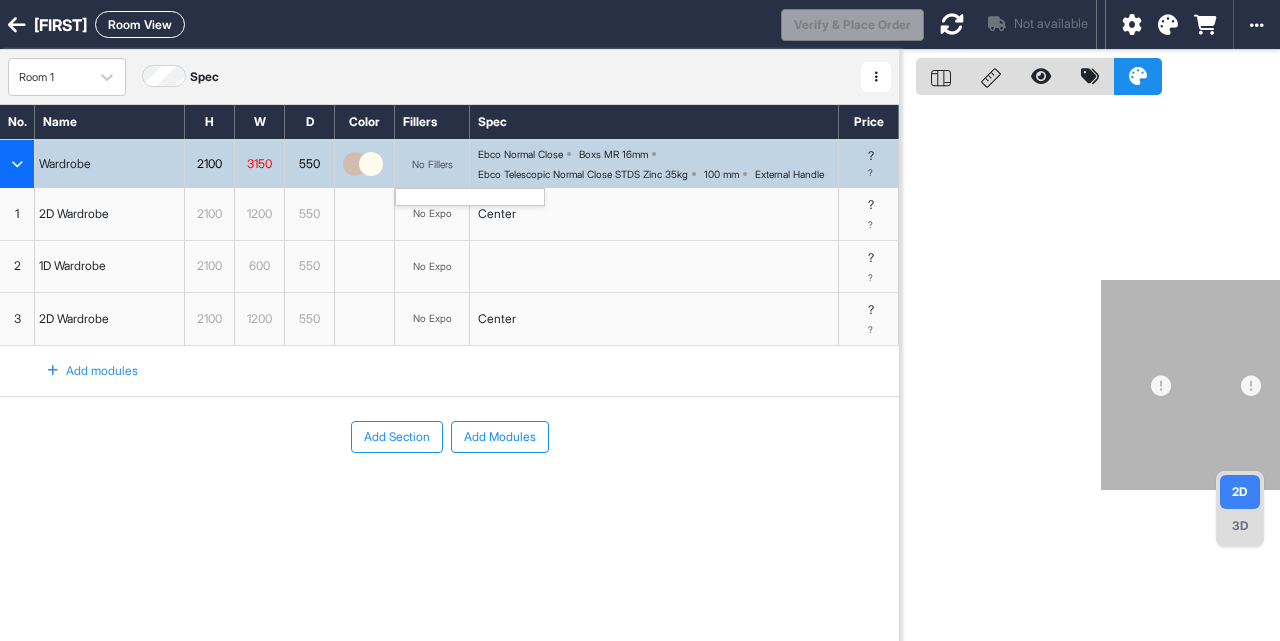click on "No Fillers" at bounding box center [432, 164] 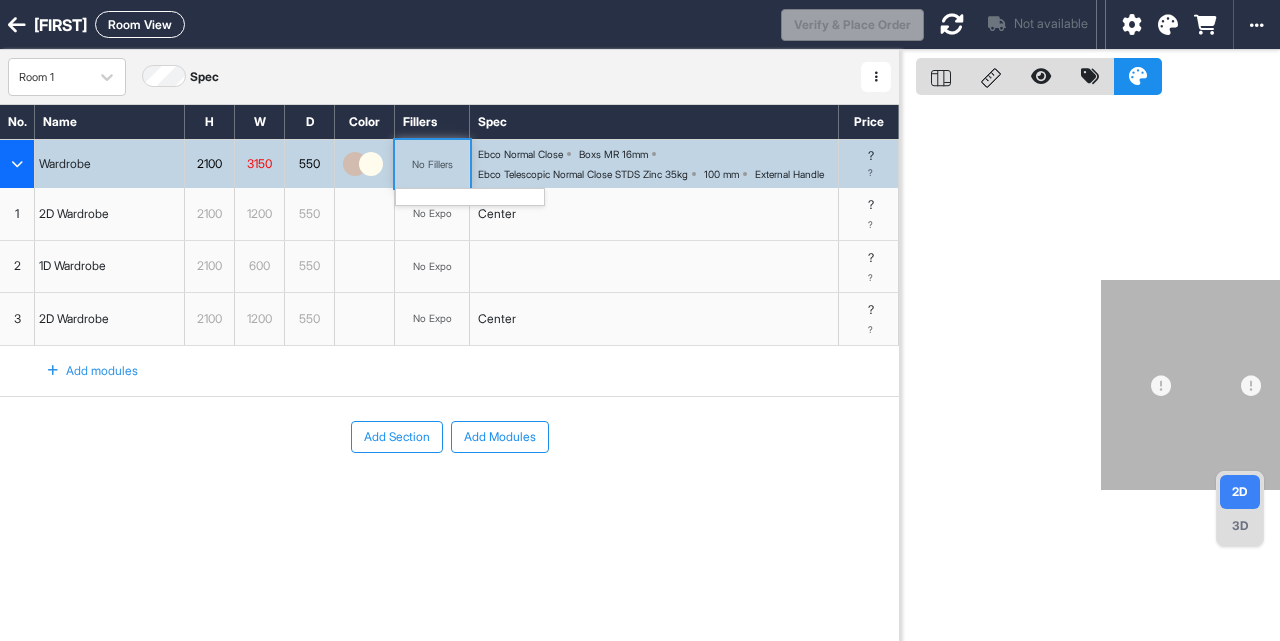 click on "No Fillers" at bounding box center [432, 164] 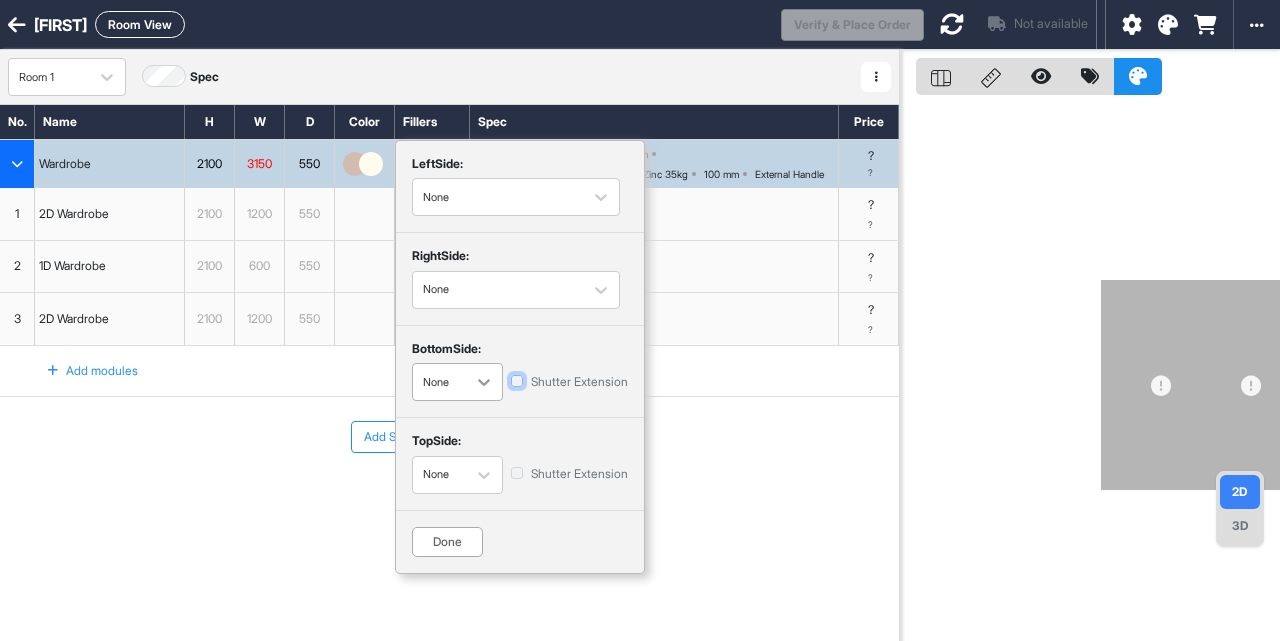click on "None Shutter Extension" at bounding box center [520, 382] 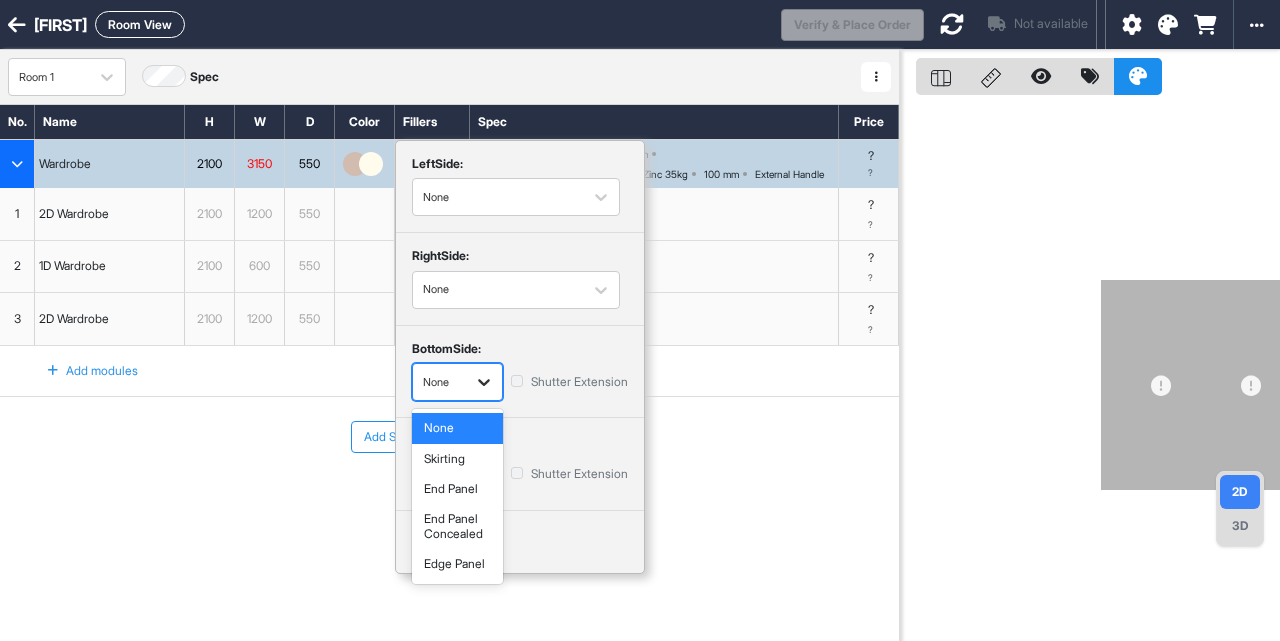 click 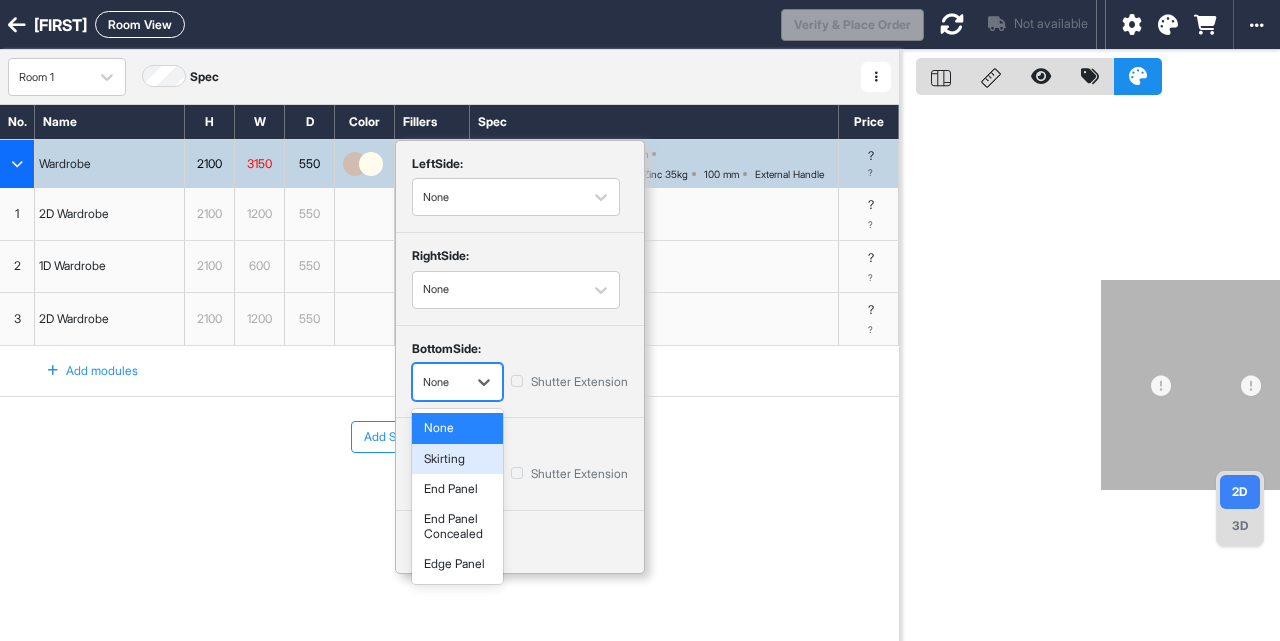 click on "Skirting" at bounding box center (457, 459) 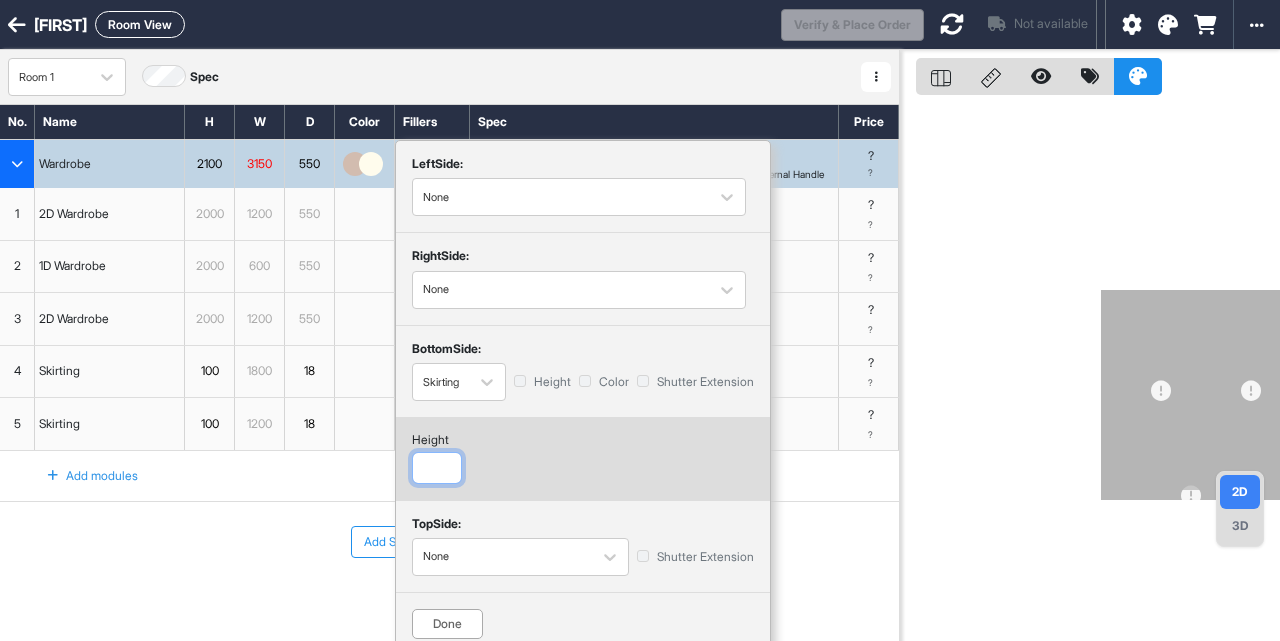 click at bounding box center (437, 468) 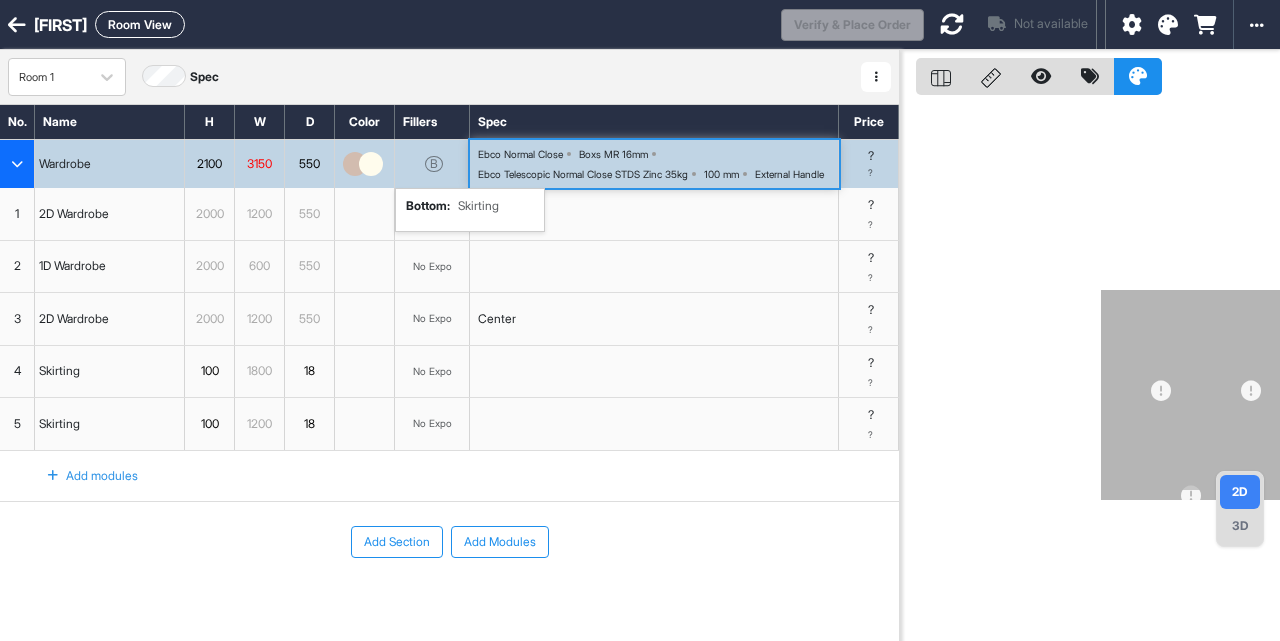 click on "B bottom : Skirting" at bounding box center (432, 164) 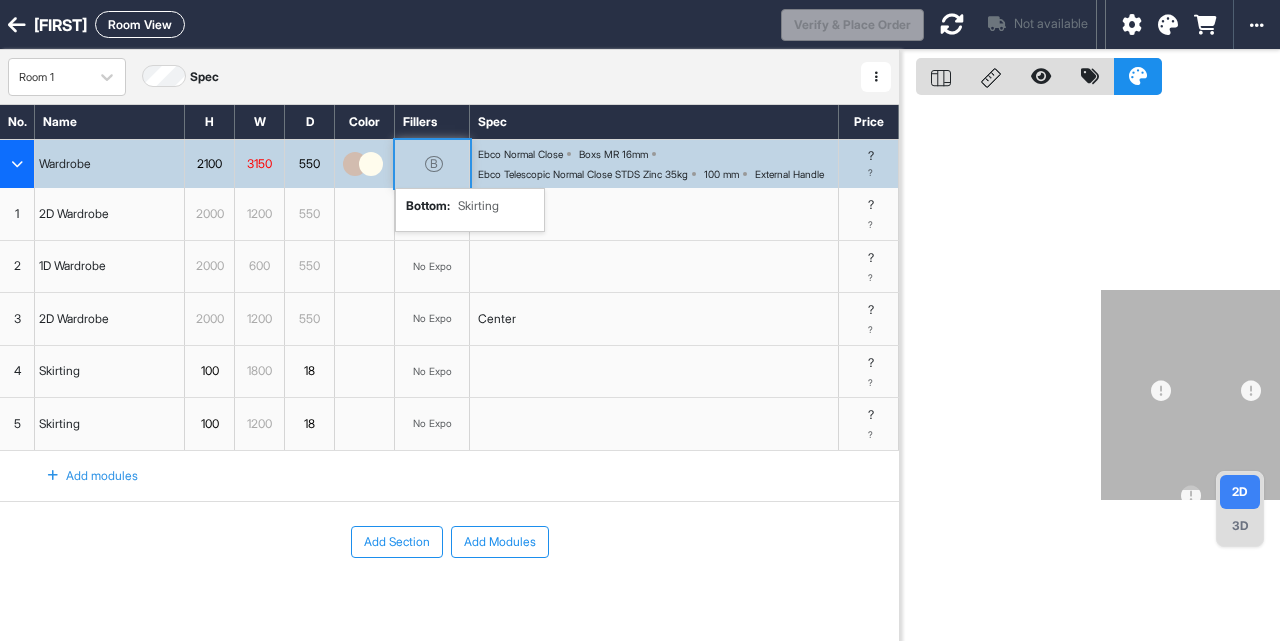 click on "B bottom : Skirting" at bounding box center (432, 164) 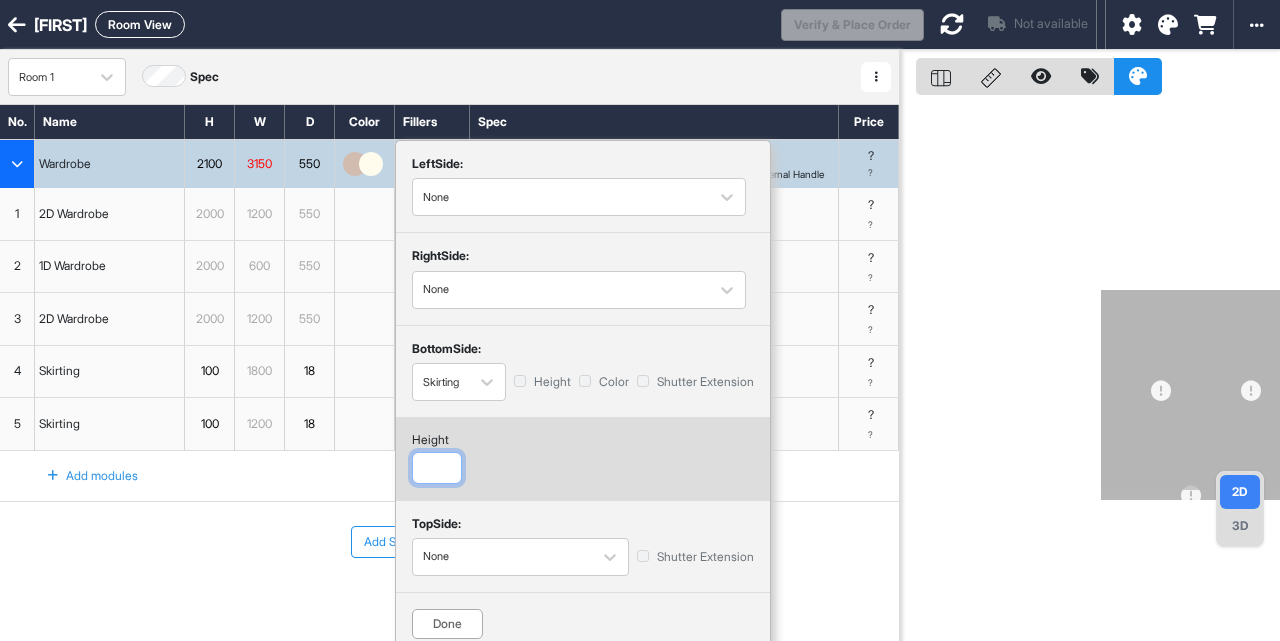 click at bounding box center [437, 468] 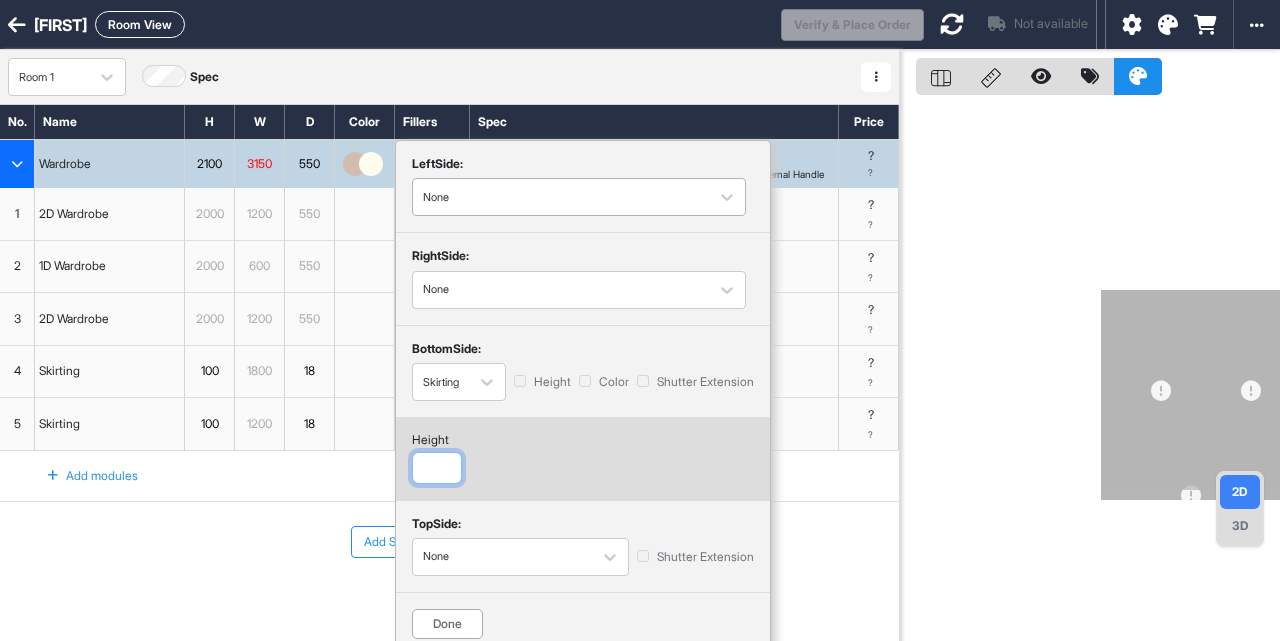 type on "***" 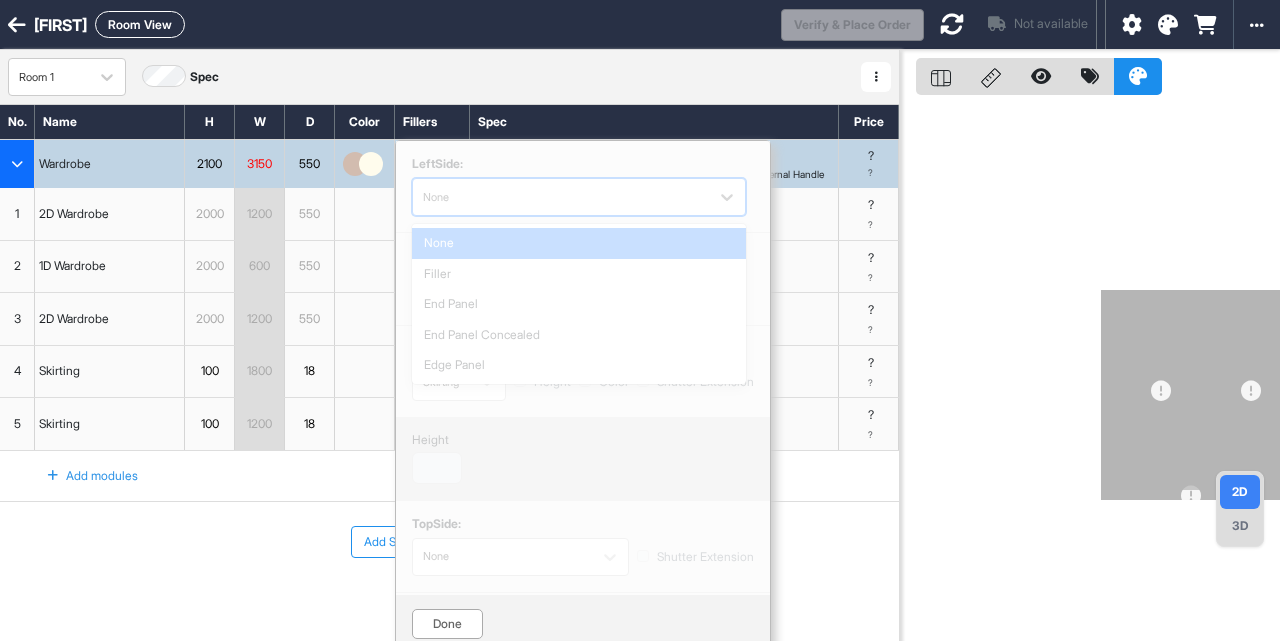 drag, startPoint x: 545, startPoint y: 191, endPoint x: 471, endPoint y: 290, distance: 123.60016 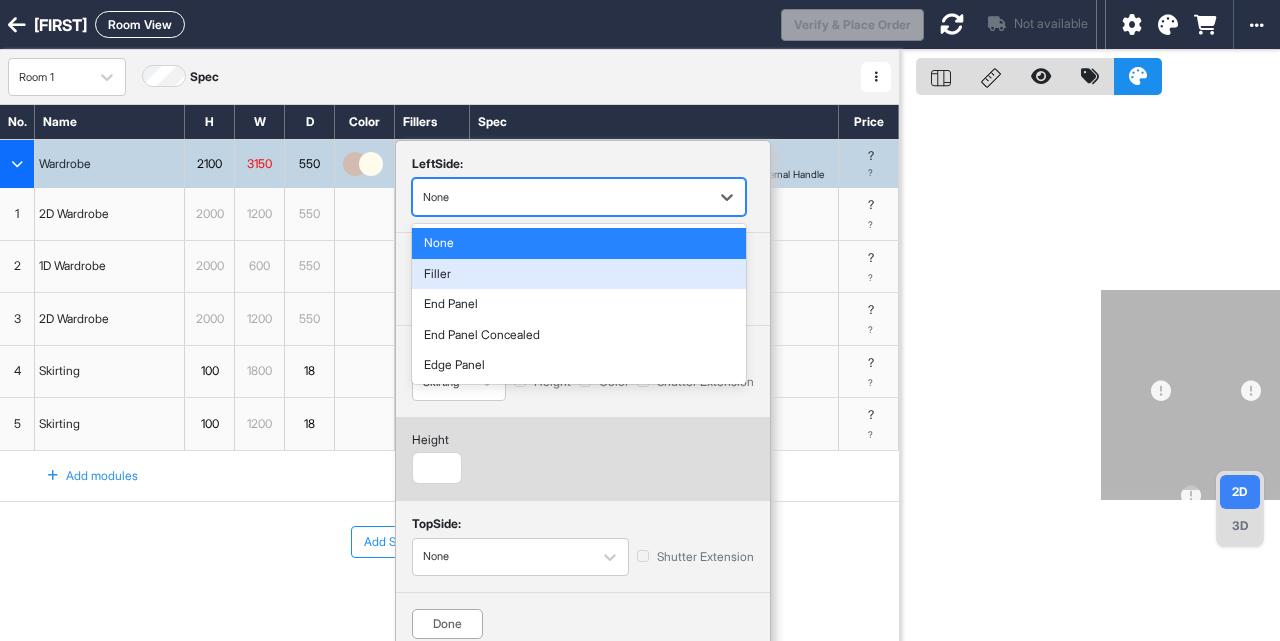 click on "Filler" at bounding box center [579, 274] 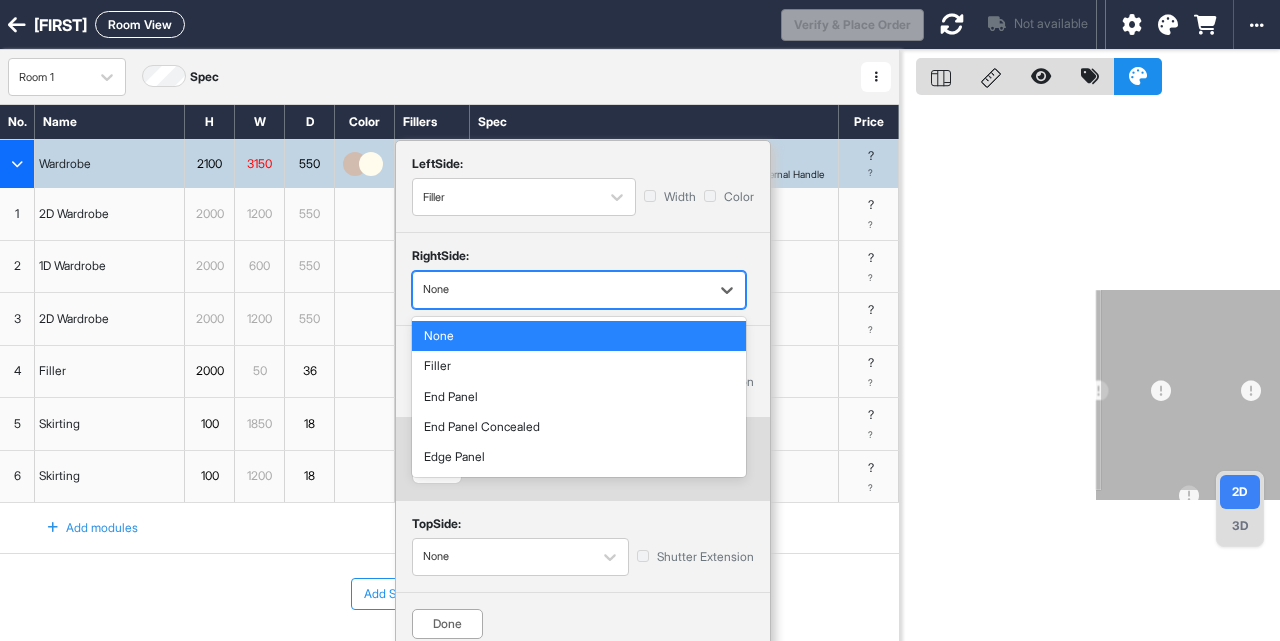 drag, startPoint x: 481, startPoint y: 299, endPoint x: 461, endPoint y: 369, distance: 72.8011 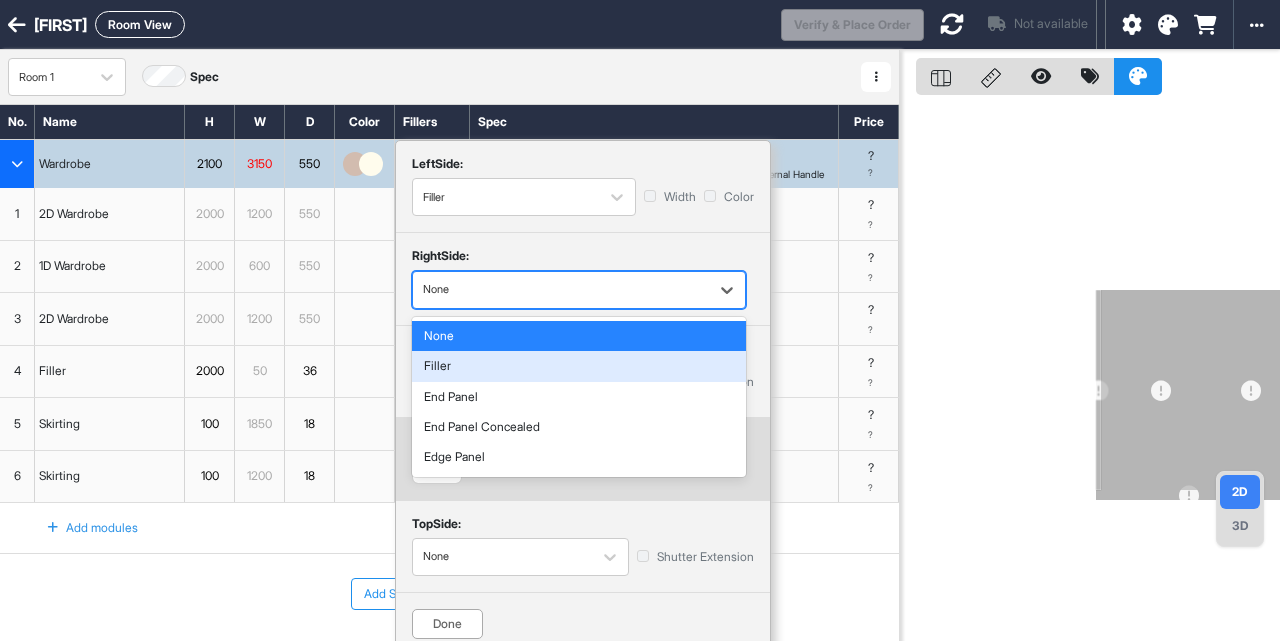 click on "Filler" at bounding box center [579, 366] 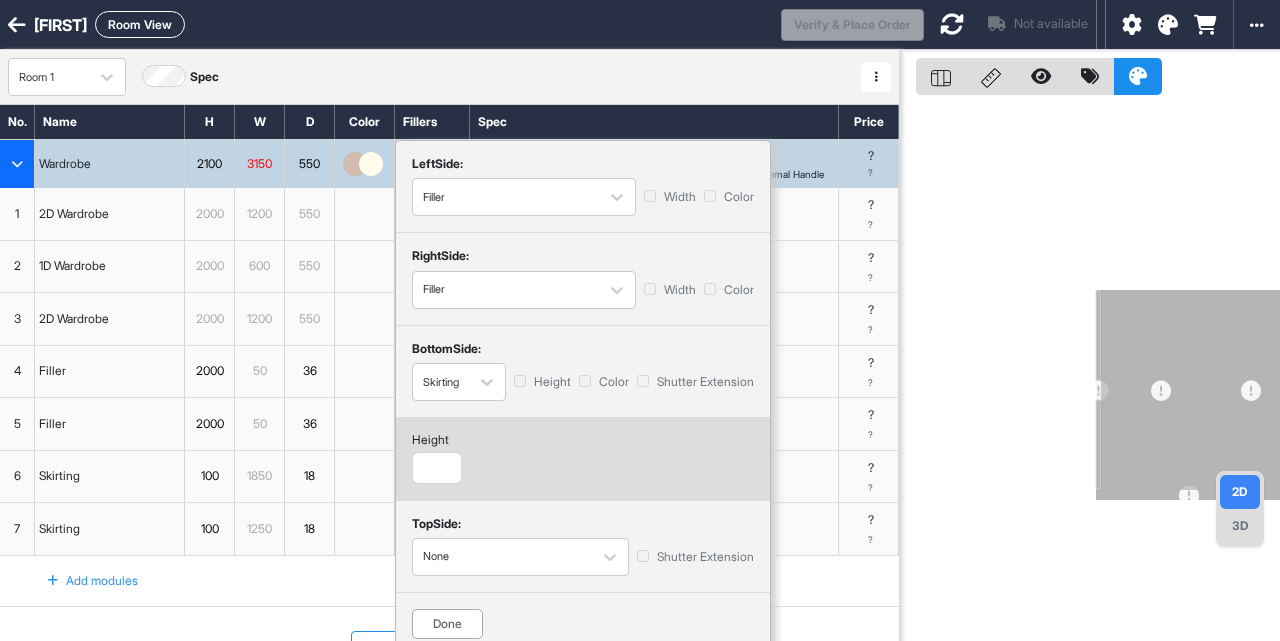 click on "Done" at bounding box center (447, 624) 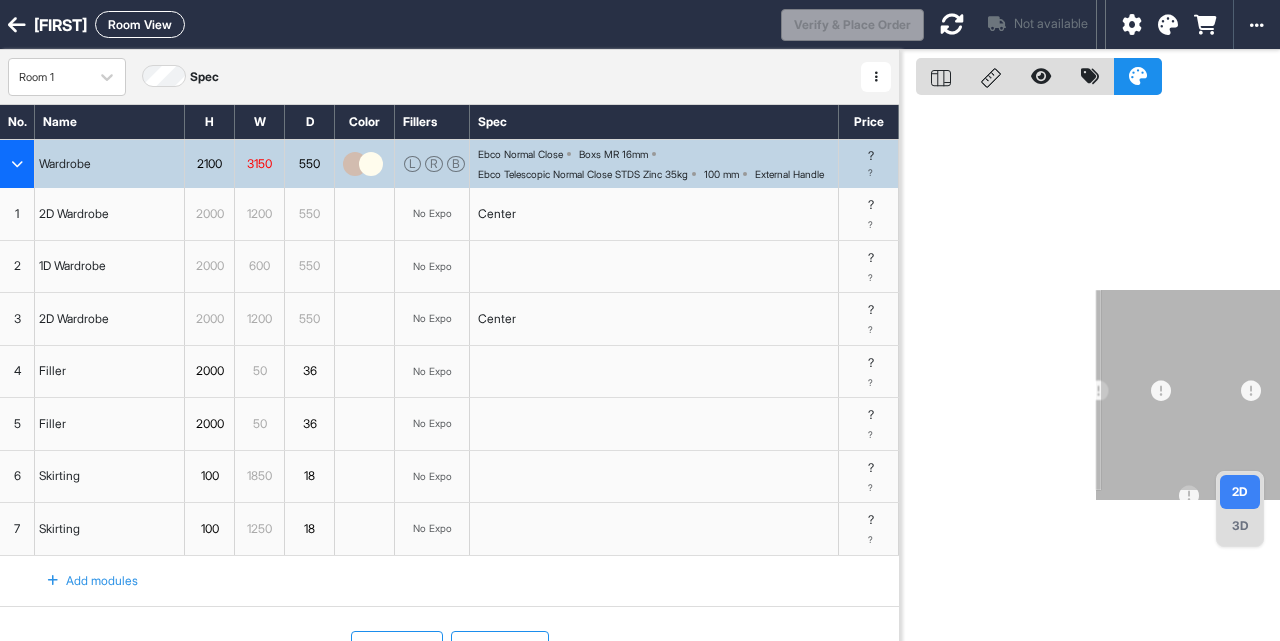 click at bounding box center (1168, 25) 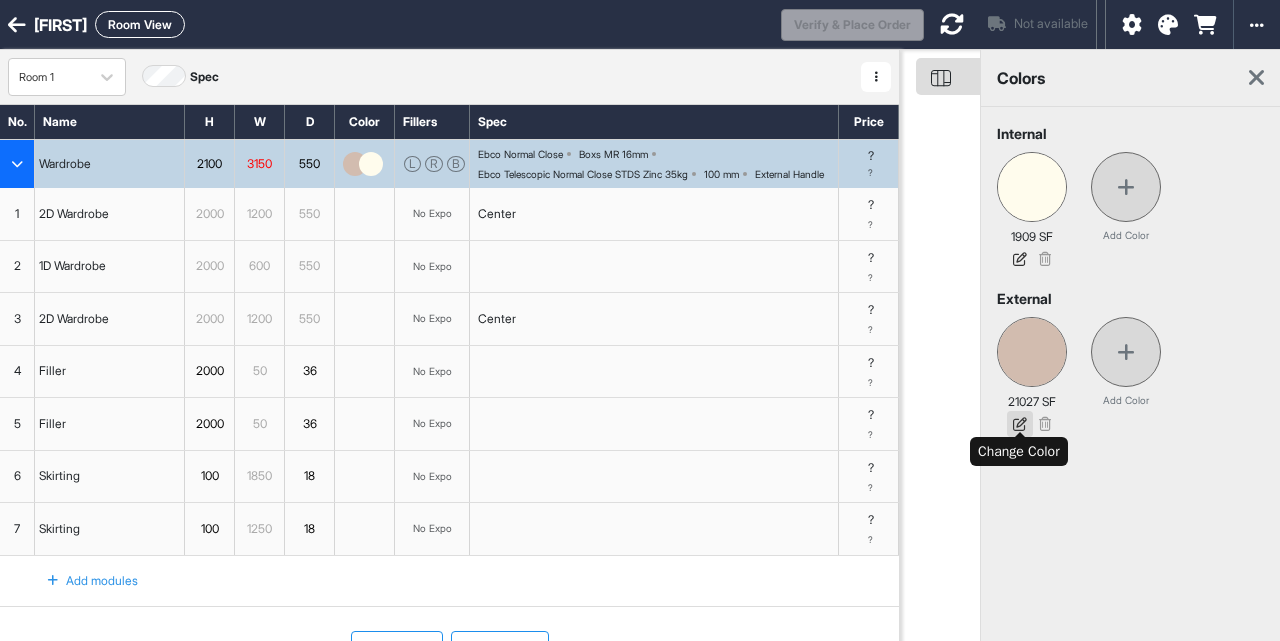 click at bounding box center [1020, 424] 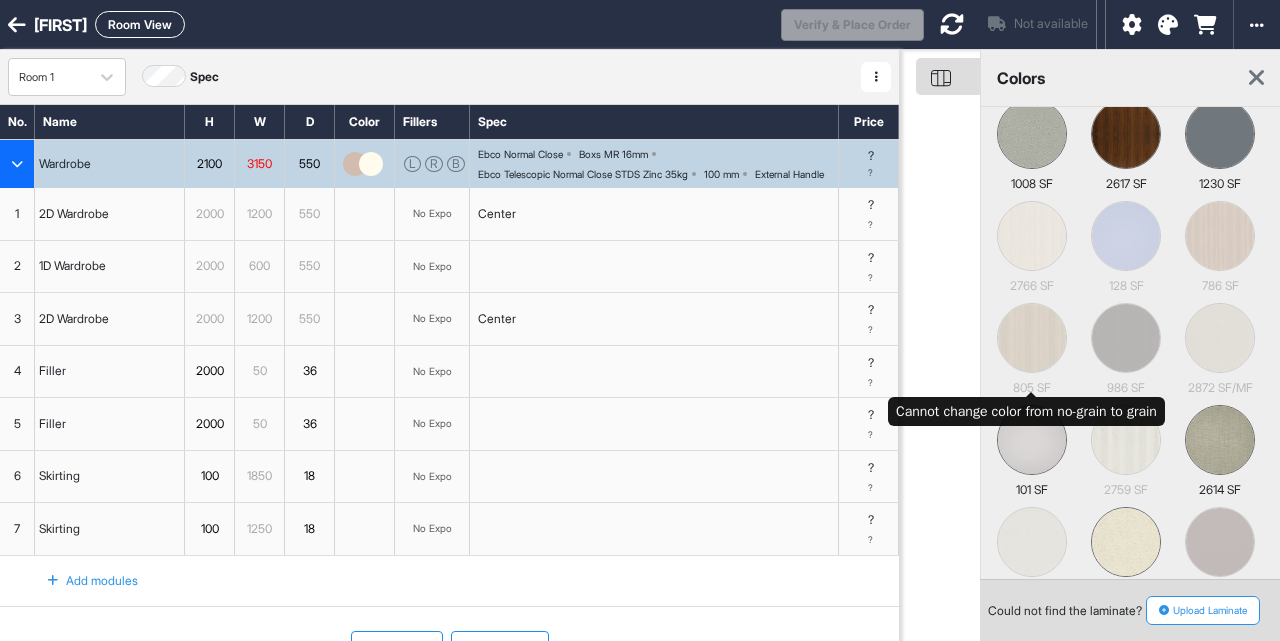 scroll, scrollTop: 1849, scrollLeft: 0, axis: vertical 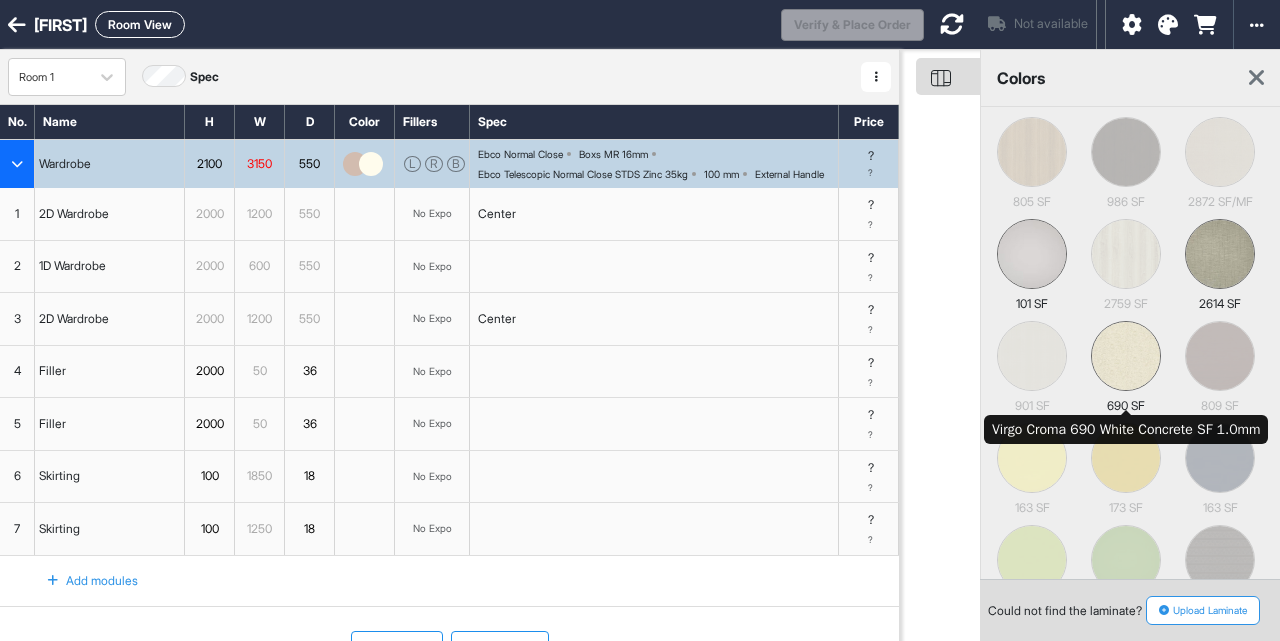 type on "********" 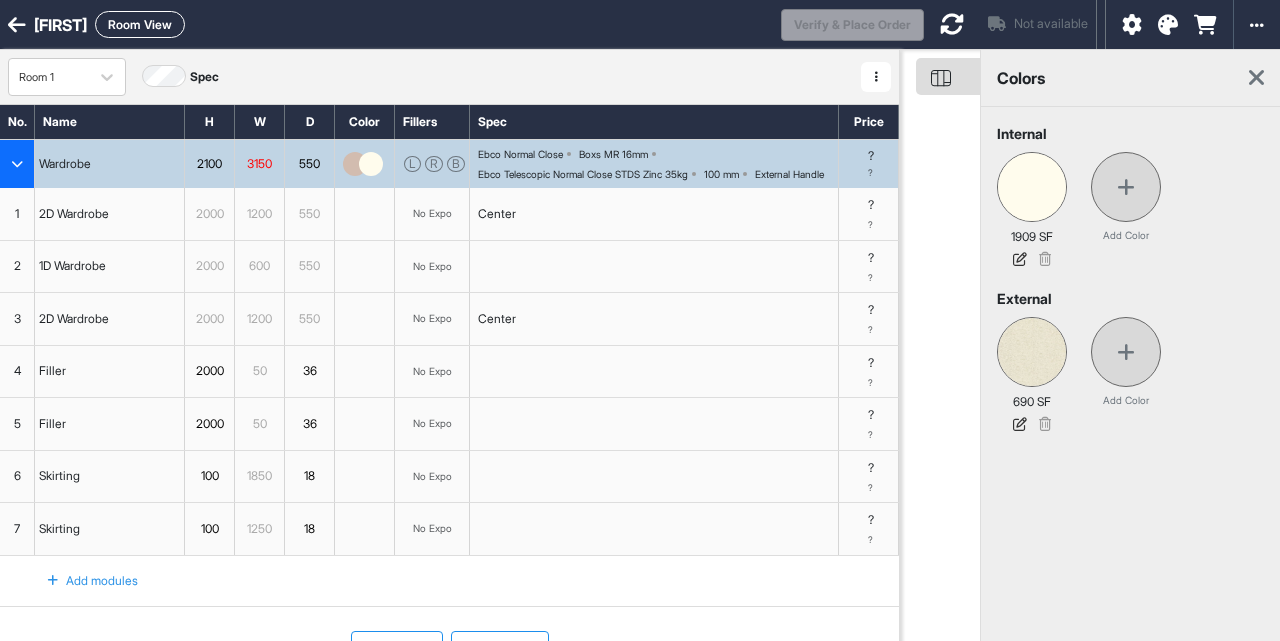 scroll, scrollTop: 0, scrollLeft: 0, axis: both 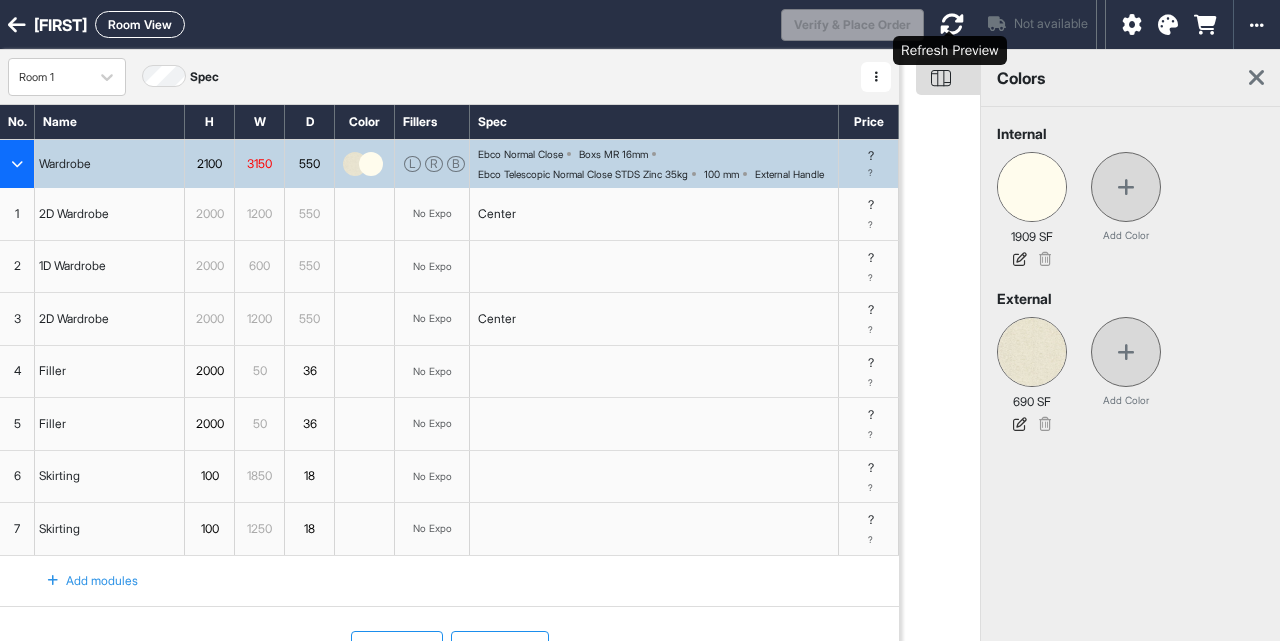 click at bounding box center [952, 24] 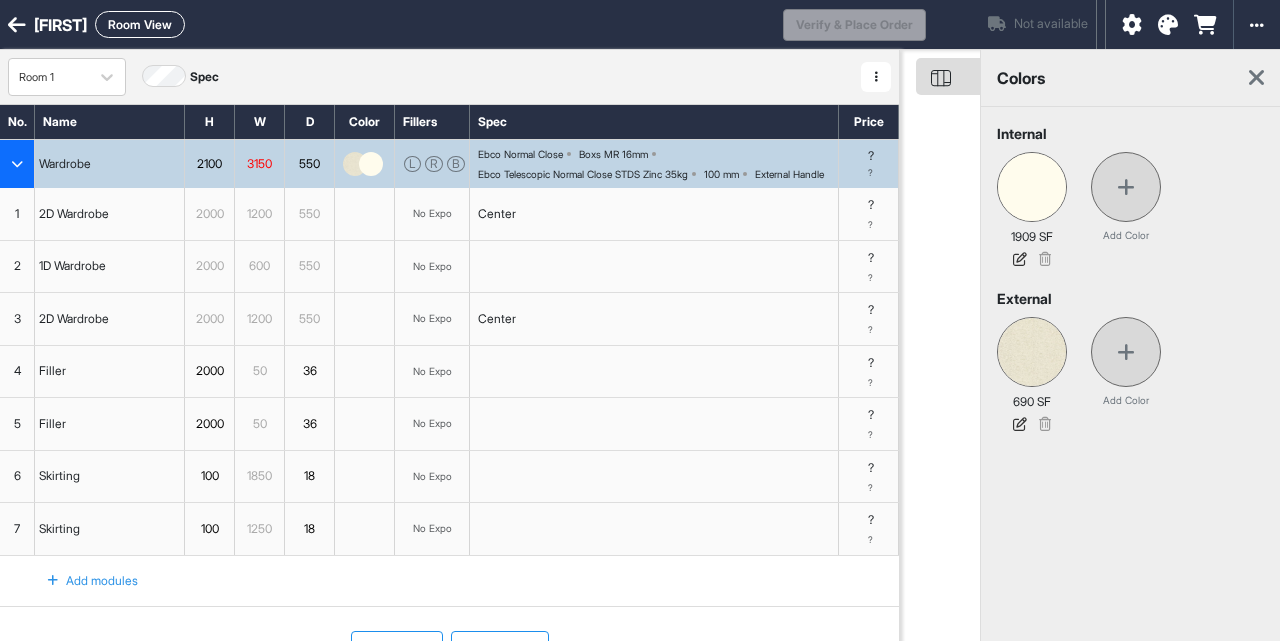 click on "colors" at bounding box center (1130, 78) 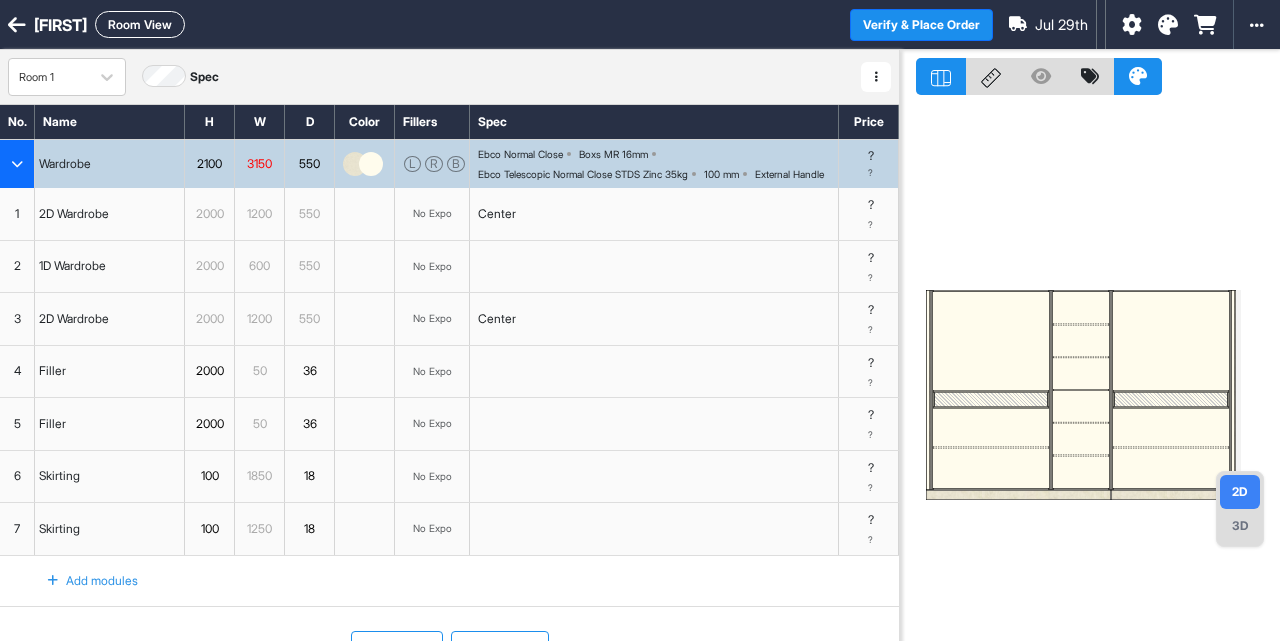 click at bounding box center (991, 399) 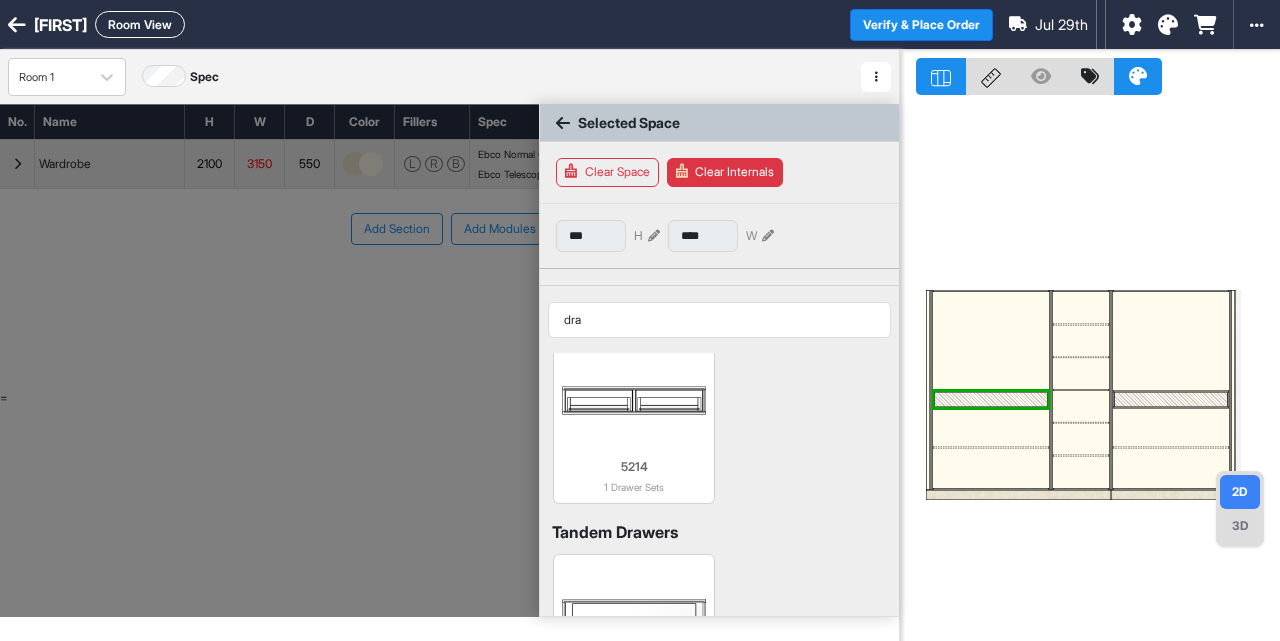 scroll, scrollTop: 221, scrollLeft: 0, axis: vertical 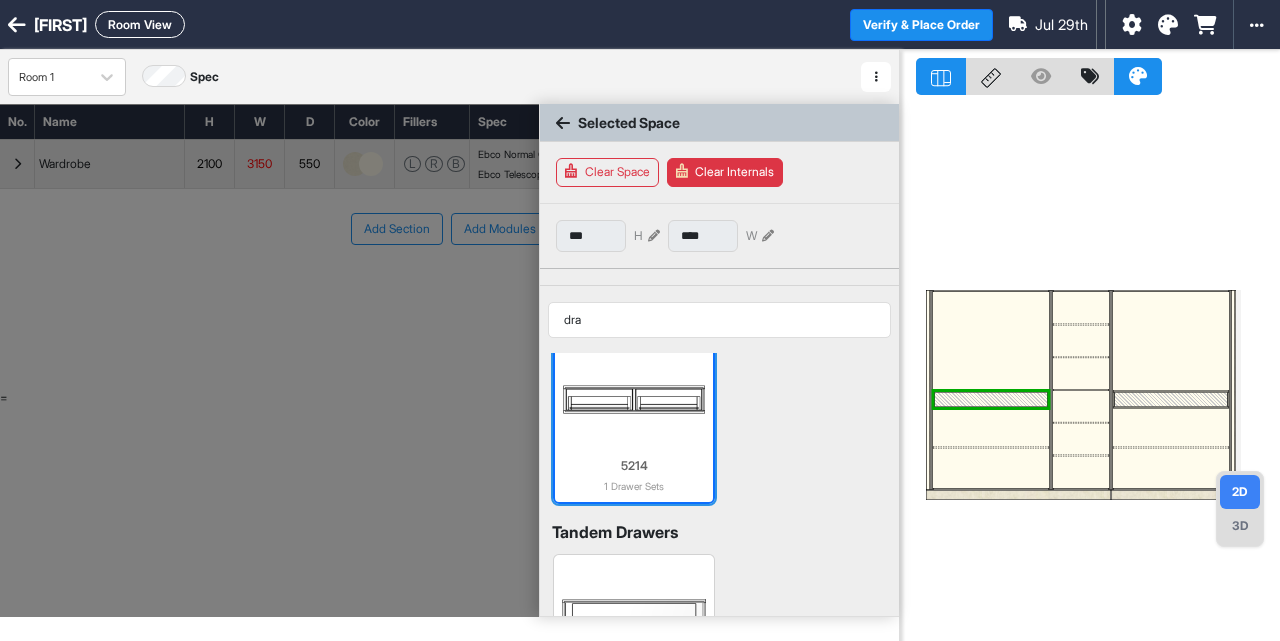 type on "dra" 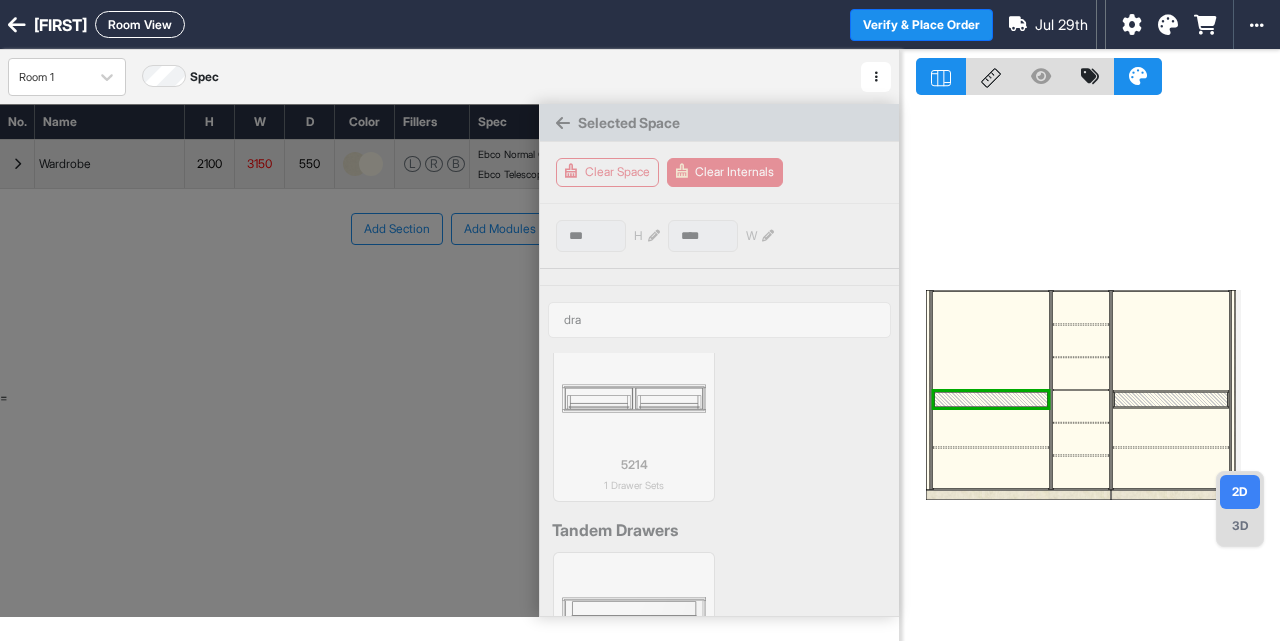 scroll, scrollTop: 220, scrollLeft: 0, axis: vertical 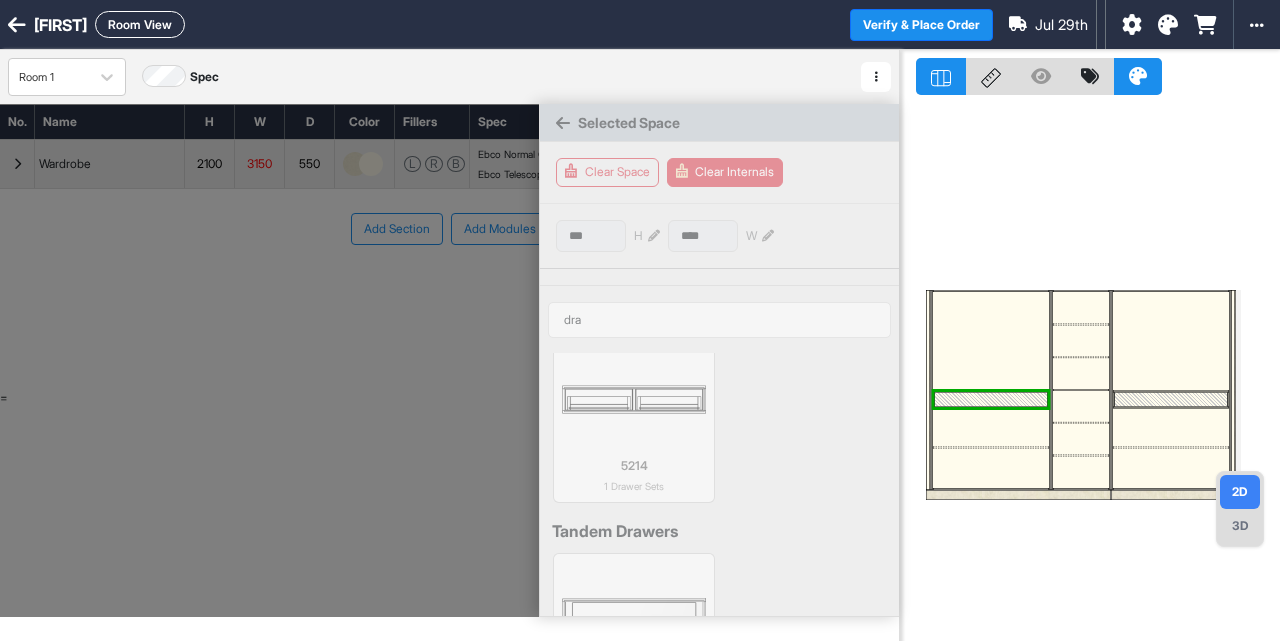 type on "***" 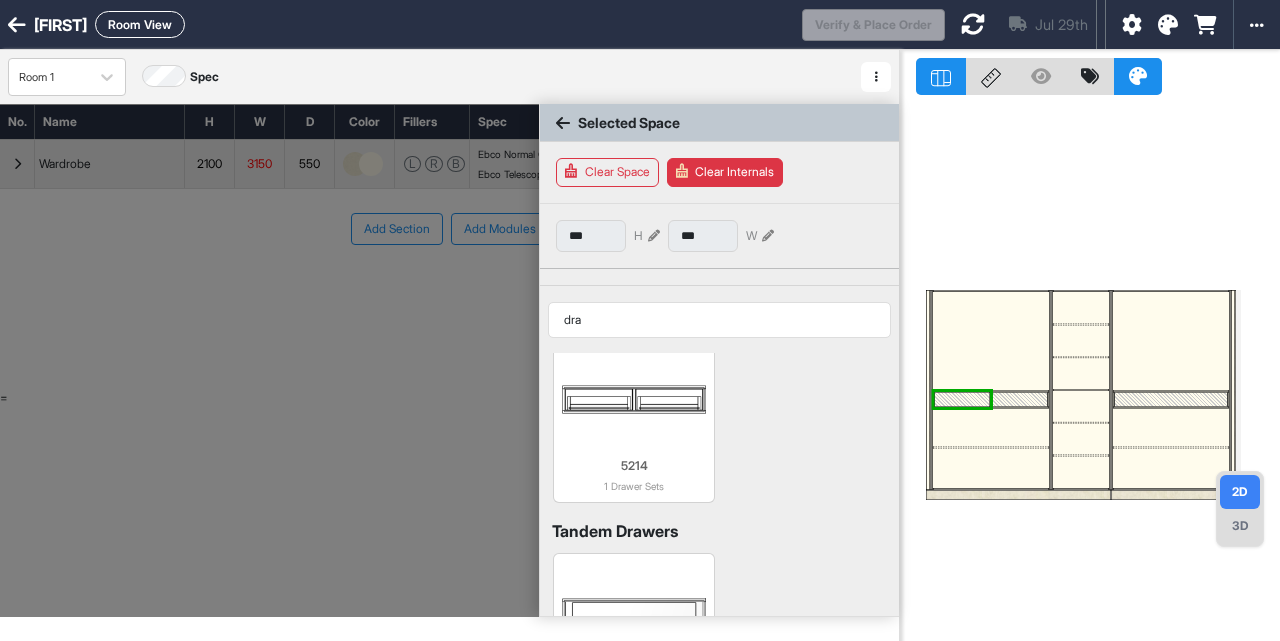 type on "***" 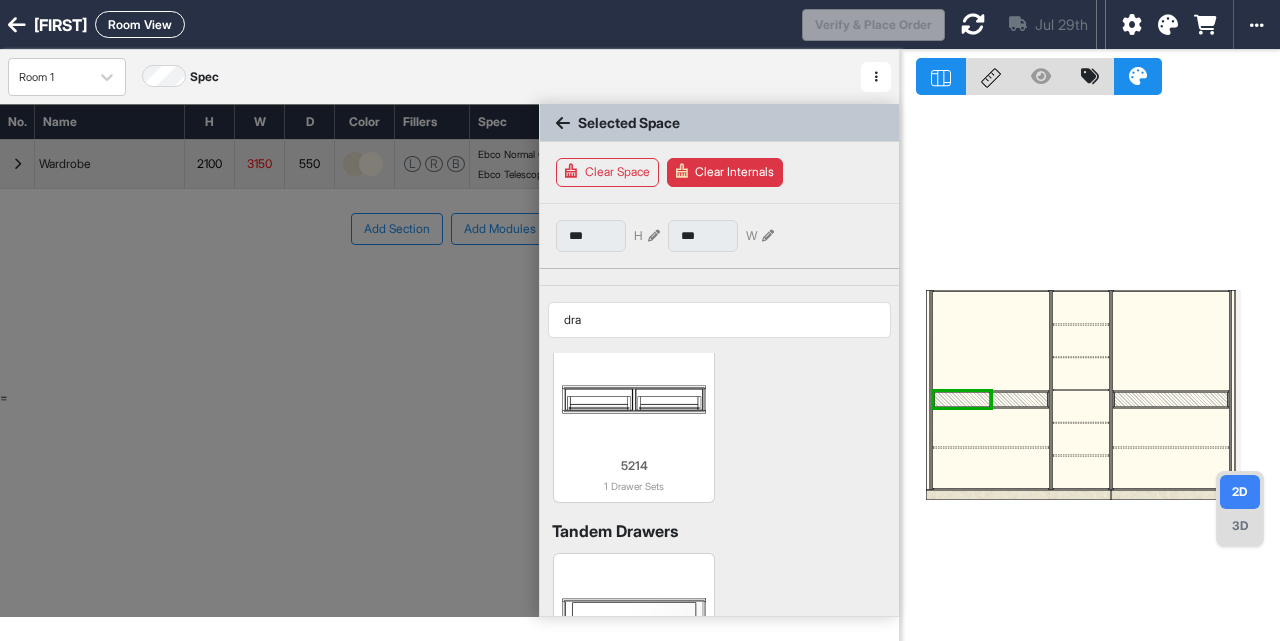 type on "****" 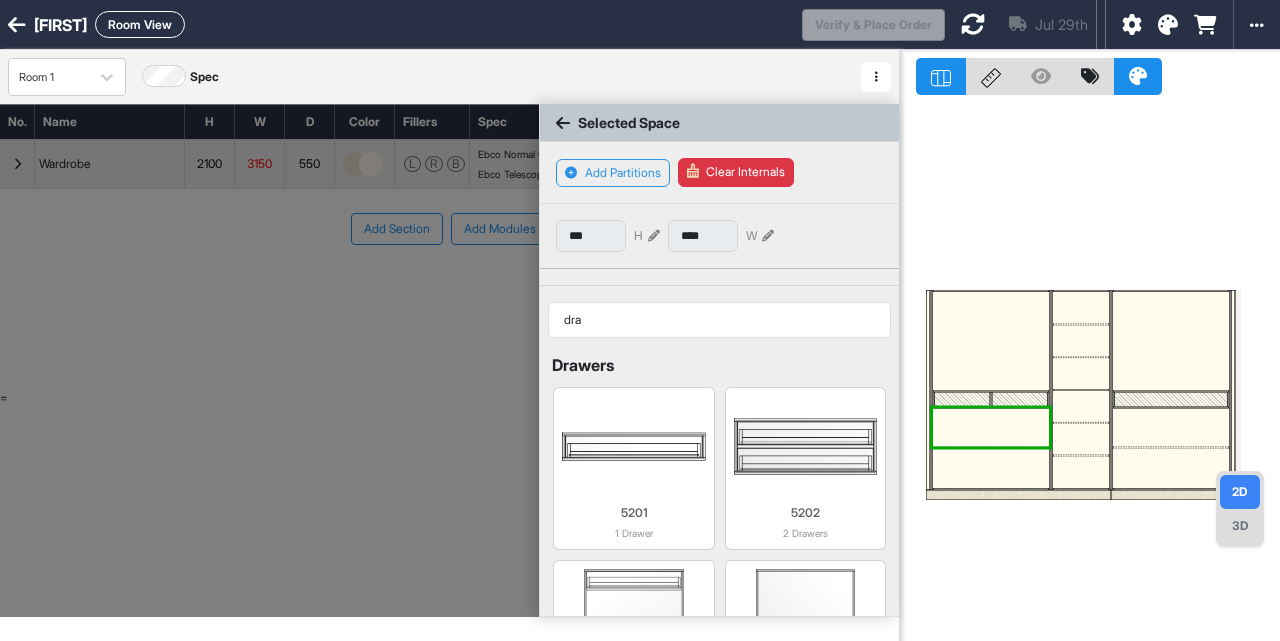 click at bounding box center (991, 448) 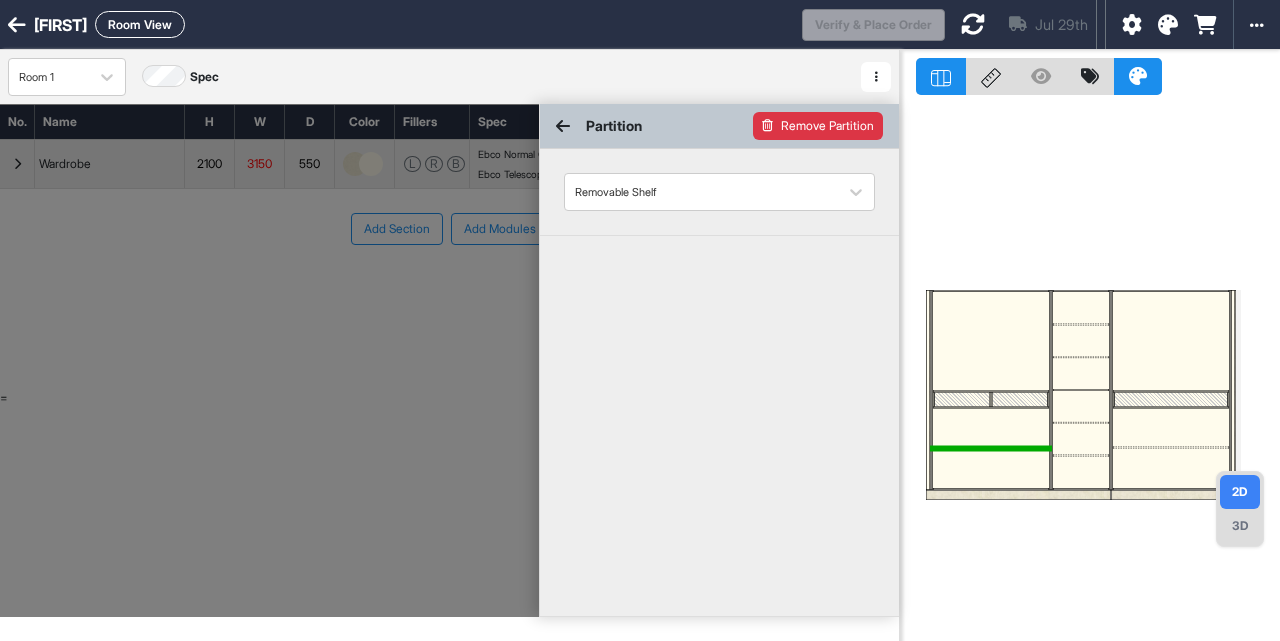 click on "Remove Partition" at bounding box center [818, 126] 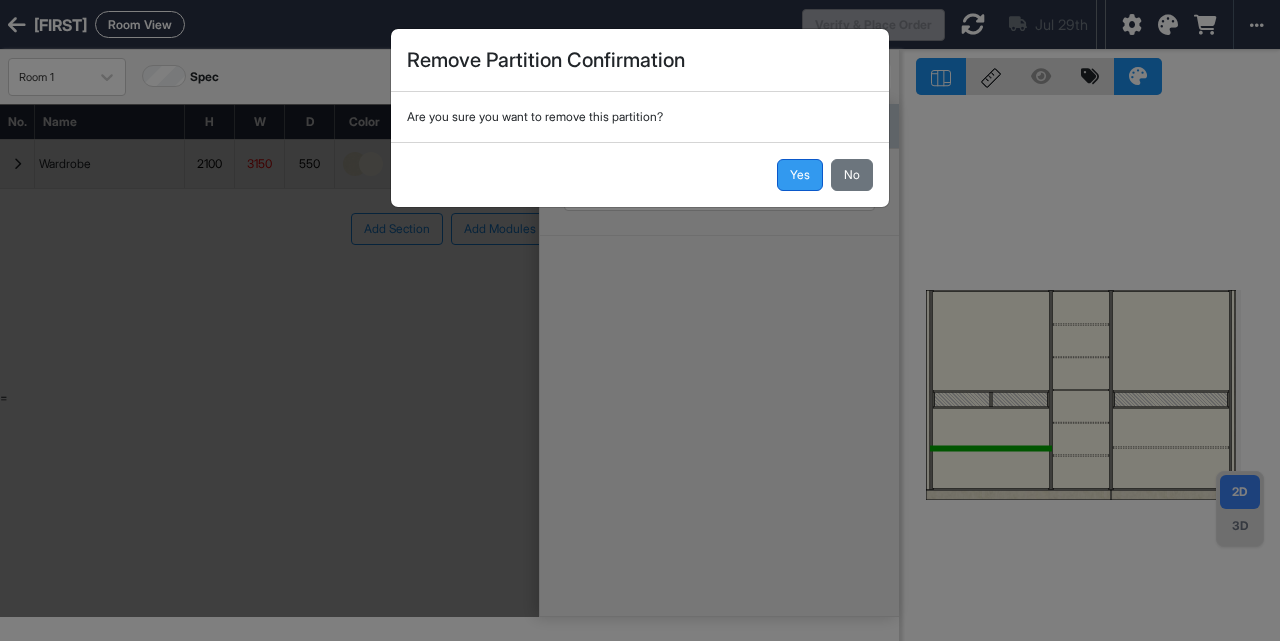 click on "Yes" at bounding box center (800, 175) 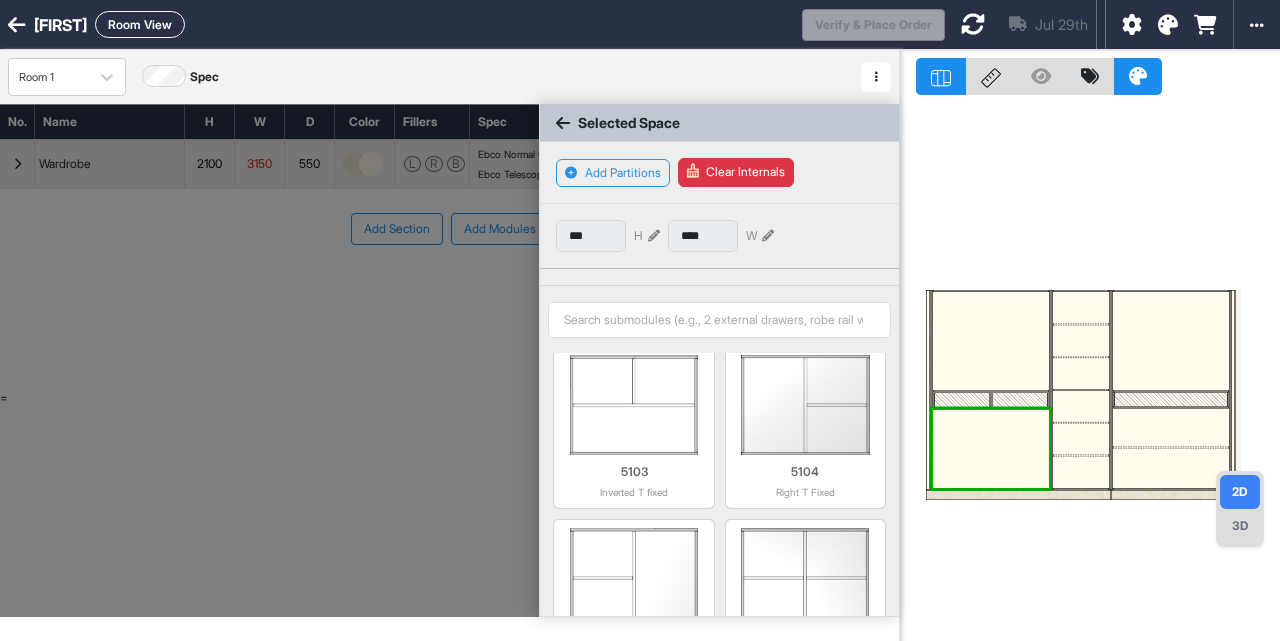 scroll, scrollTop: 297, scrollLeft: 0, axis: vertical 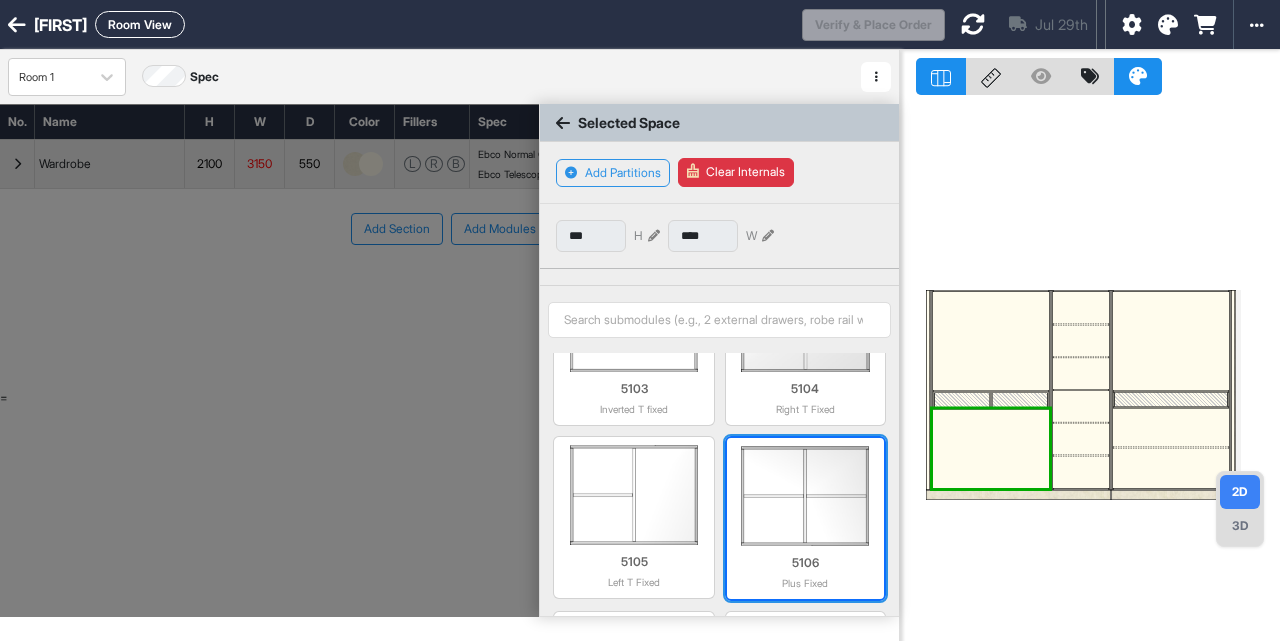 click at bounding box center (805, 496) 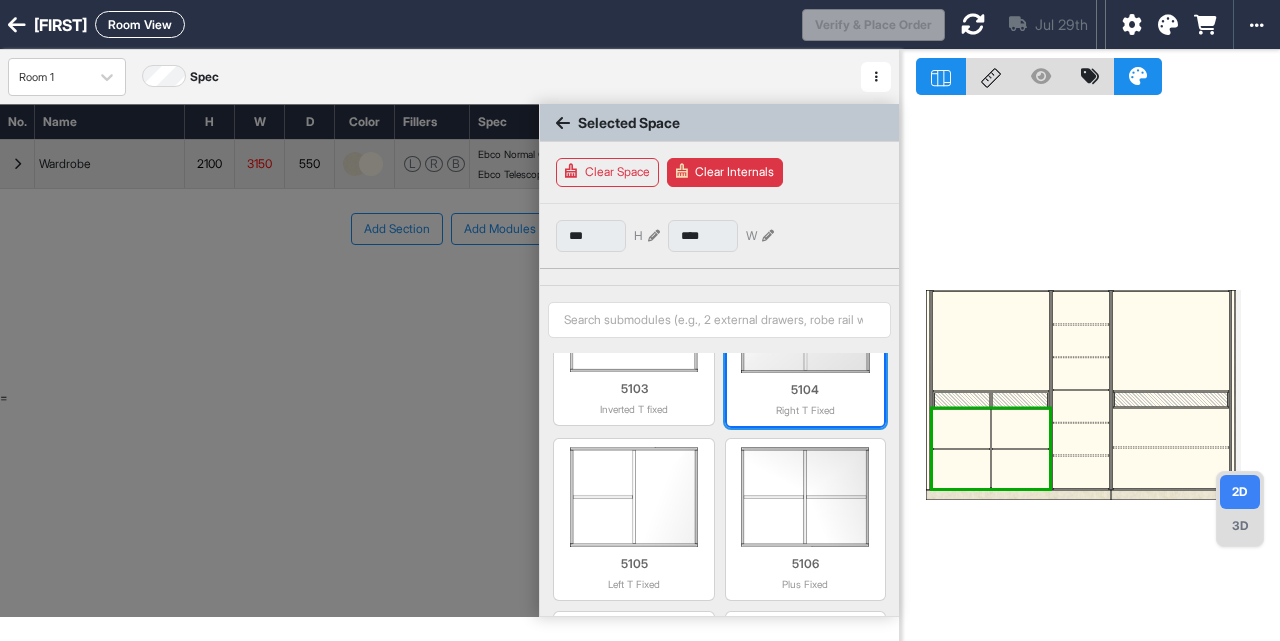 scroll, scrollTop: 297, scrollLeft: 0, axis: vertical 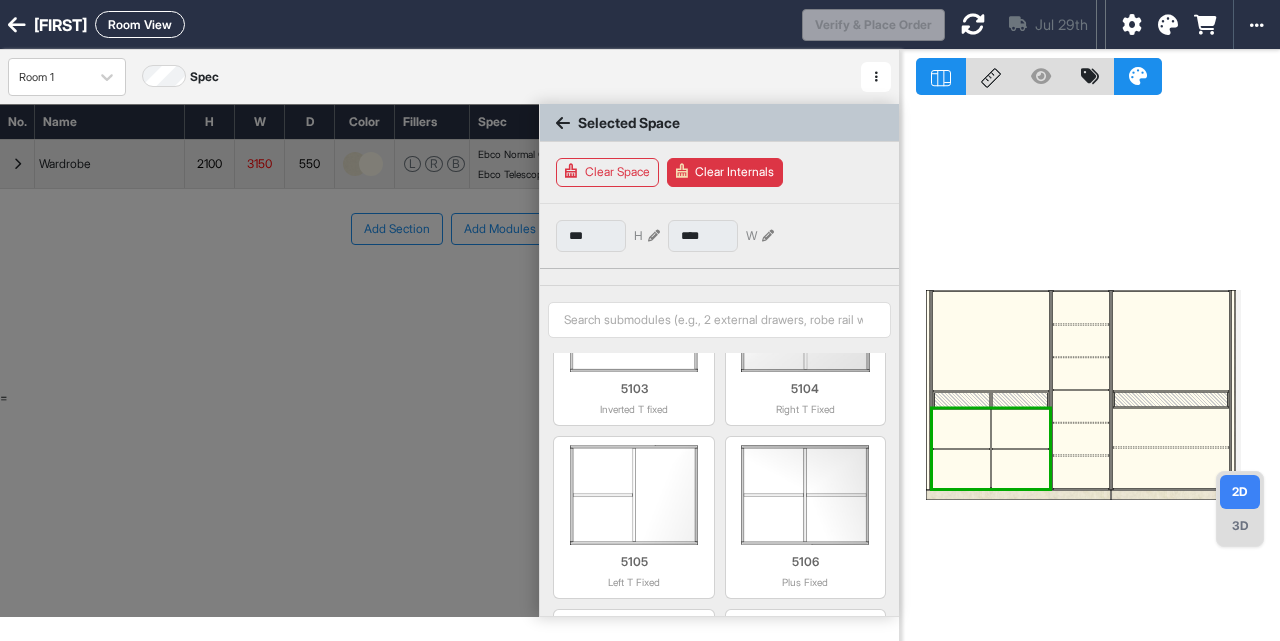 type on "***" 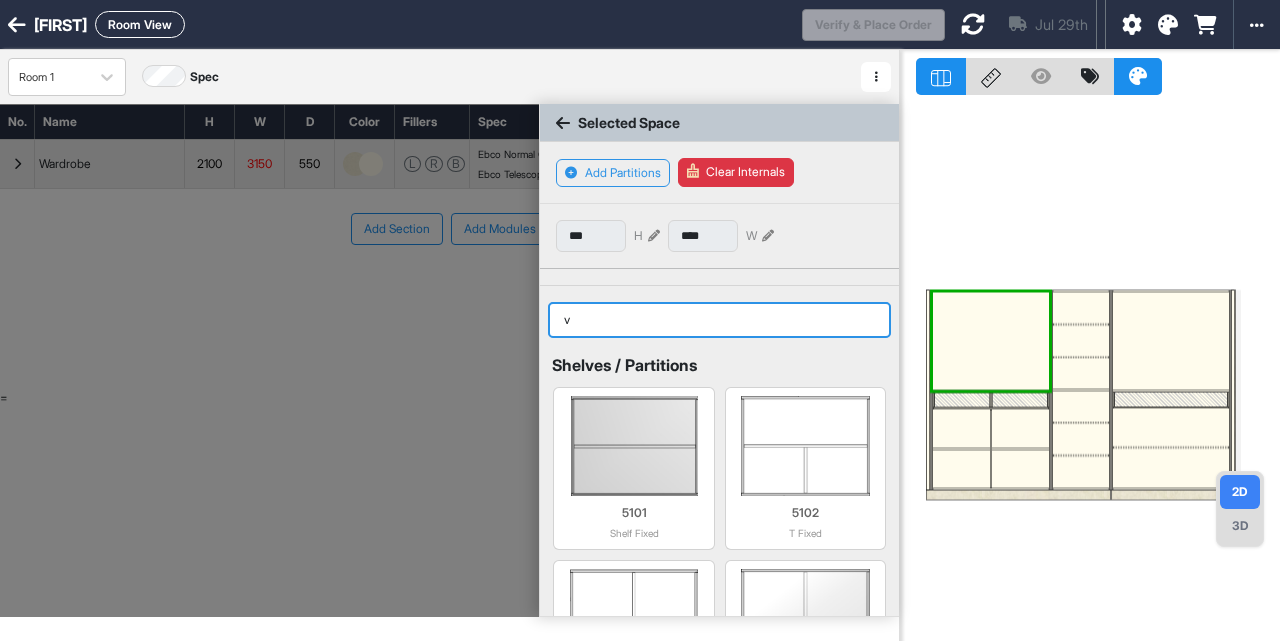 click on "v" at bounding box center (719, 320) 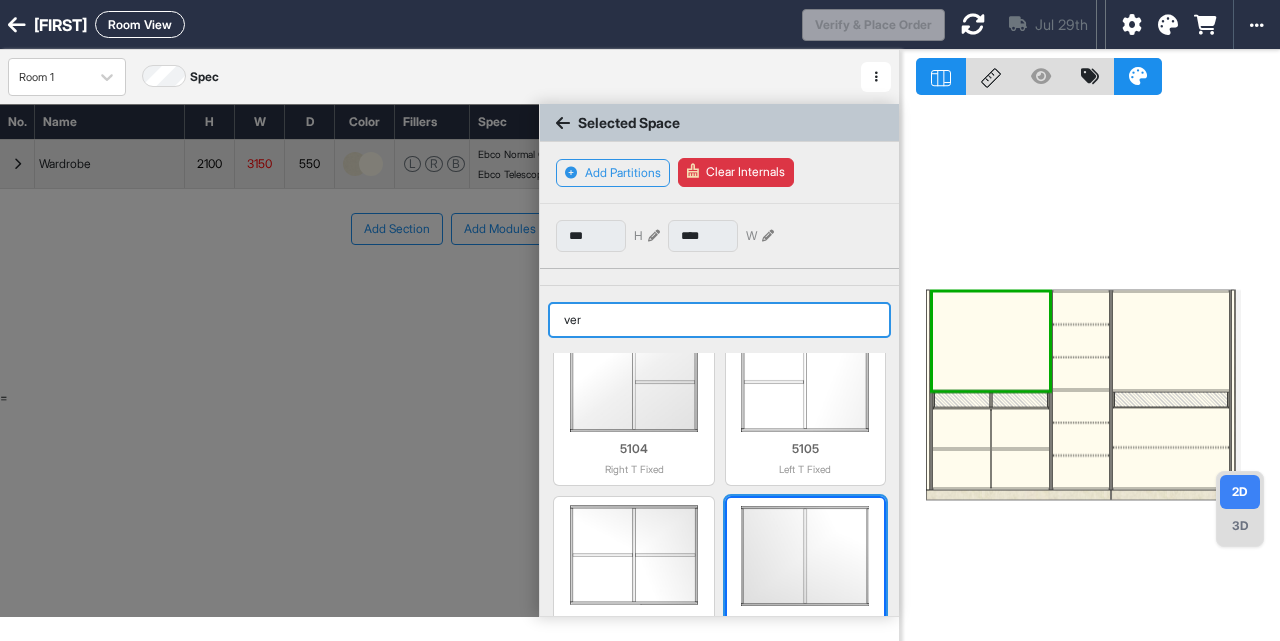 type on "ver" 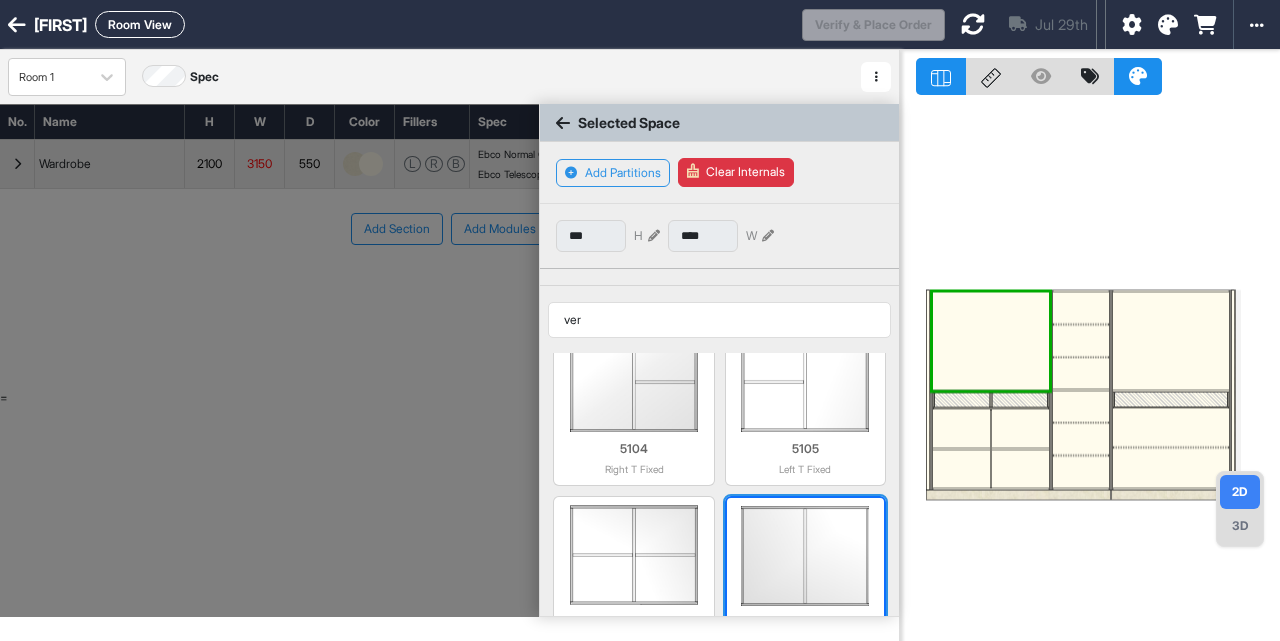 click at bounding box center [805, 556] 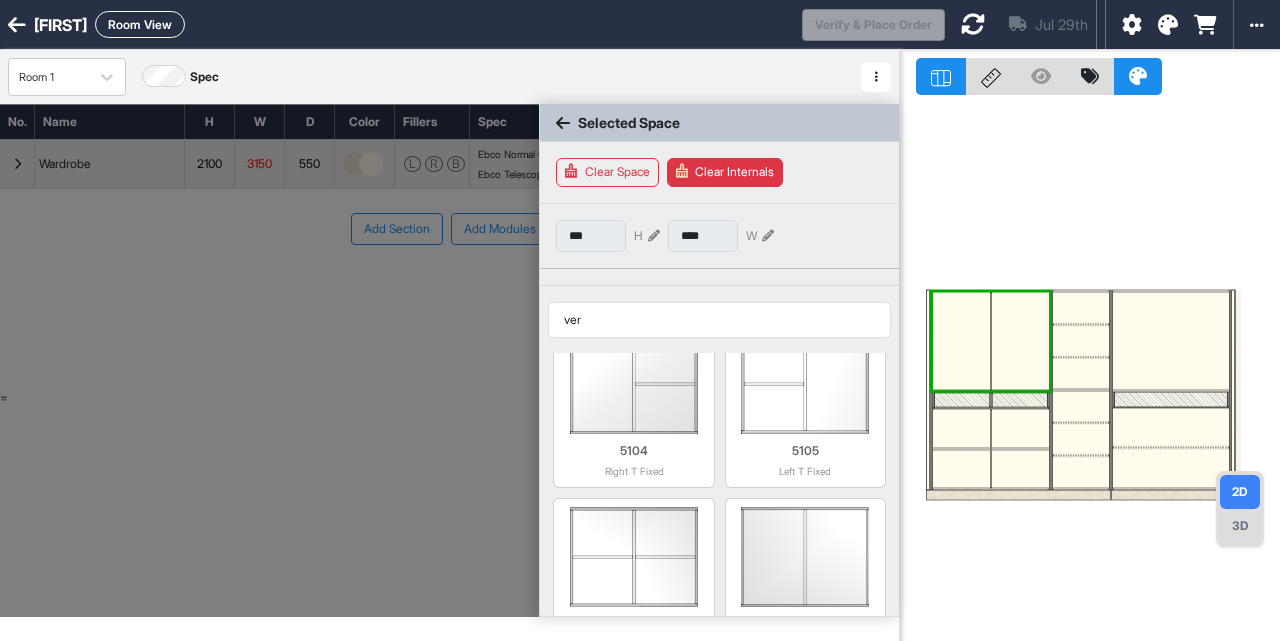 scroll, scrollTop: 235, scrollLeft: 0, axis: vertical 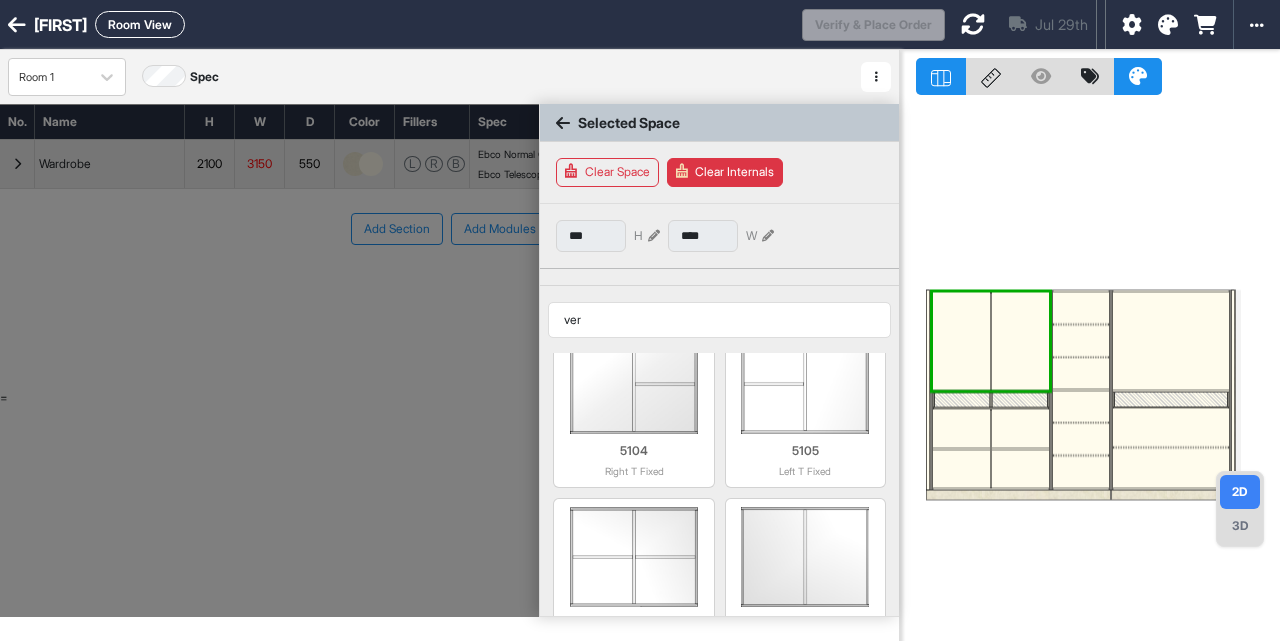type on "***" 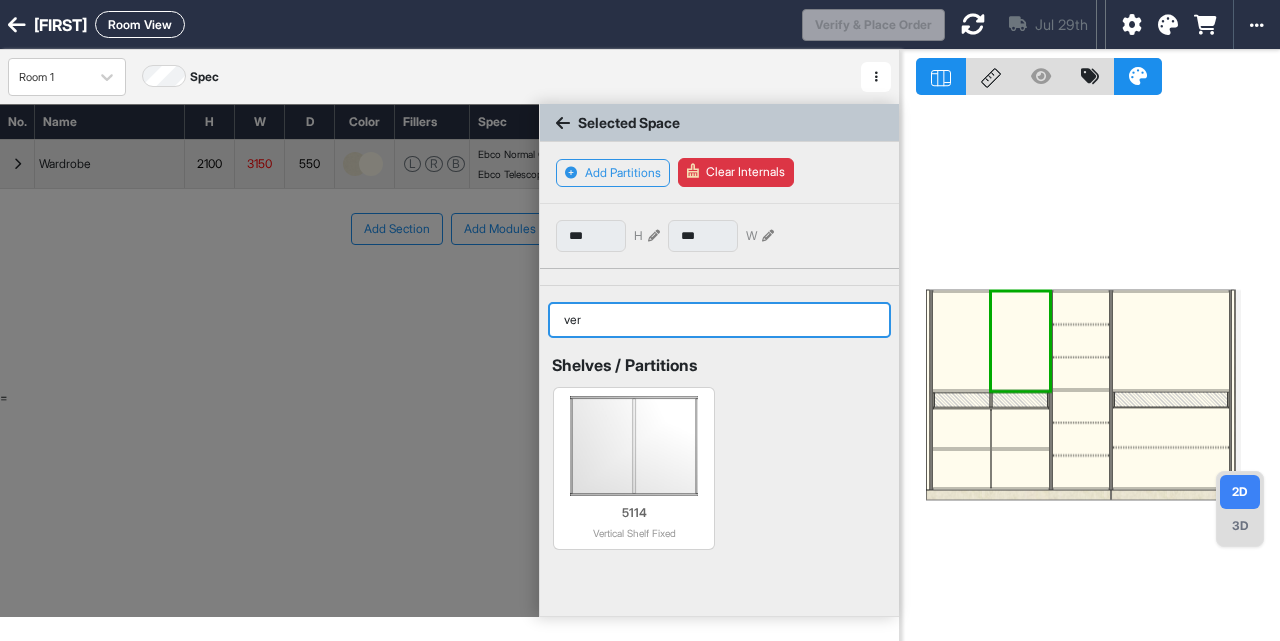 click on "ver" at bounding box center [719, 320] 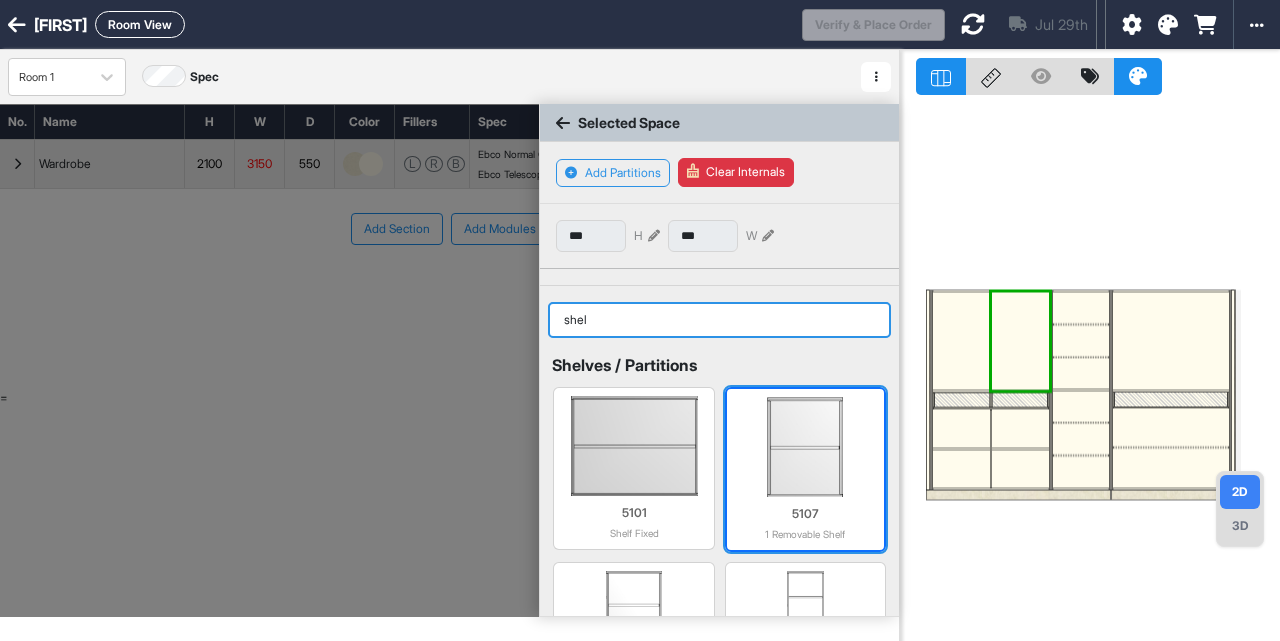 scroll, scrollTop: 129, scrollLeft: 0, axis: vertical 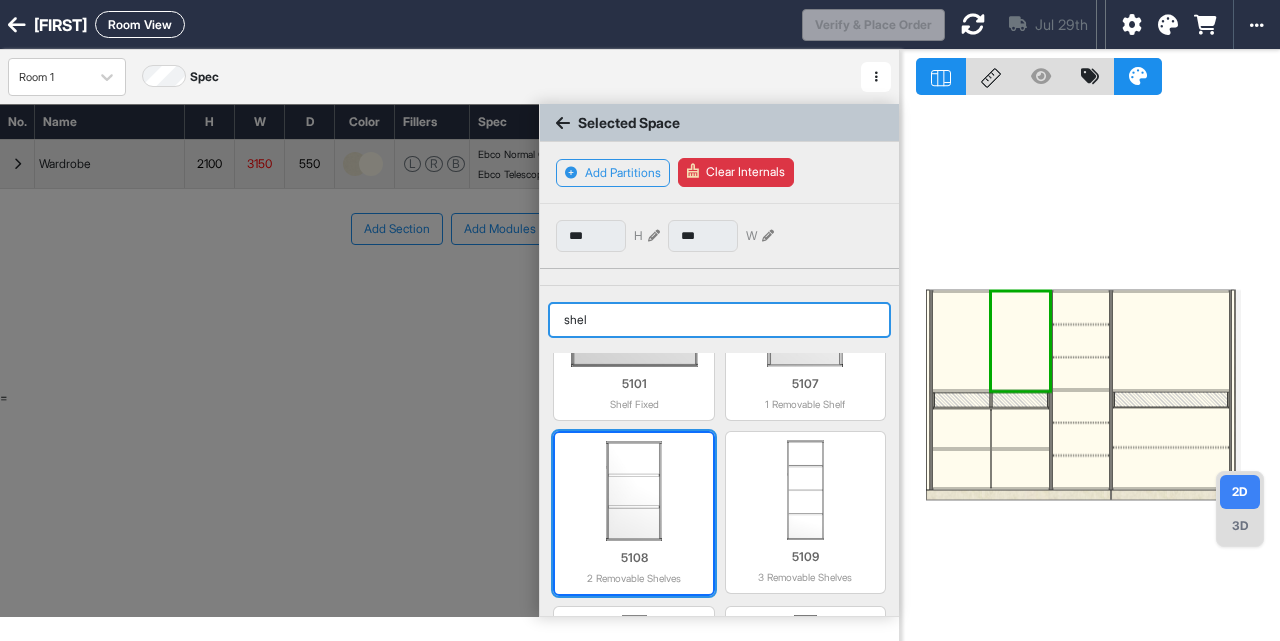 type on "shel" 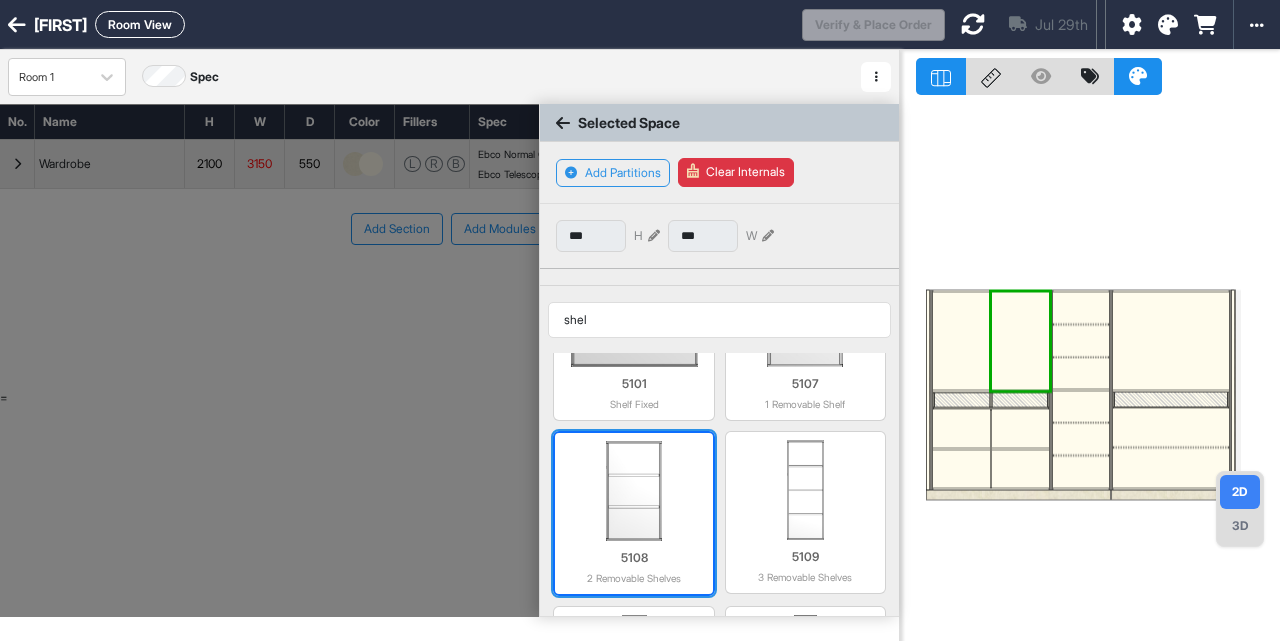 click at bounding box center (633, 491) 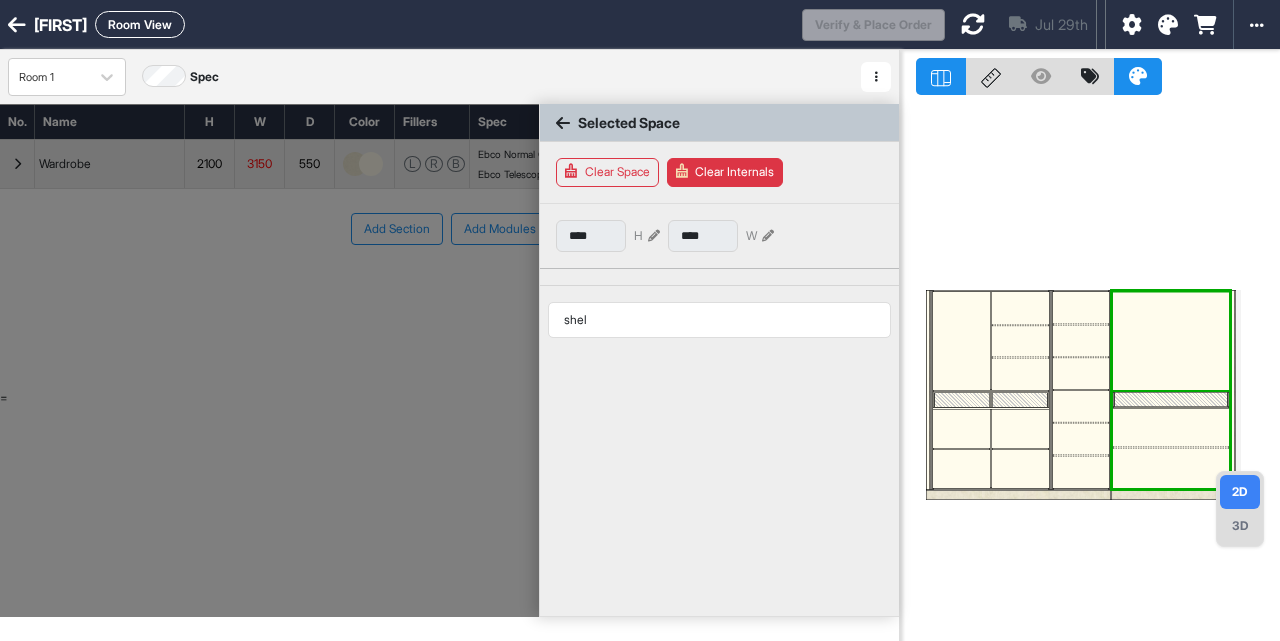 type 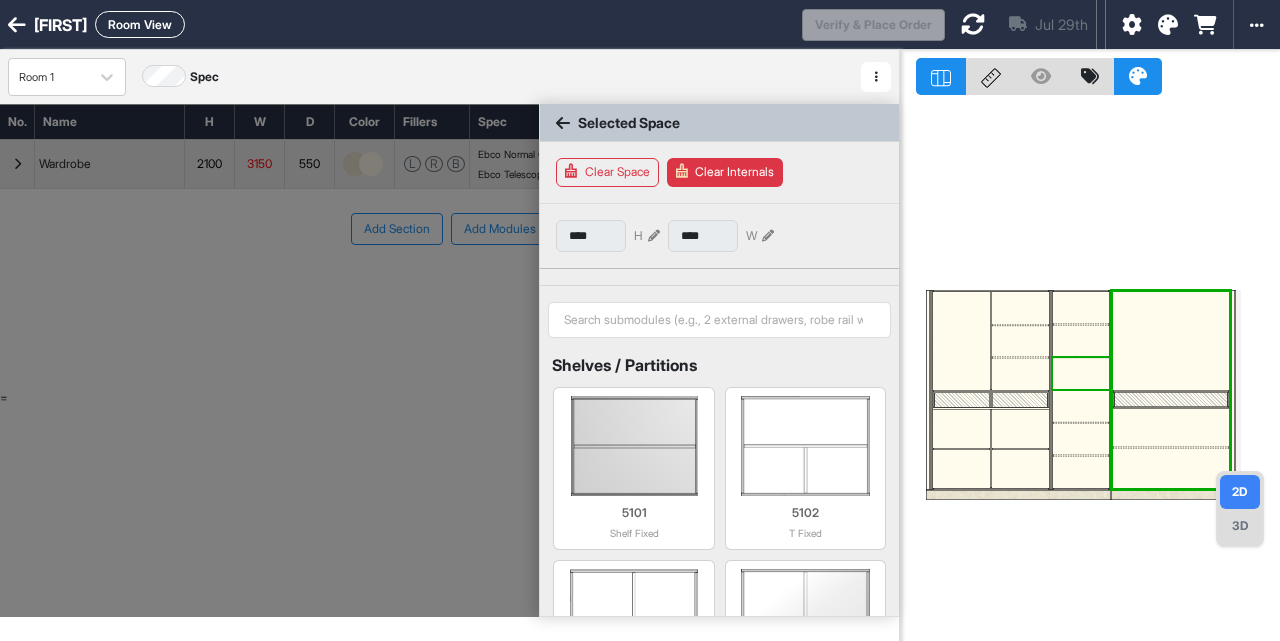 click 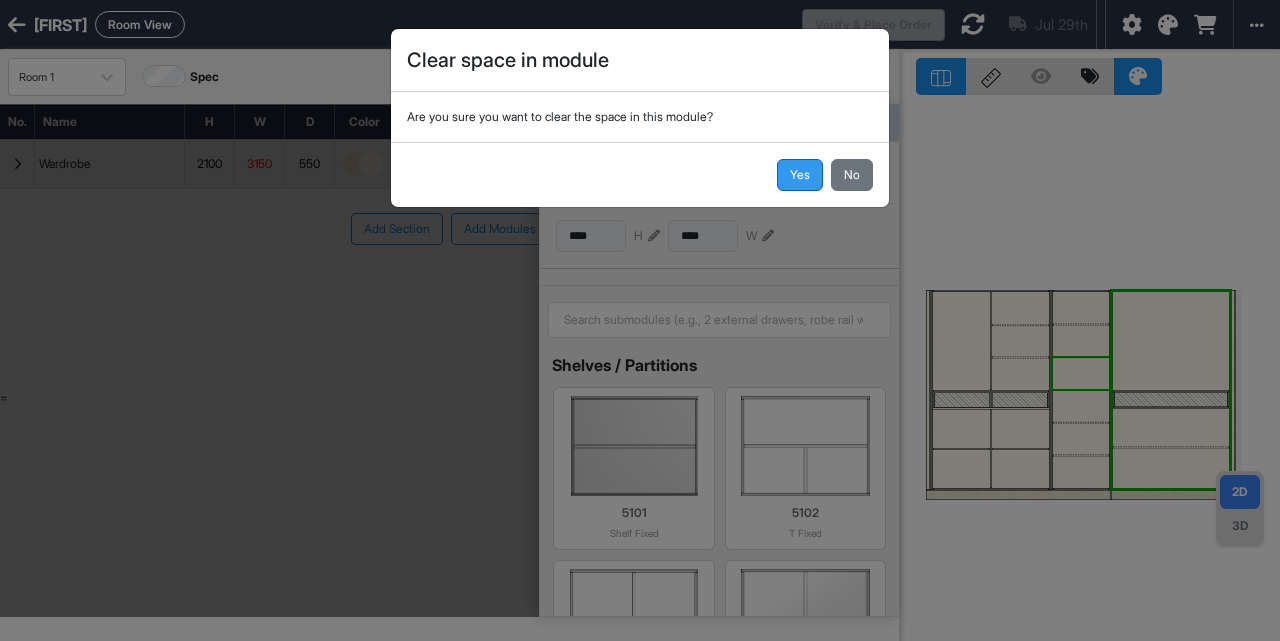 click on "Yes" at bounding box center (800, 175) 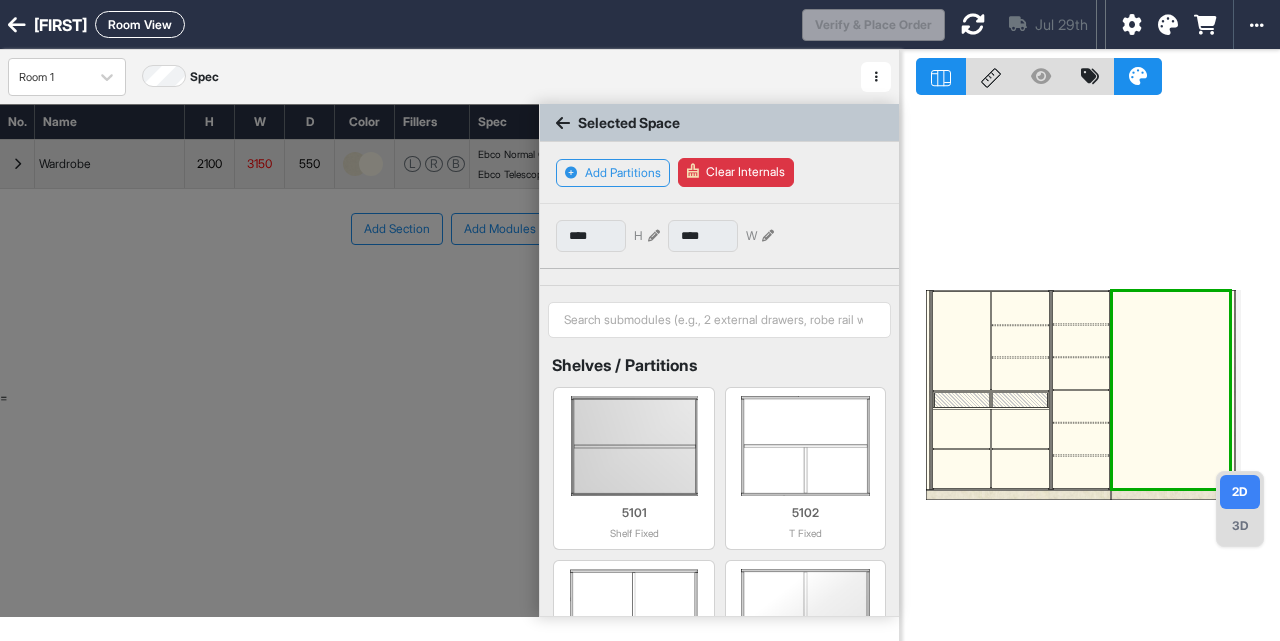 click at bounding box center (1171, 390) 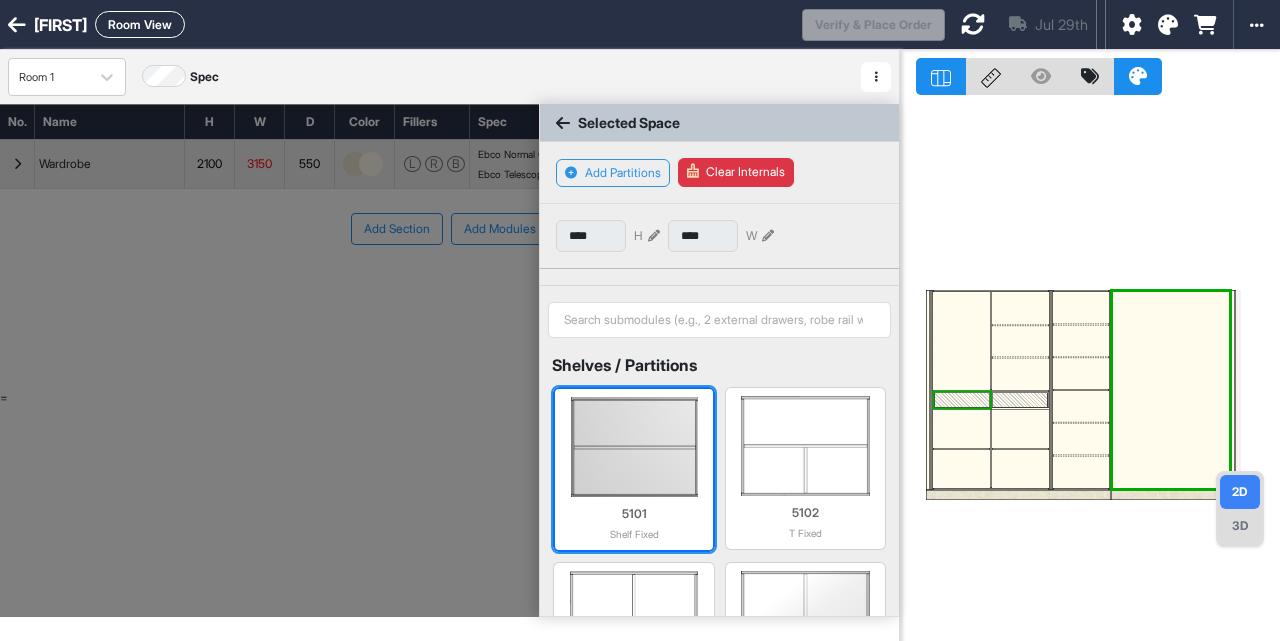 click at bounding box center [633, 447] 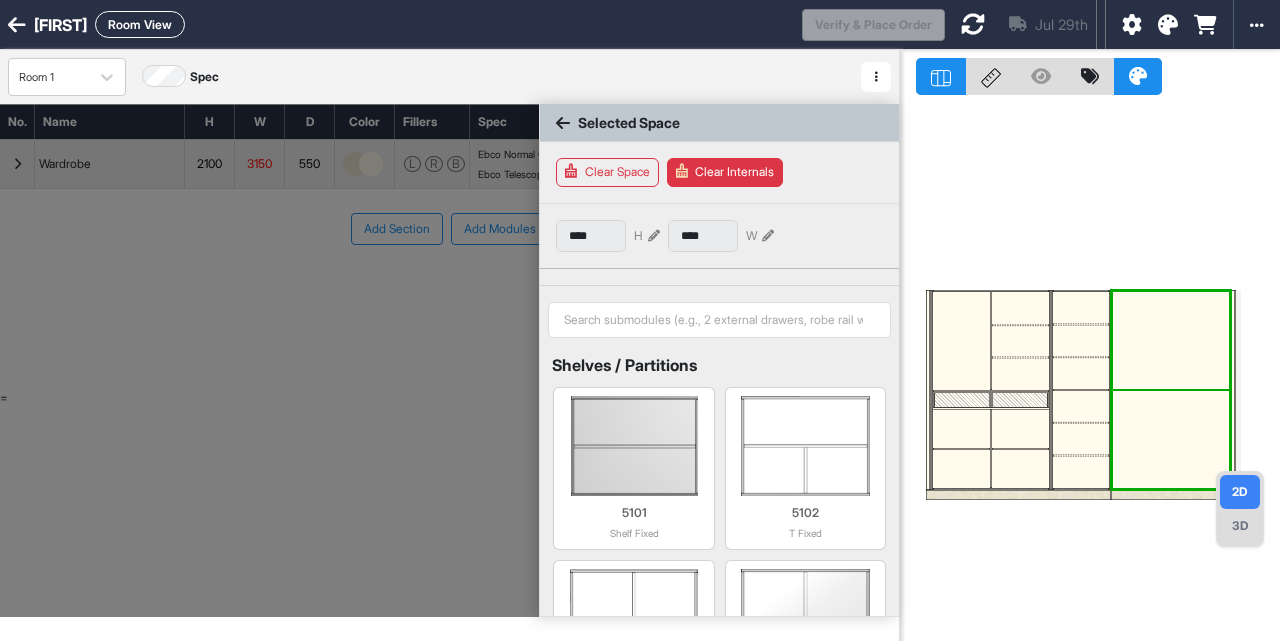 click at bounding box center [1171, 439] 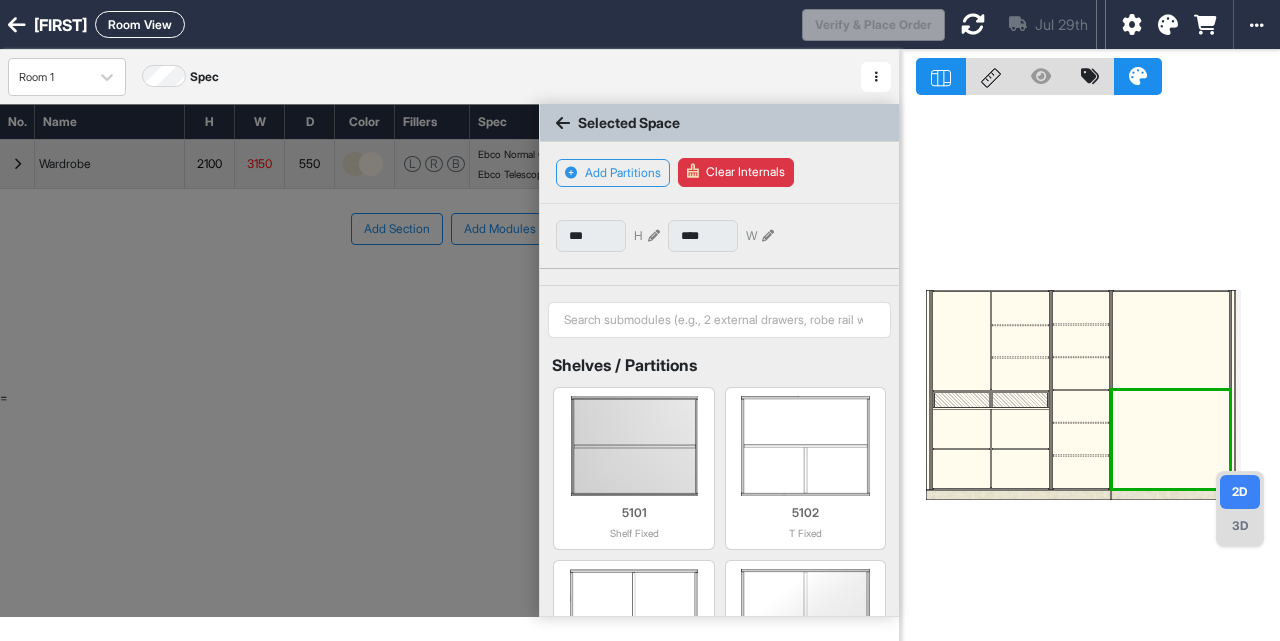 click at bounding box center (1171, 439) 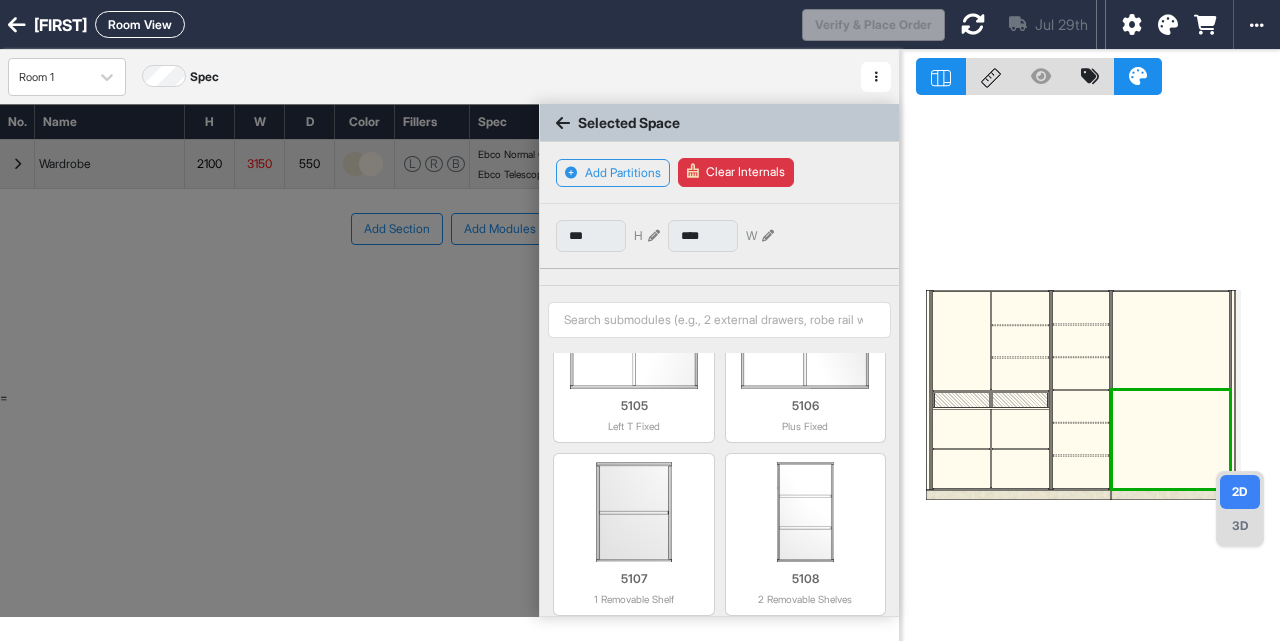 scroll, scrollTop: 455, scrollLeft: 0, axis: vertical 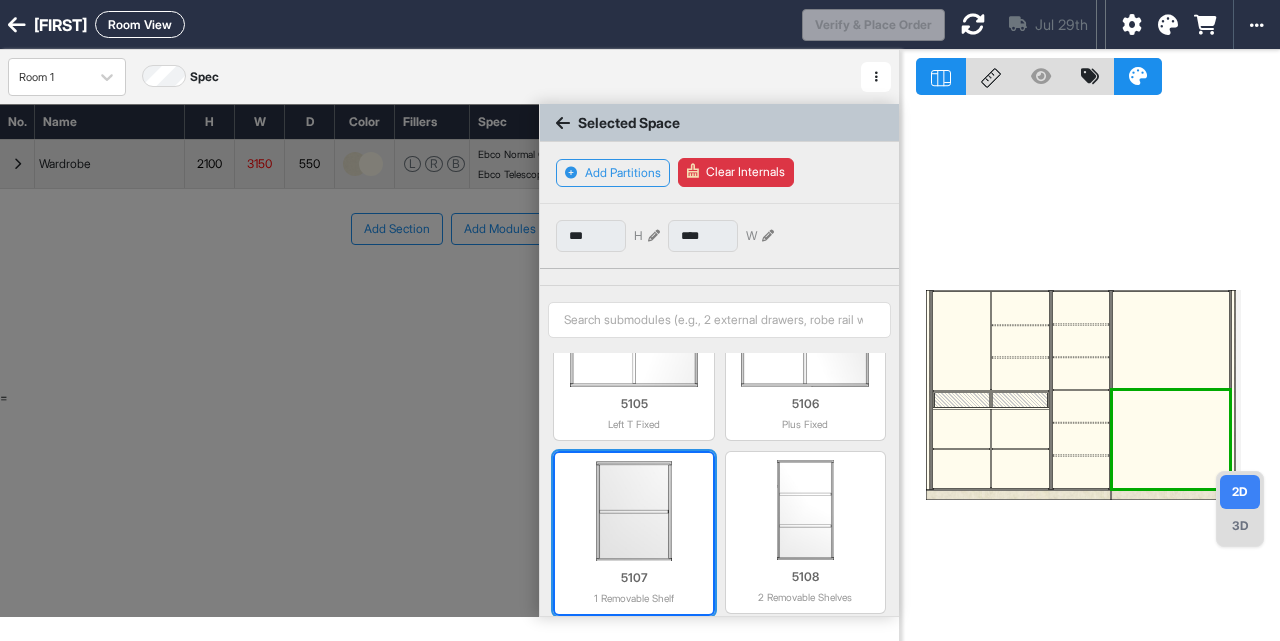 click at bounding box center [633, 511] 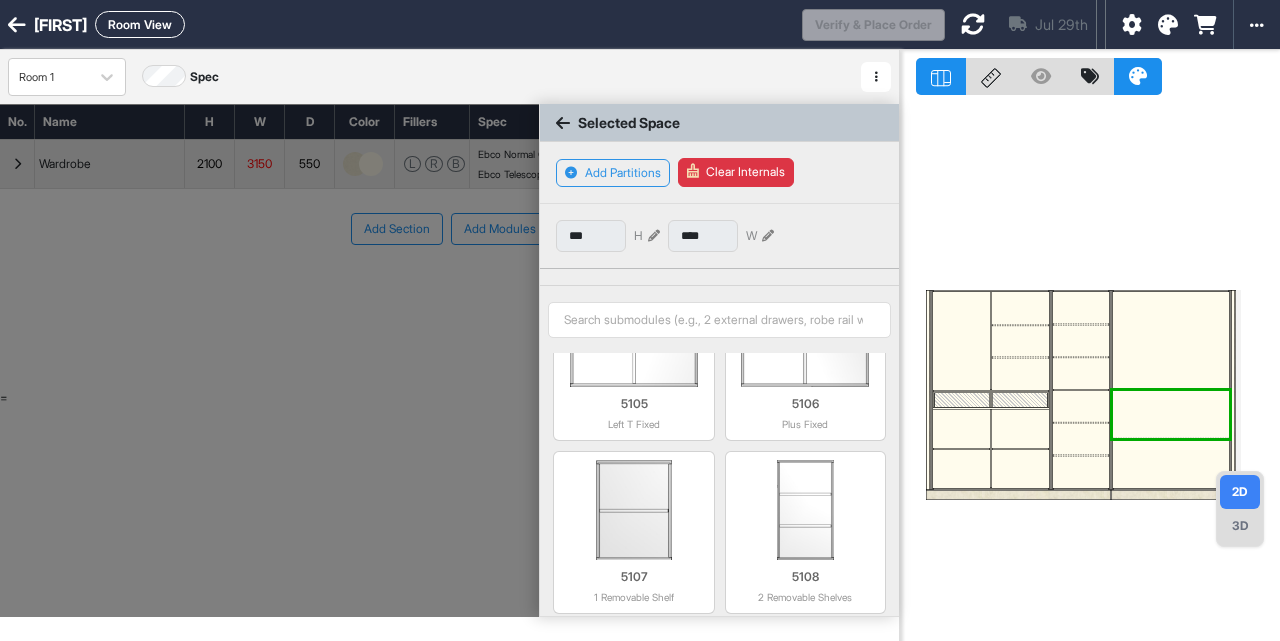 type on "***" 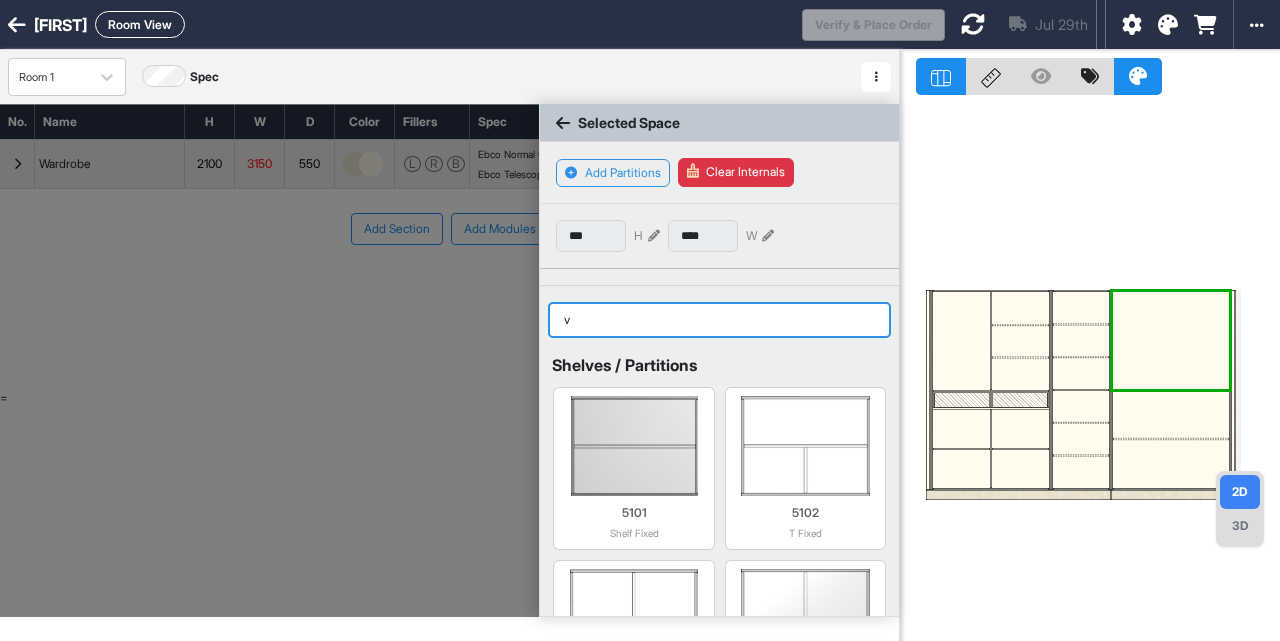 click on "v" at bounding box center [719, 320] 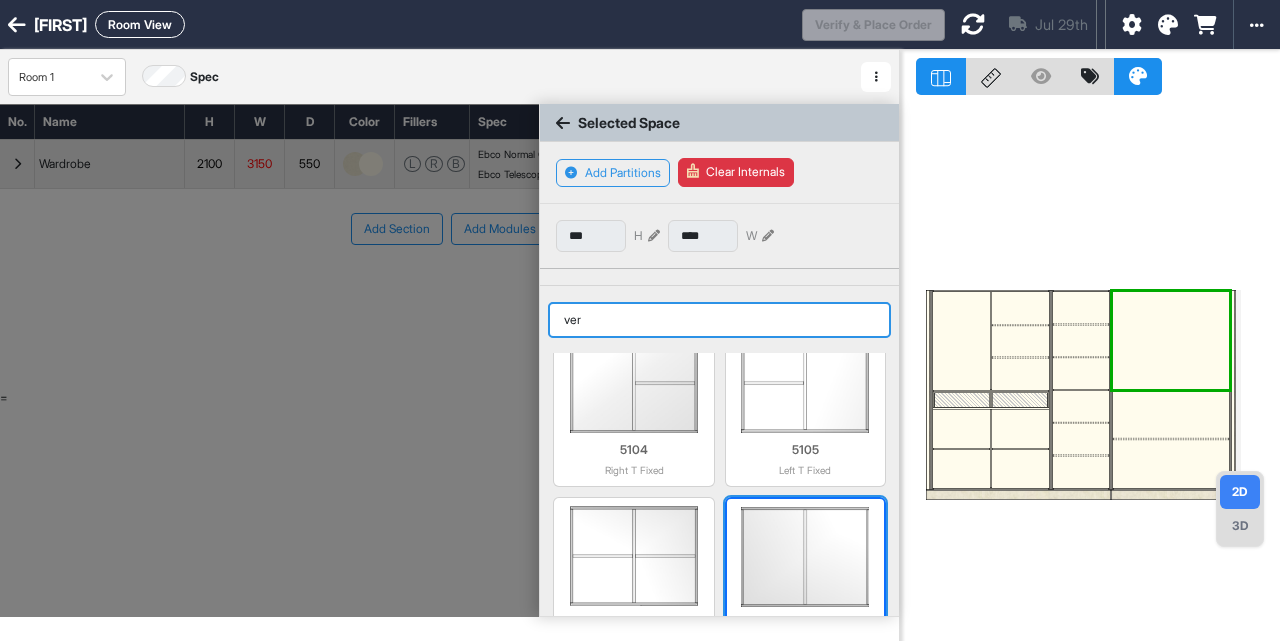 type on "ver" 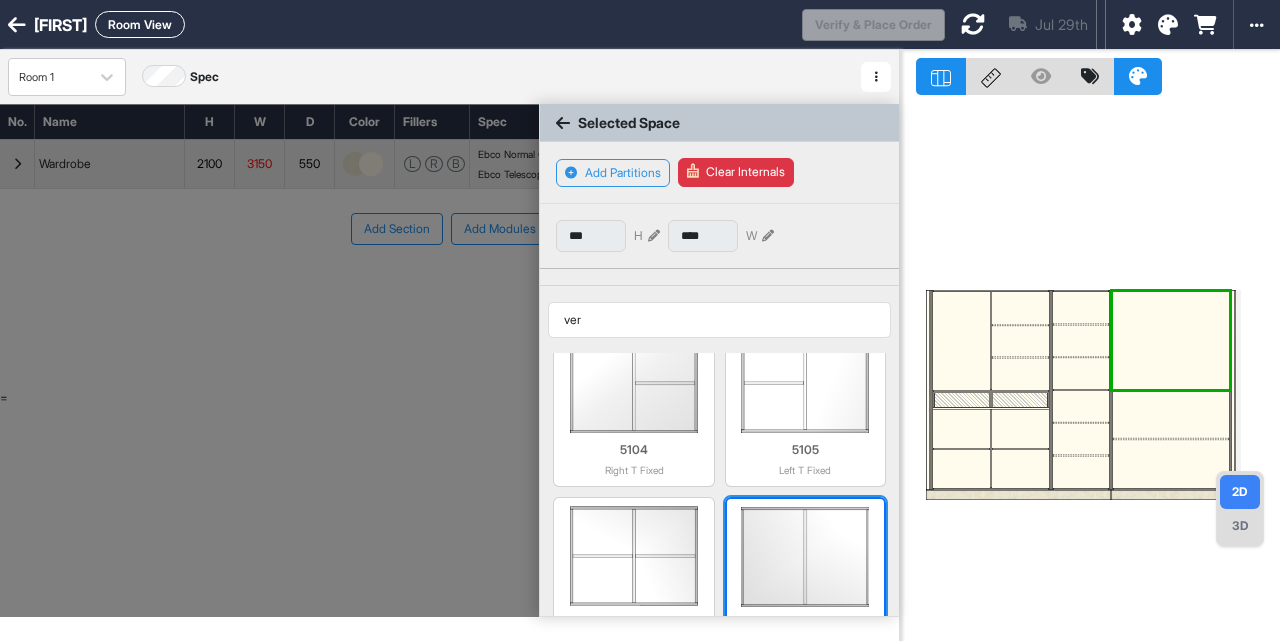 click at bounding box center (805, 557) 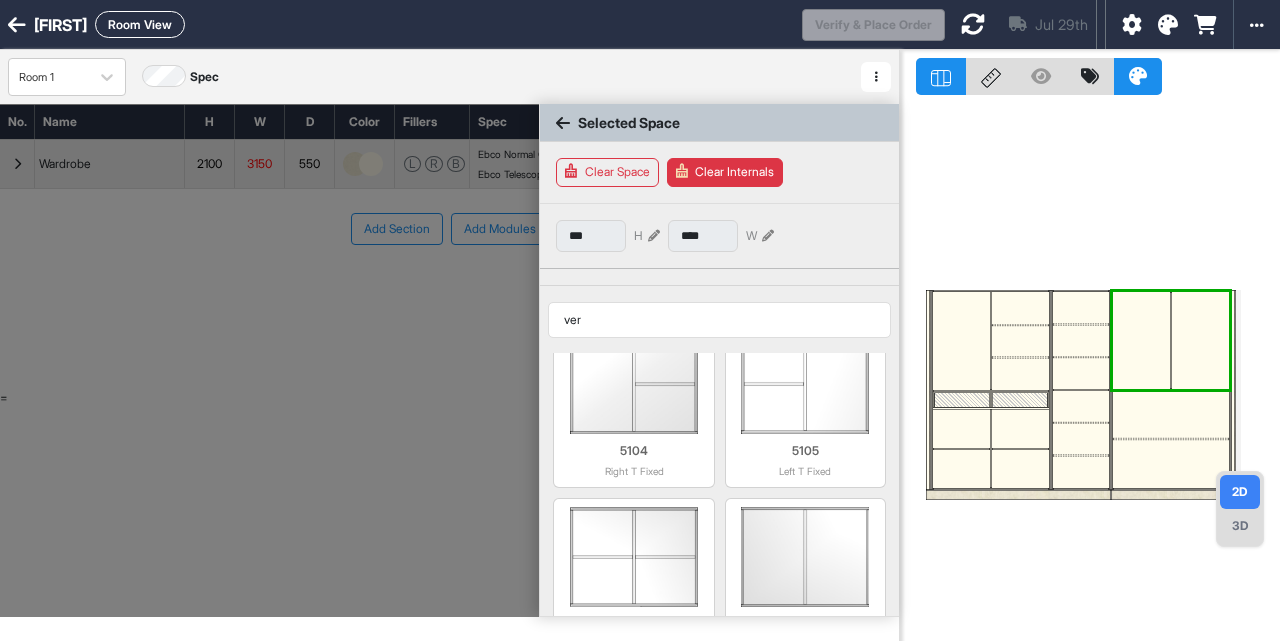scroll, scrollTop: 235, scrollLeft: 0, axis: vertical 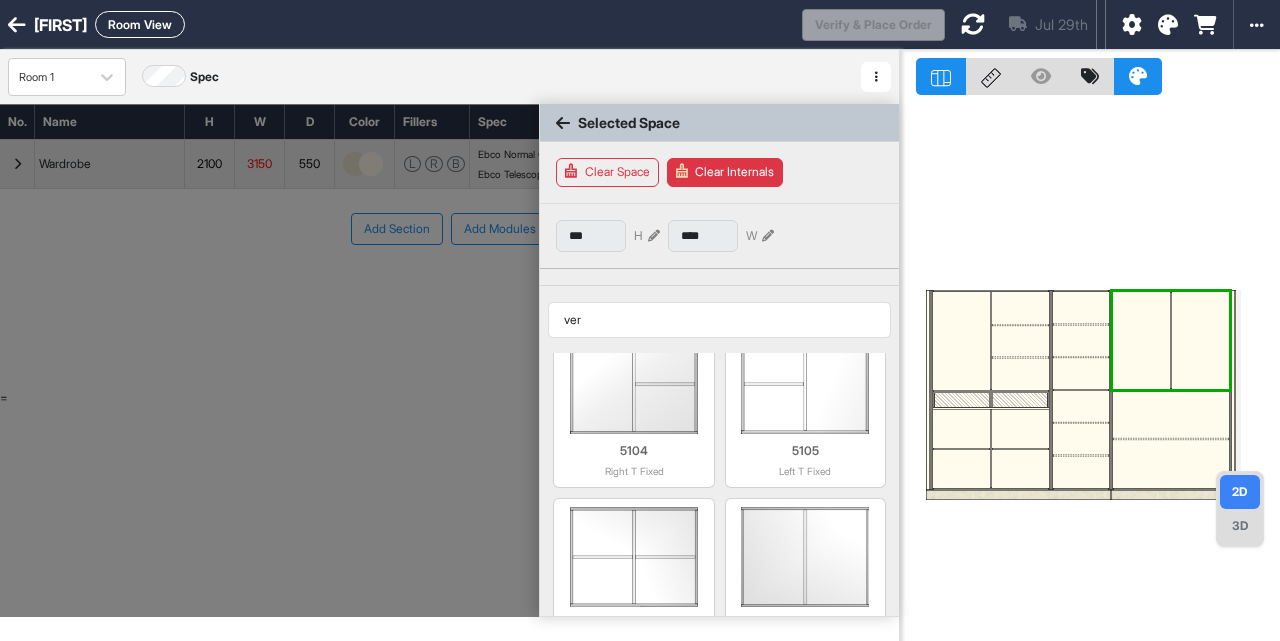 type on "***" 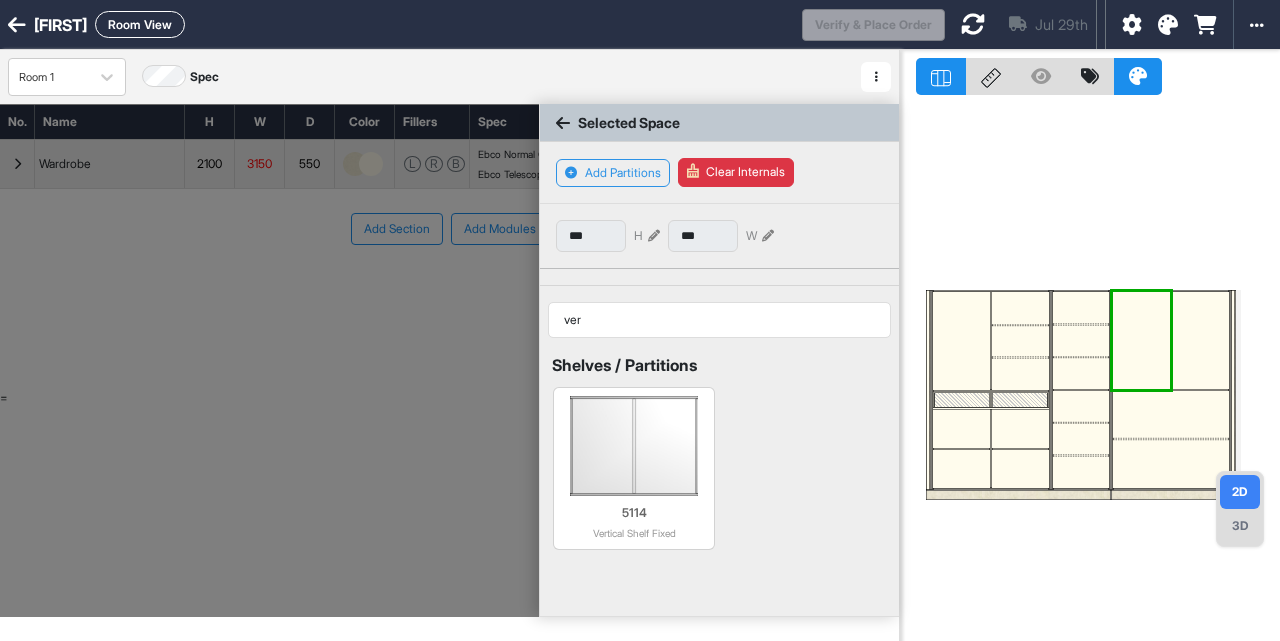 click on "*** H" at bounding box center (608, 236) 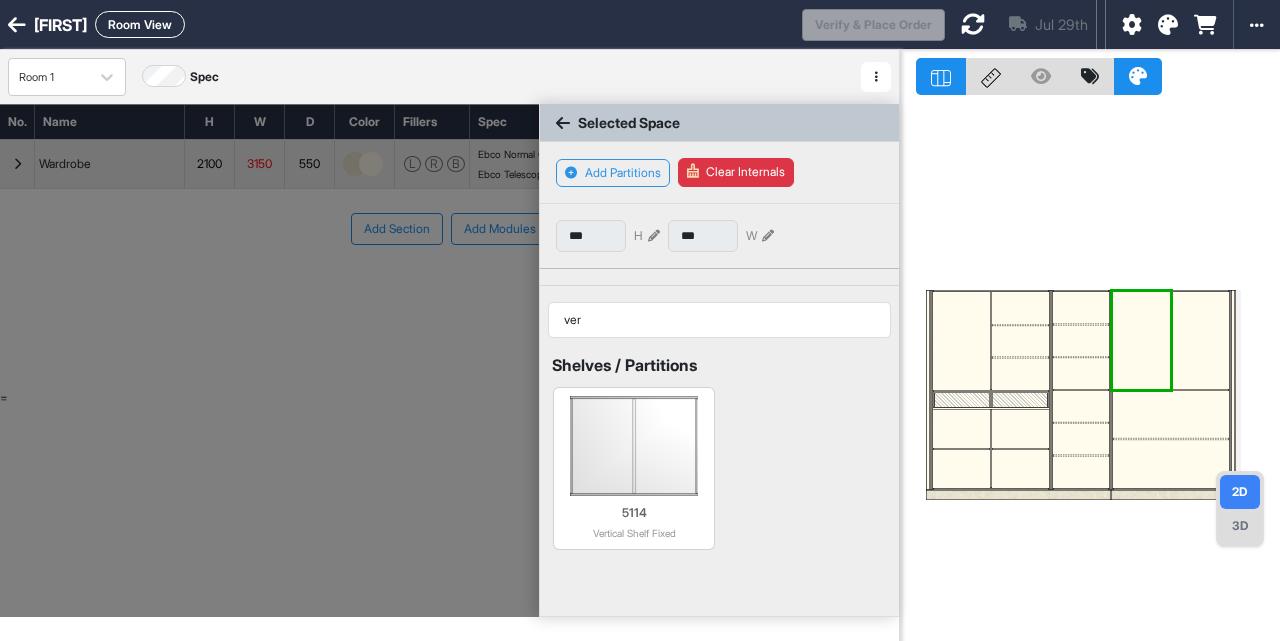 click at bounding box center (654, 236) 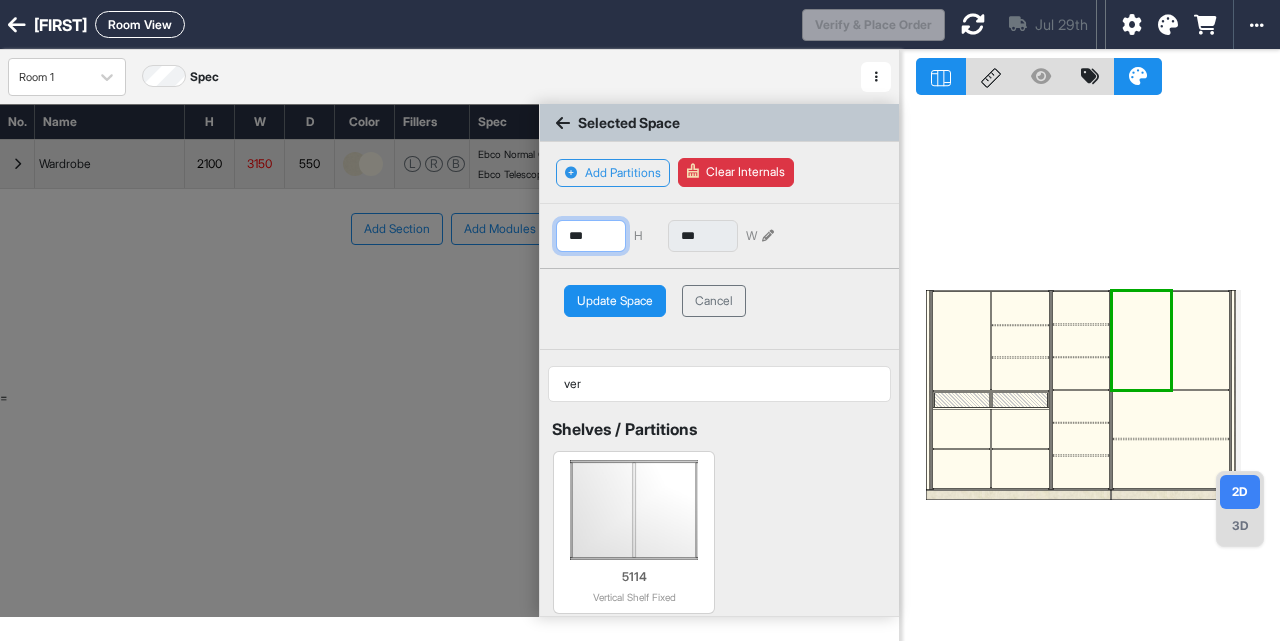 click on "***" at bounding box center [591, 236] 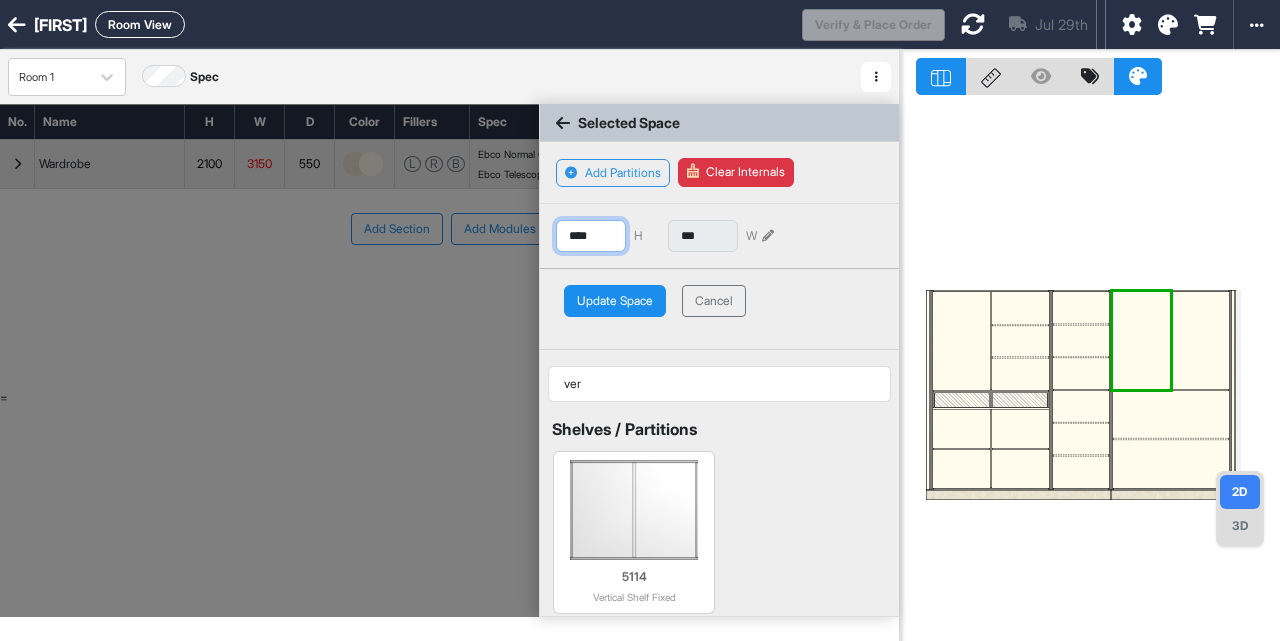 type on "****" 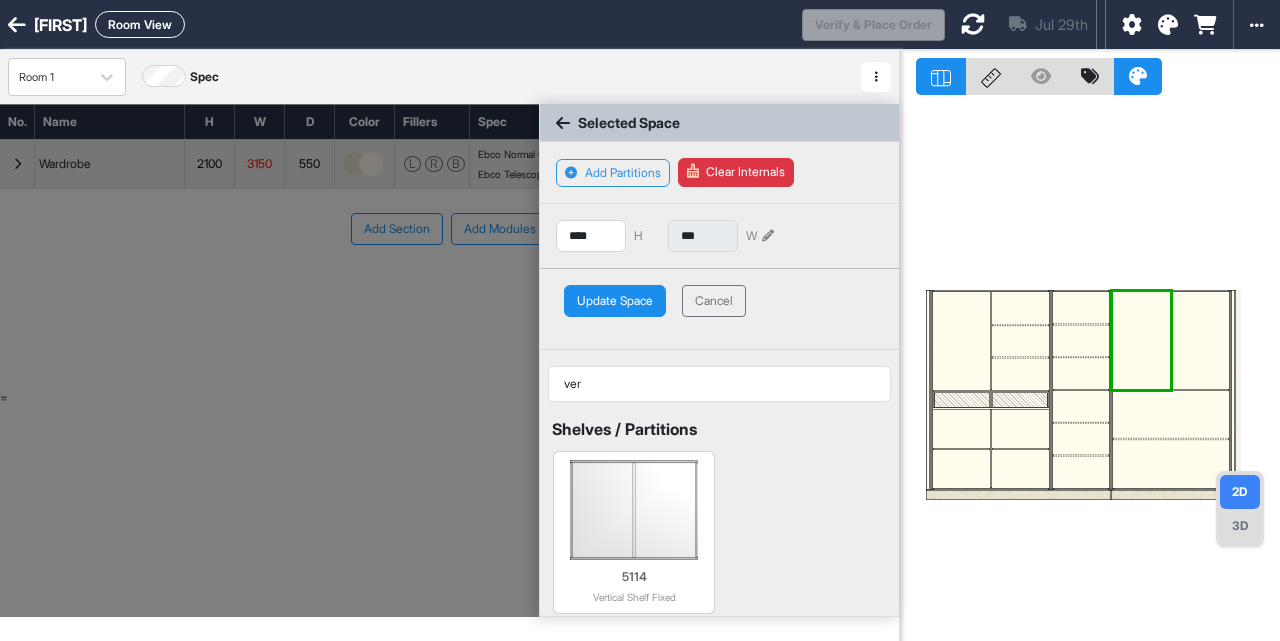 click on "Update Space" at bounding box center (615, 301) 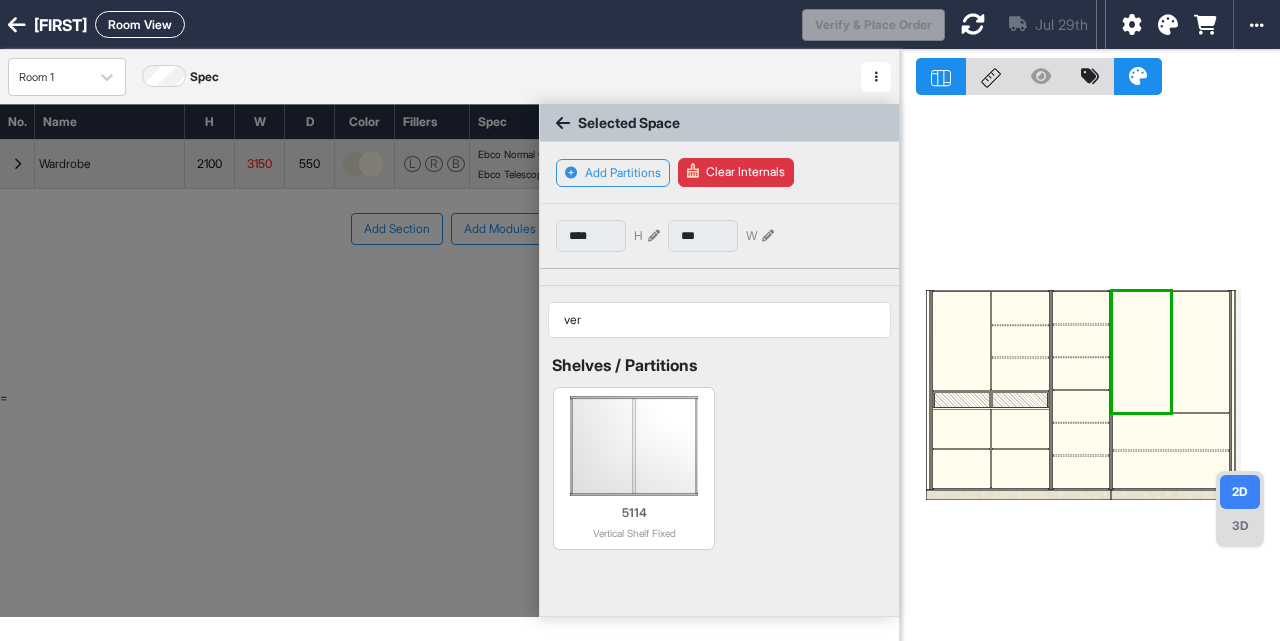 click at bounding box center (1141, 352) 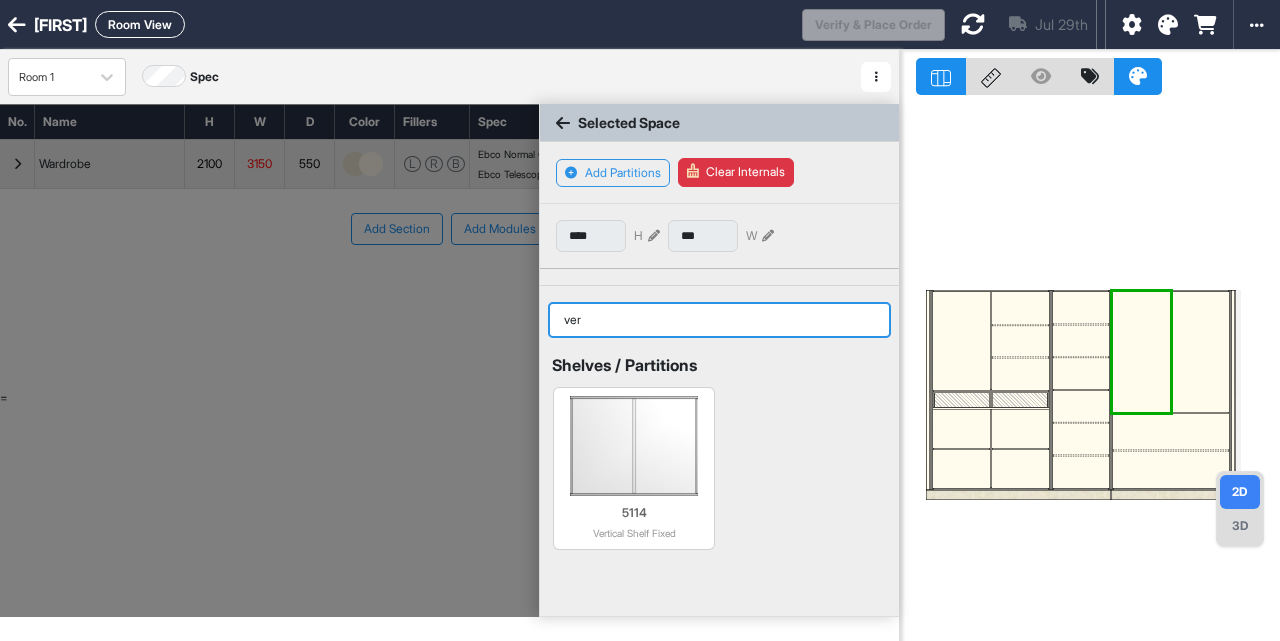 click on "ver" at bounding box center (719, 320) 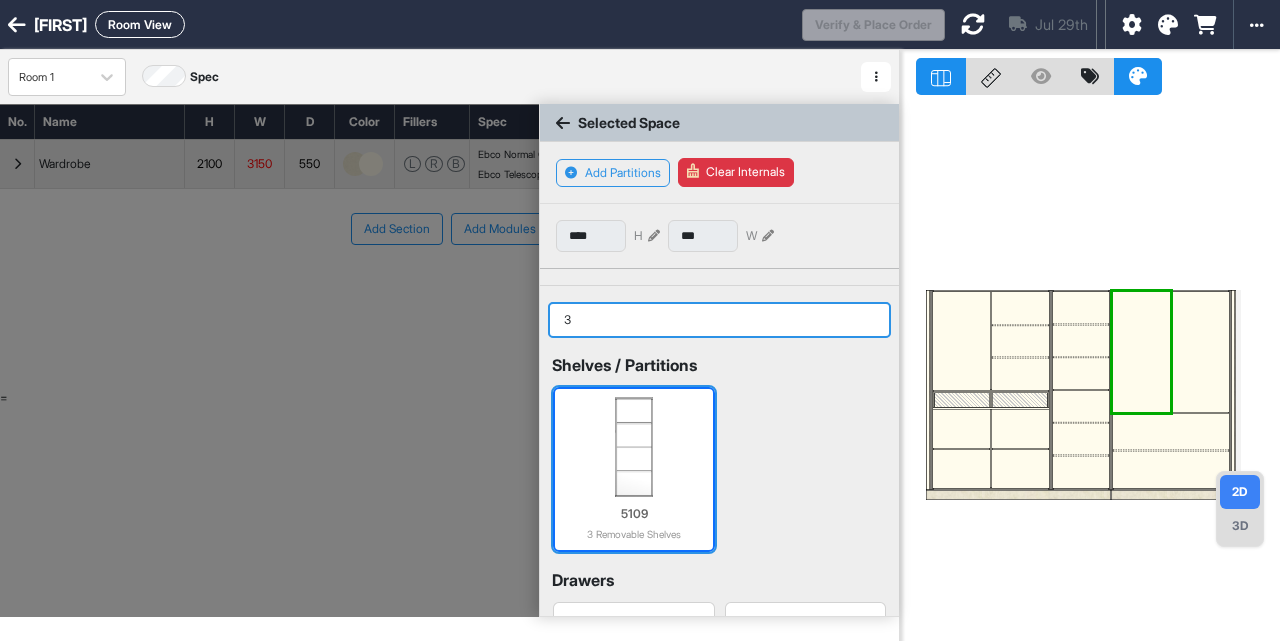 type on "3" 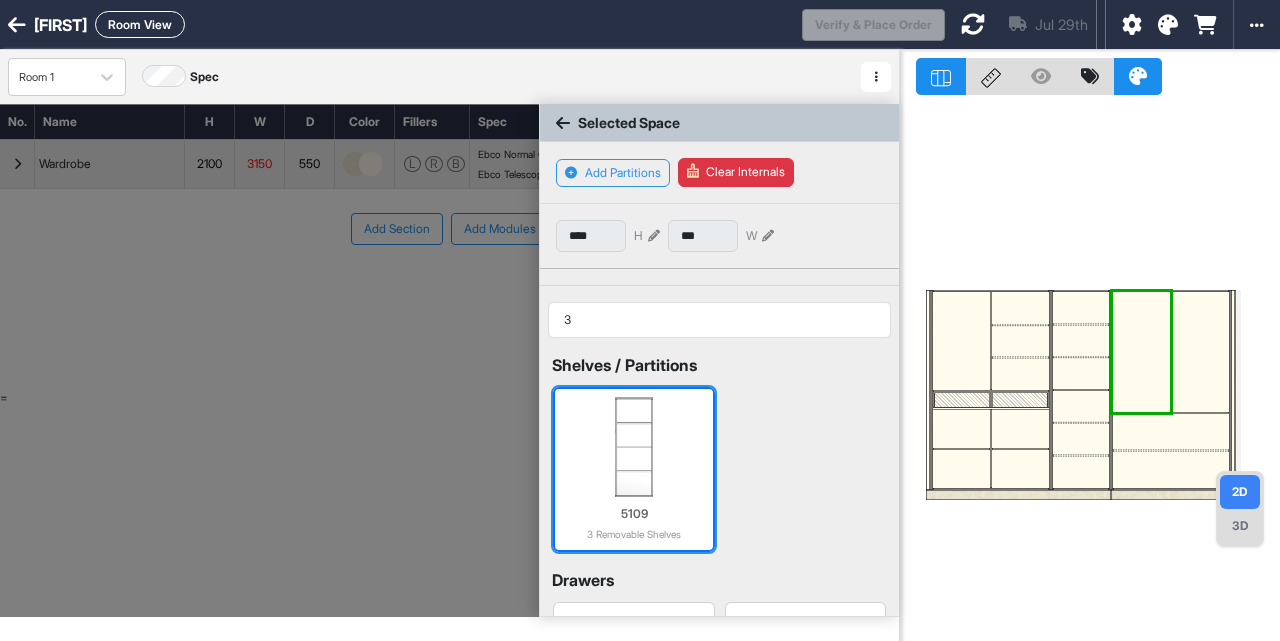 click at bounding box center [633, 447] 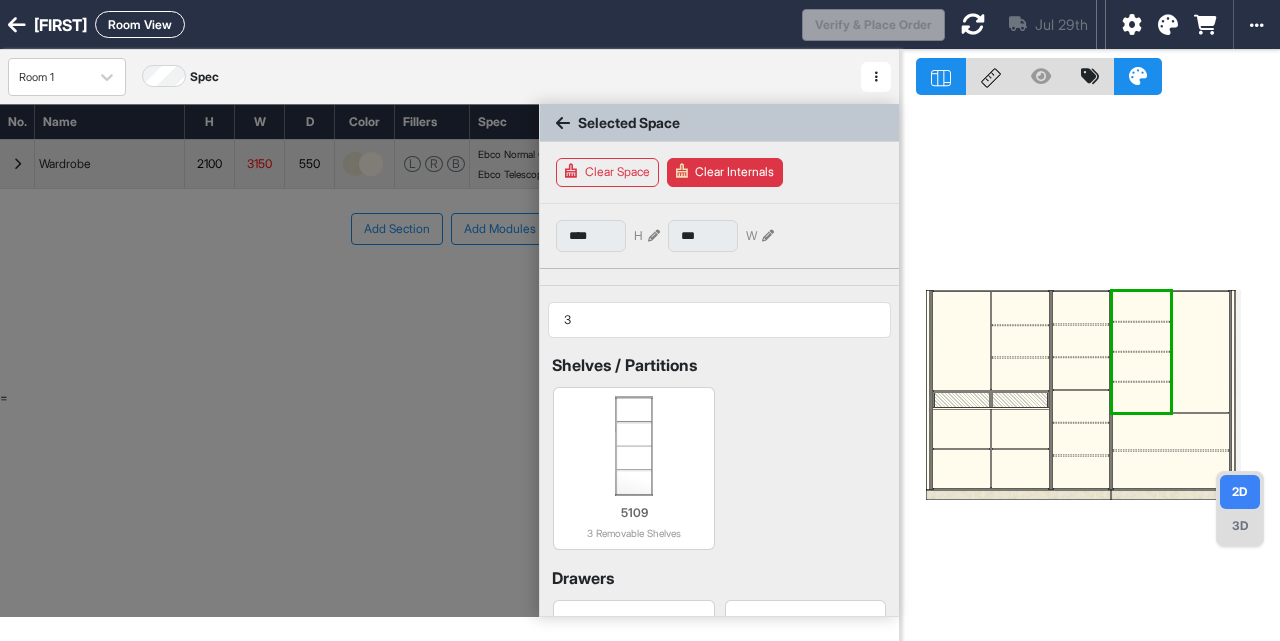 type on "***" 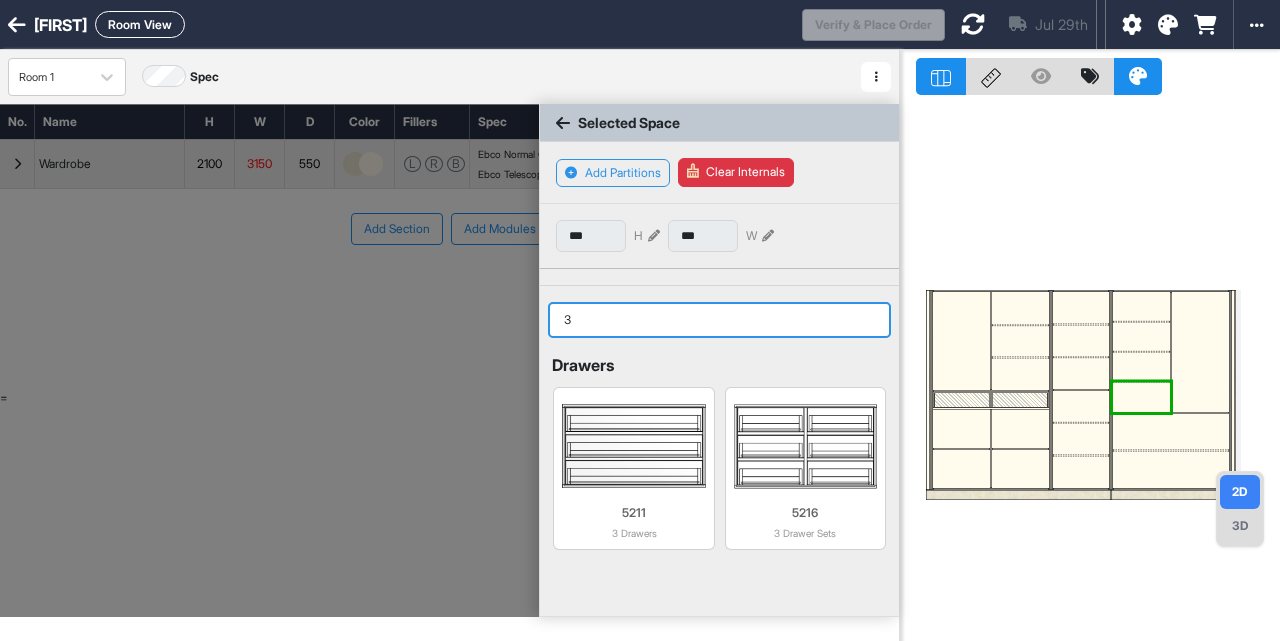 click on "3" at bounding box center [719, 320] 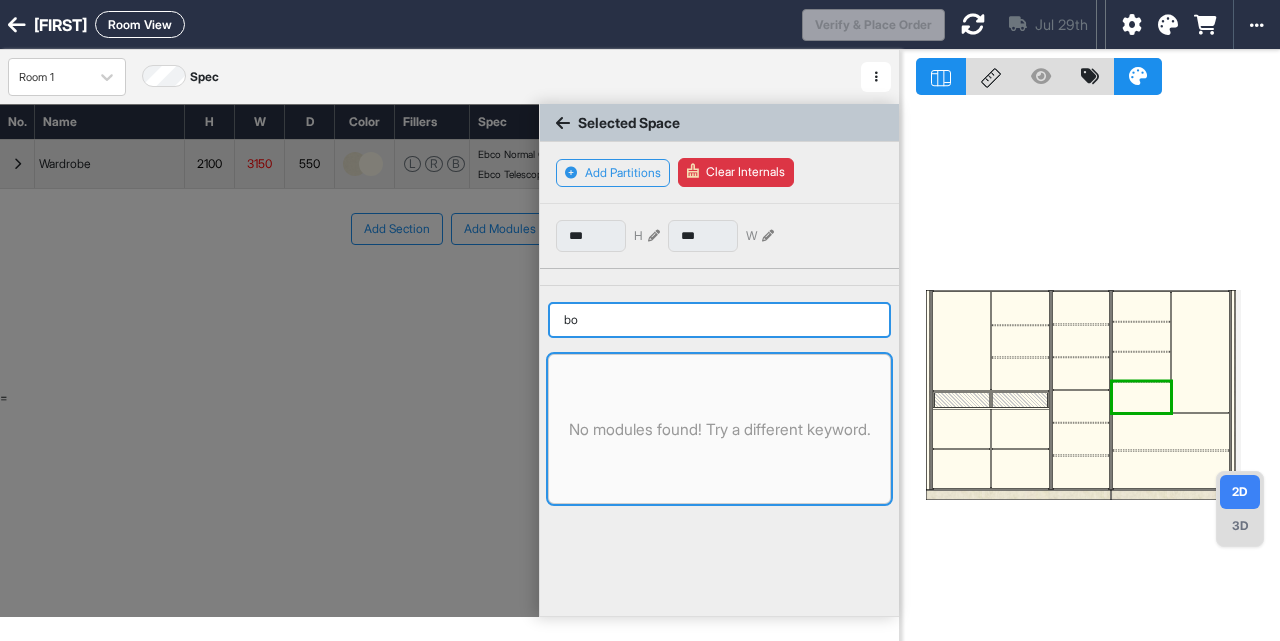type on "b" 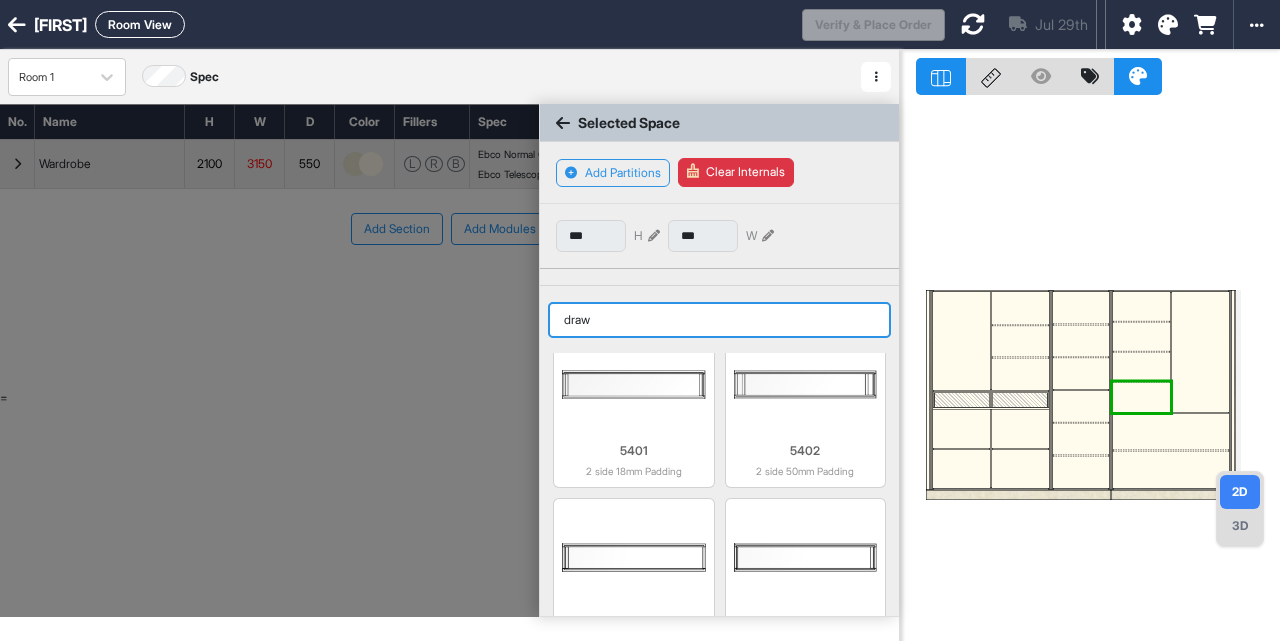 scroll, scrollTop: 834, scrollLeft: 0, axis: vertical 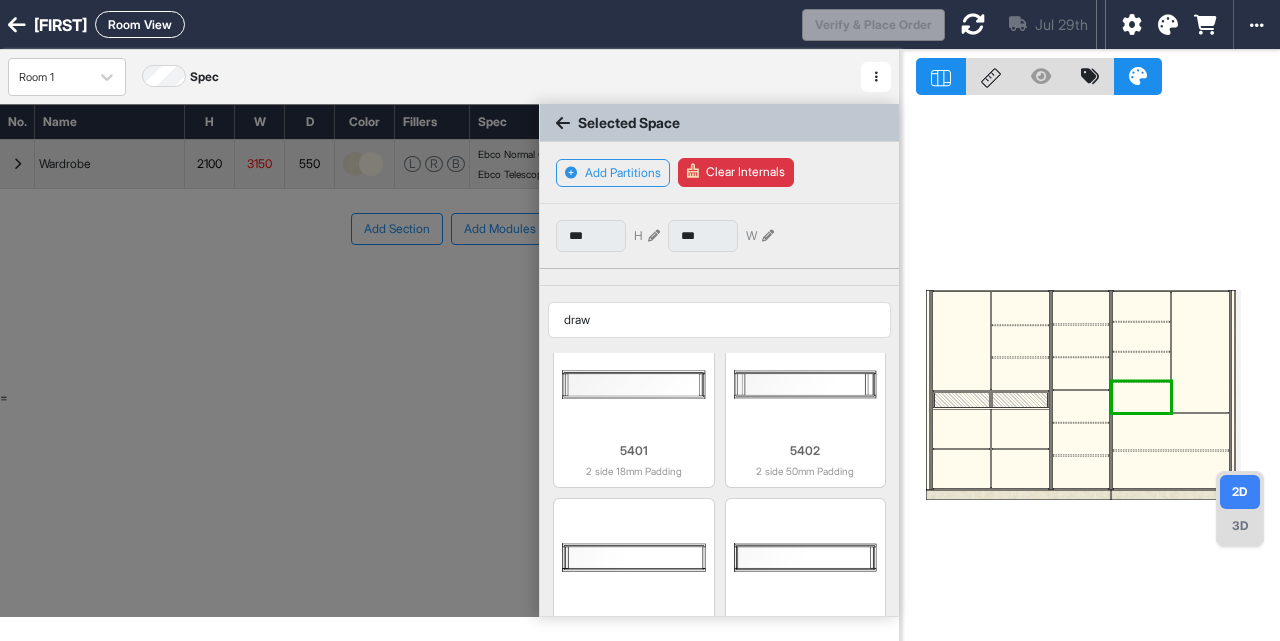 click at bounding box center [1141, 397] 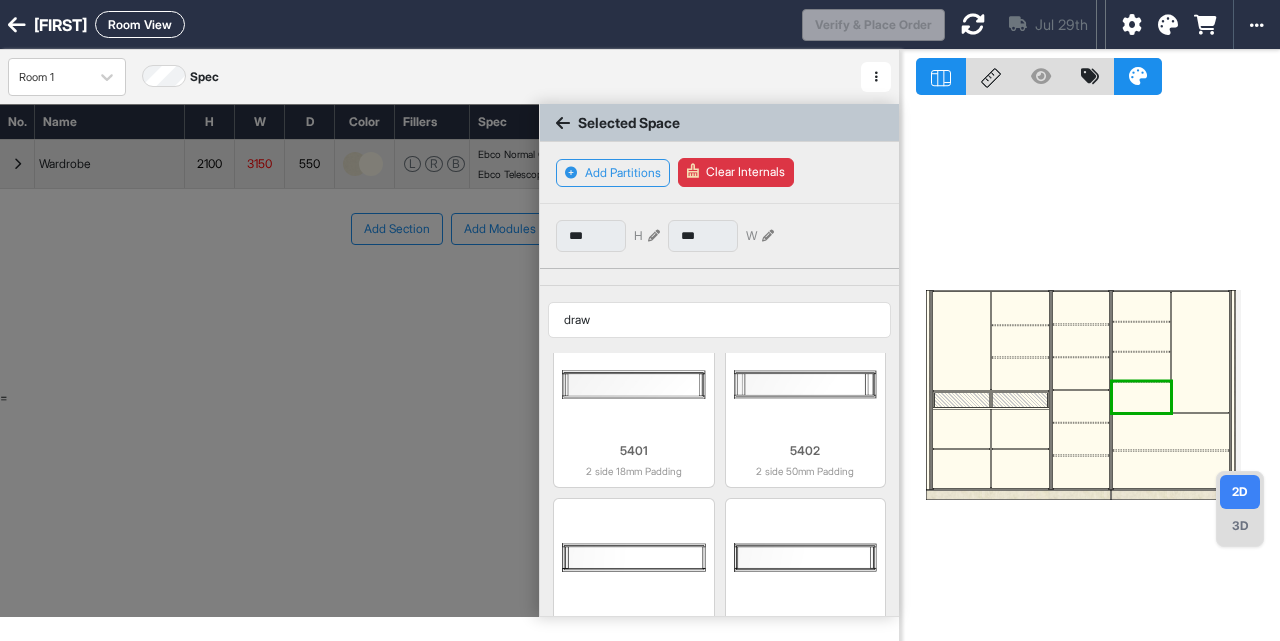 click at bounding box center [1141, 397] 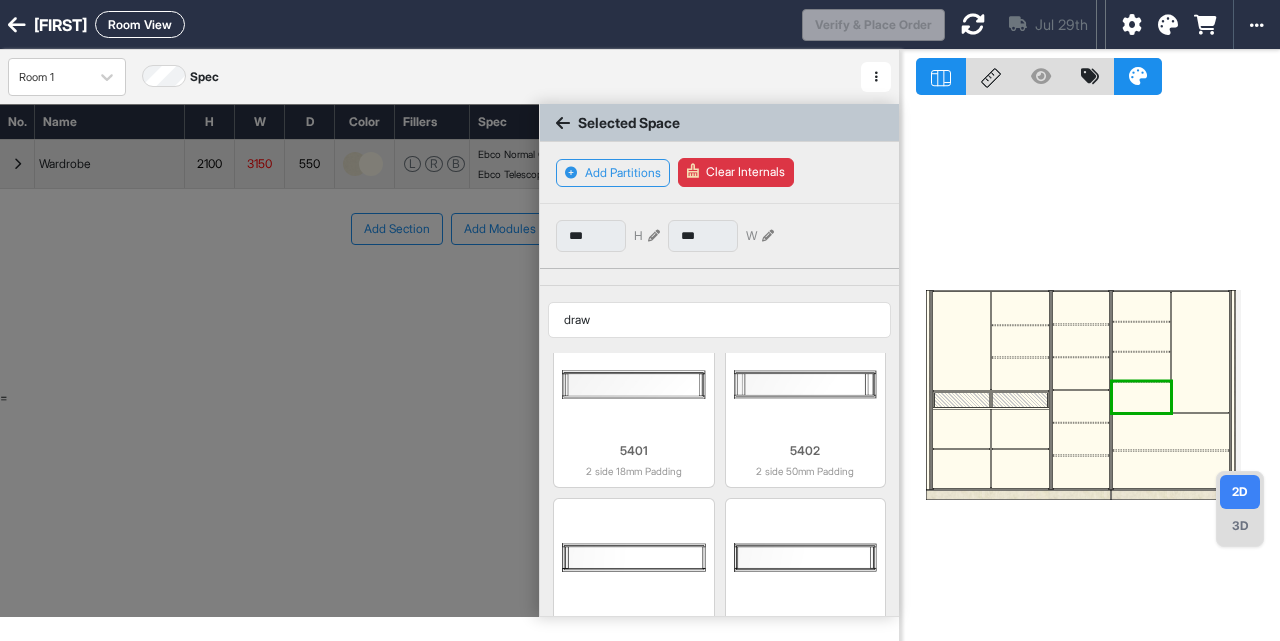 click at bounding box center [1141, 397] 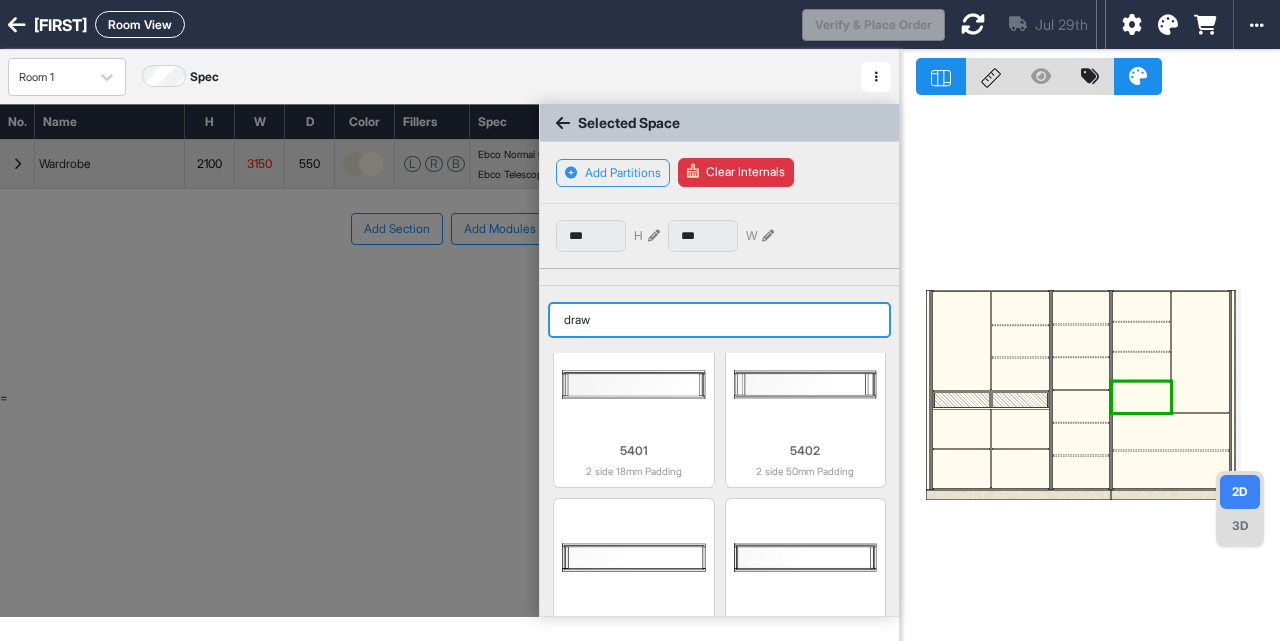 click on "draw" at bounding box center (719, 320) 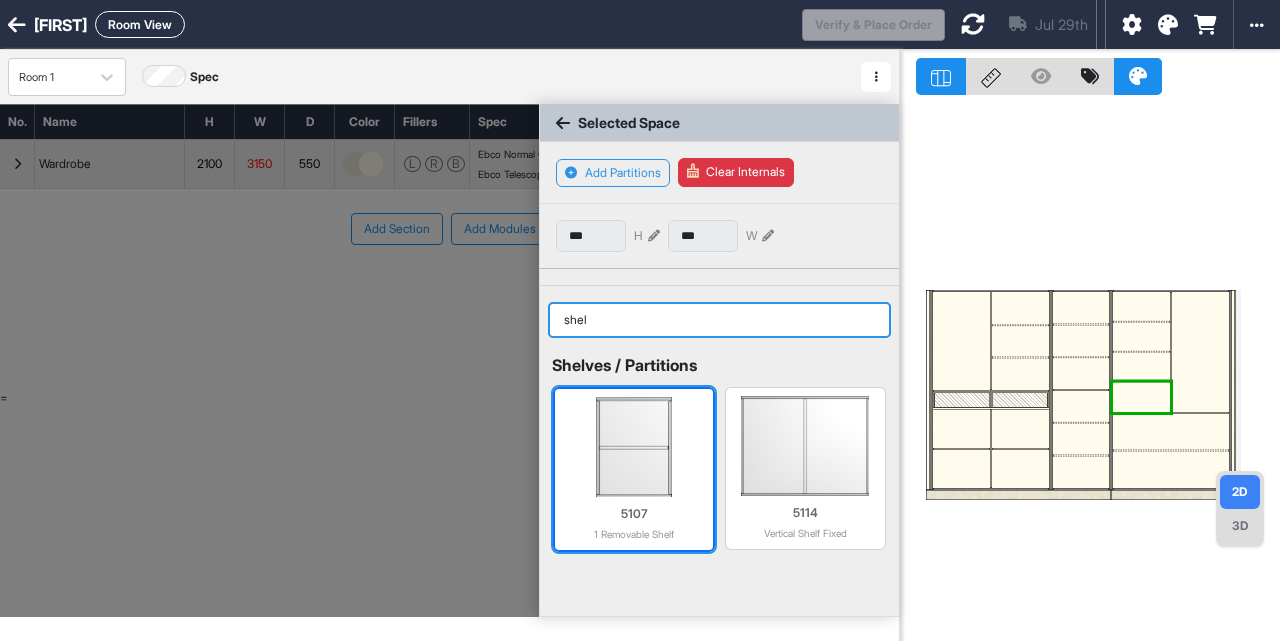 type on "shel" 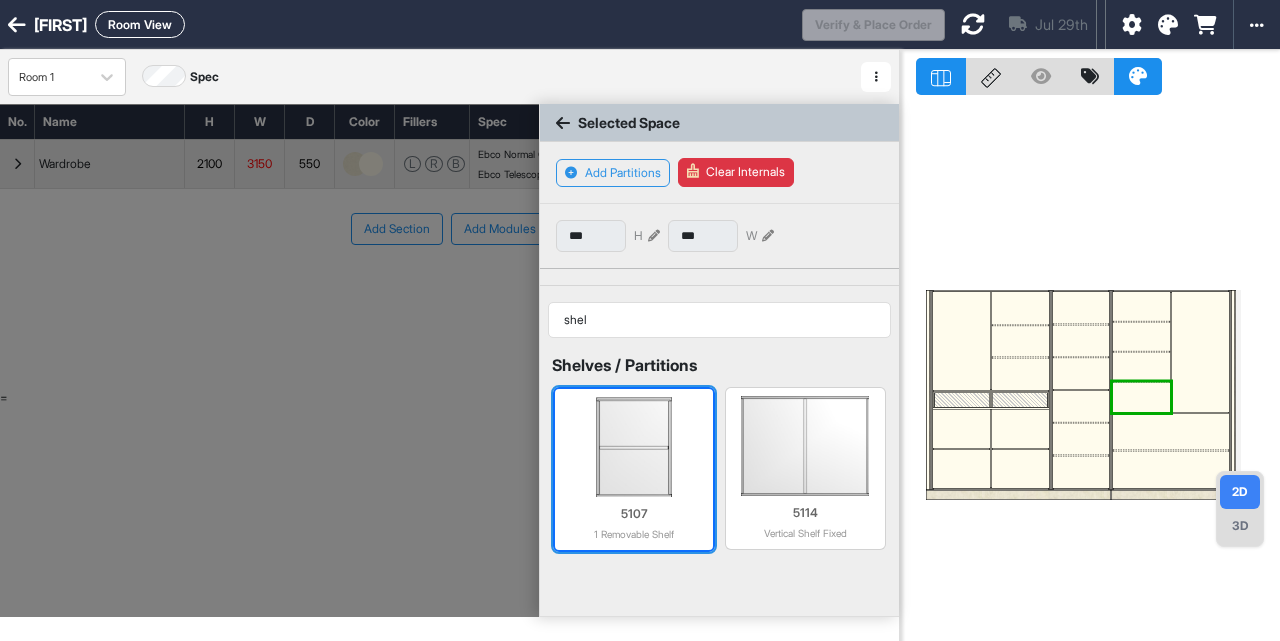 click at bounding box center [633, 447] 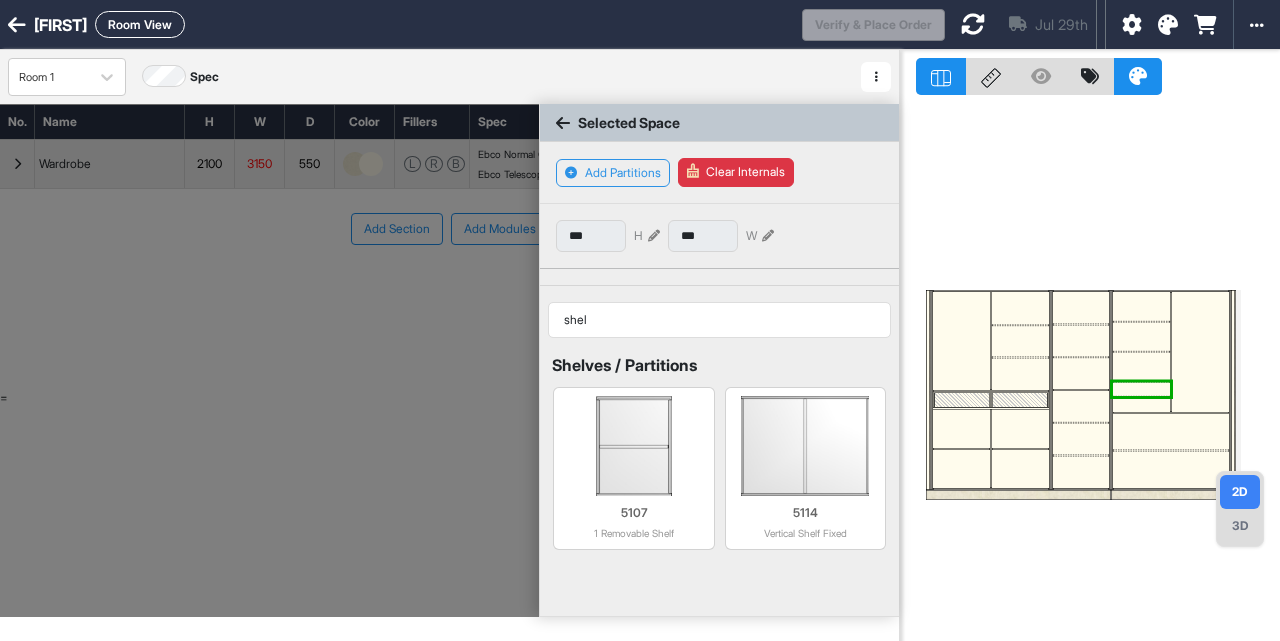 type on "***" 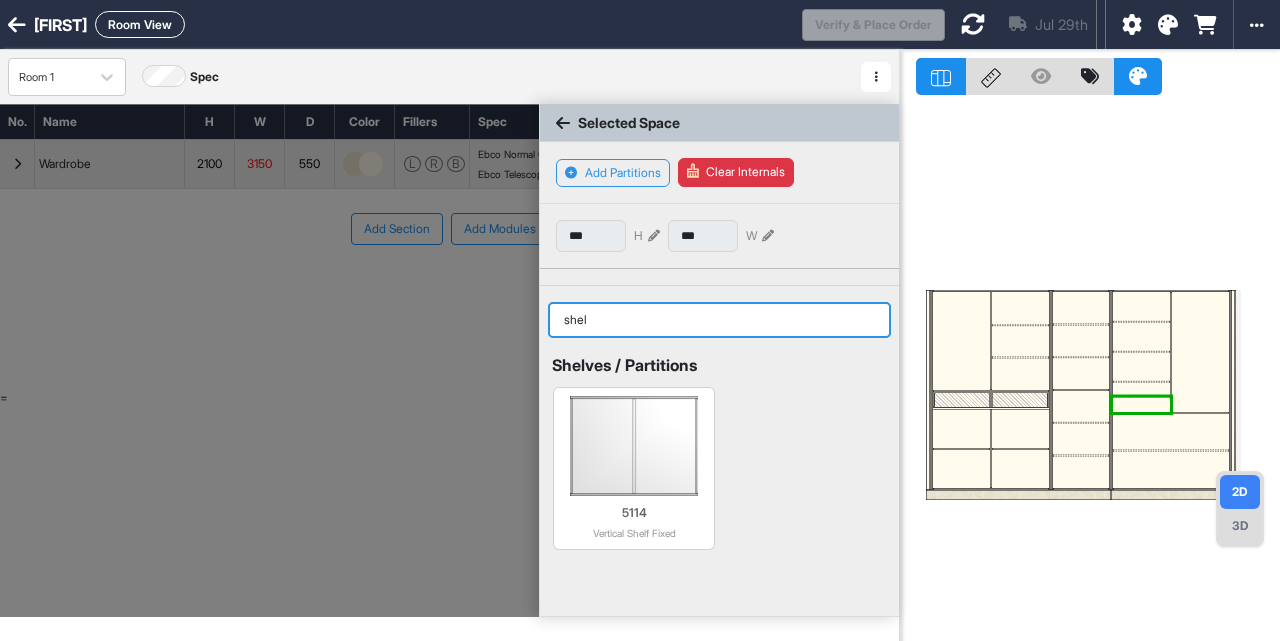 click on "shel" at bounding box center (719, 320) 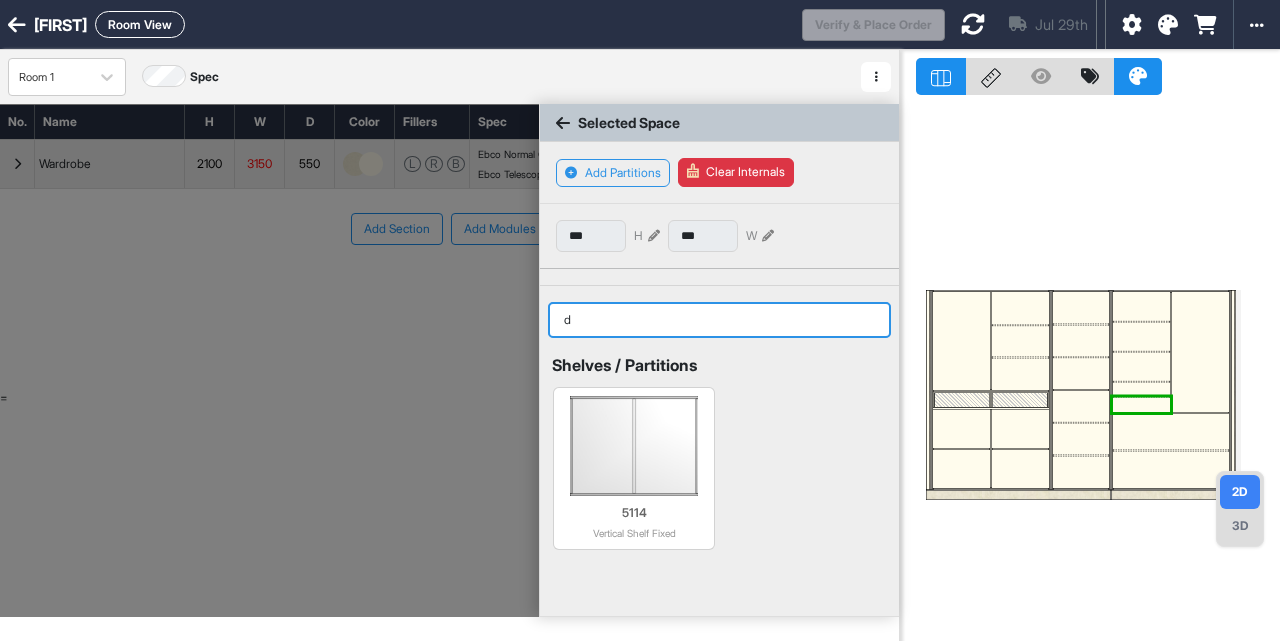 click on "d" at bounding box center [719, 320] 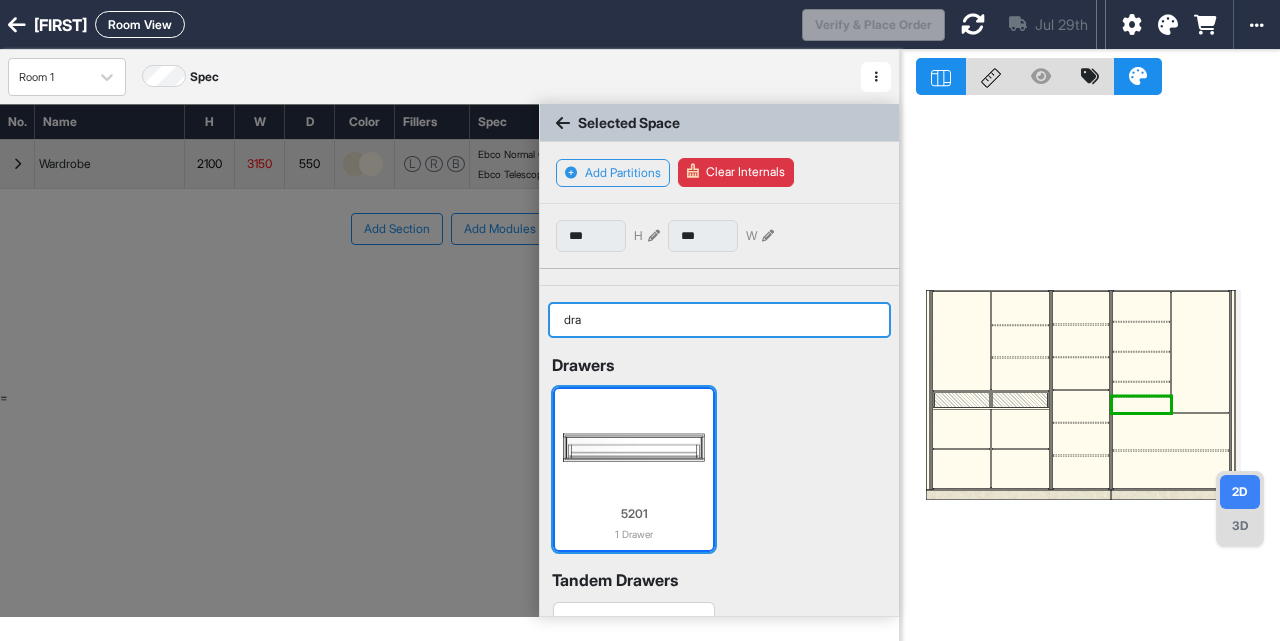 type on "dra" 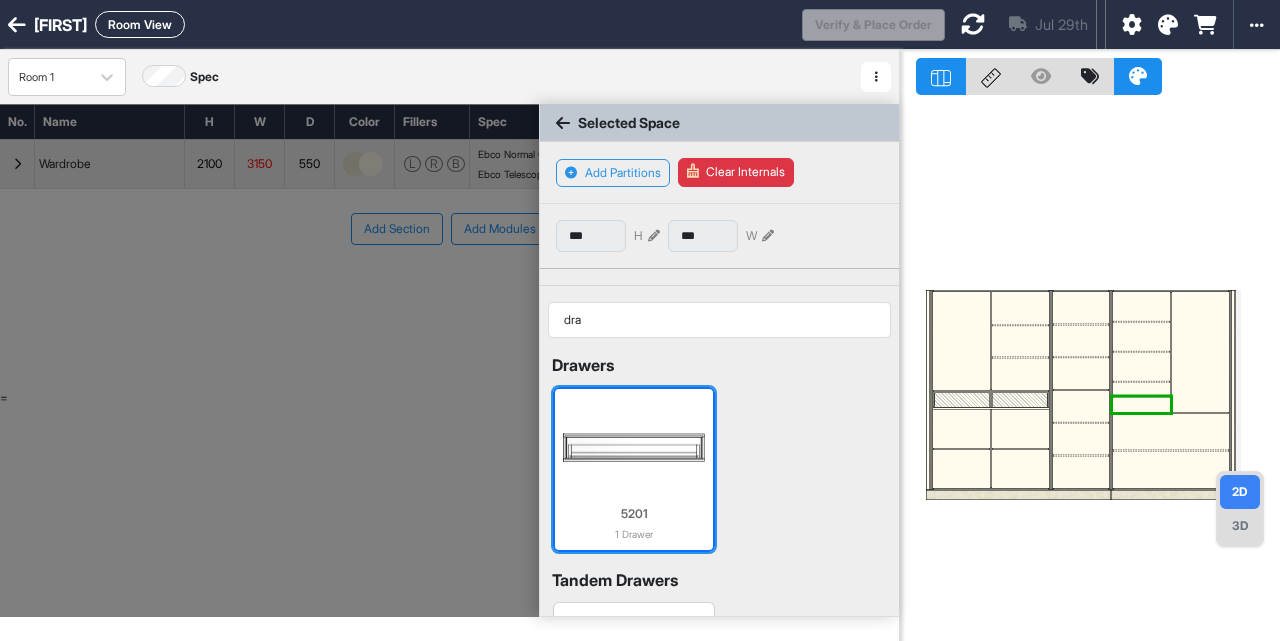 click at bounding box center [633, 447] 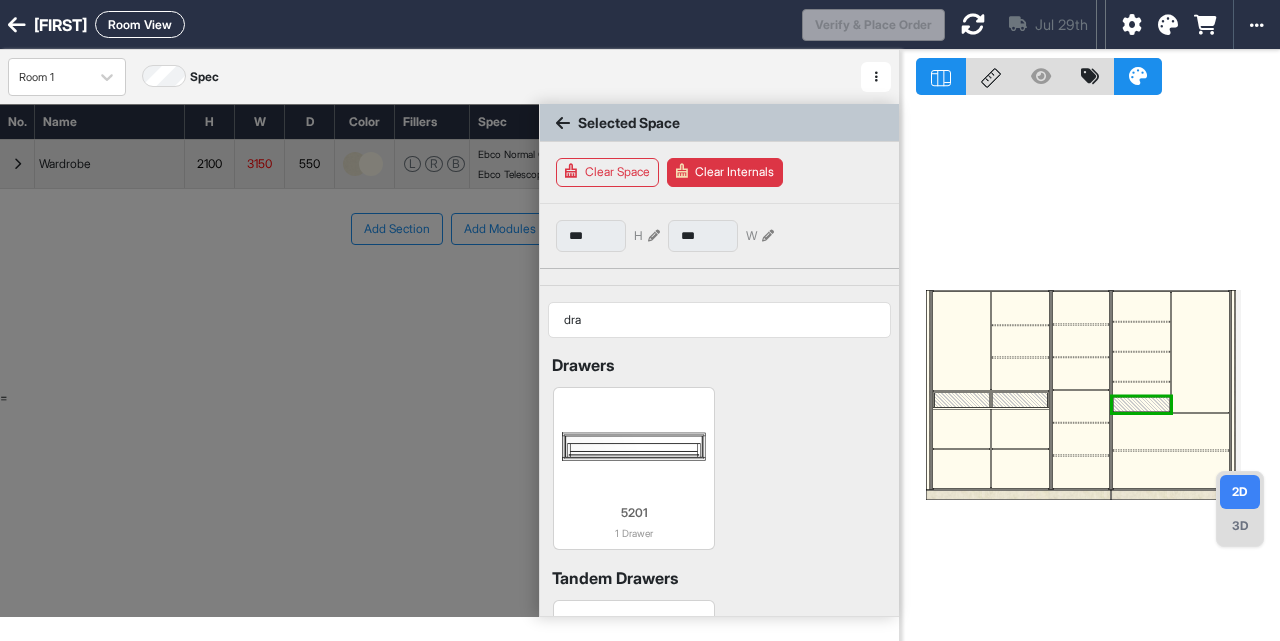 click at bounding box center [563, 123] 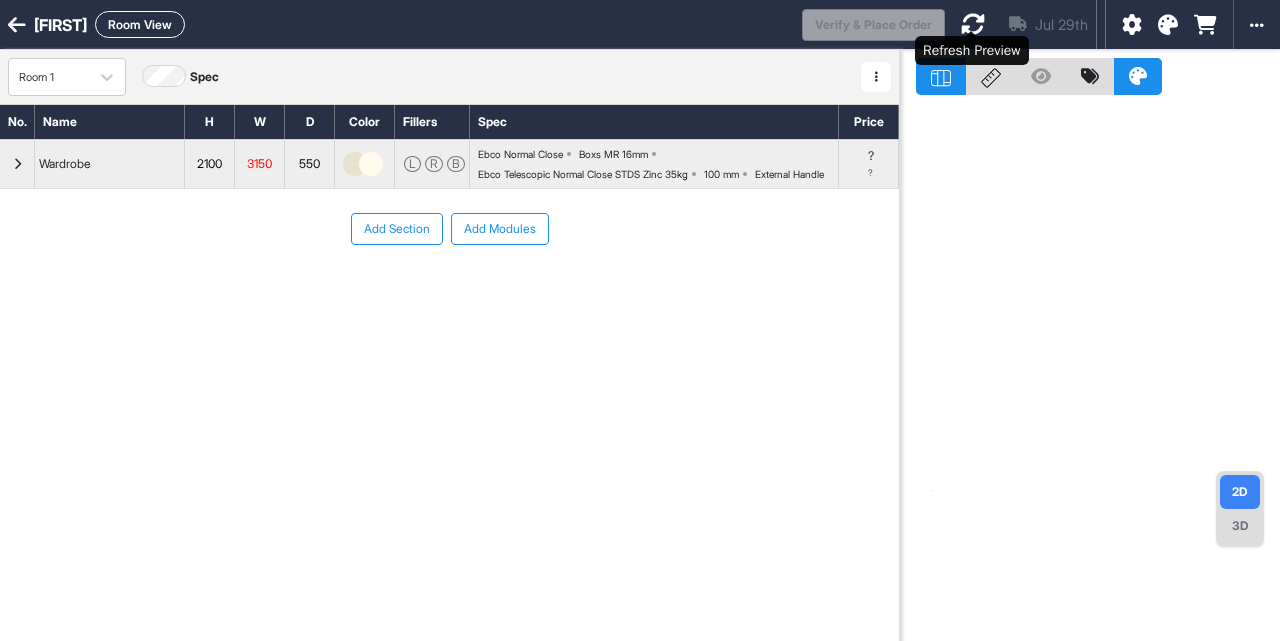 click at bounding box center [973, 24] 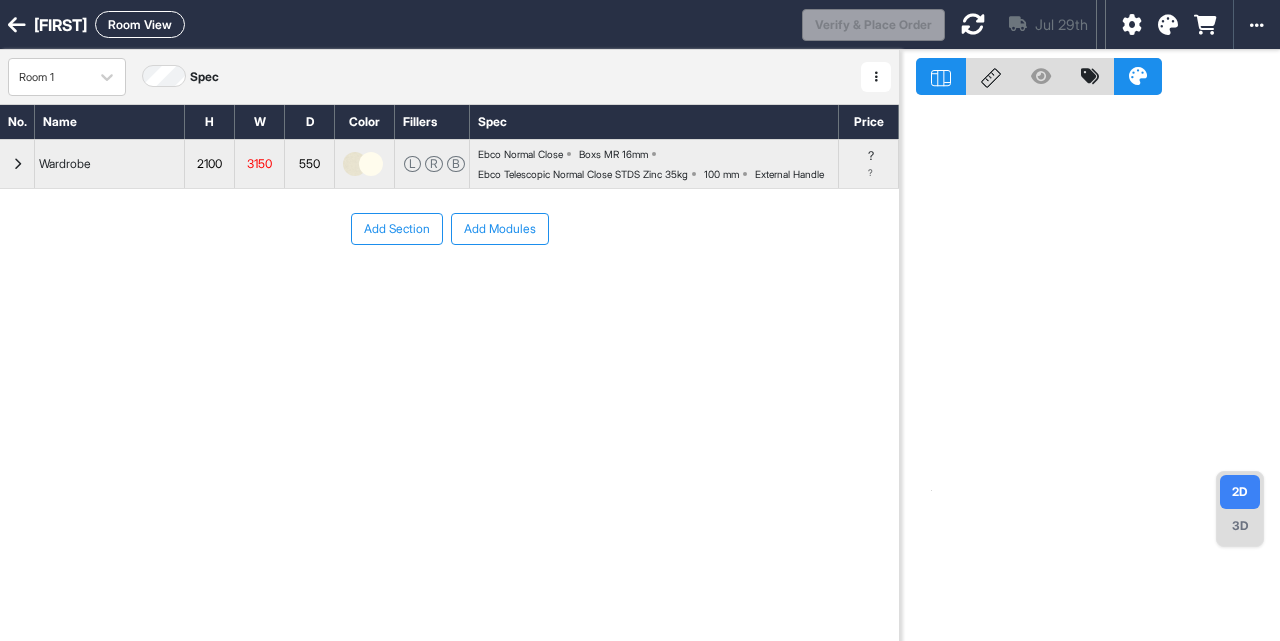 click on "Add Section" at bounding box center (397, 229) 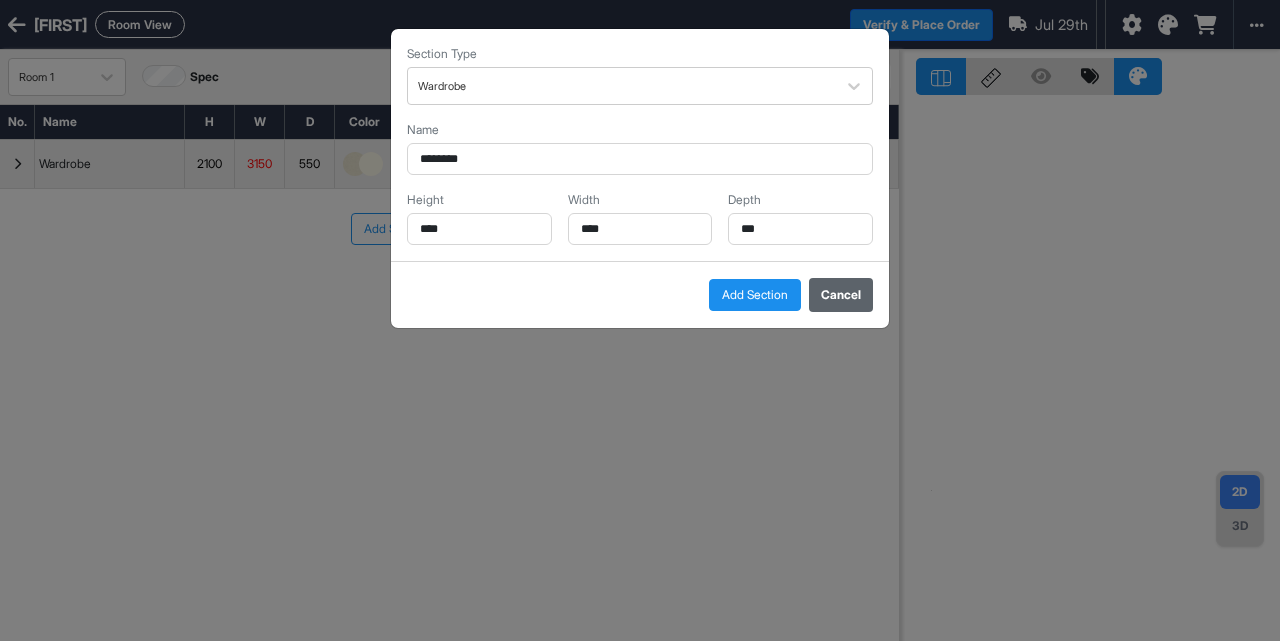 click on "Cancel" at bounding box center [841, 295] 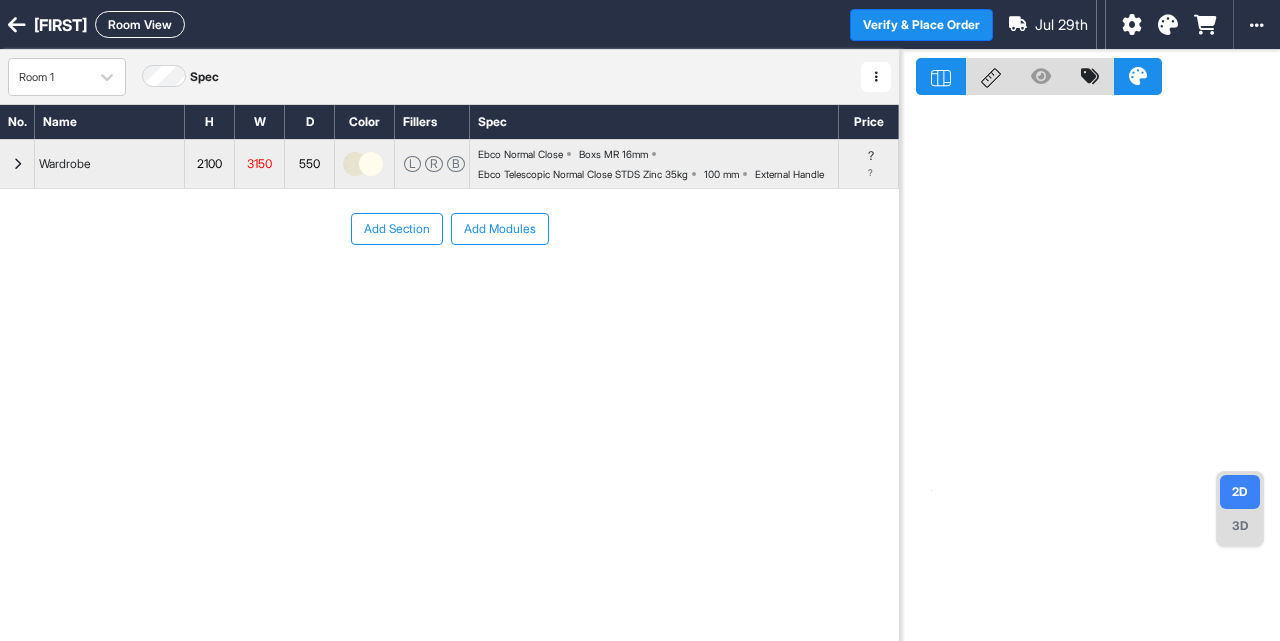 click on "3150" at bounding box center (259, 164) 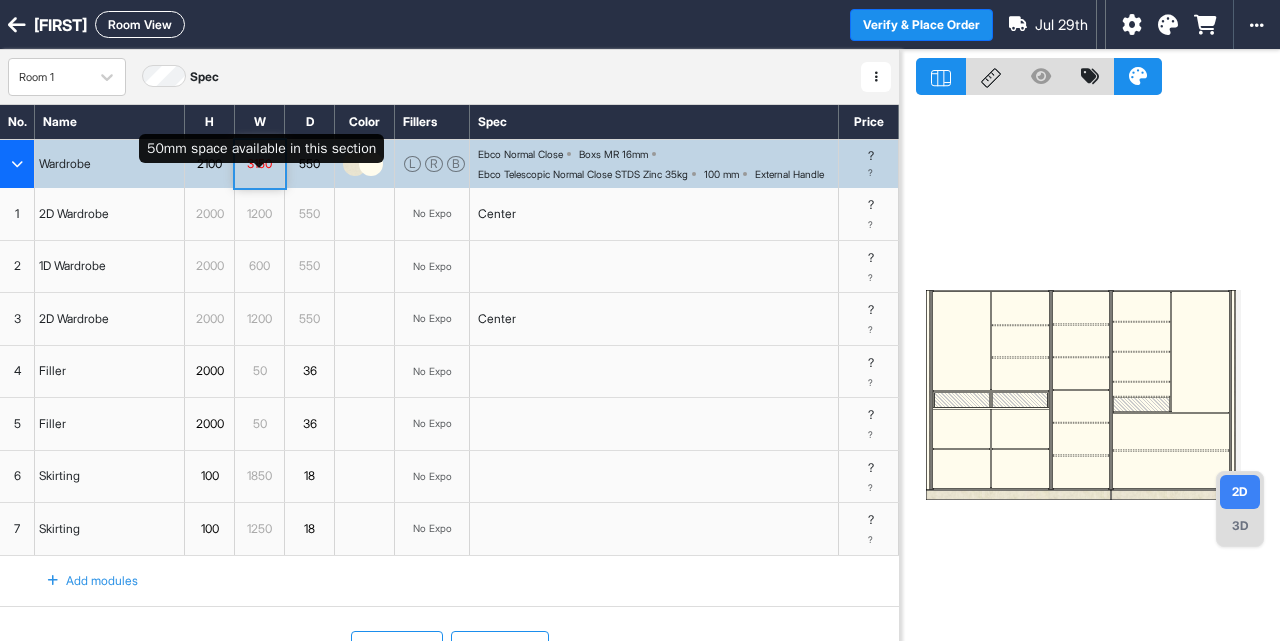 click on "3150" at bounding box center (259, 164) 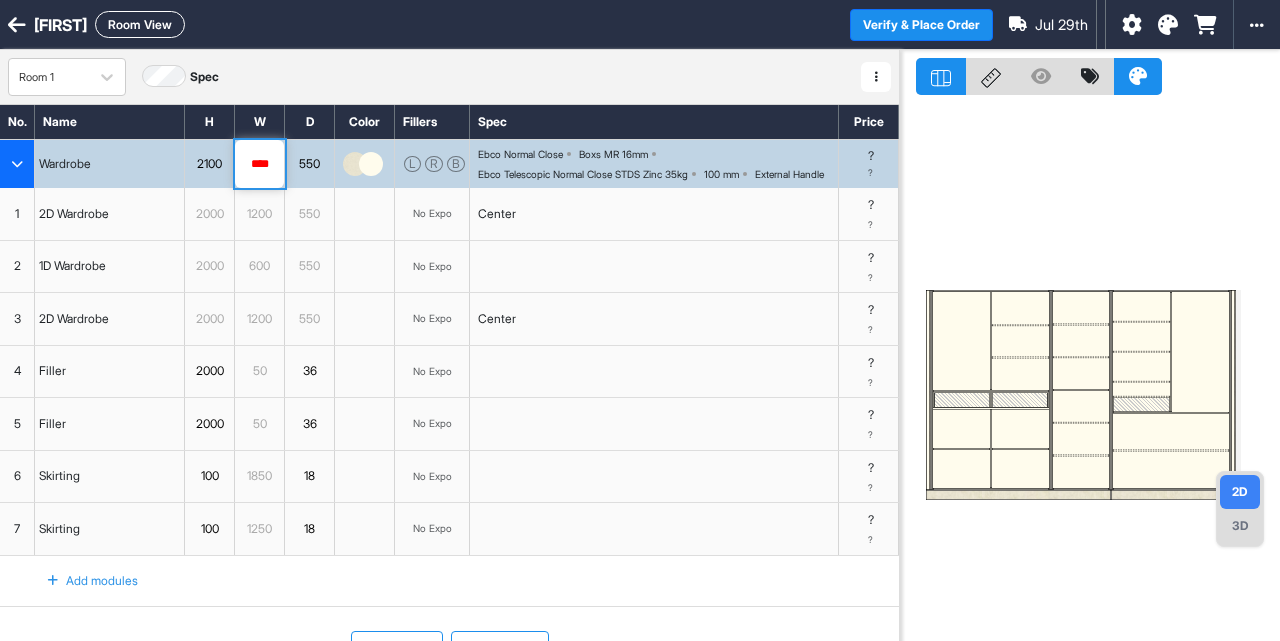 click on "****" at bounding box center [259, 164] 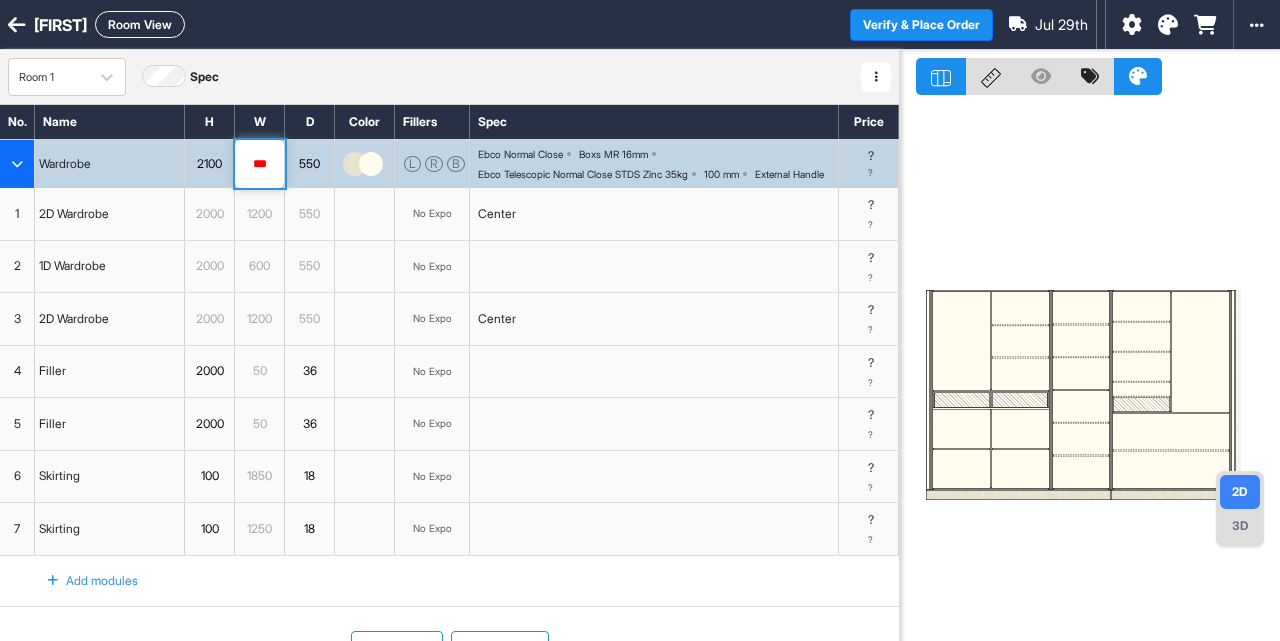 type on "****" 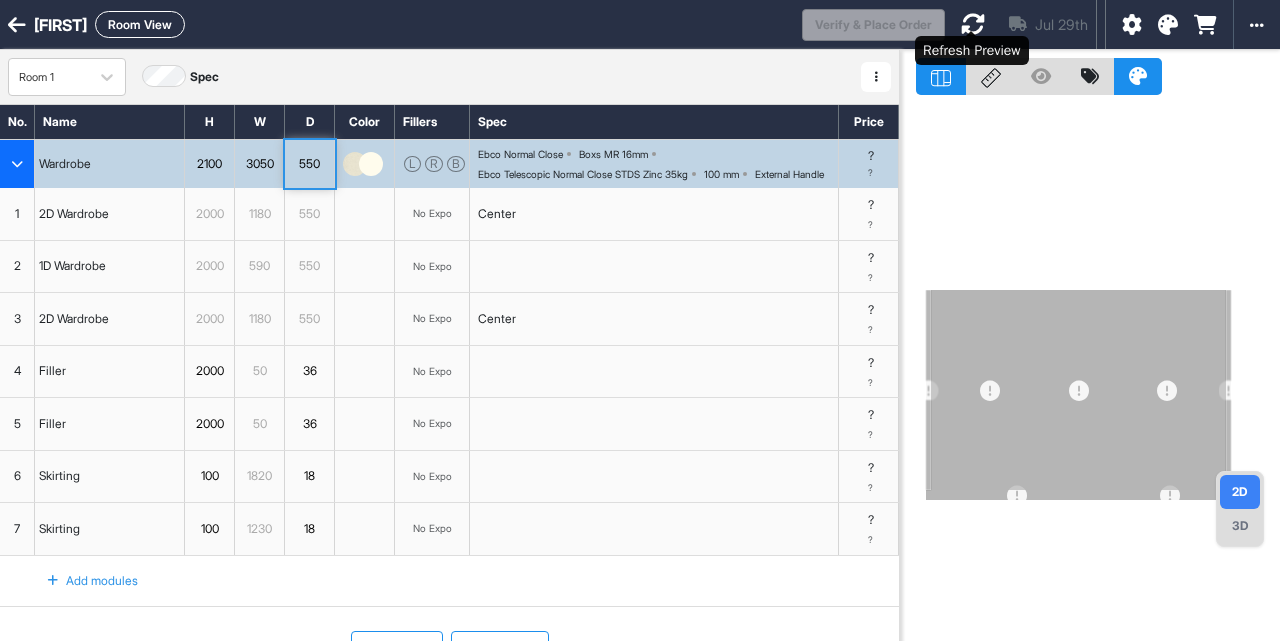 click at bounding box center [973, 24] 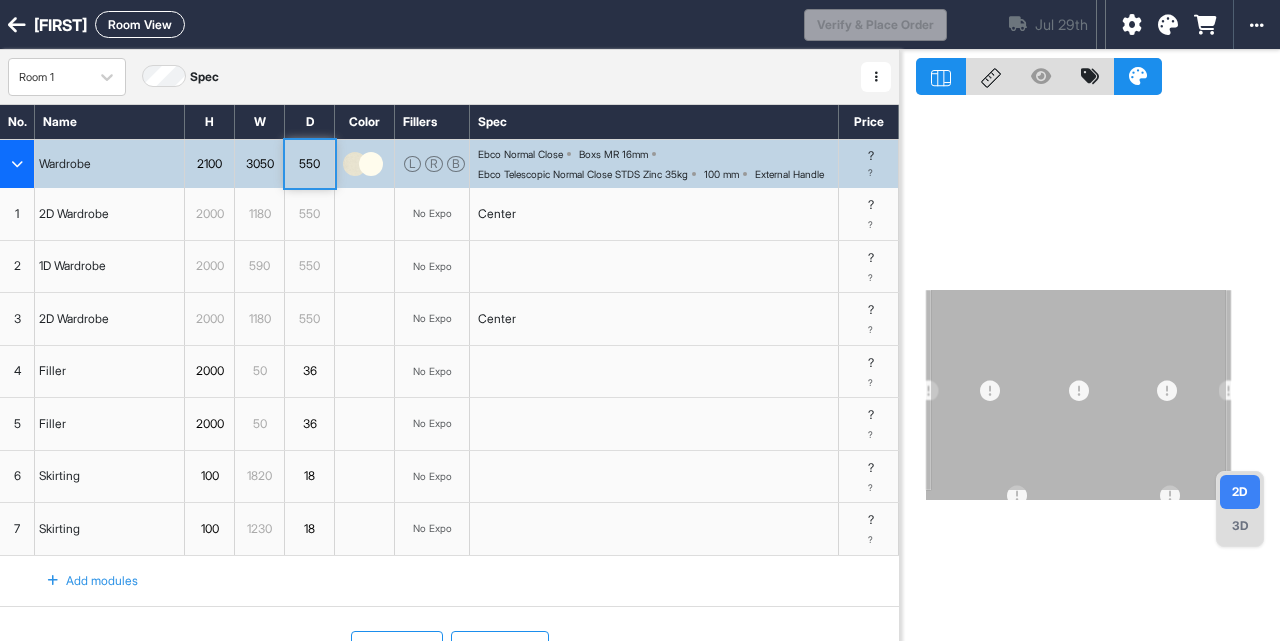 scroll, scrollTop: 186, scrollLeft: 0, axis: vertical 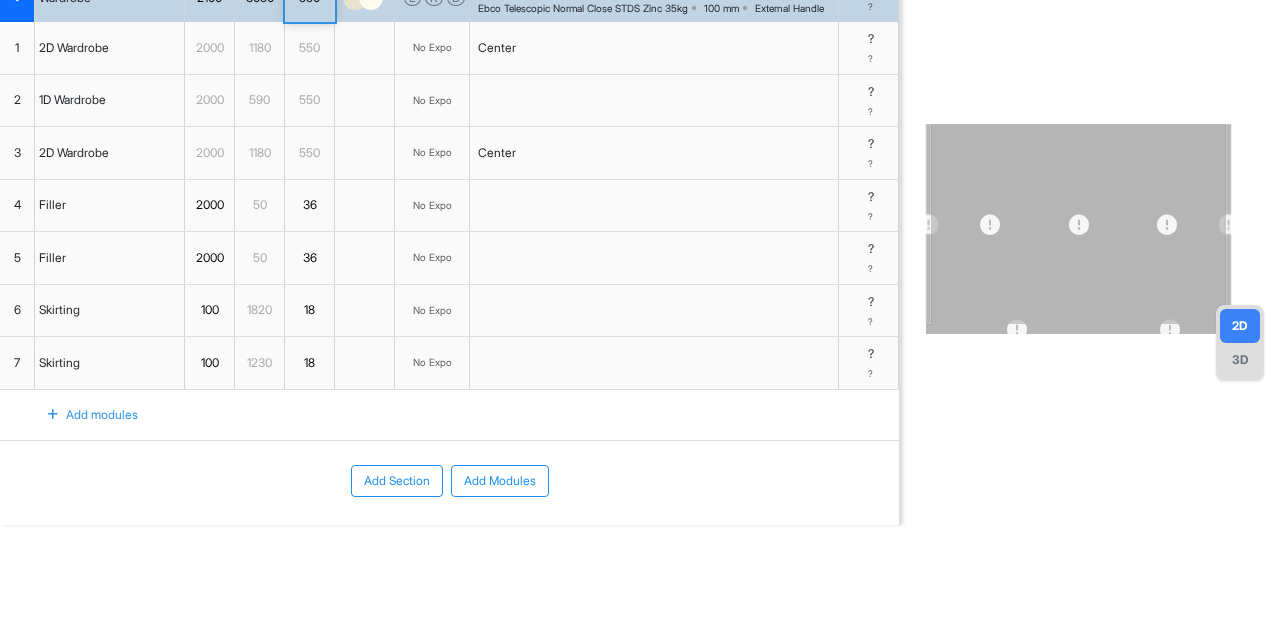 click on "Add Section Add Modules" at bounding box center [449, 541] 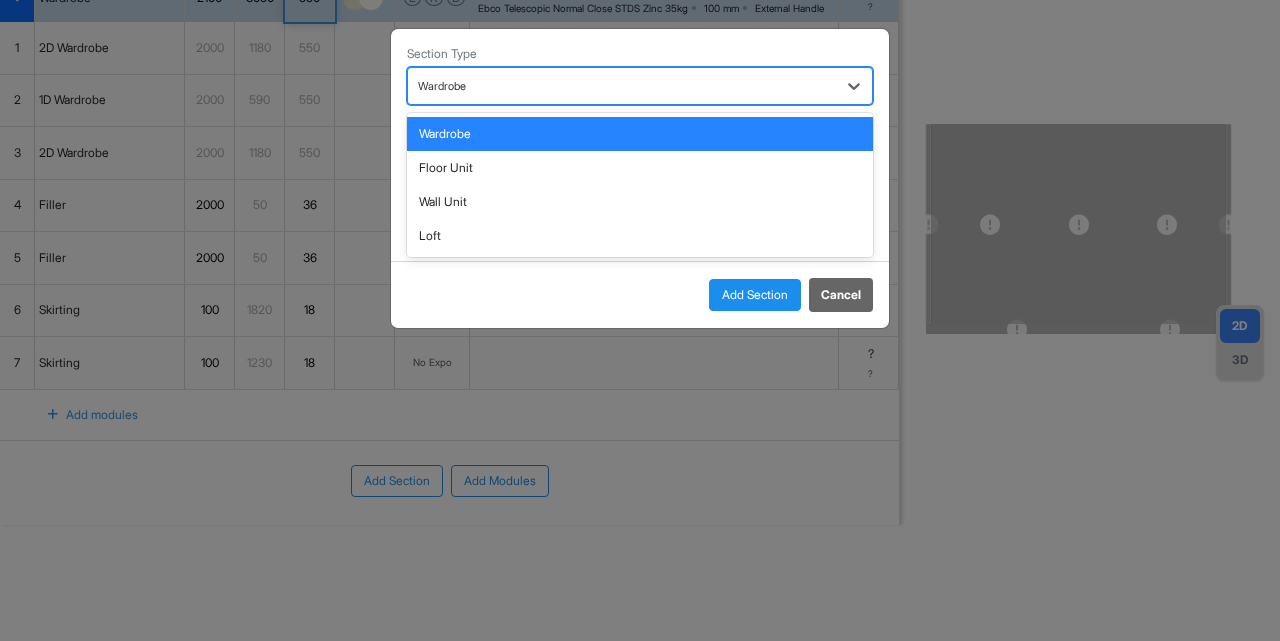 click at bounding box center [622, 86] 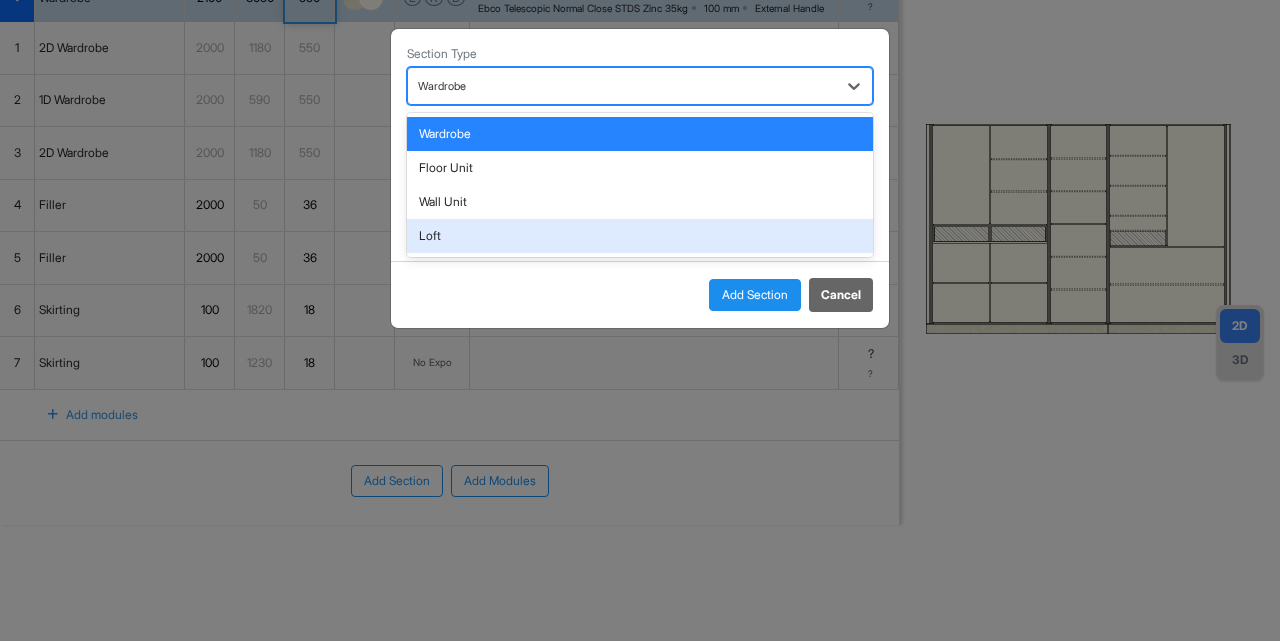 click on "Loft" at bounding box center [640, 236] 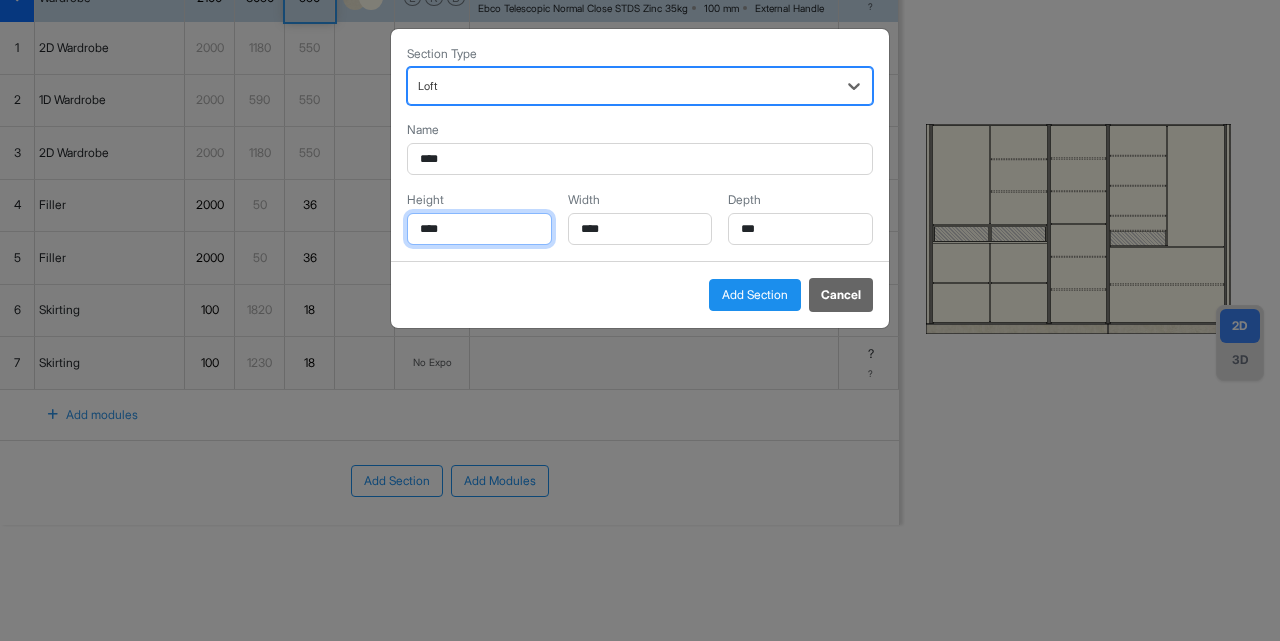 click on "****" at bounding box center [479, 229] 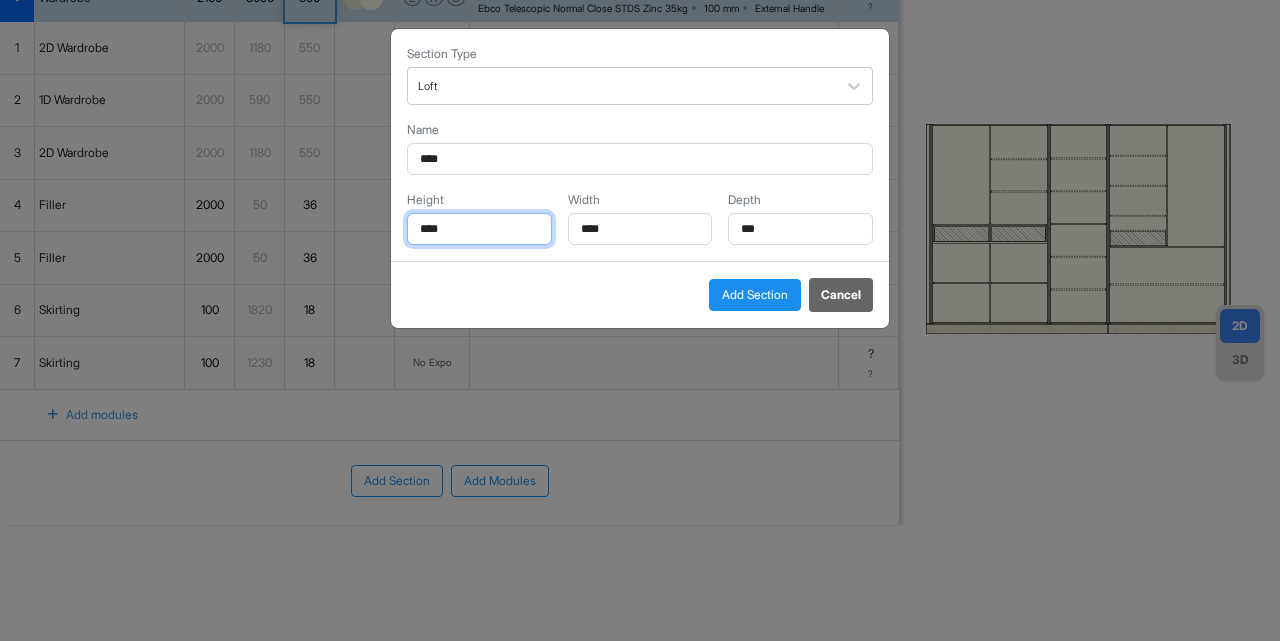 click on "****" at bounding box center [479, 229] 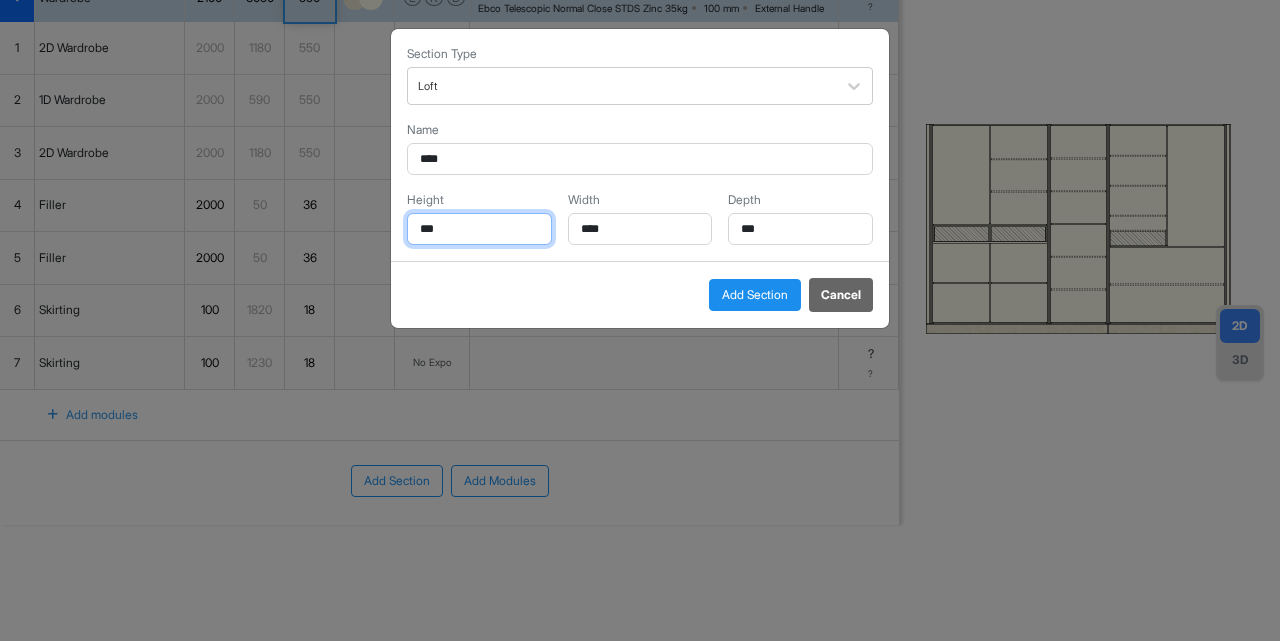 type on "***" 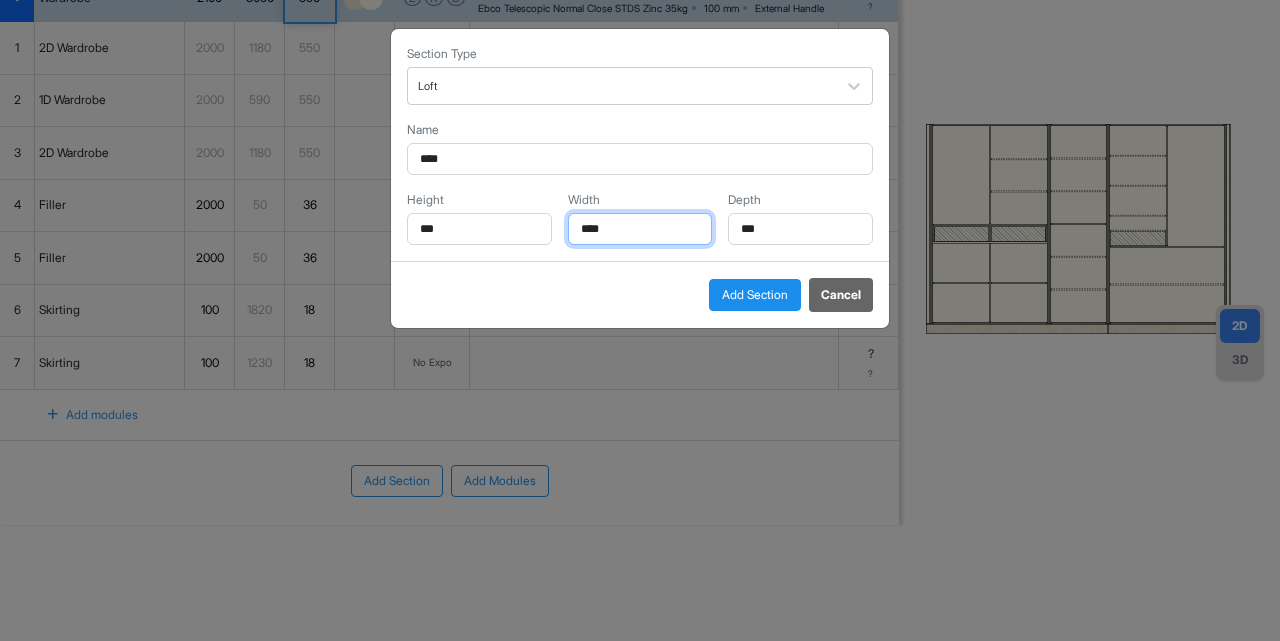 click on "****" at bounding box center (640, 229) 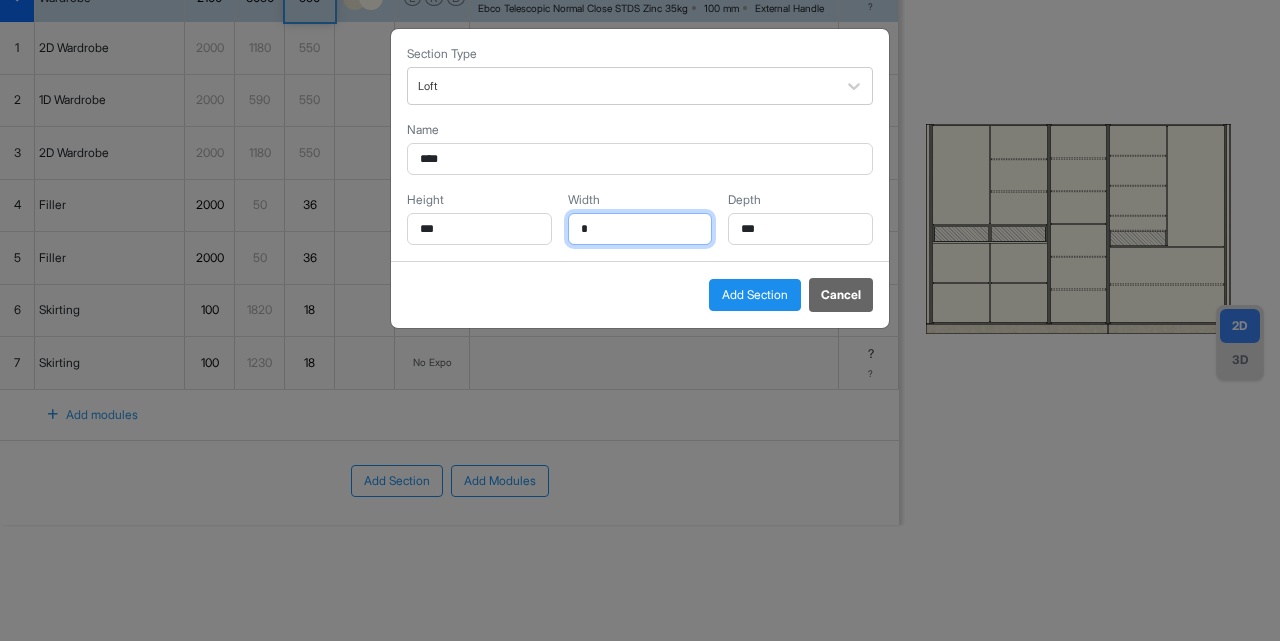 click on "*" at bounding box center [640, 229] 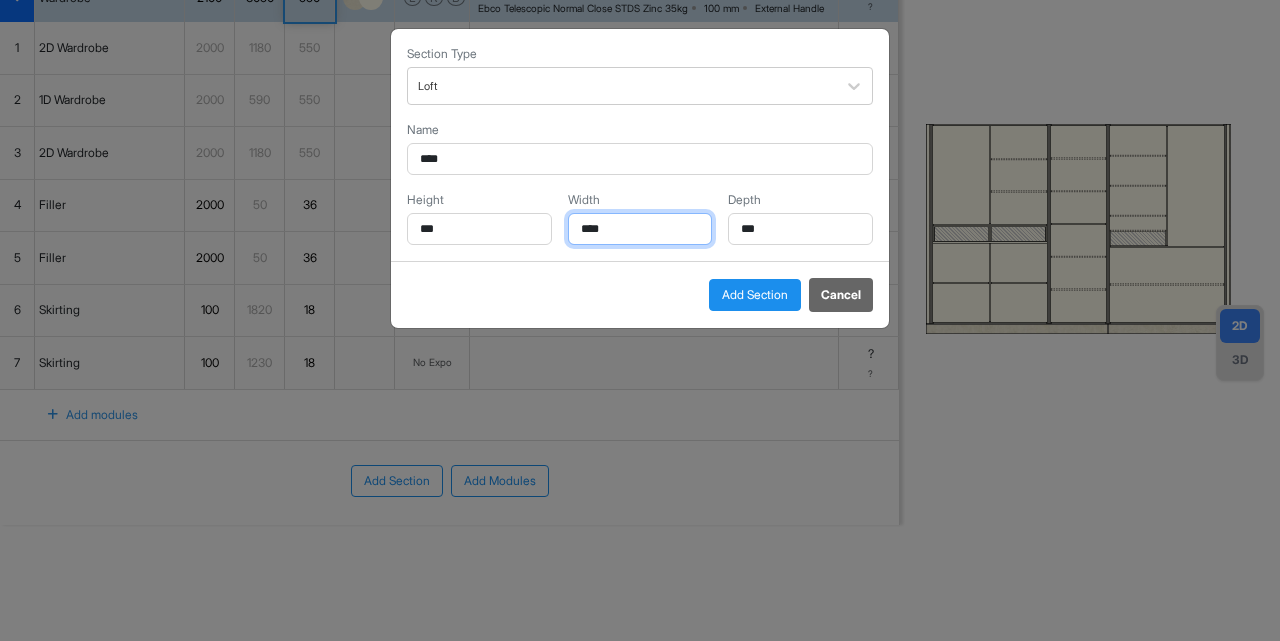 type on "****" 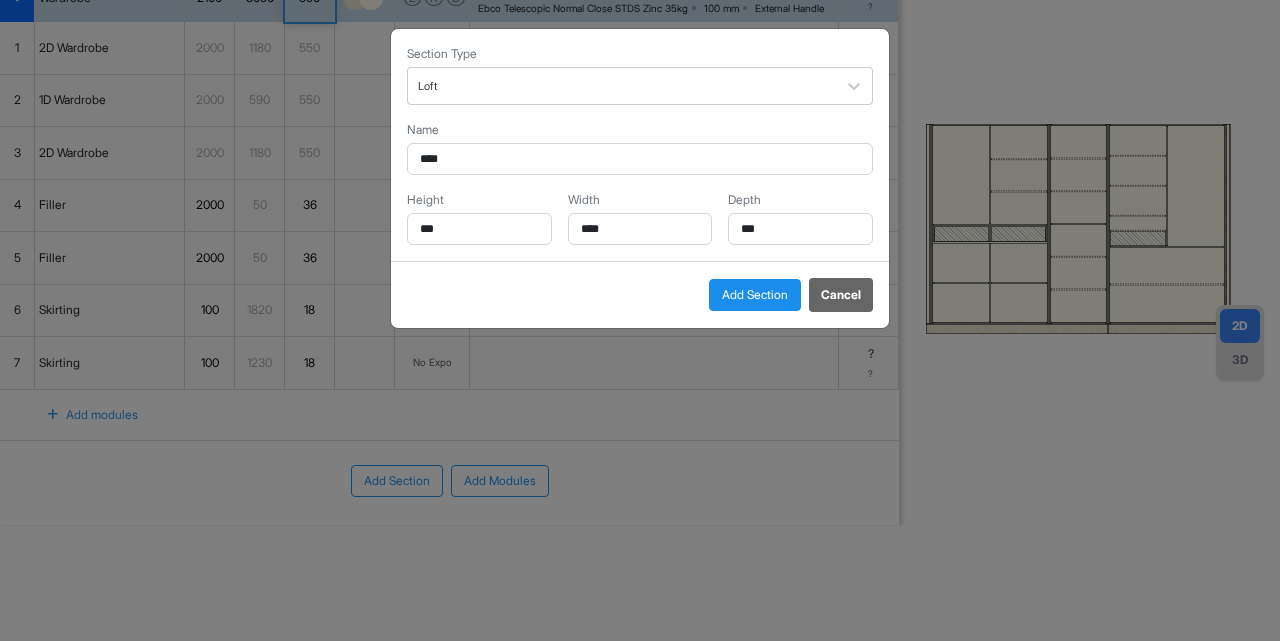 click on "Add Section" at bounding box center (755, 295) 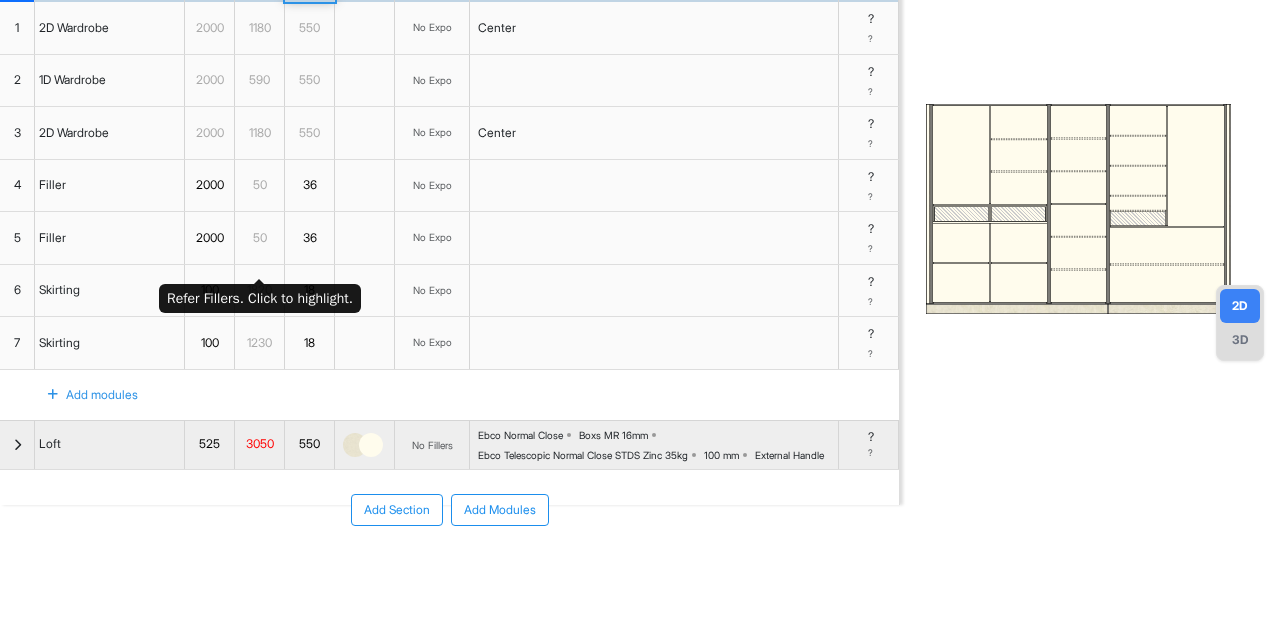 scroll, scrollTop: 0, scrollLeft: 0, axis: both 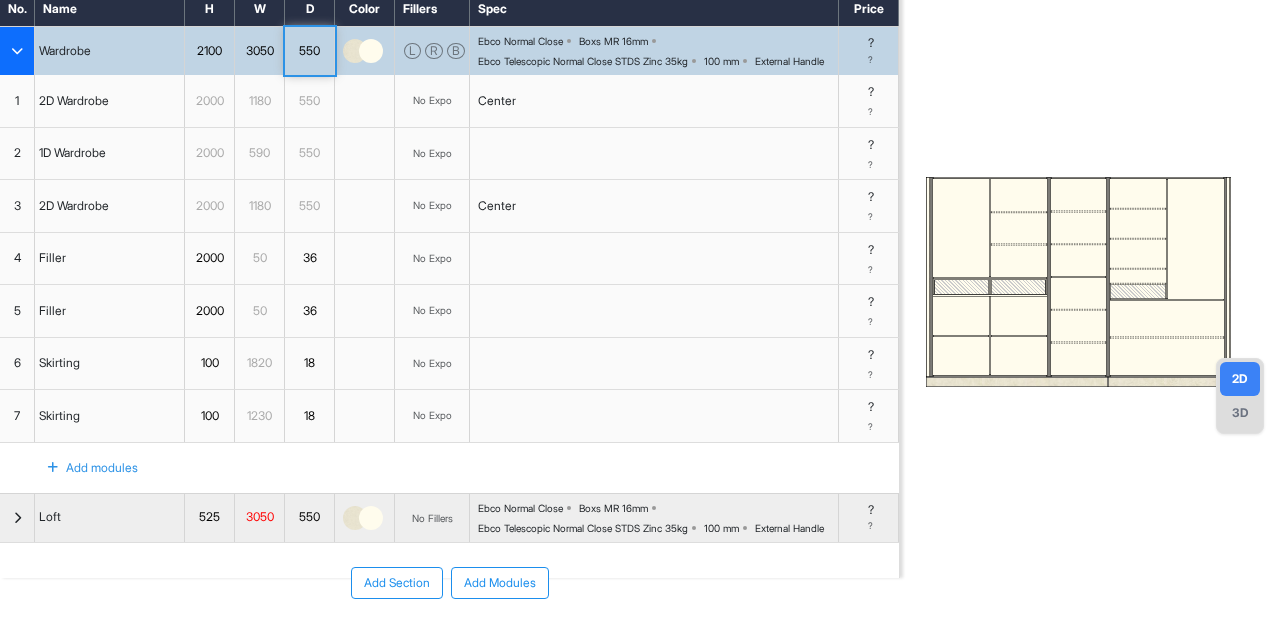 click on "2100" at bounding box center [209, 51] 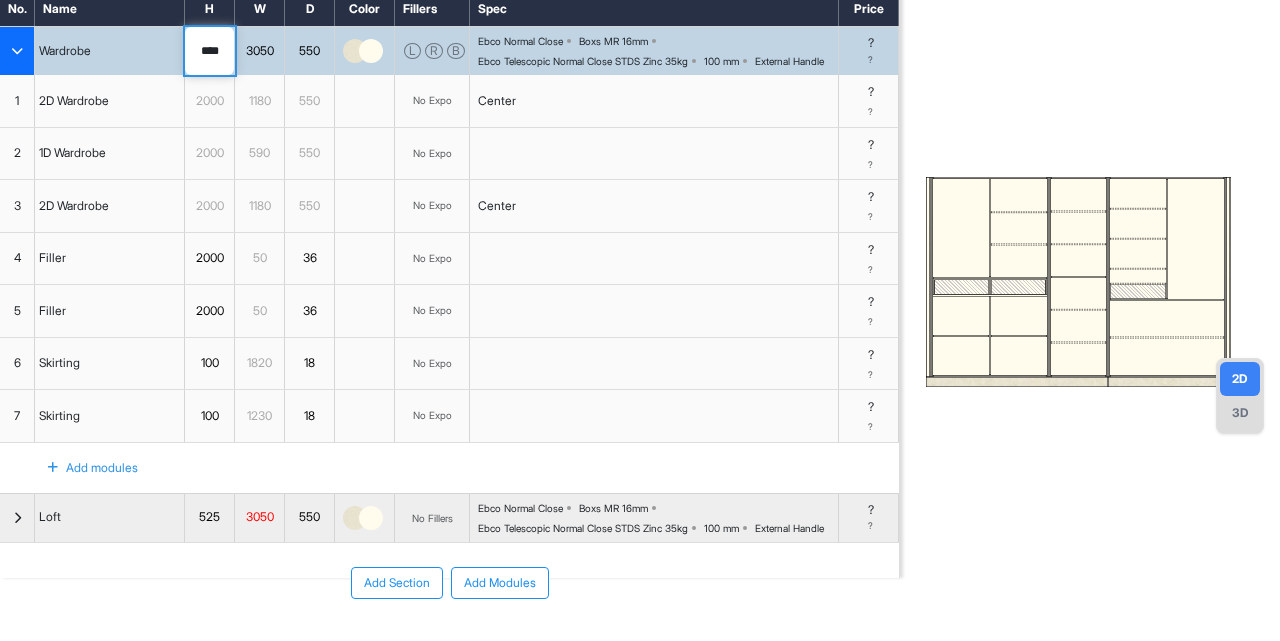 click on "****" at bounding box center [209, 51] 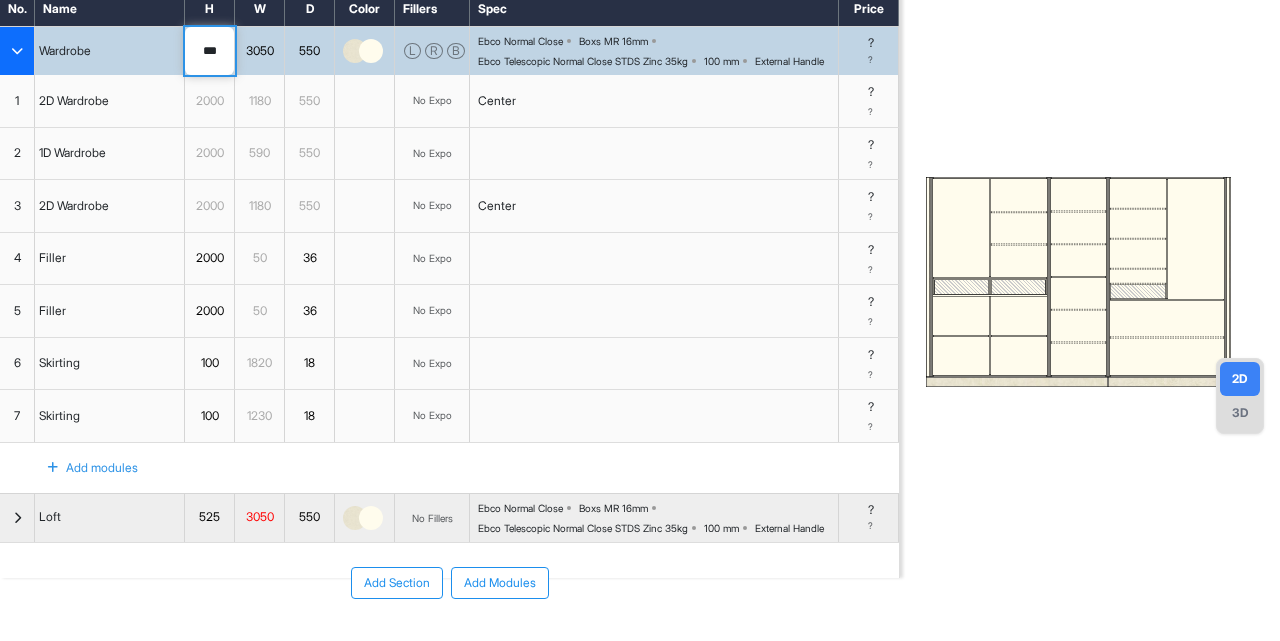 type on "****" 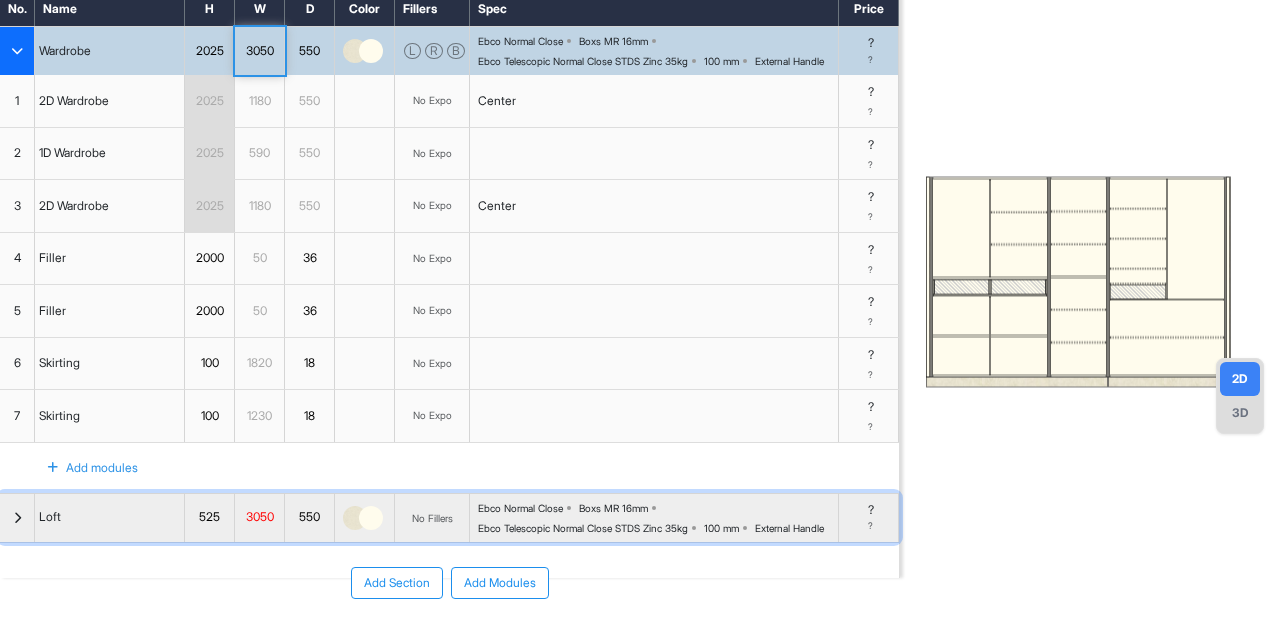 click at bounding box center [17, 518] 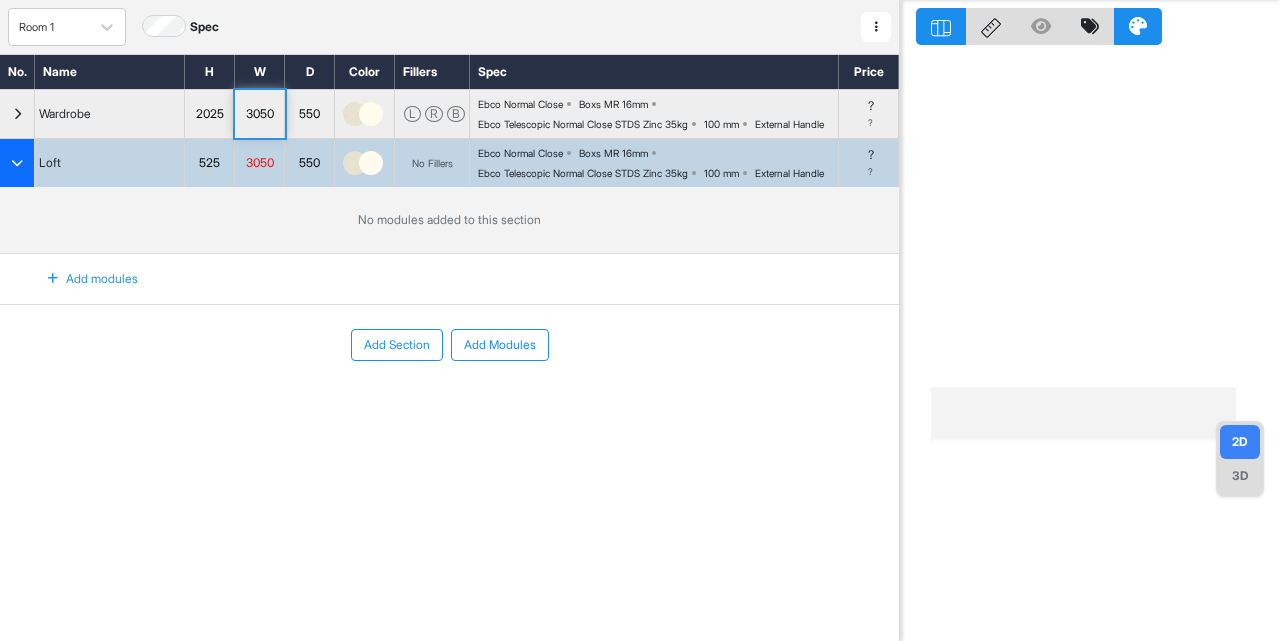 click on "Add modules" at bounding box center [81, 279] 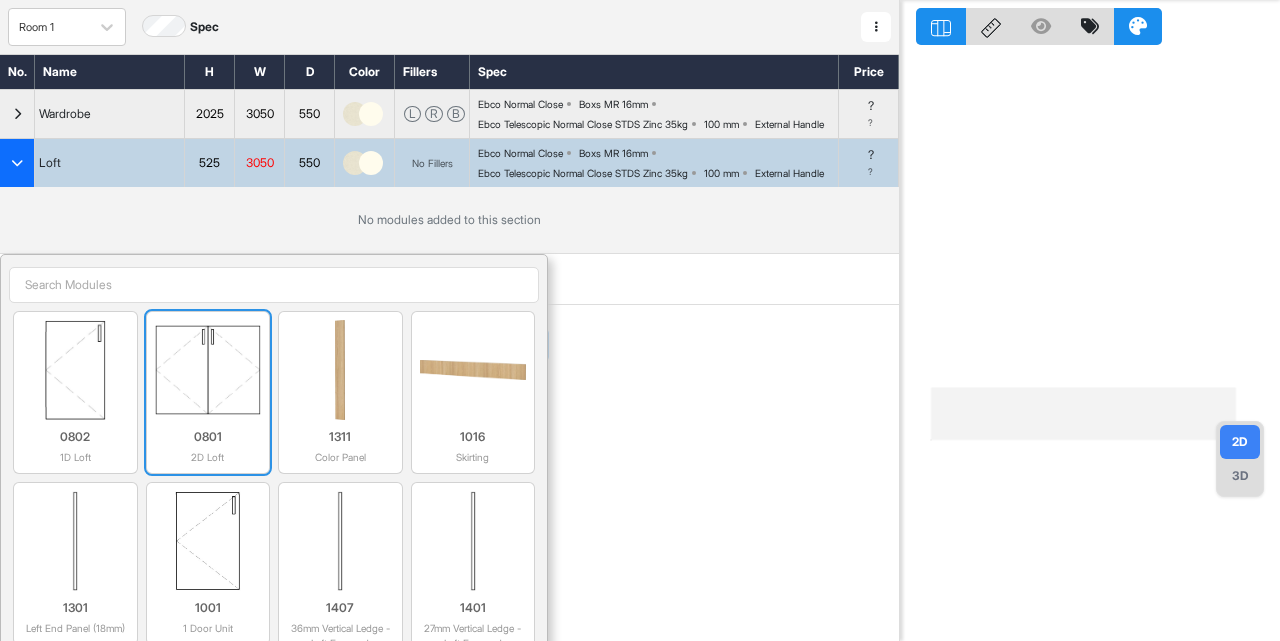 click at bounding box center (208, 370) 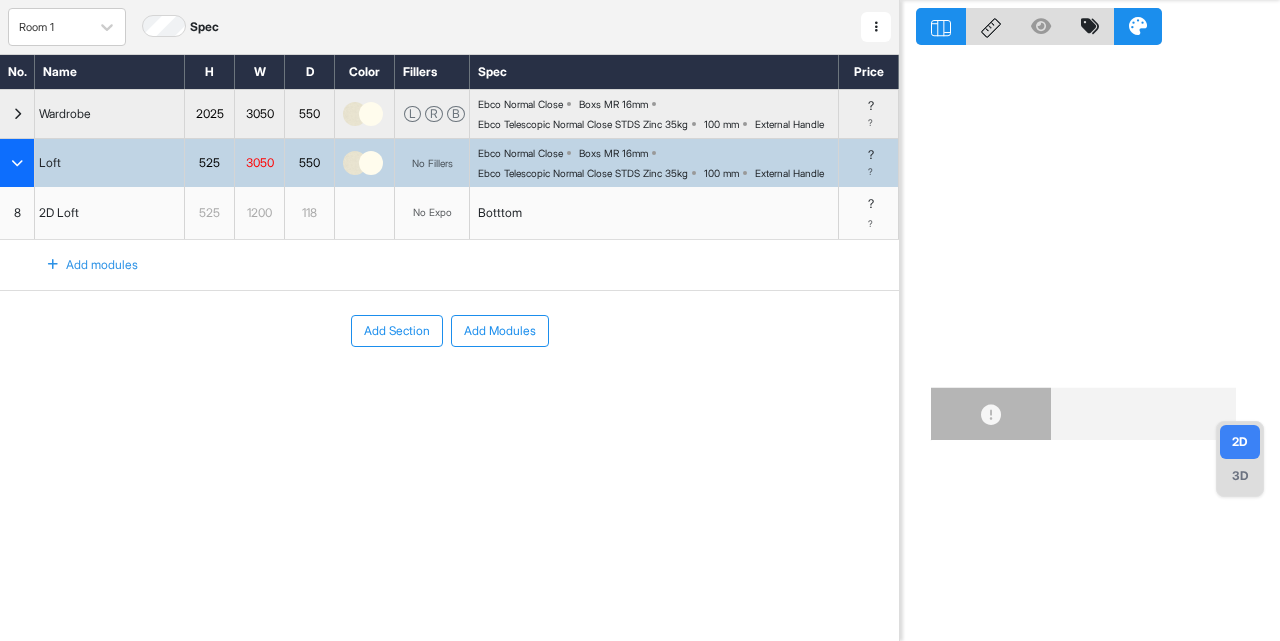 click on "Add modules" at bounding box center (81, 265) 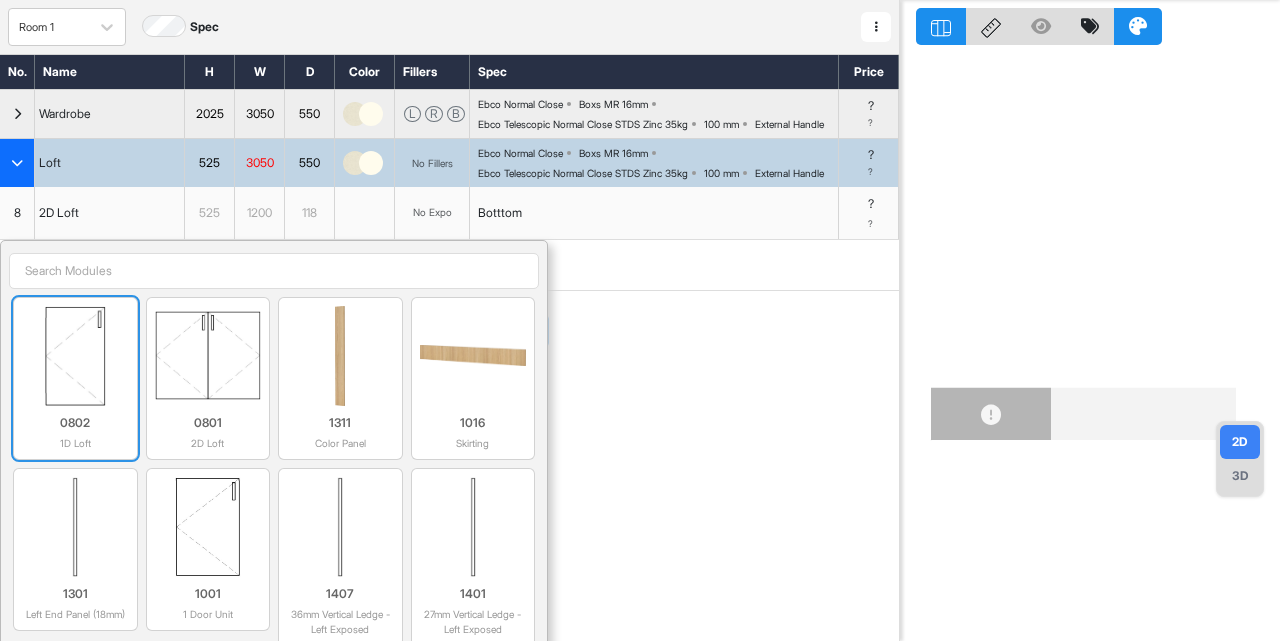 click at bounding box center [75, 356] 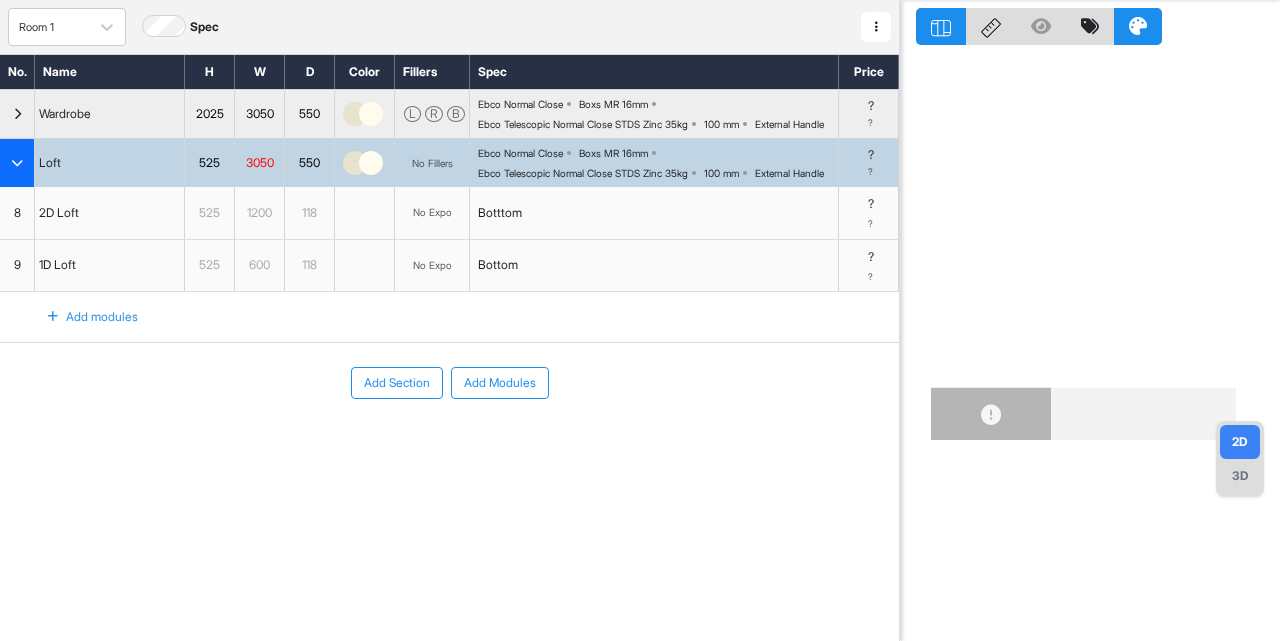 click on "Add modules" at bounding box center [81, 317] 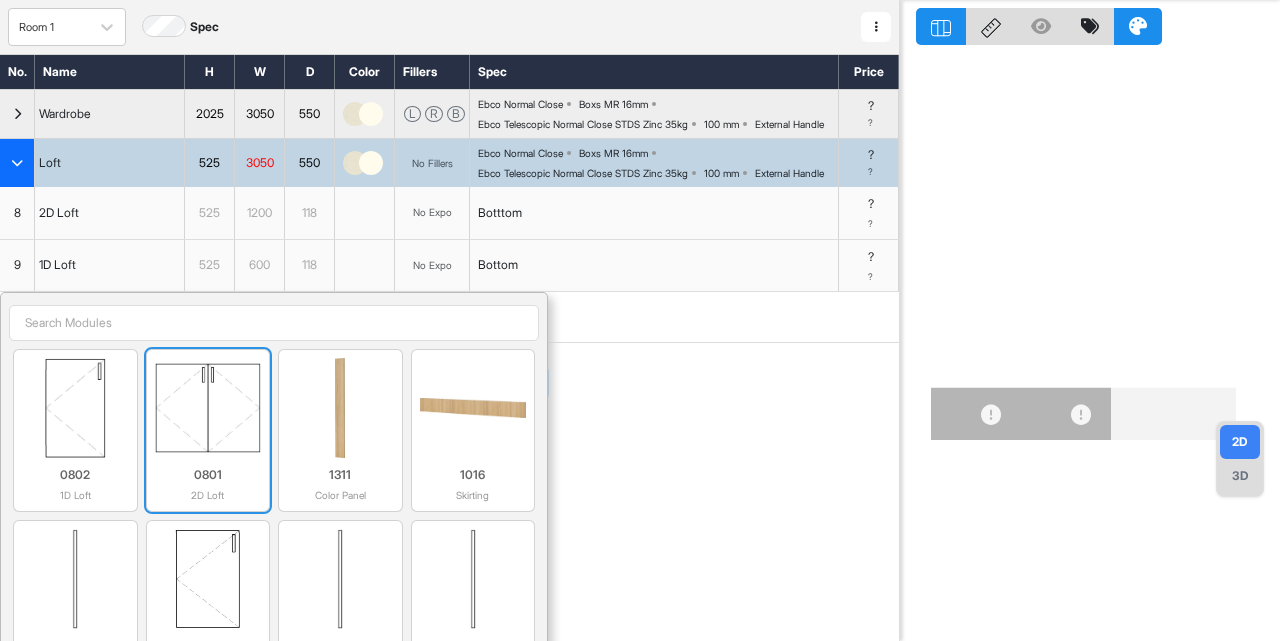 click at bounding box center (208, 408) 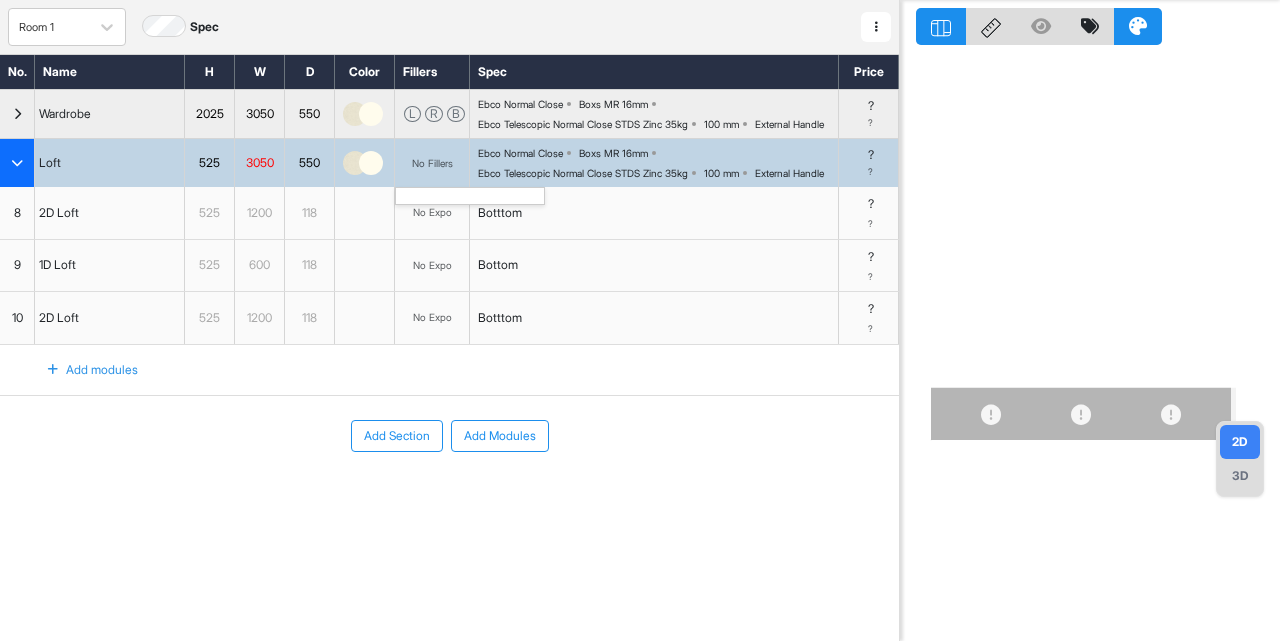 click on "No Fillers" at bounding box center (432, 163) 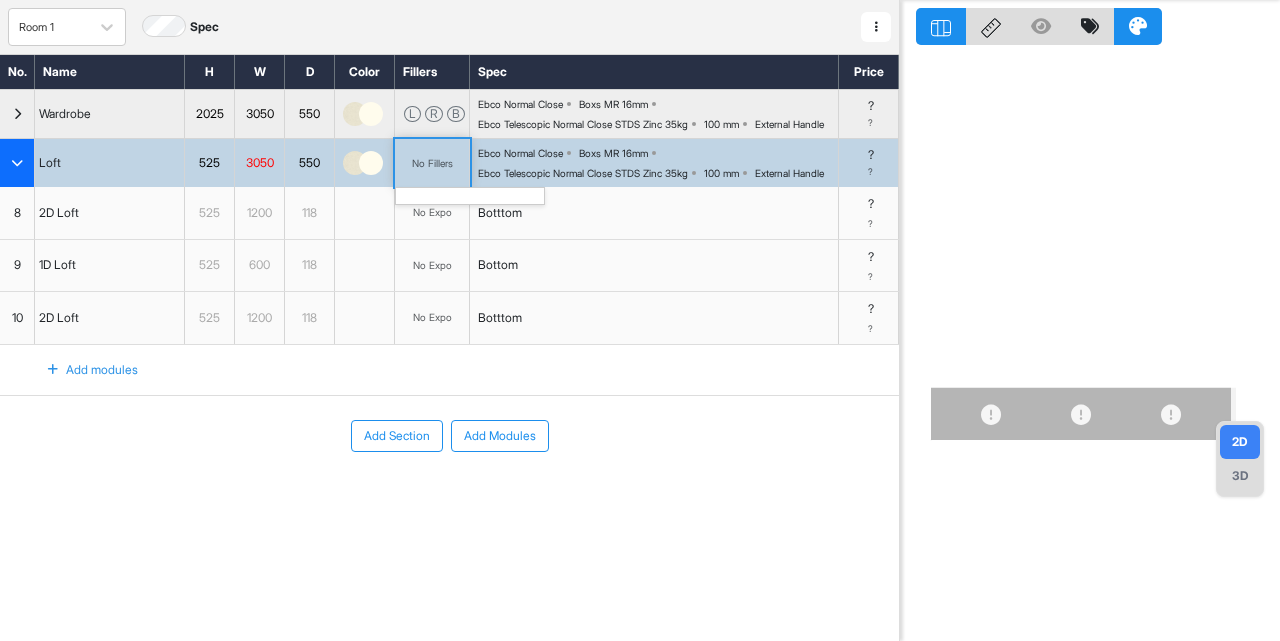 click on "No Fillers" at bounding box center (432, 163) 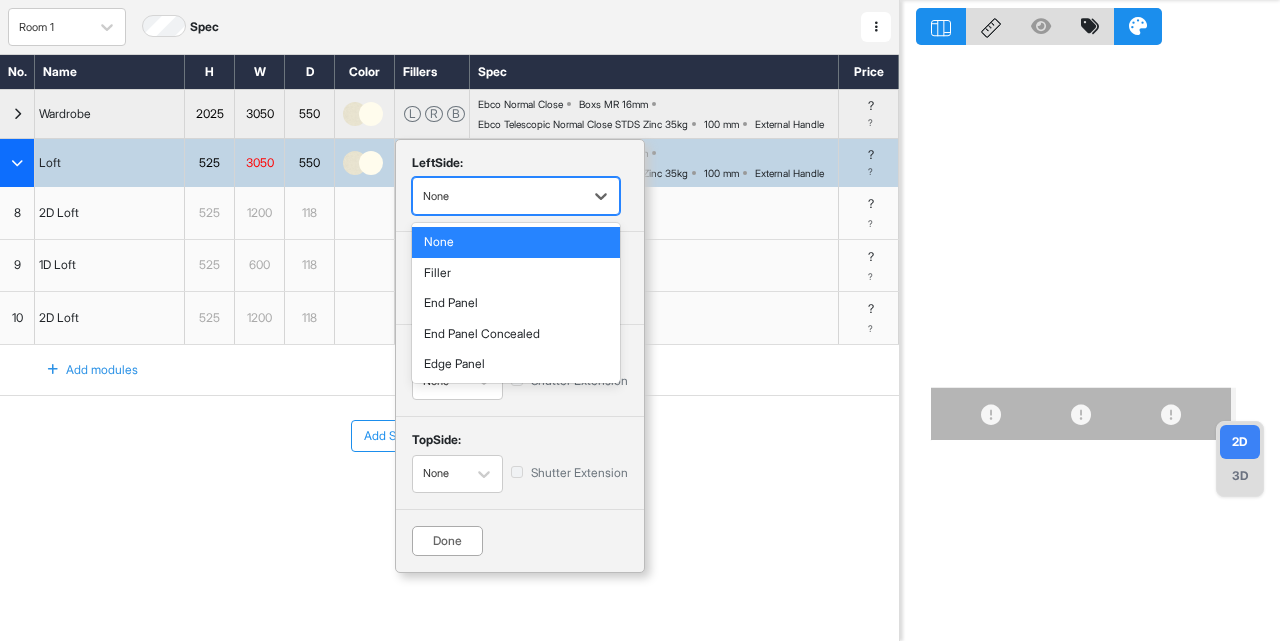 click at bounding box center (498, 196) 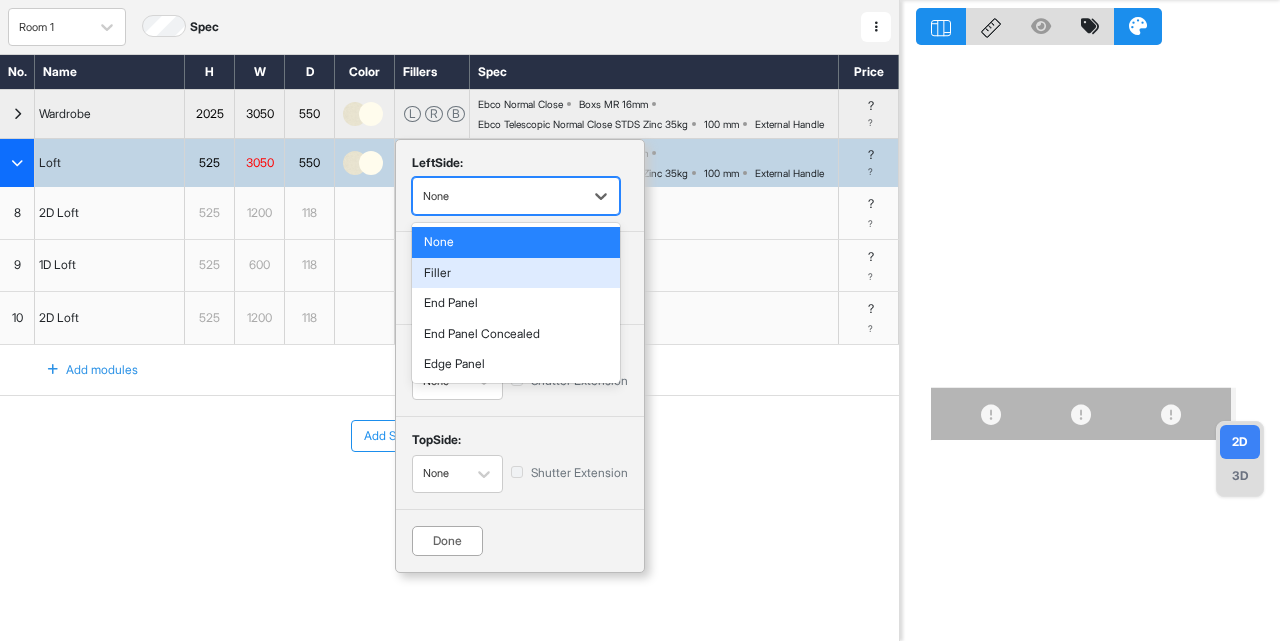 click on "Filler" at bounding box center [516, 273] 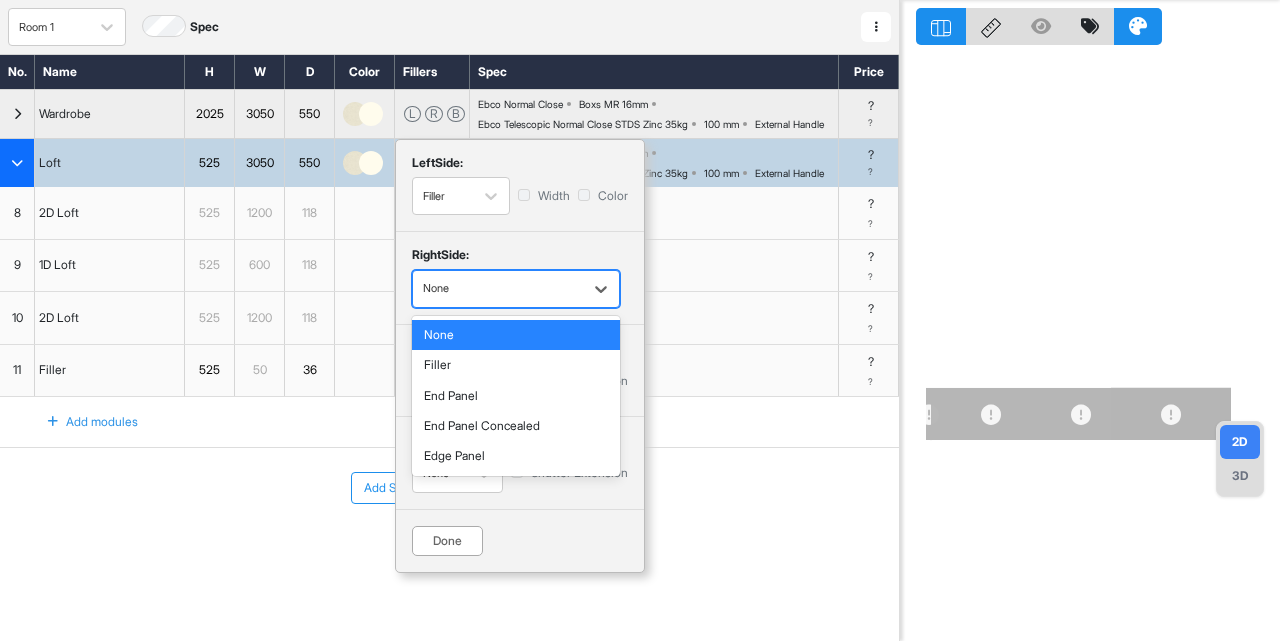 click at bounding box center [498, 289] 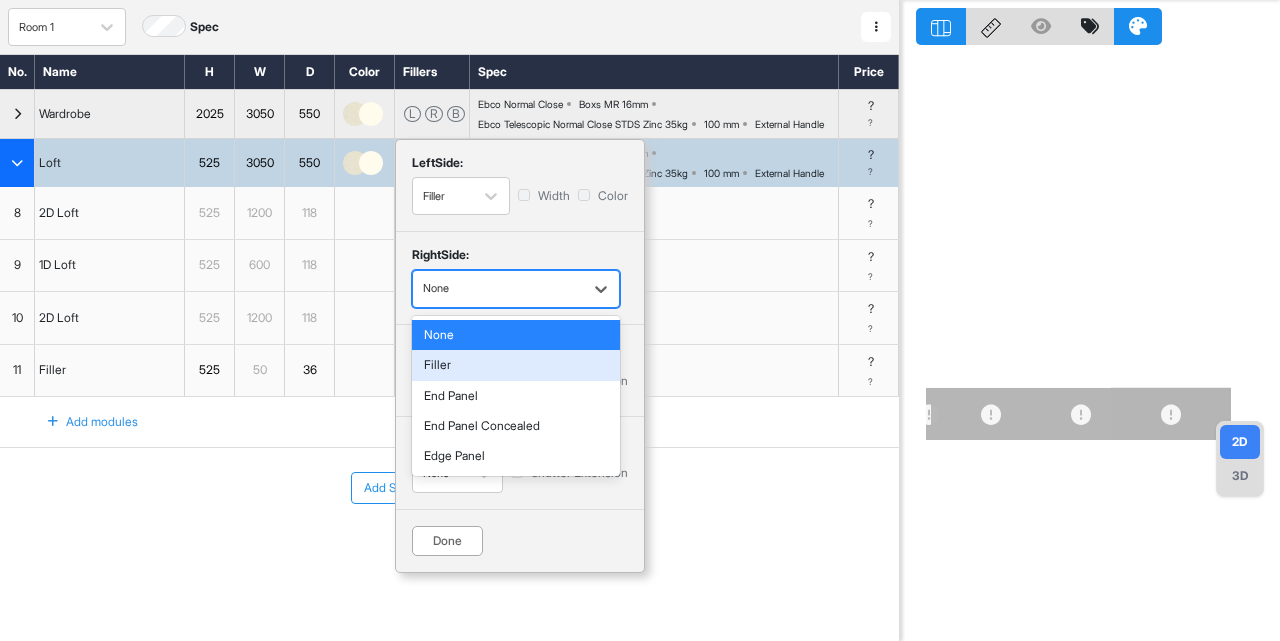 click on "Filler" at bounding box center [516, 365] 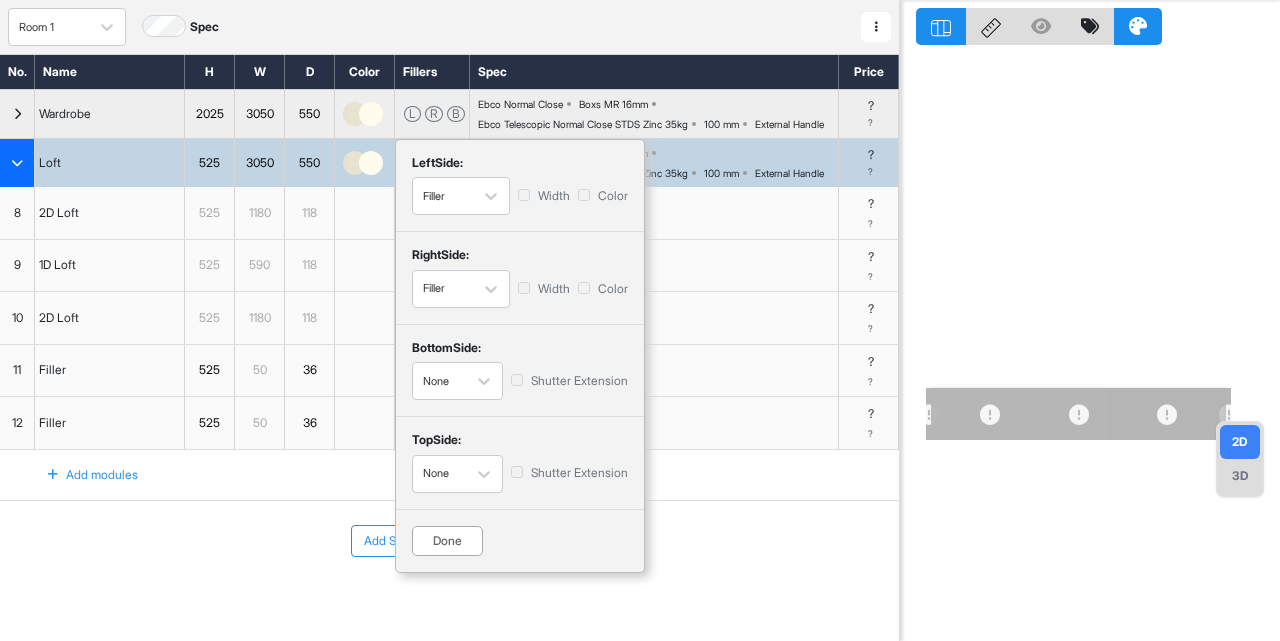 click on "Done" at bounding box center (447, 541) 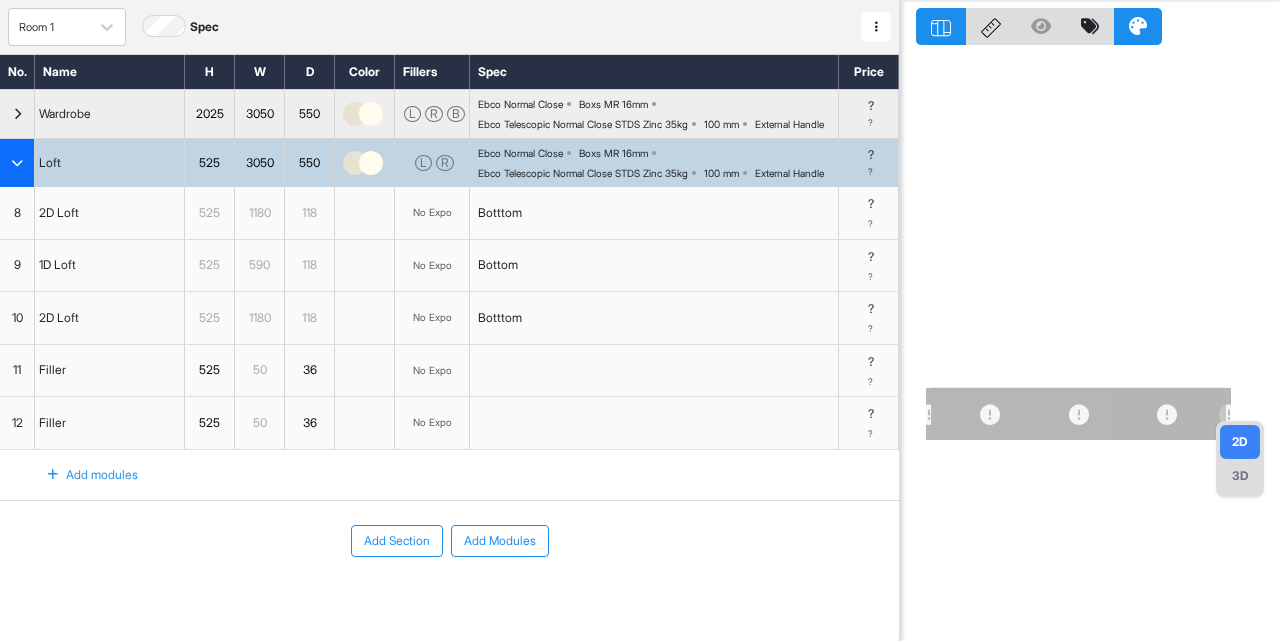 scroll, scrollTop: 0, scrollLeft: 0, axis: both 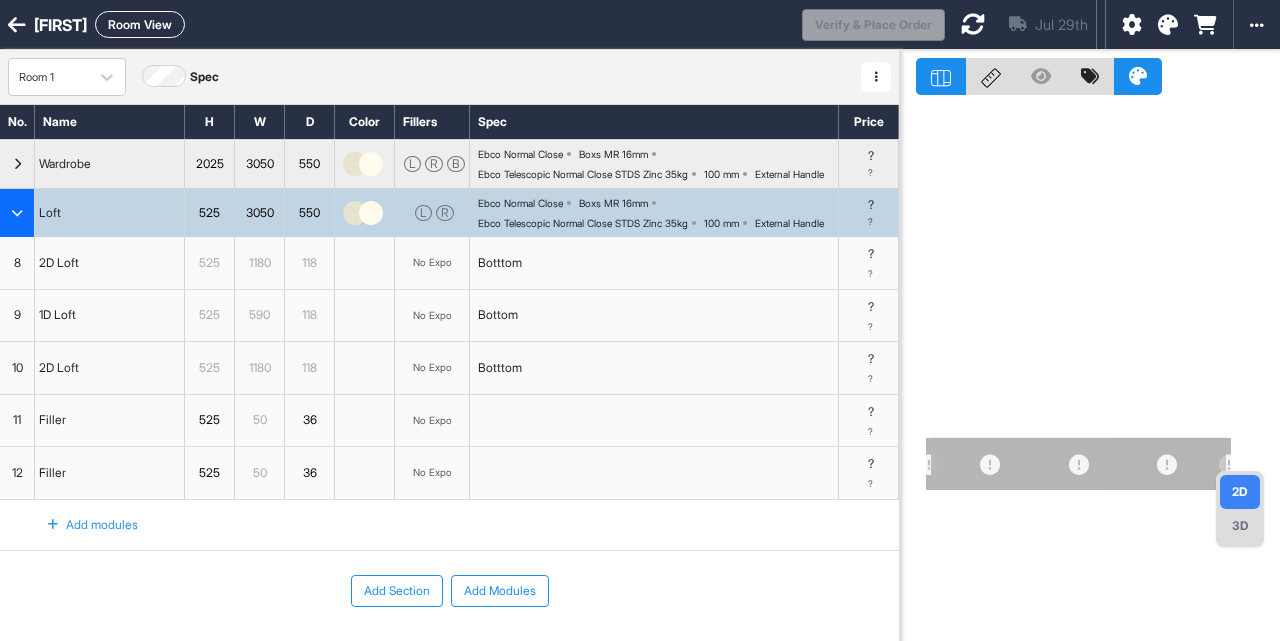 drag, startPoint x: 958, startPoint y: 33, endPoint x: 967, endPoint y: 28, distance: 10.29563 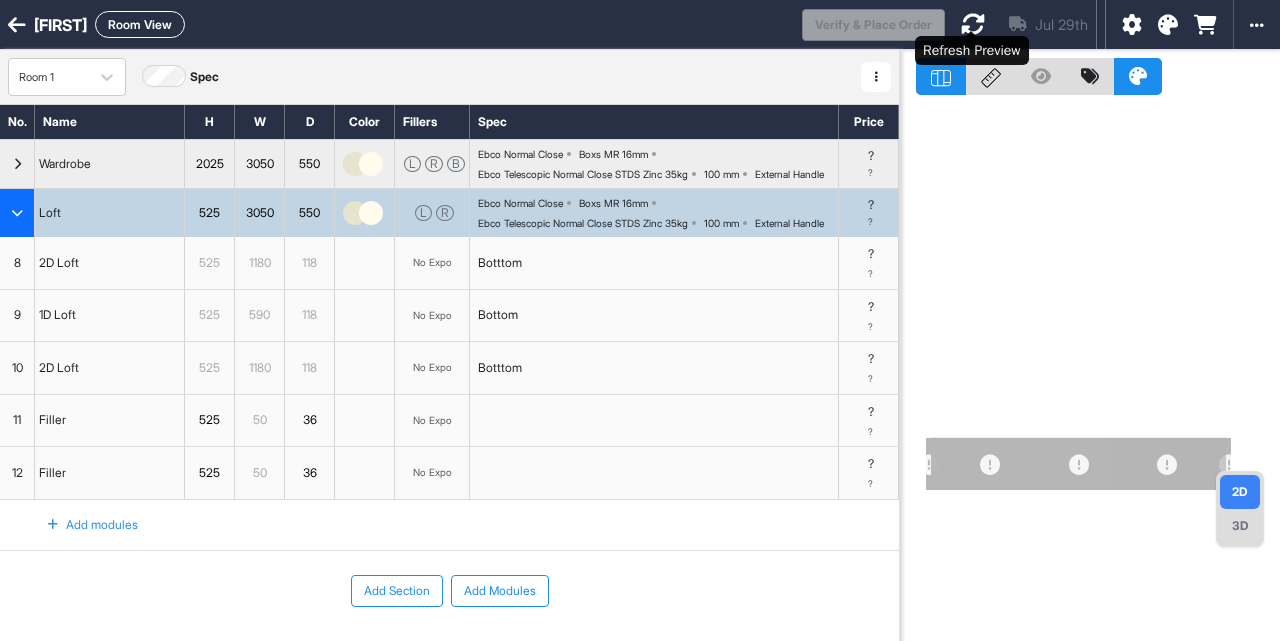 click at bounding box center [973, 24] 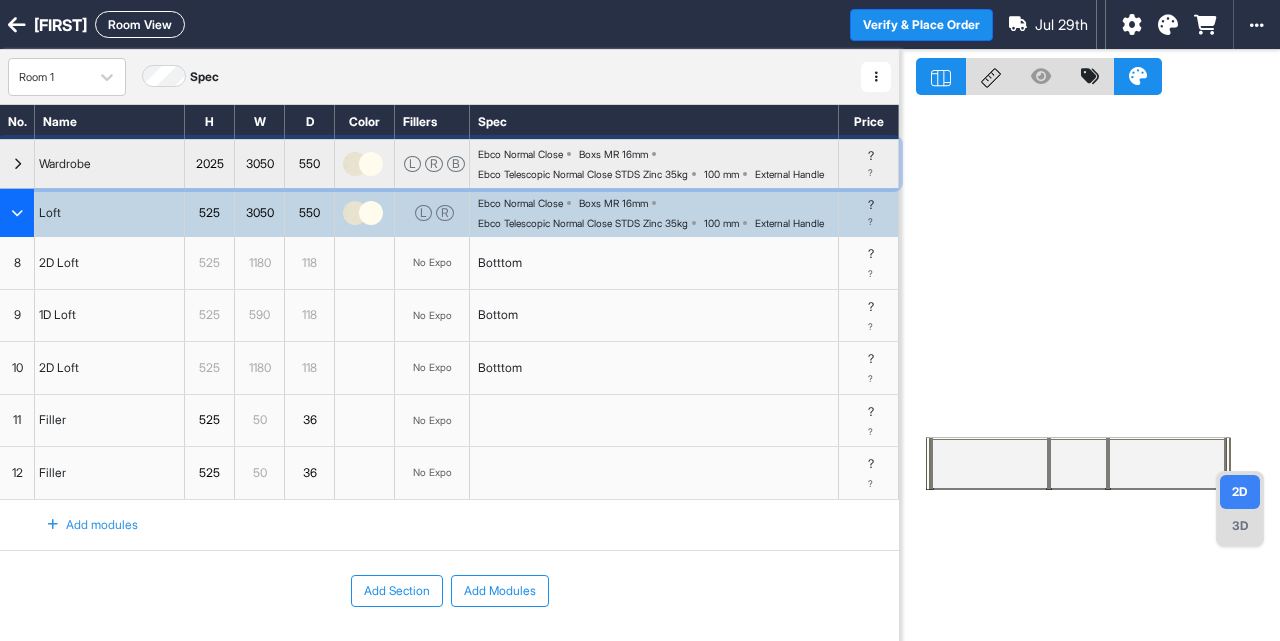 click at bounding box center (17, 164) 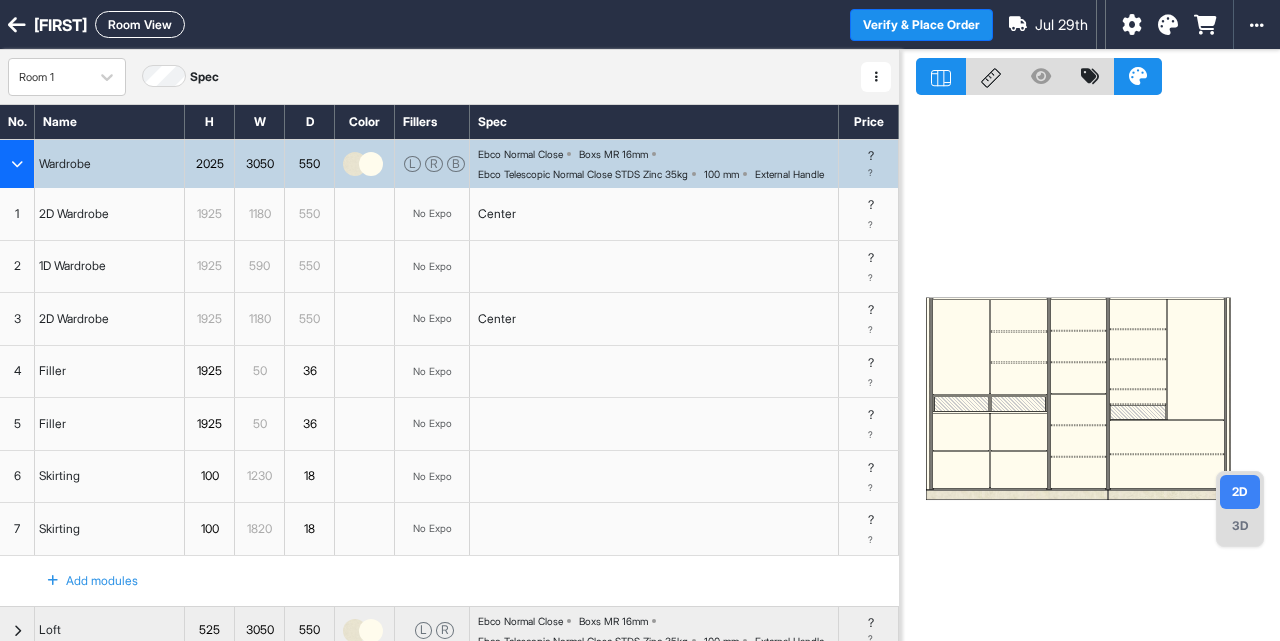 click at bounding box center (17, 164) 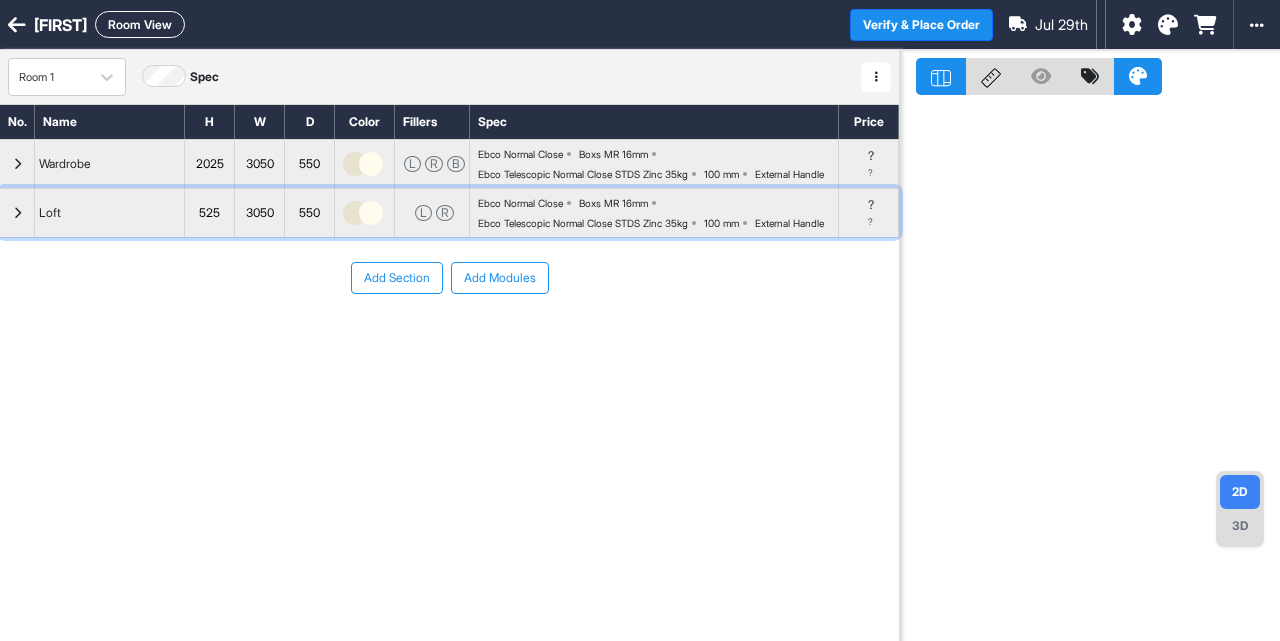 click at bounding box center (17, 213) 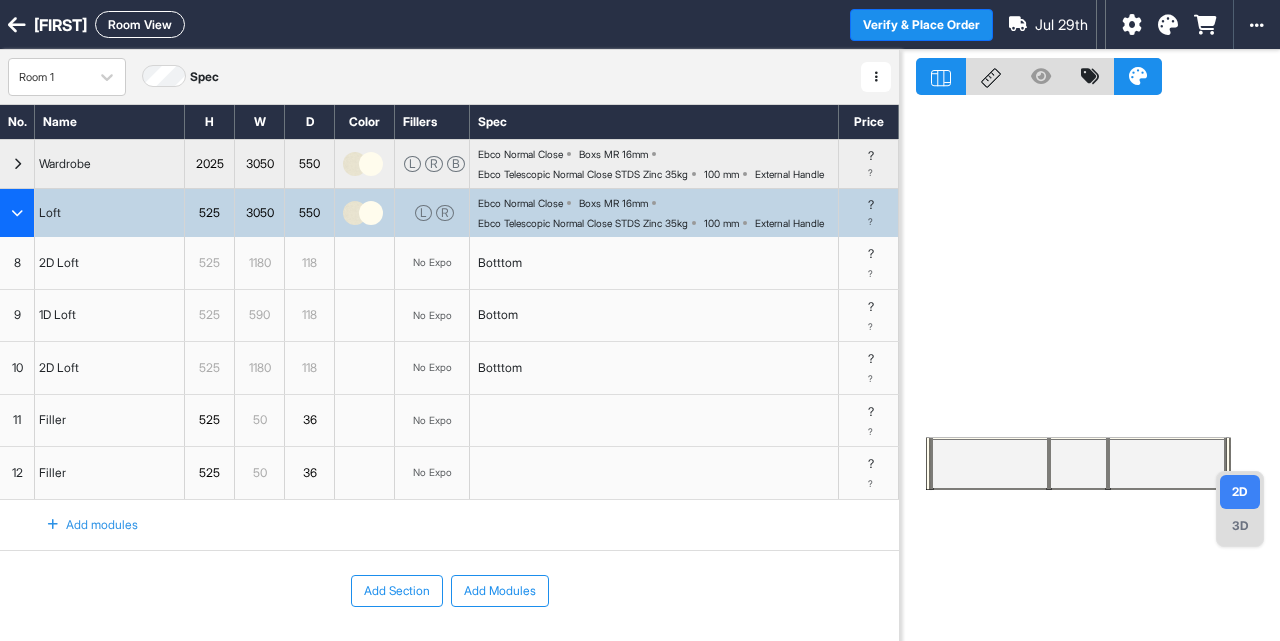 click on "2D" at bounding box center (1240, 492) 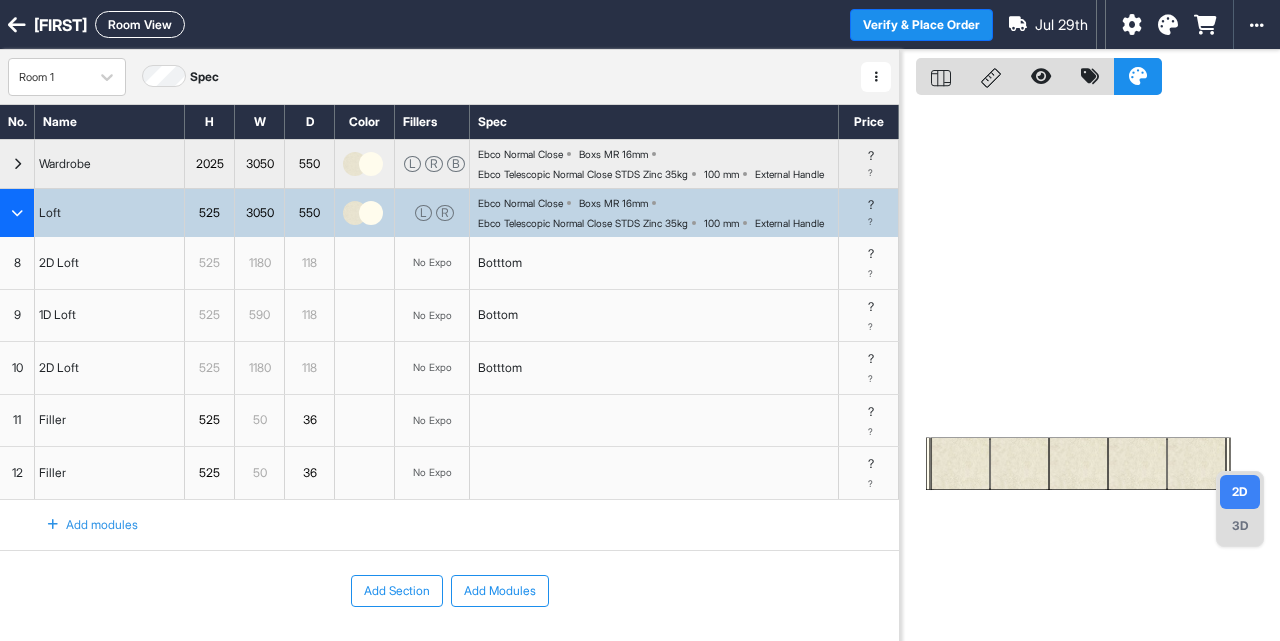 click on "Ramesh Room View Verify & Place Order Jul 29th Import Assembly Archive Rename Refresh Price" at bounding box center [640, 25] 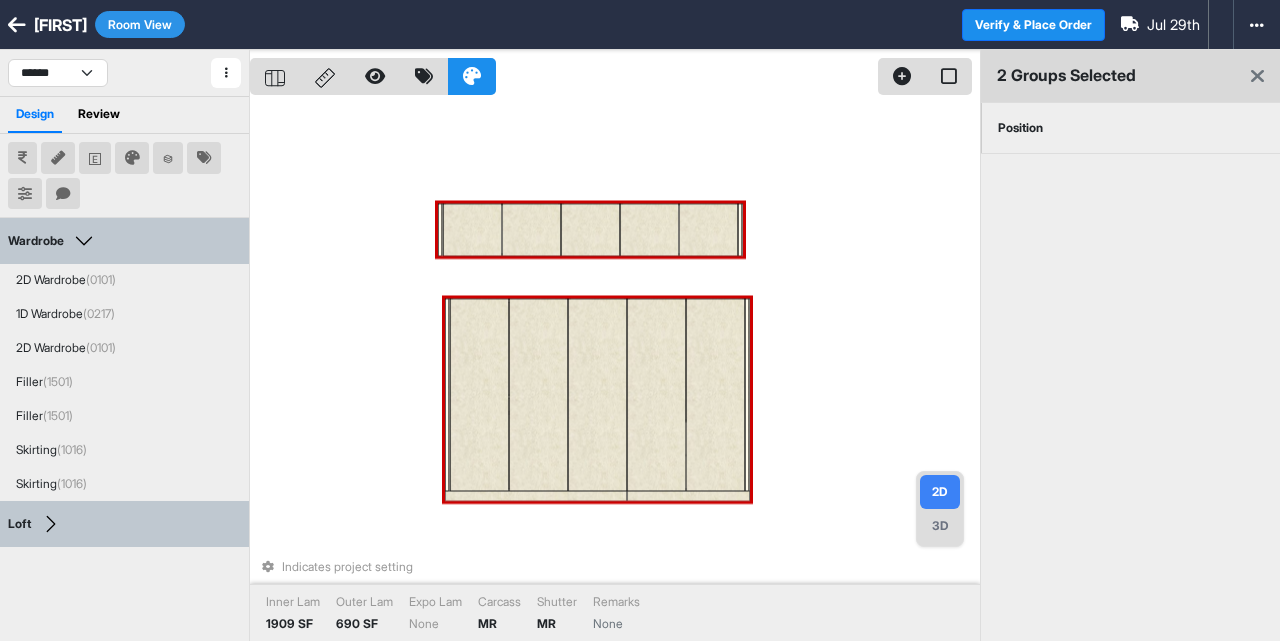 click on "Position" at bounding box center [1020, 128] 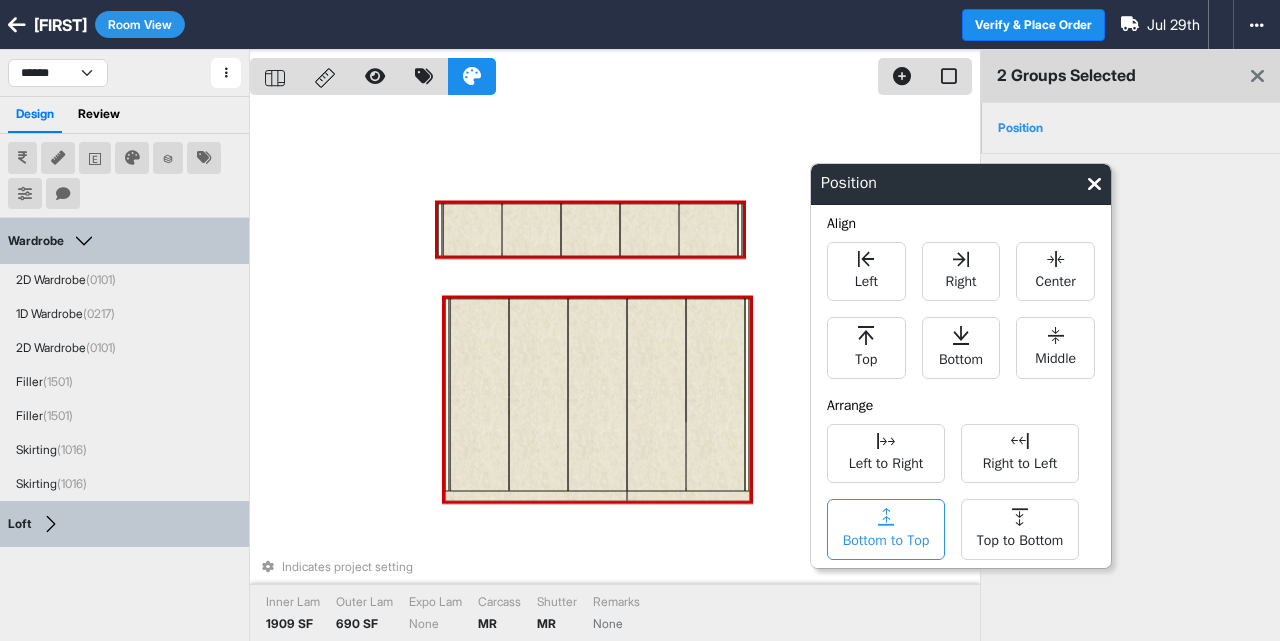 click on "Bottom to Top" at bounding box center (886, 538) 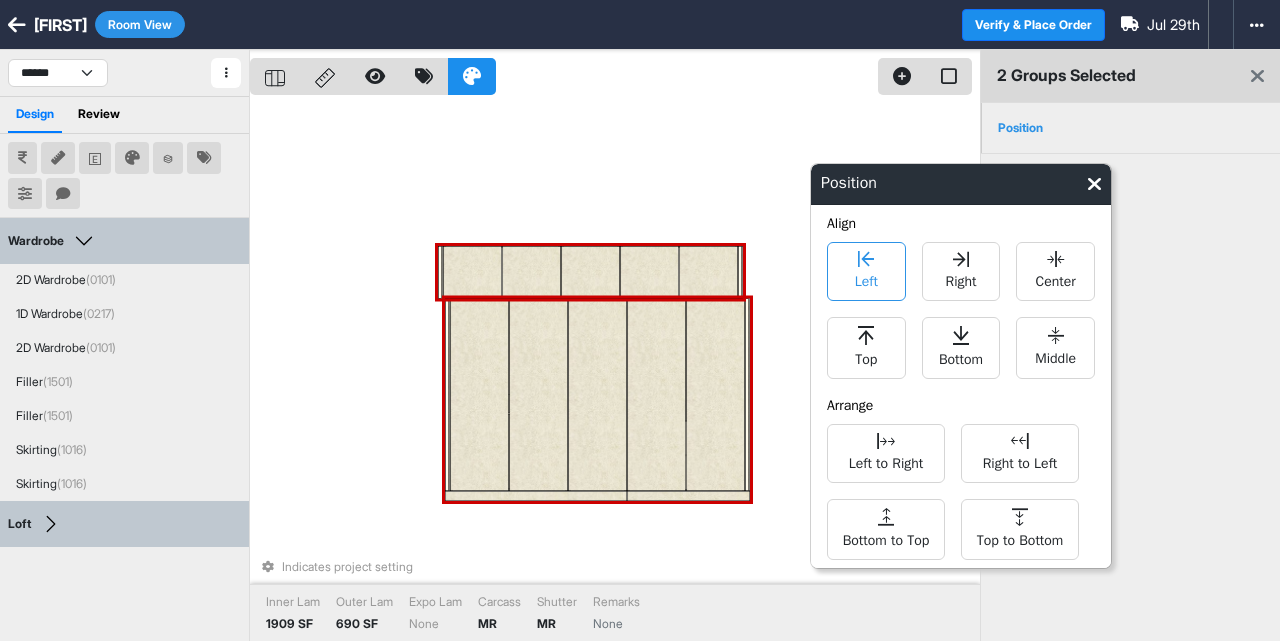 click on "Left" at bounding box center (866, 279) 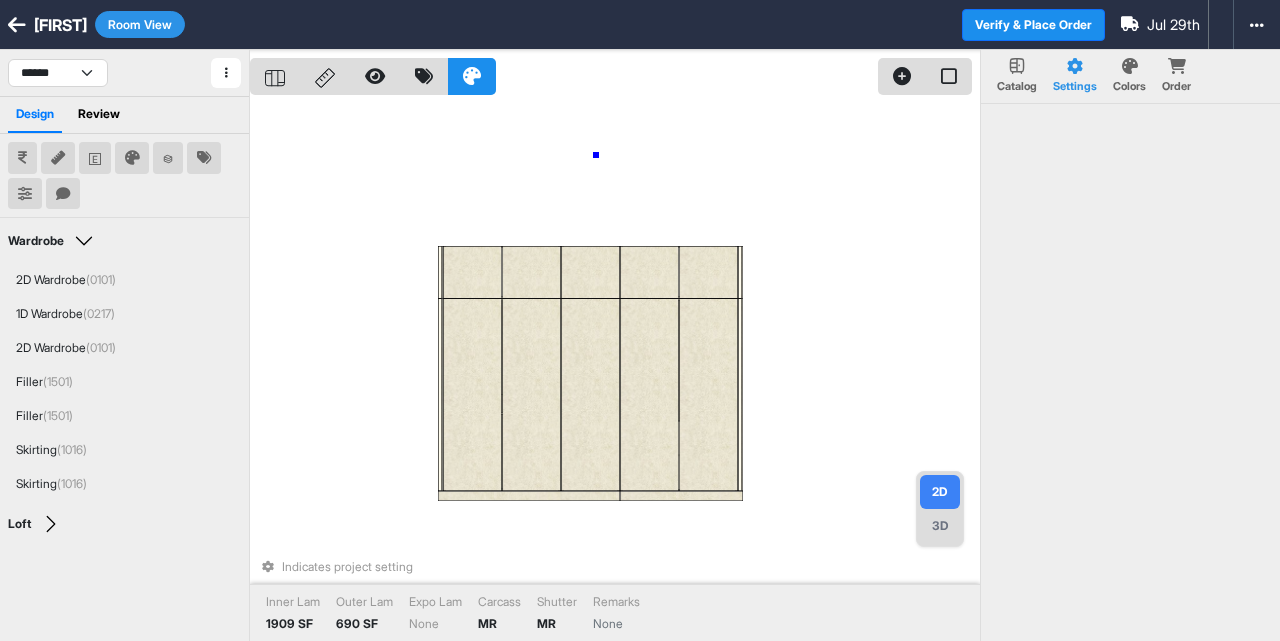 click on "Indicates project setting Inner Lam 1909 SF Outer Lam 690 SF Expo Lam None Carcass MR Shutter MR Remarks None" at bounding box center (615, 370) 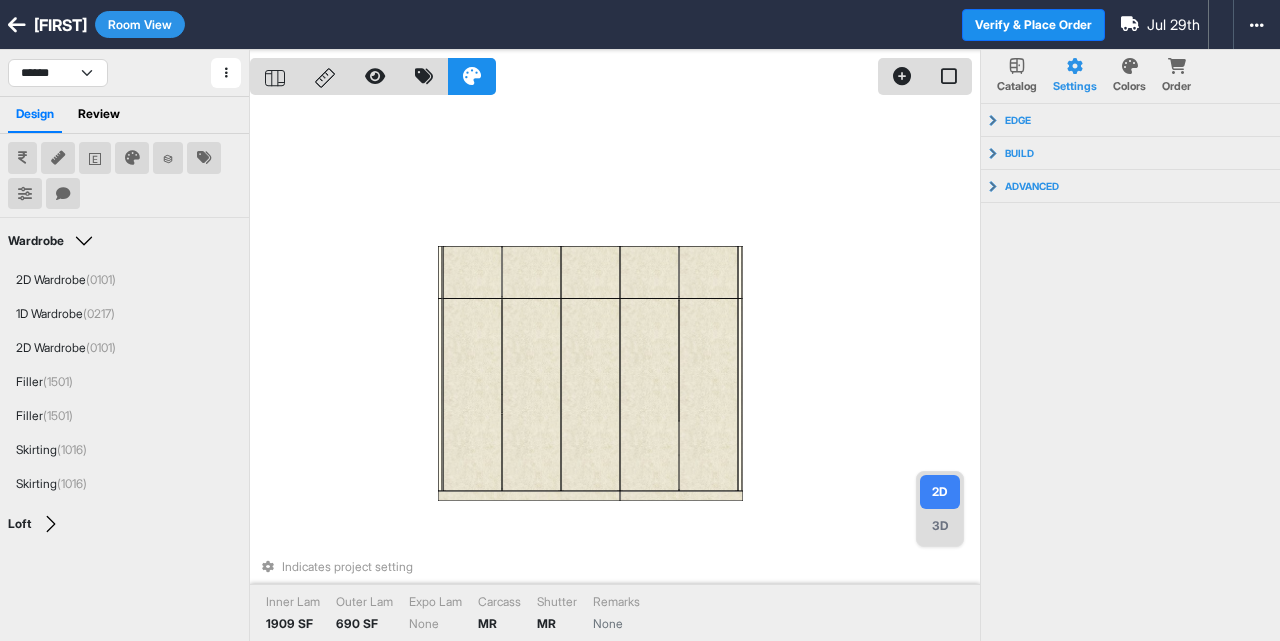 click at bounding box center [17, 25] 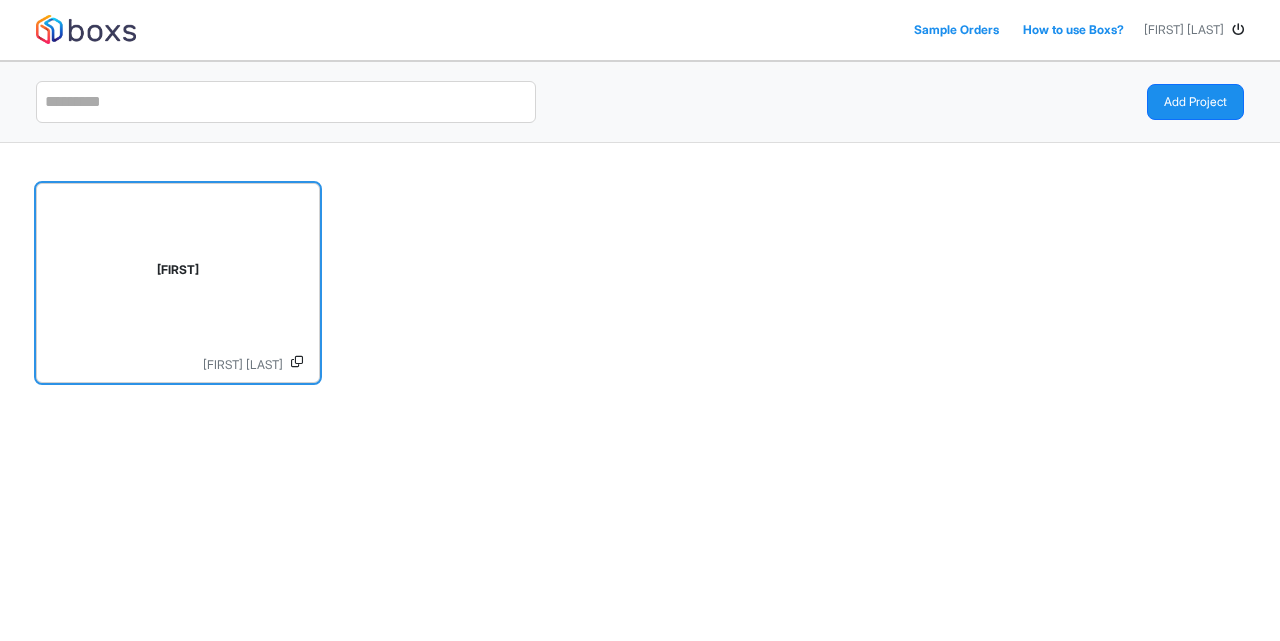 click on "[FIRST]" at bounding box center [178, 274] 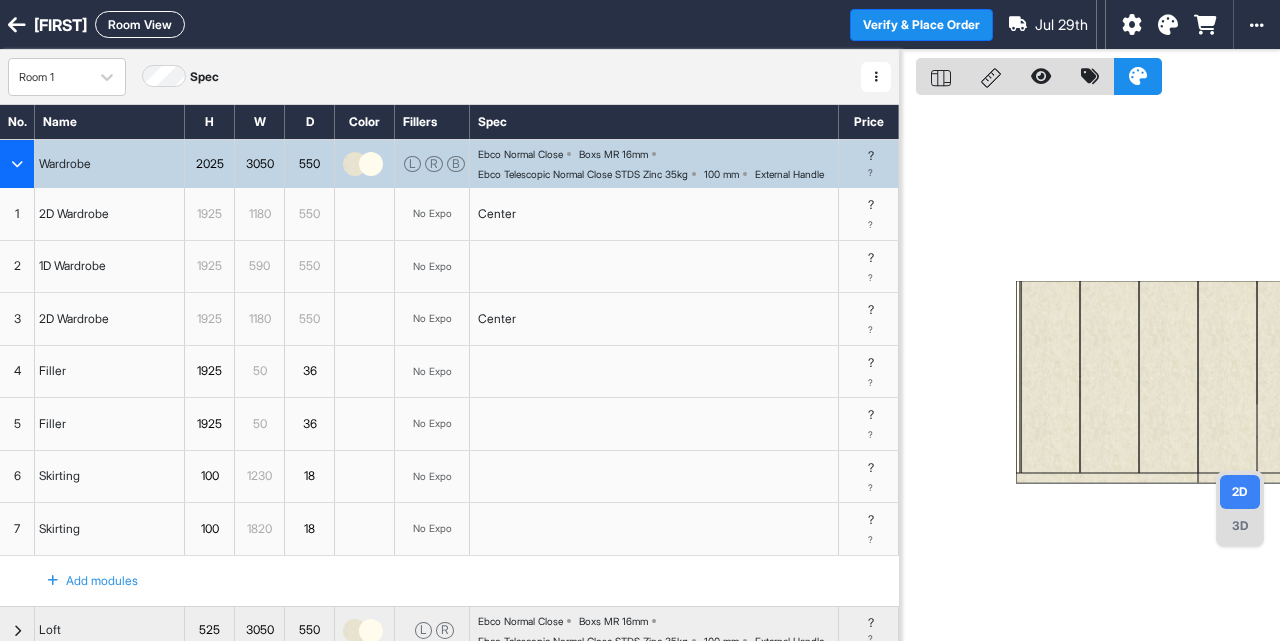click at bounding box center [876, 77] 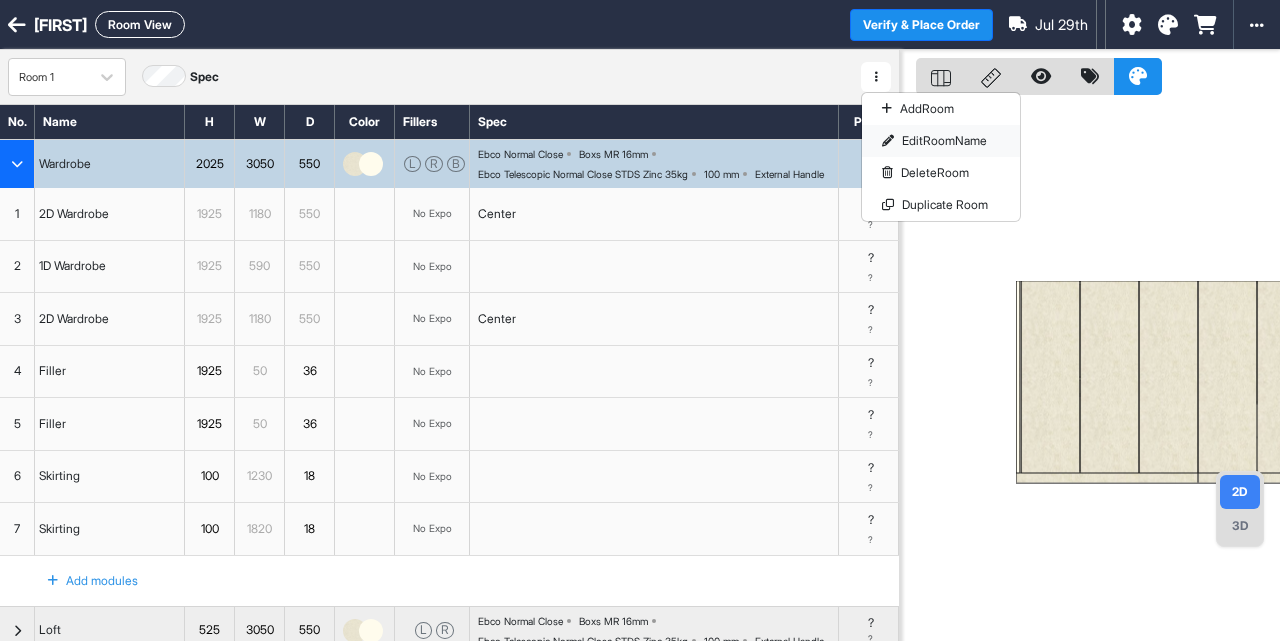click on "Edit  Room  Name" at bounding box center (941, 141) 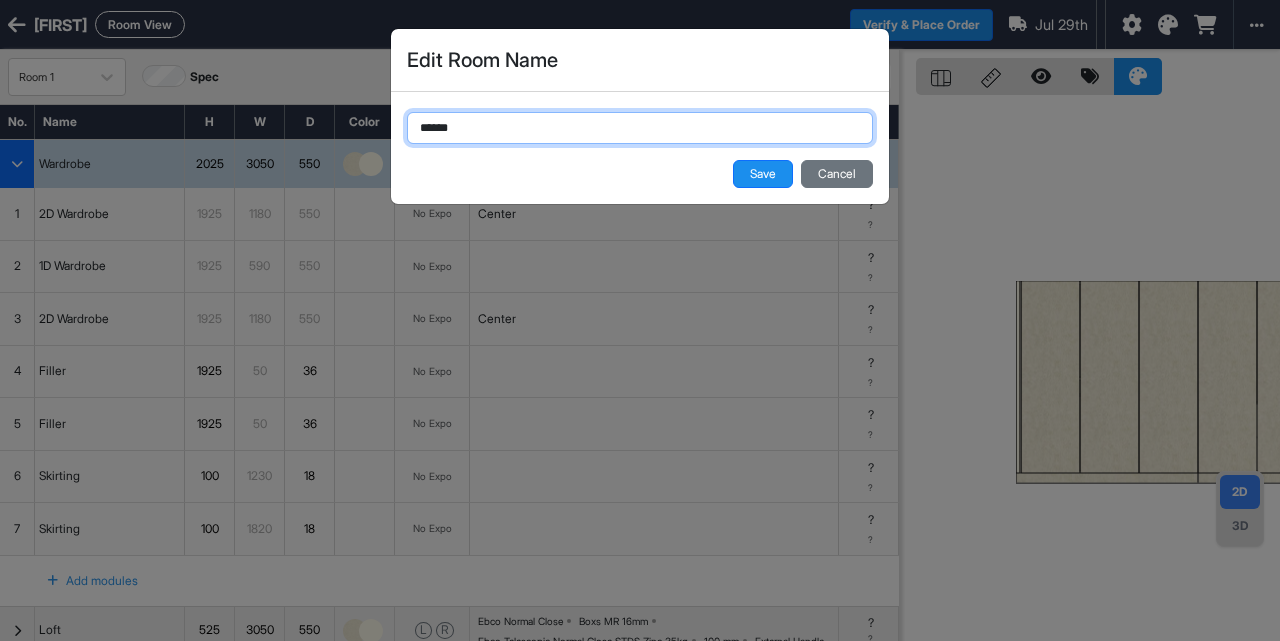 click on "******" at bounding box center [640, 128] 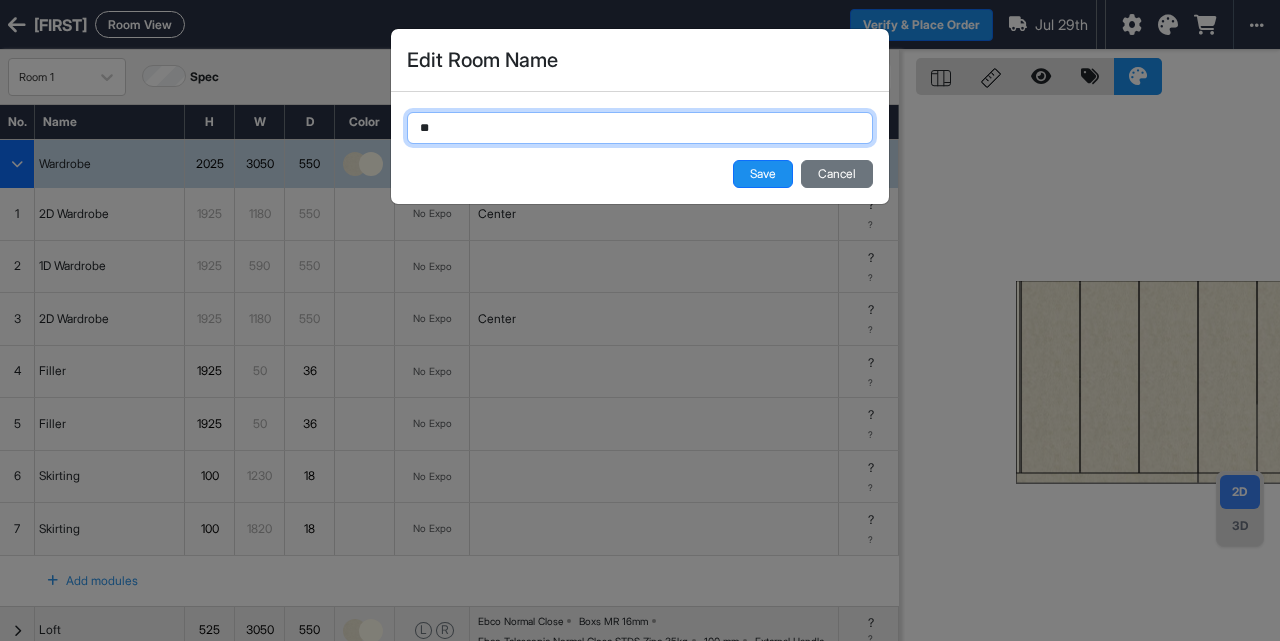 type on "*" 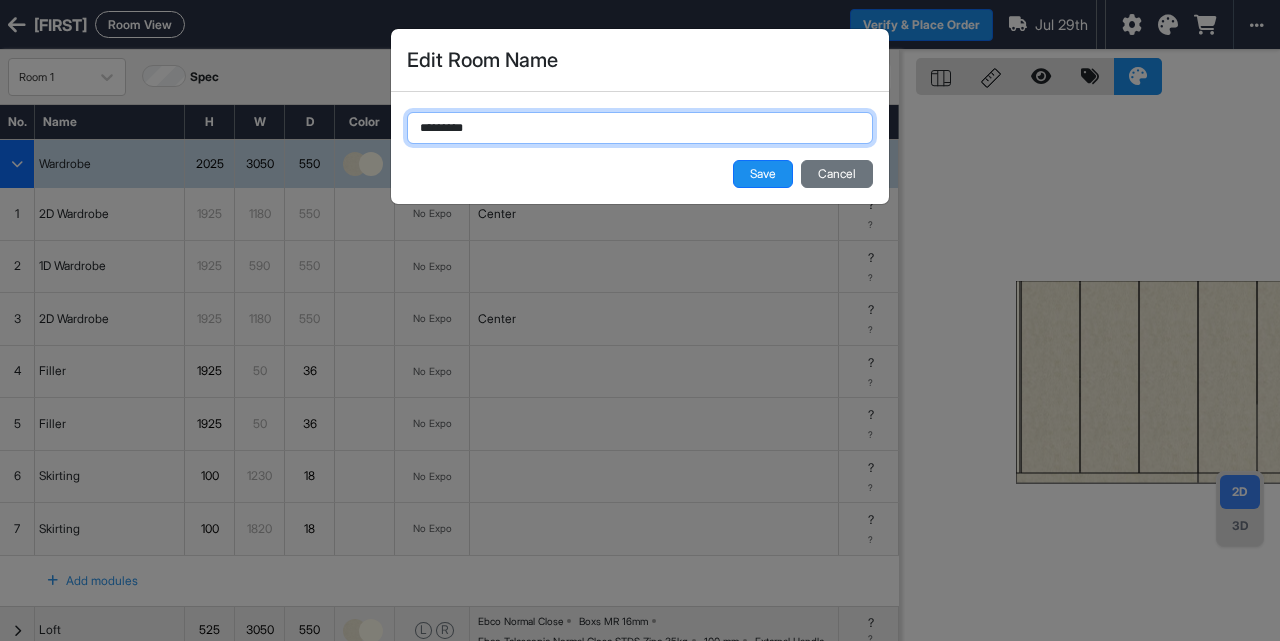 type on "*********" 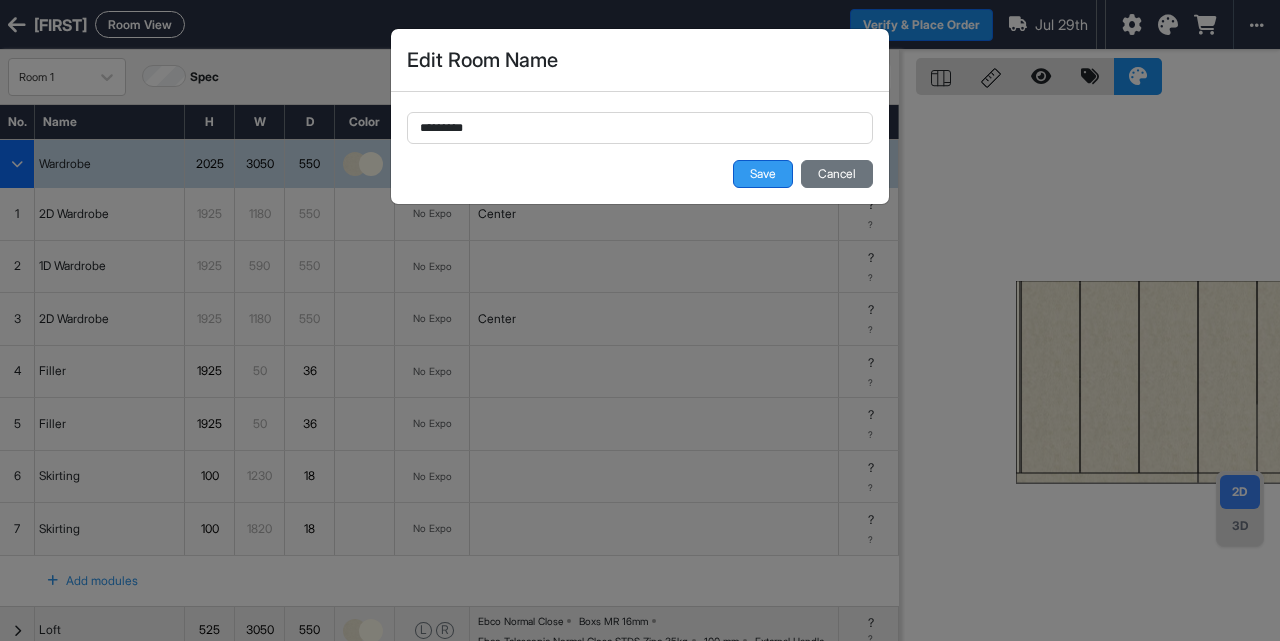 drag, startPoint x: 792, startPoint y: 175, endPoint x: 770, endPoint y: 174, distance: 22.022715 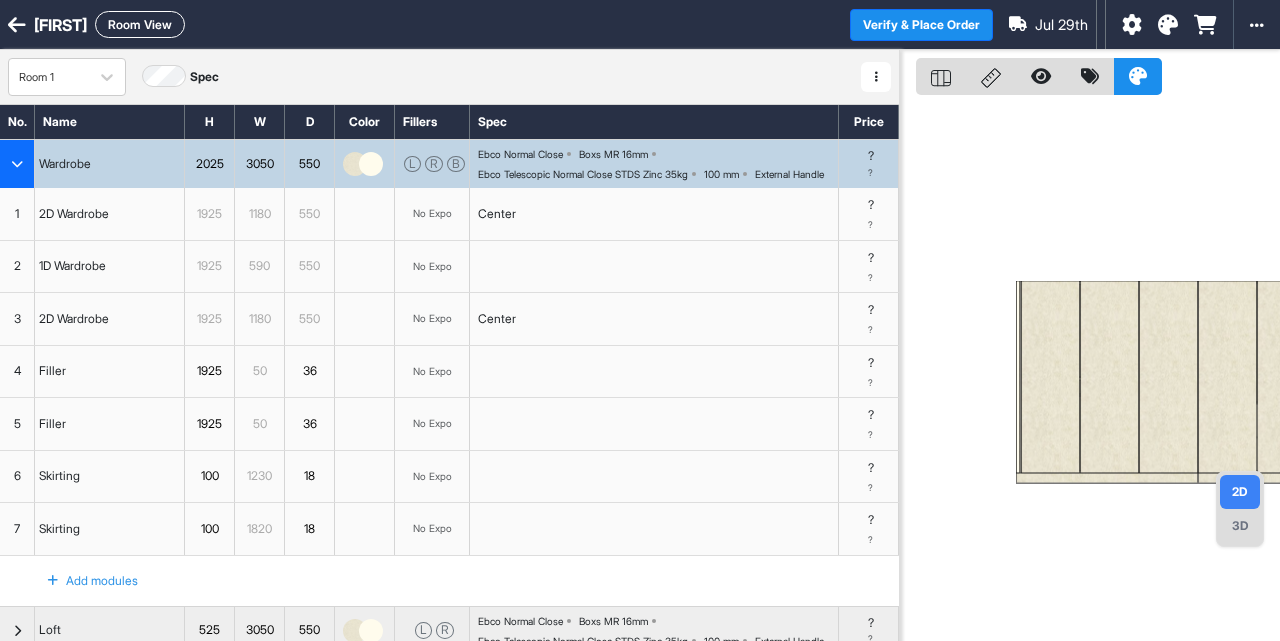 click at bounding box center [876, 77] 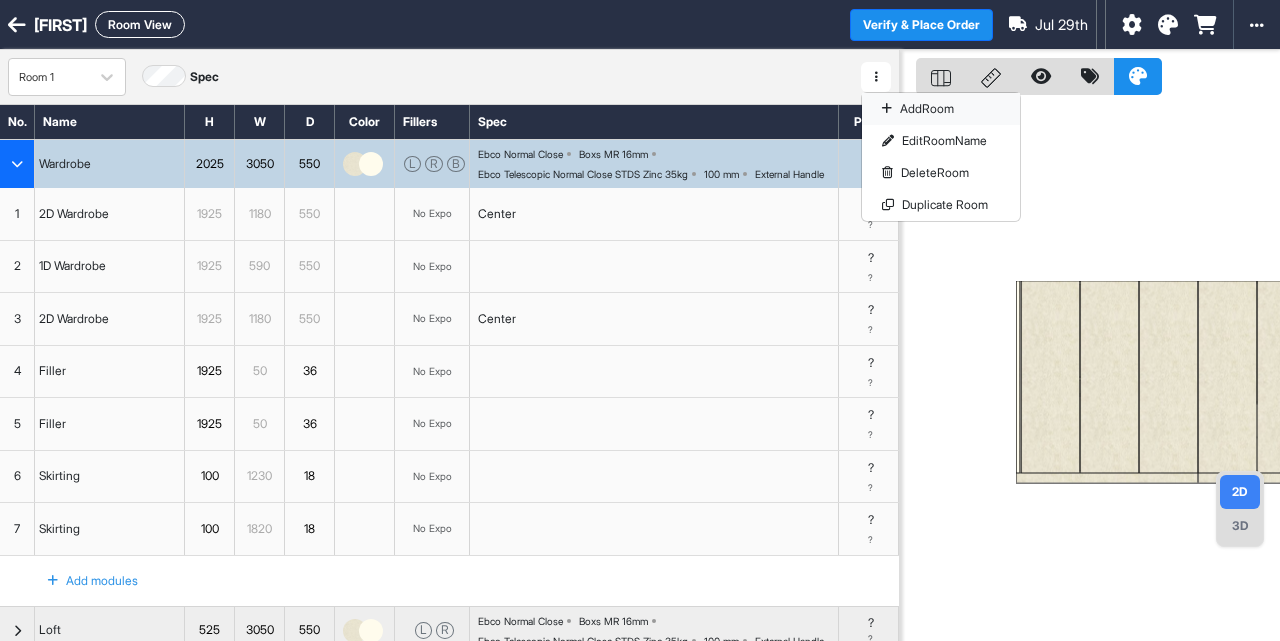 click on "Add  Room" at bounding box center (941, 109) 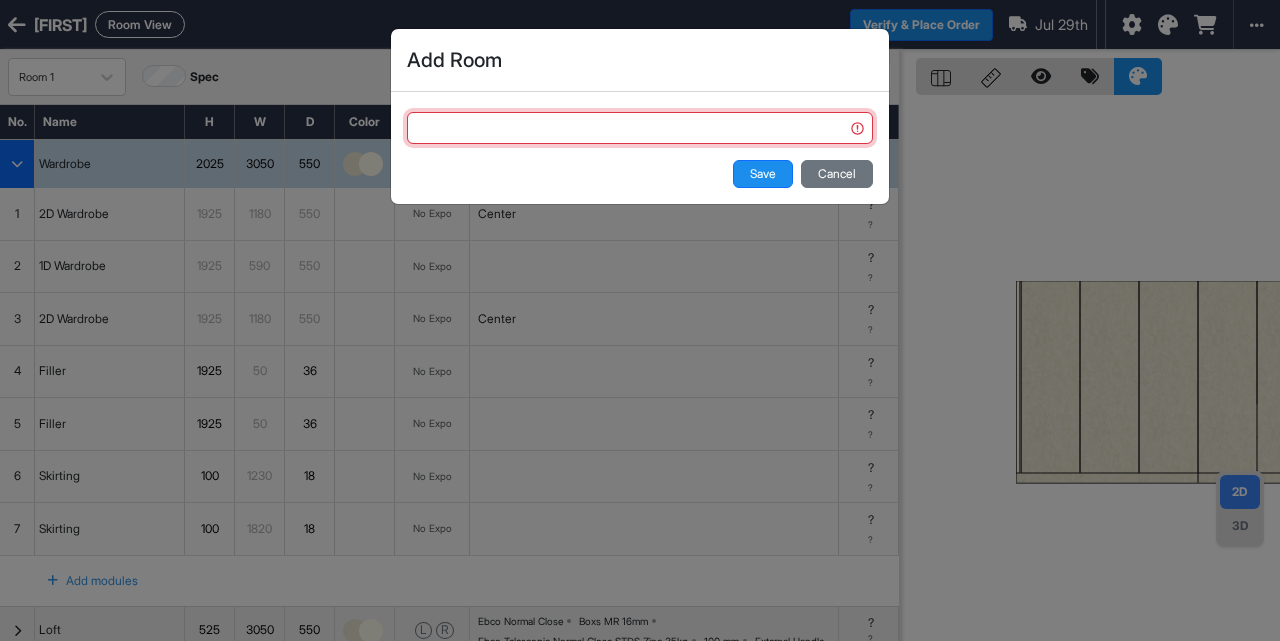 click at bounding box center (640, 128) 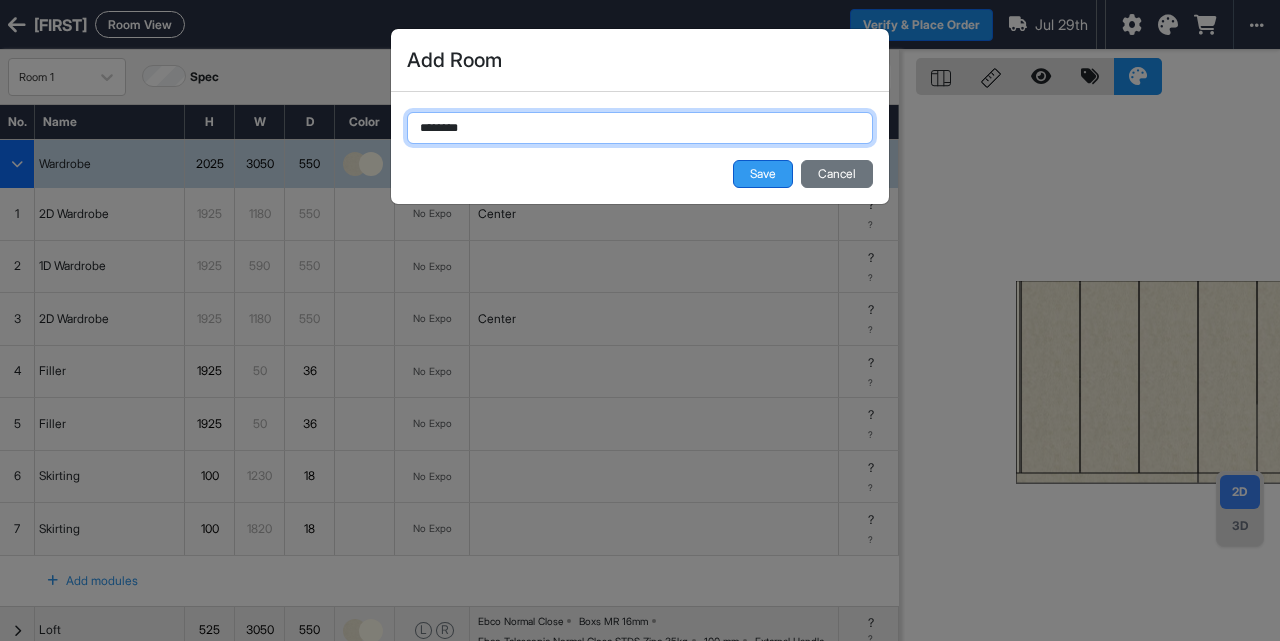 type on "********" 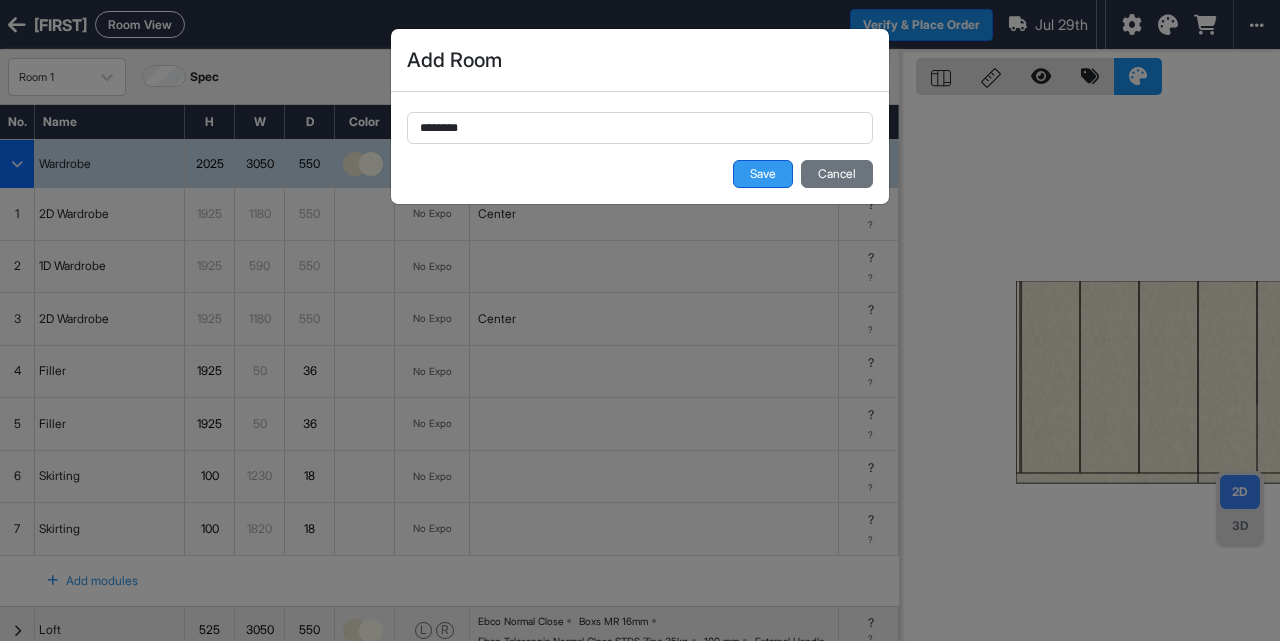 click on "Save" at bounding box center [763, 174] 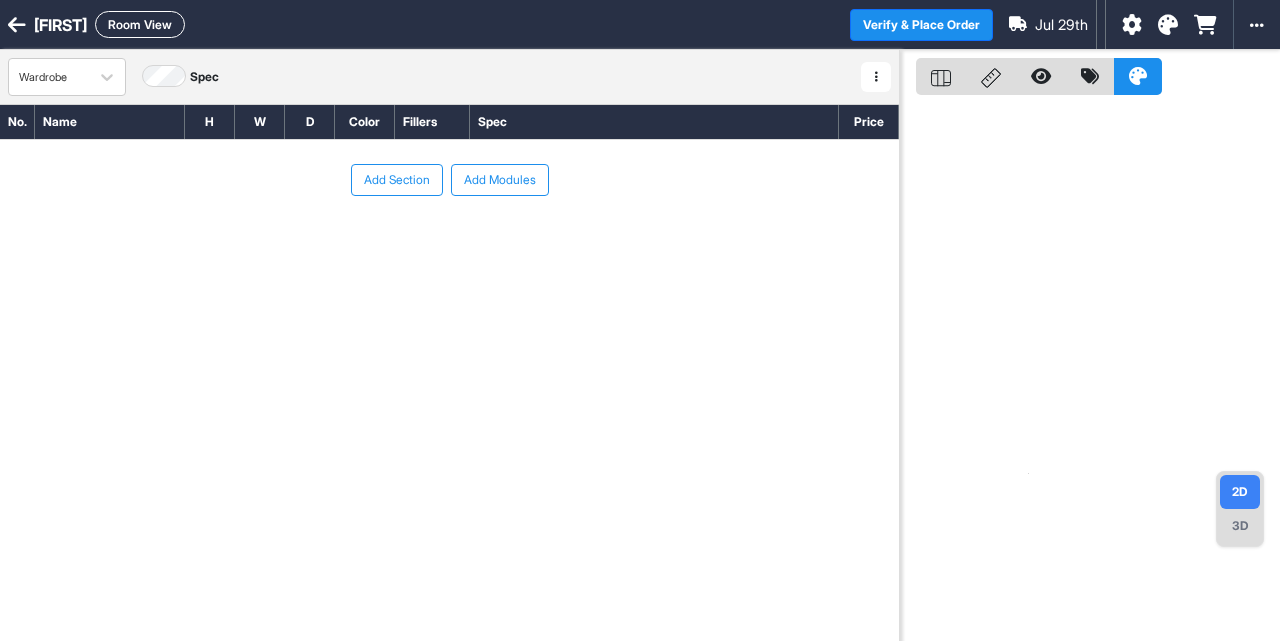 click on "Add Section" at bounding box center [397, 180] 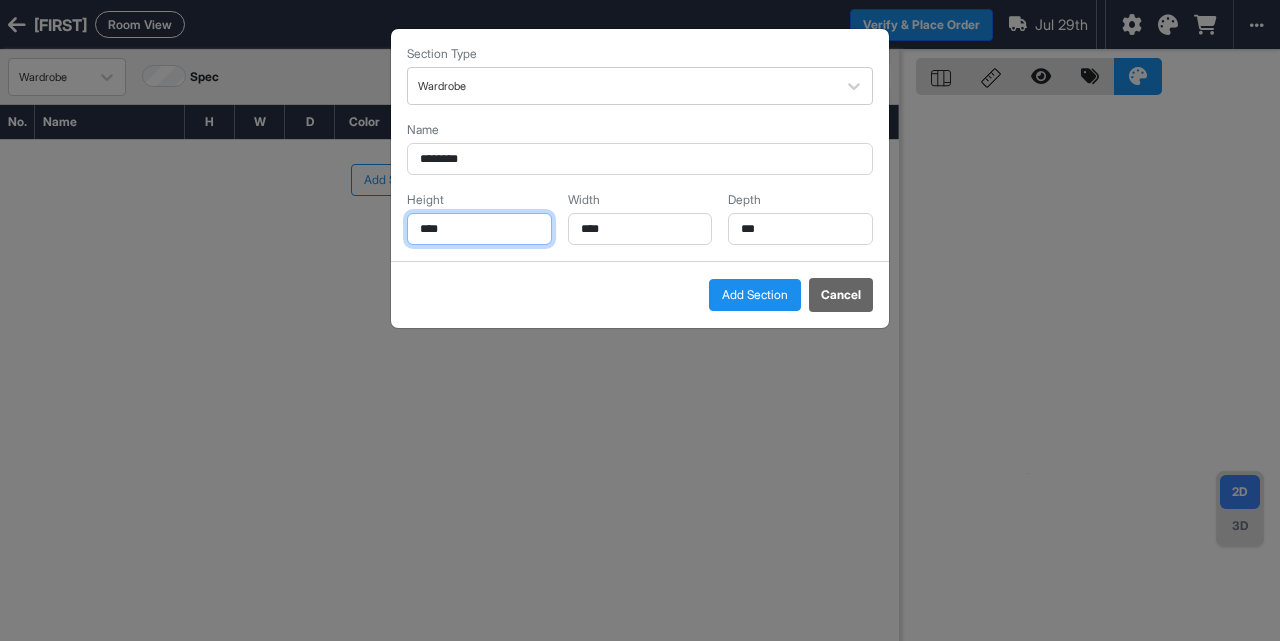 click on "****" at bounding box center (479, 229) 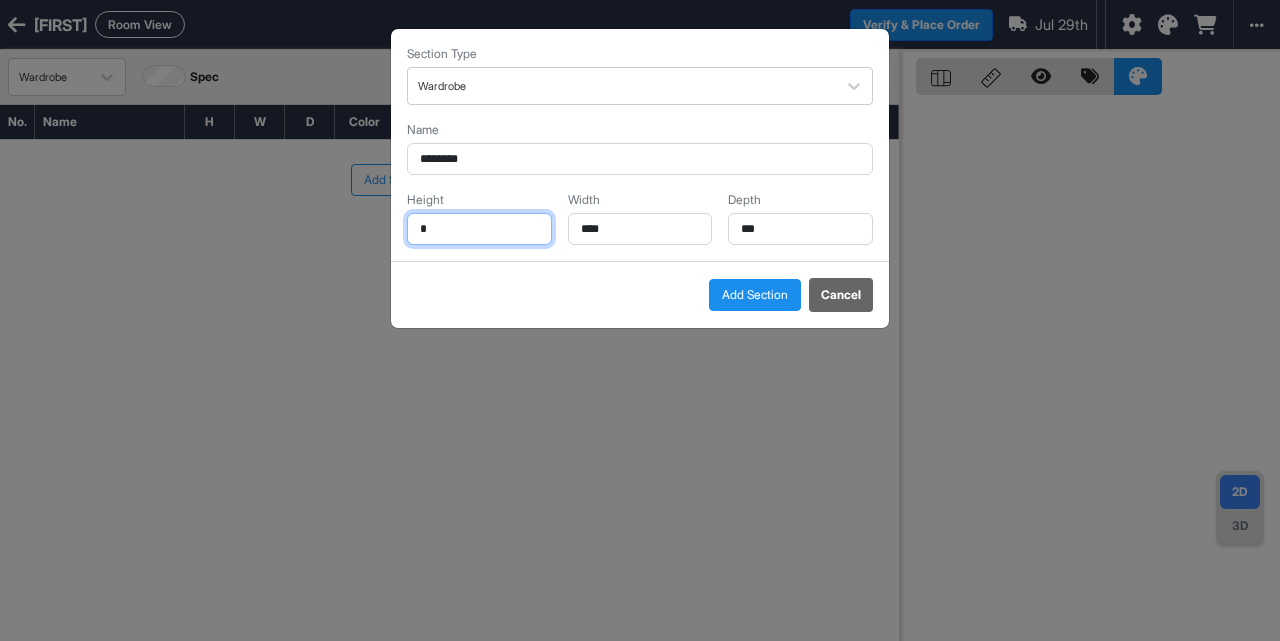 click on "*" at bounding box center (479, 229) 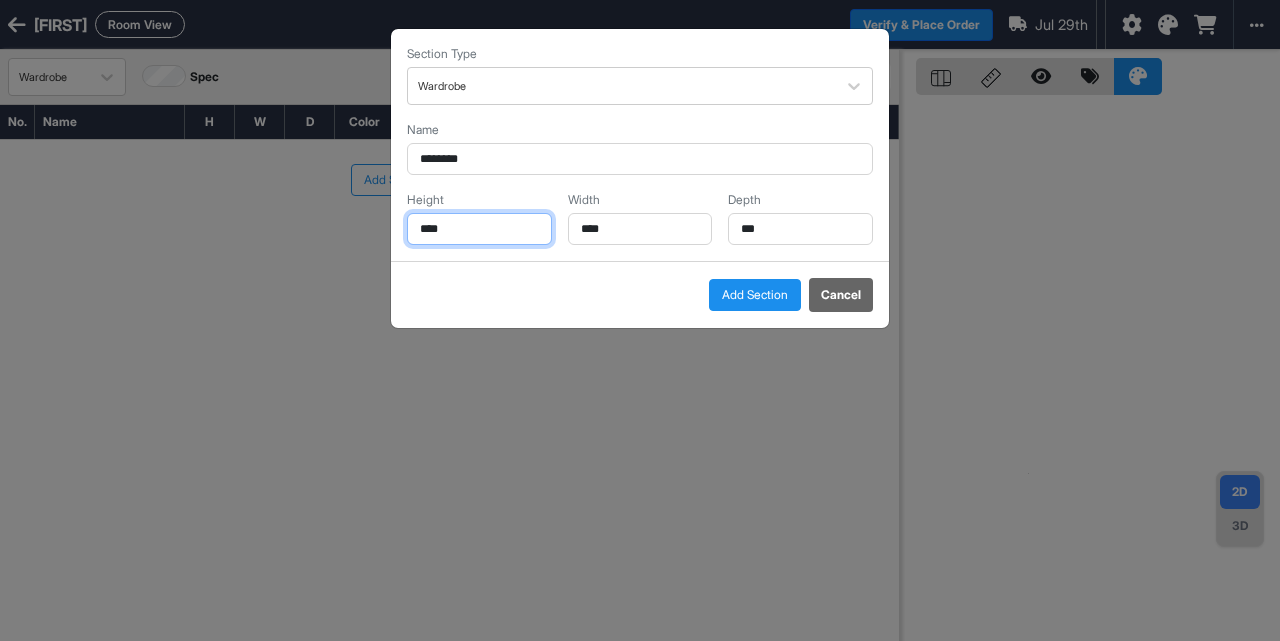 type on "****" 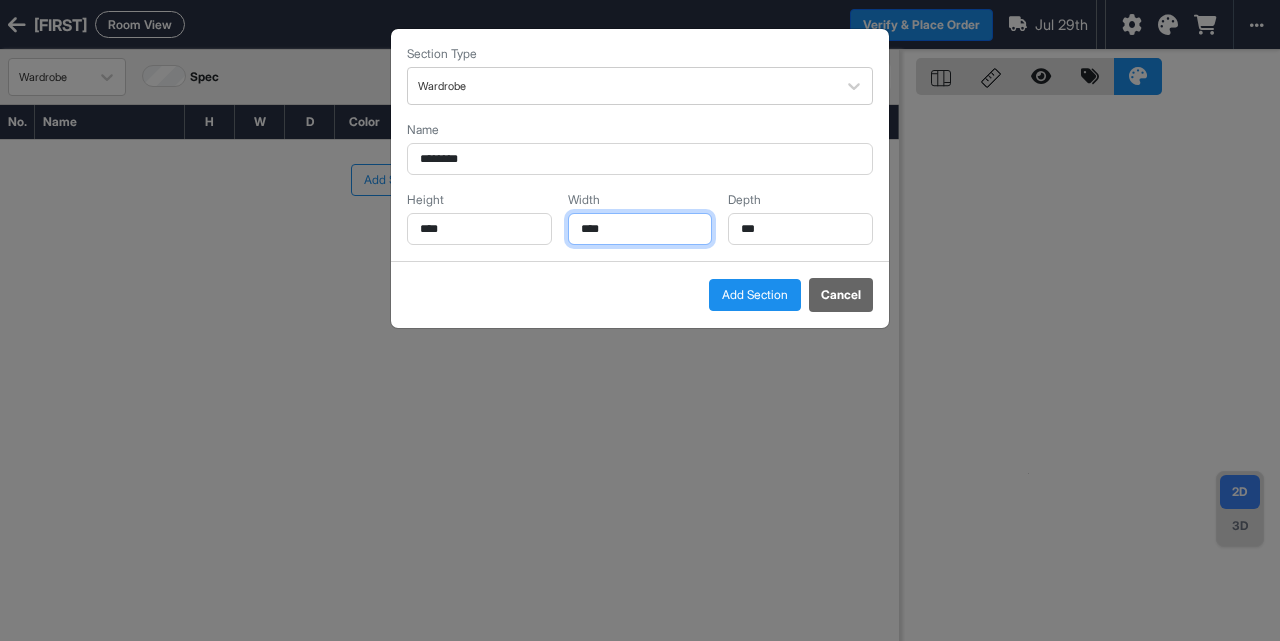 click on "****" at bounding box center (640, 229) 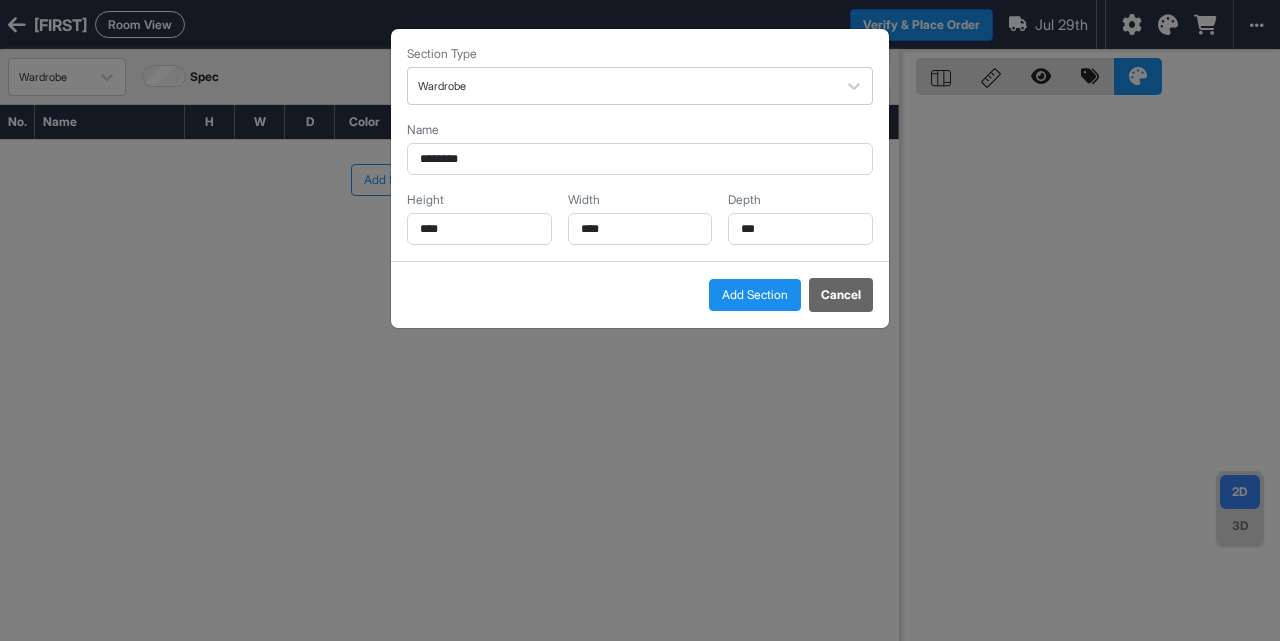 click on "Add Section" at bounding box center [755, 295] 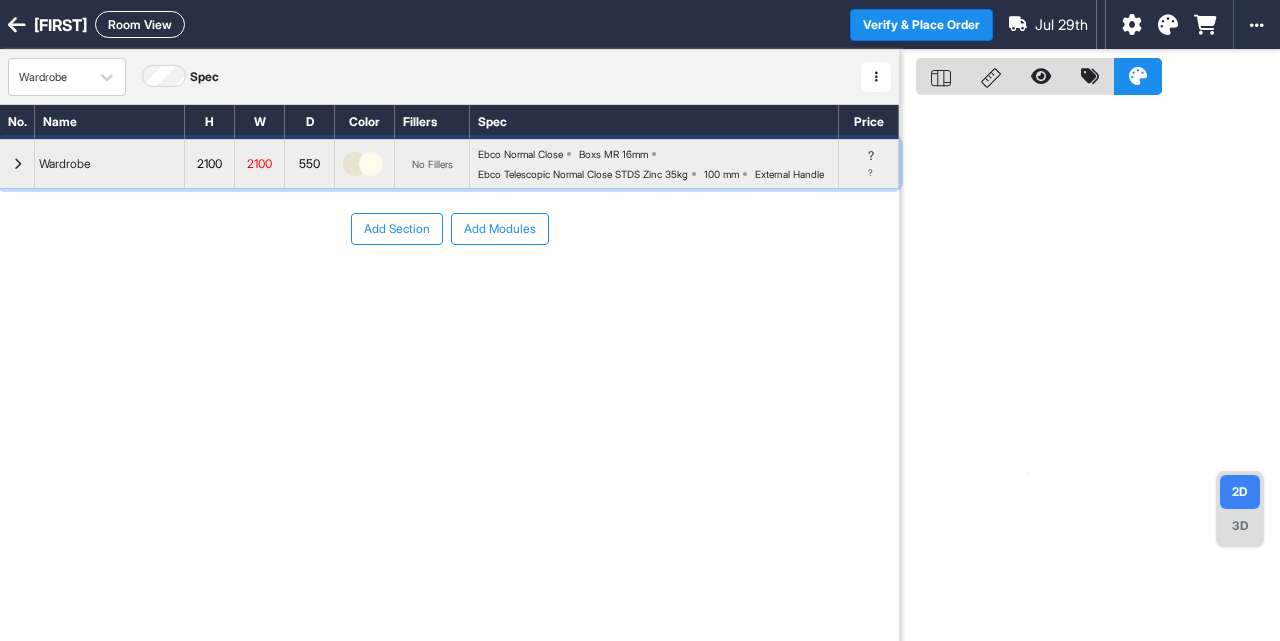 click at bounding box center (17, 164) 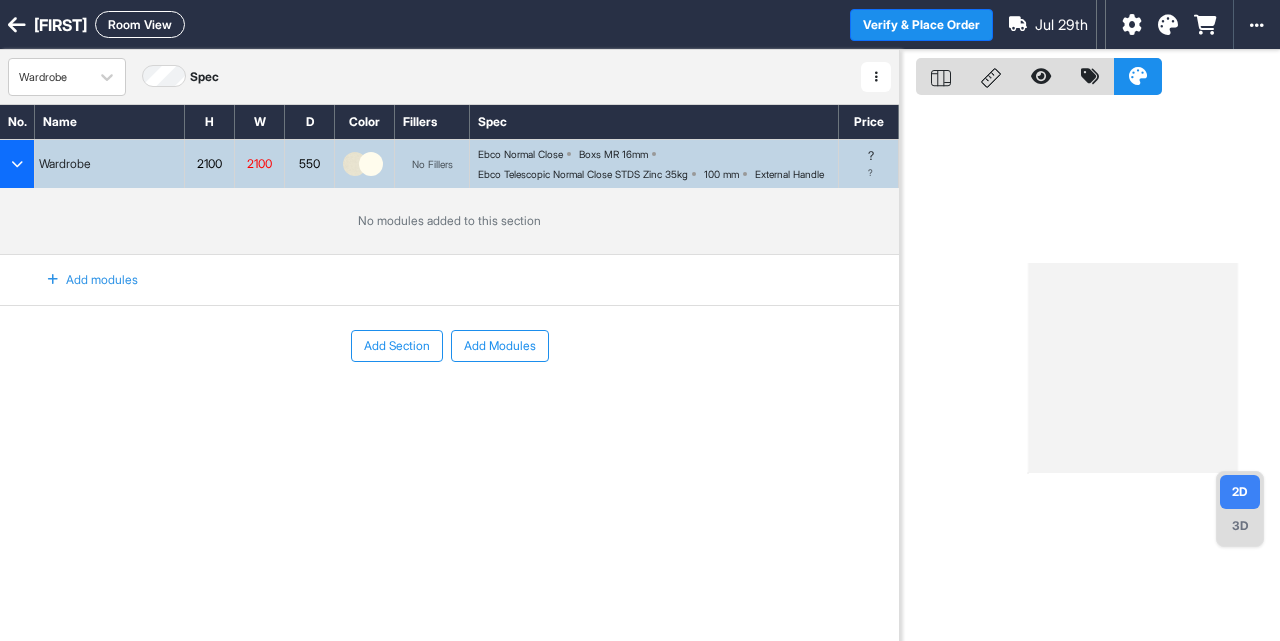 click on "Add modules" at bounding box center [81, 280] 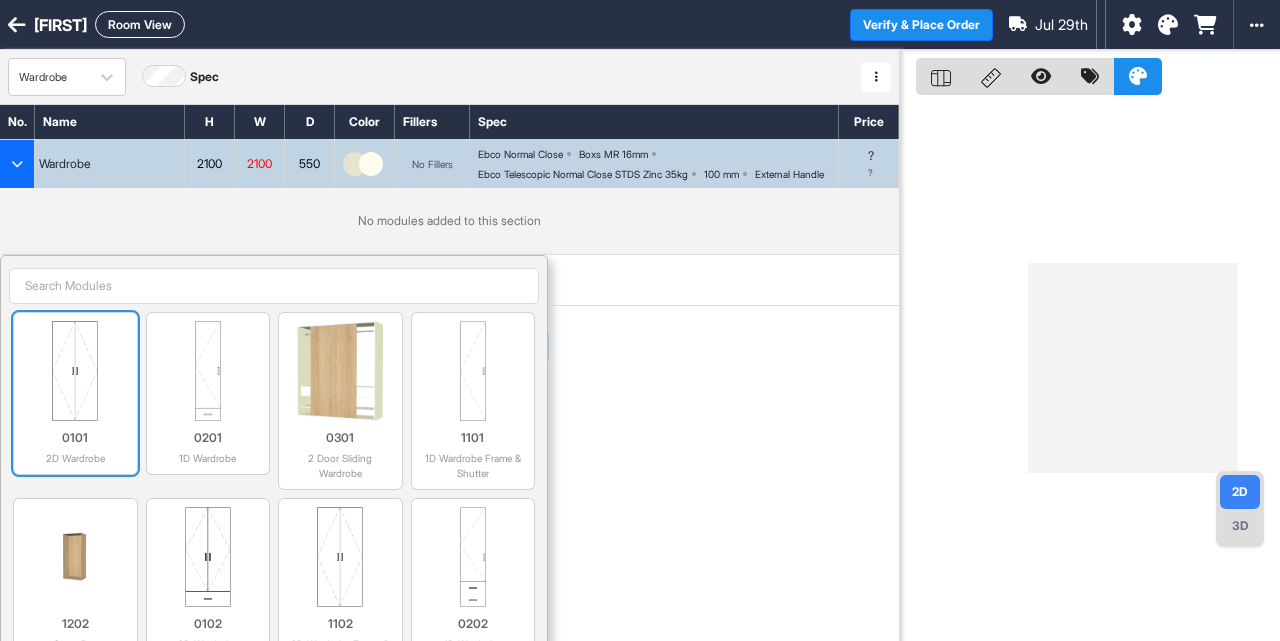 click at bounding box center (75, 371) 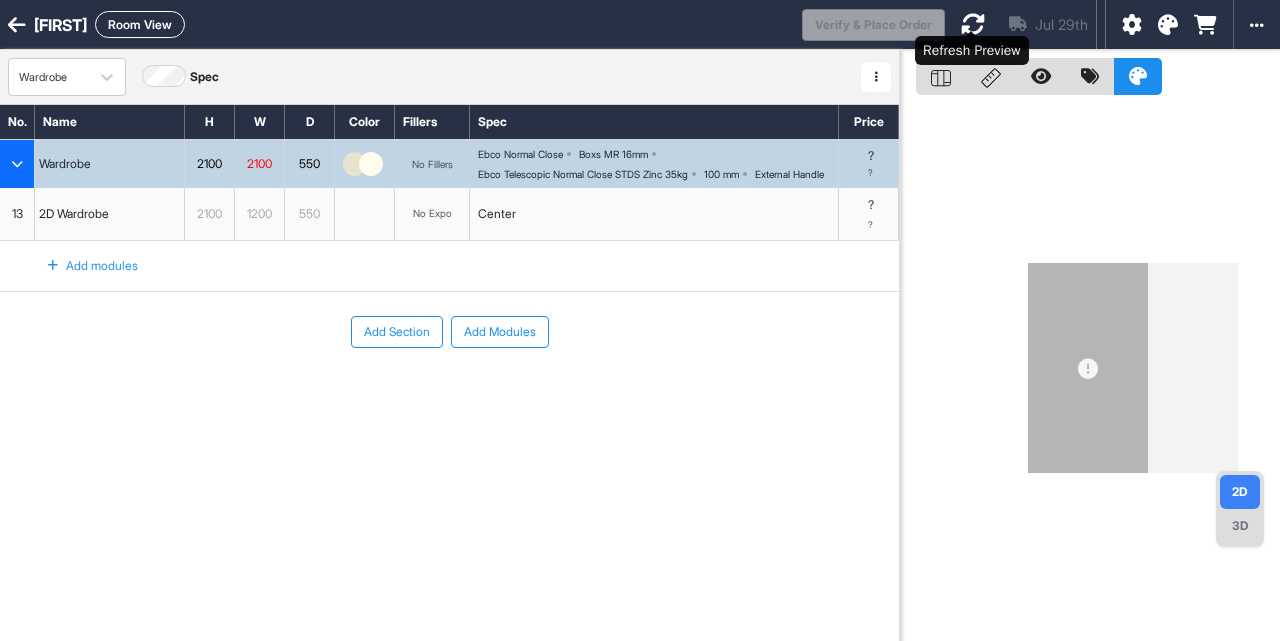 click at bounding box center [973, 24] 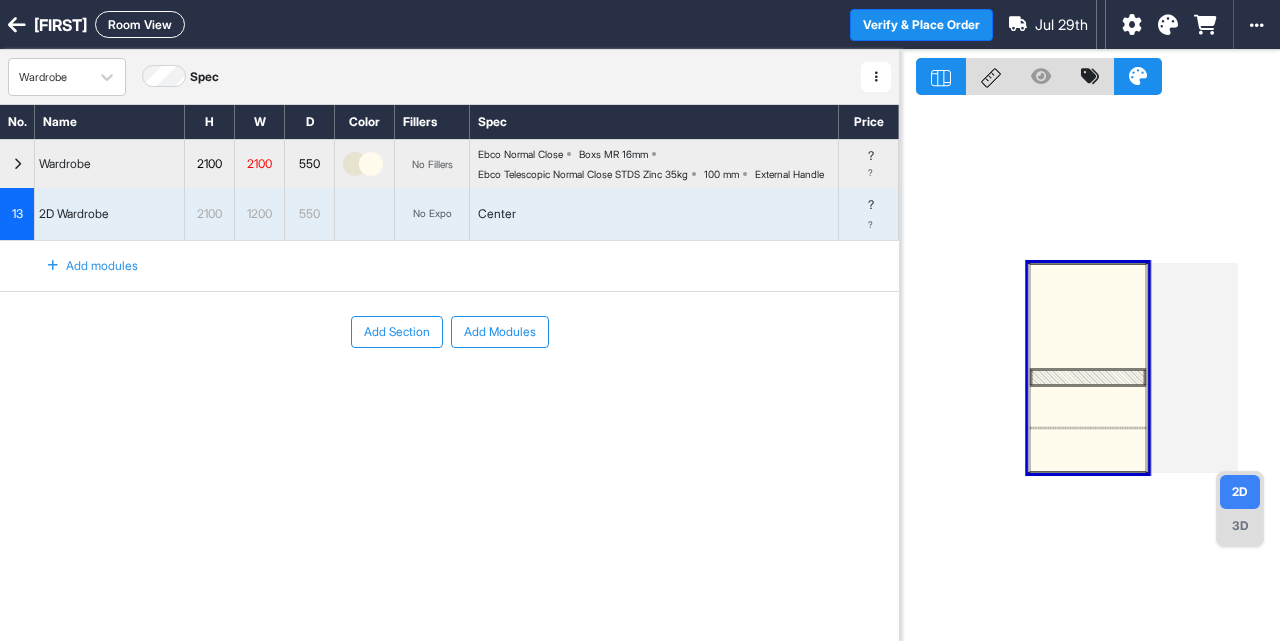 click at bounding box center (1088, 317) 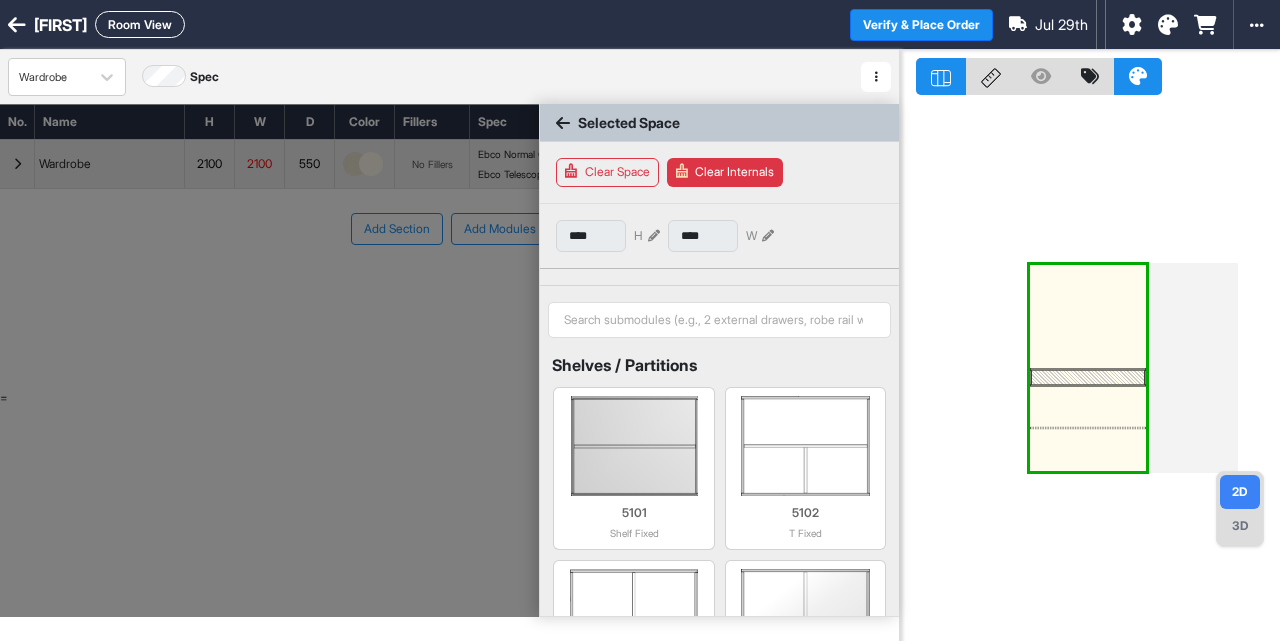 click on "Clear Internals" at bounding box center [725, 172] 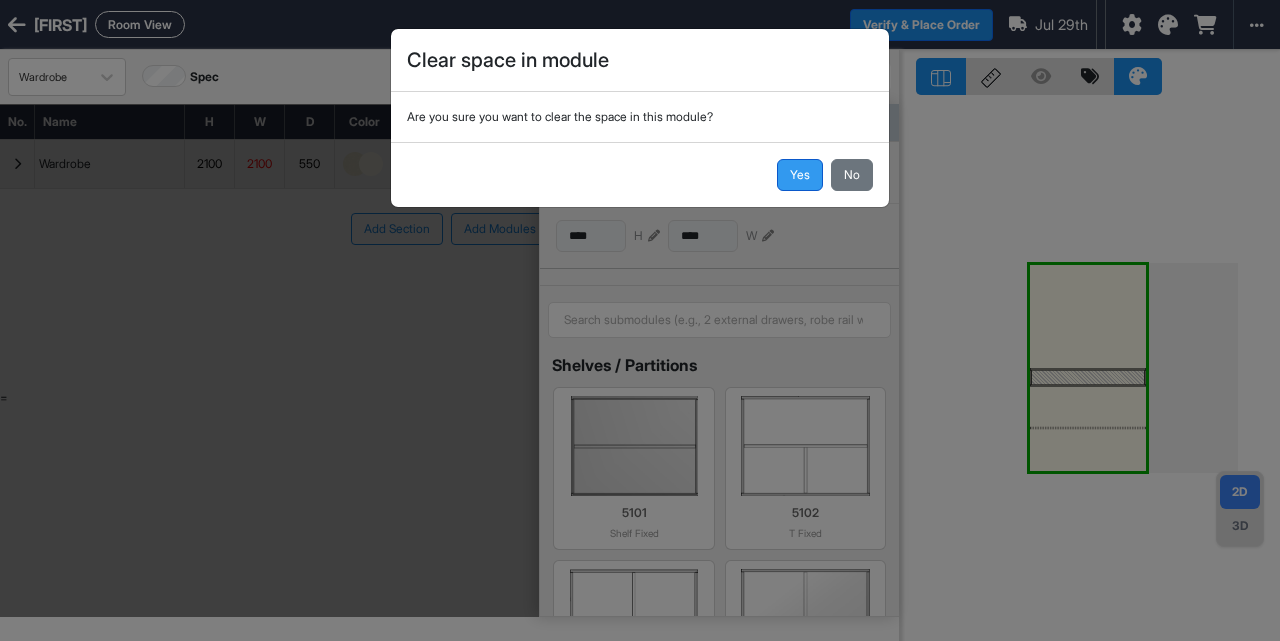 click on "Yes" at bounding box center (800, 175) 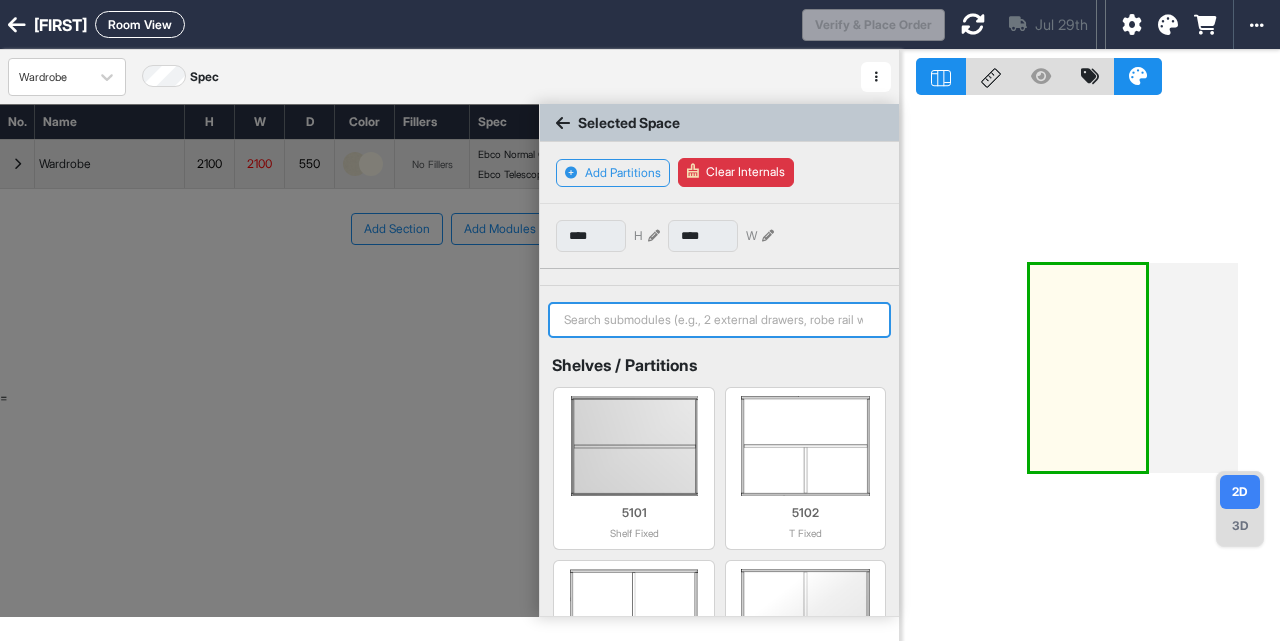 click at bounding box center (719, 320) 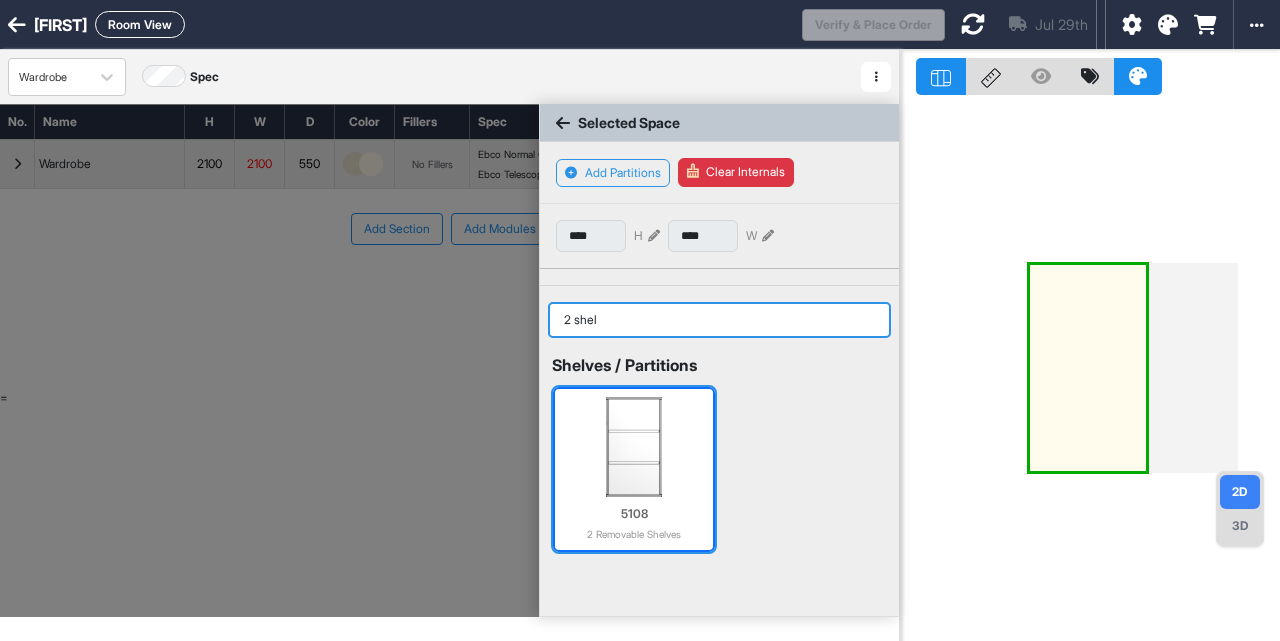 type on "2 shel" 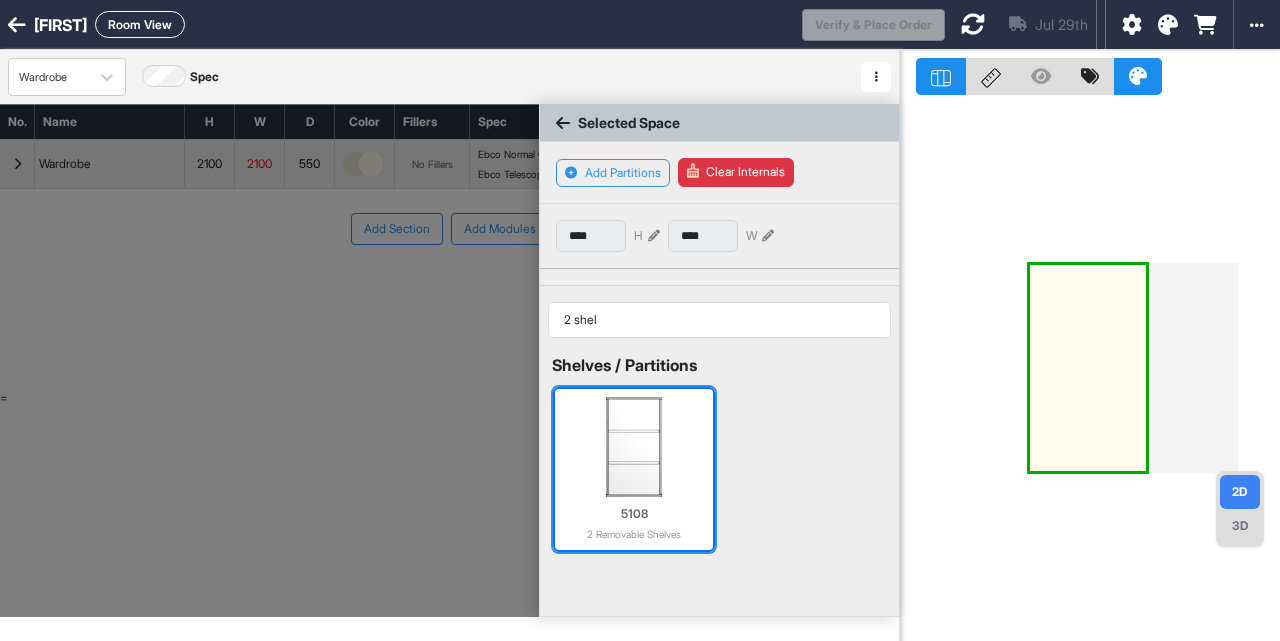 click at bounding box center (633, 447) 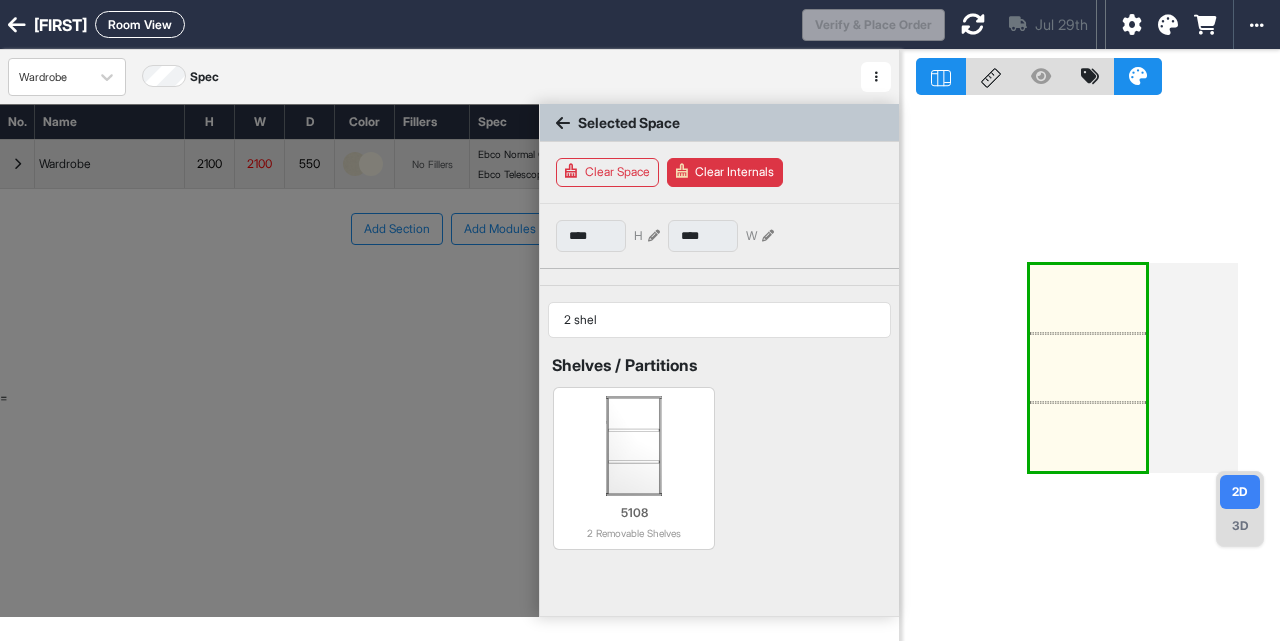 click at bounding box center [563, 123] 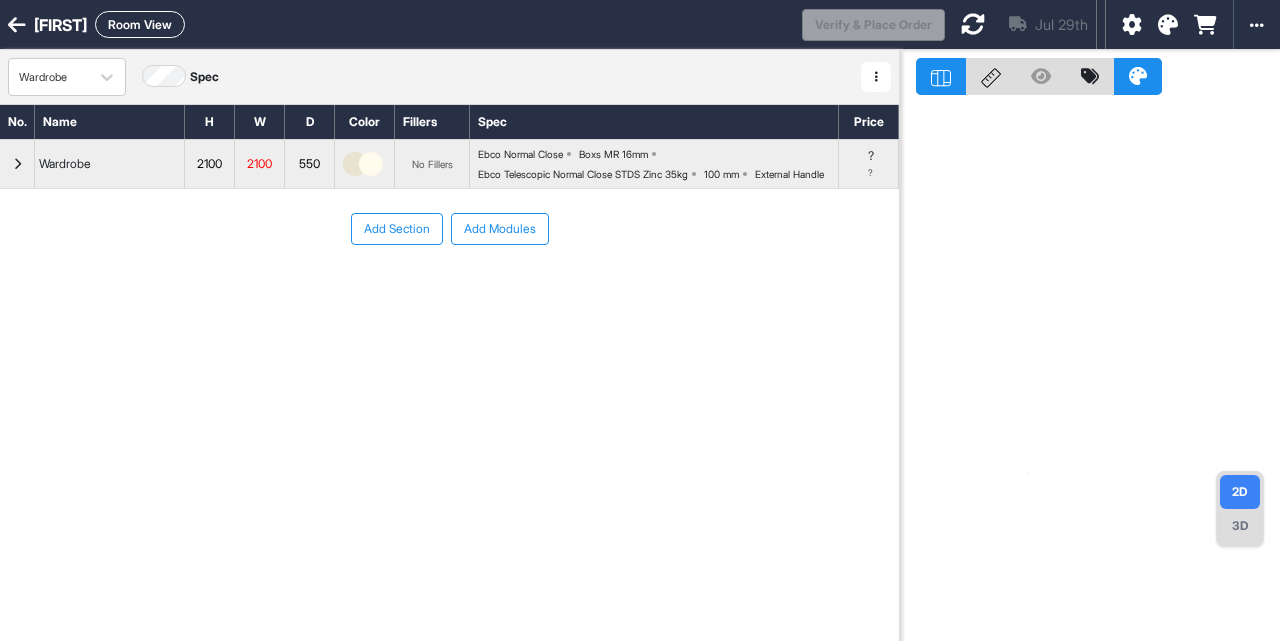 click at bounding box center (17, 164) 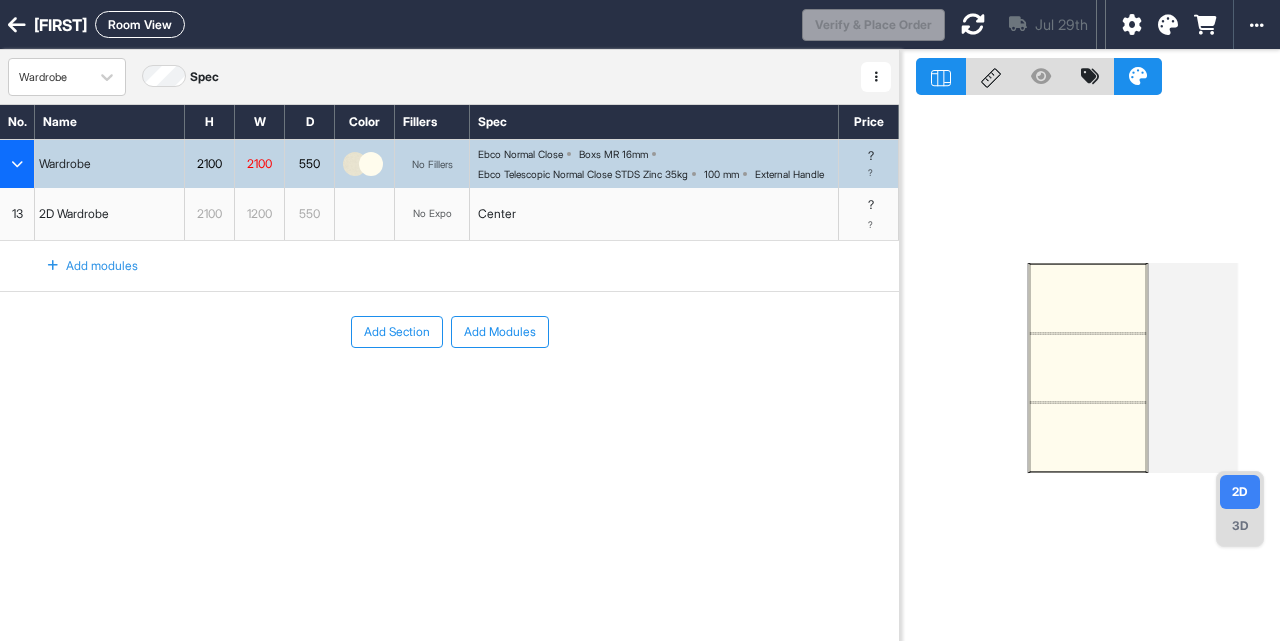 click on "13" at bounding box center (17, 214) 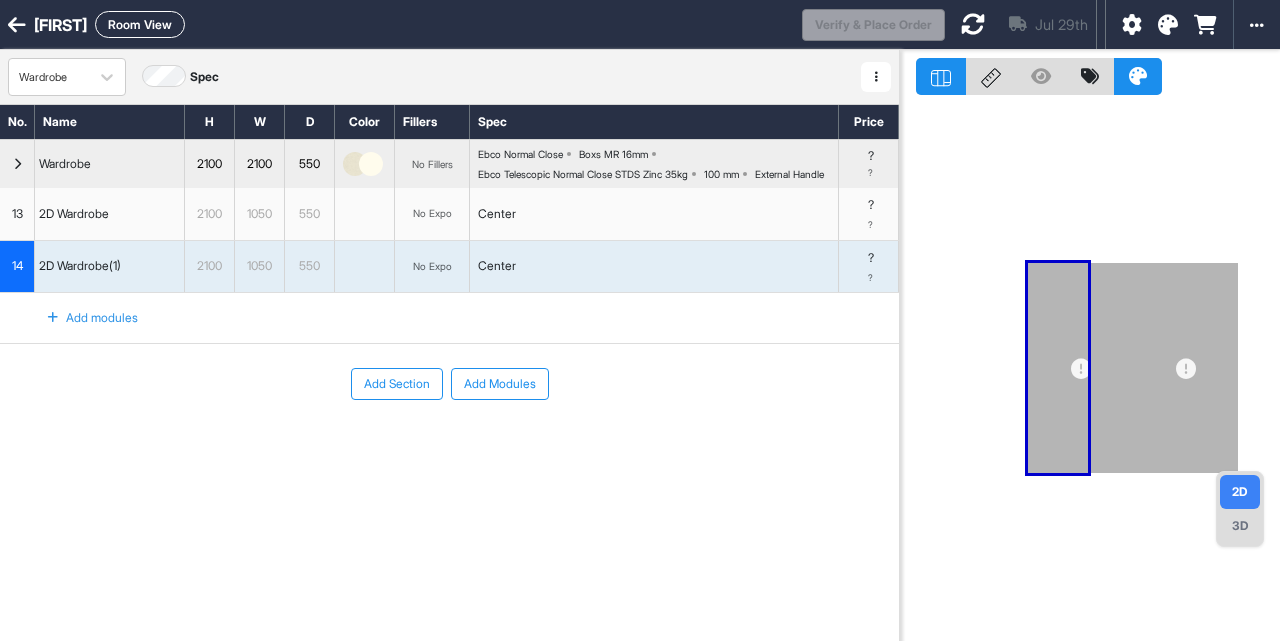 click on "14" at bounding box center [17, 267] 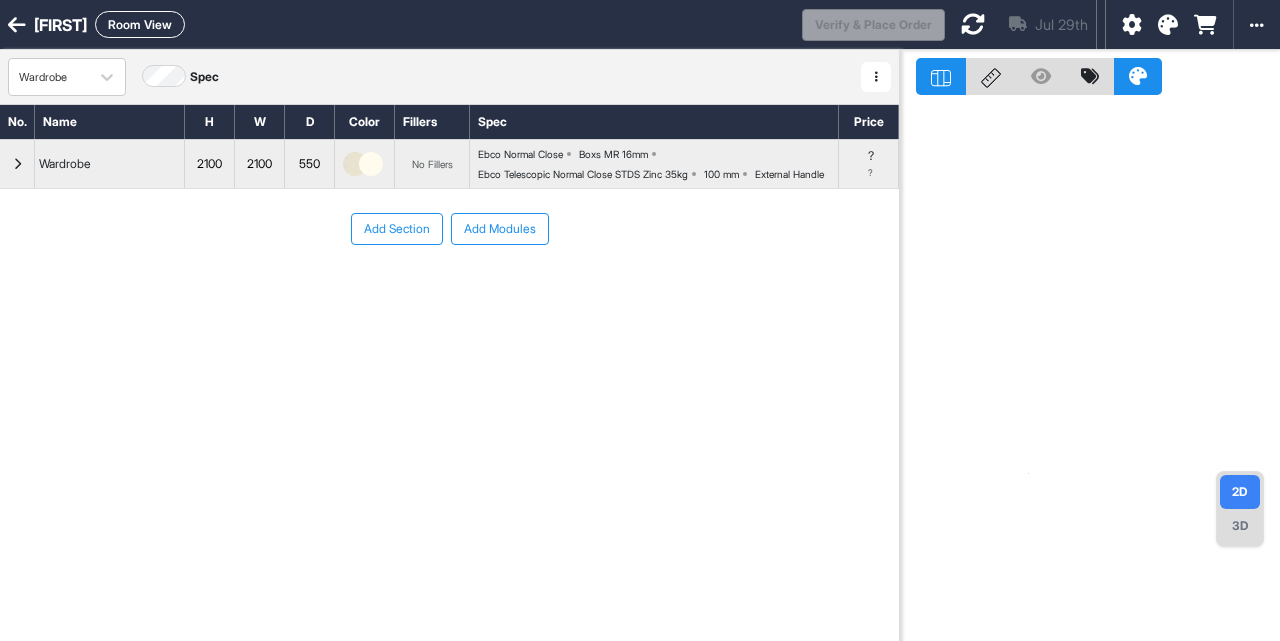 click at bounding box center [17, 164] 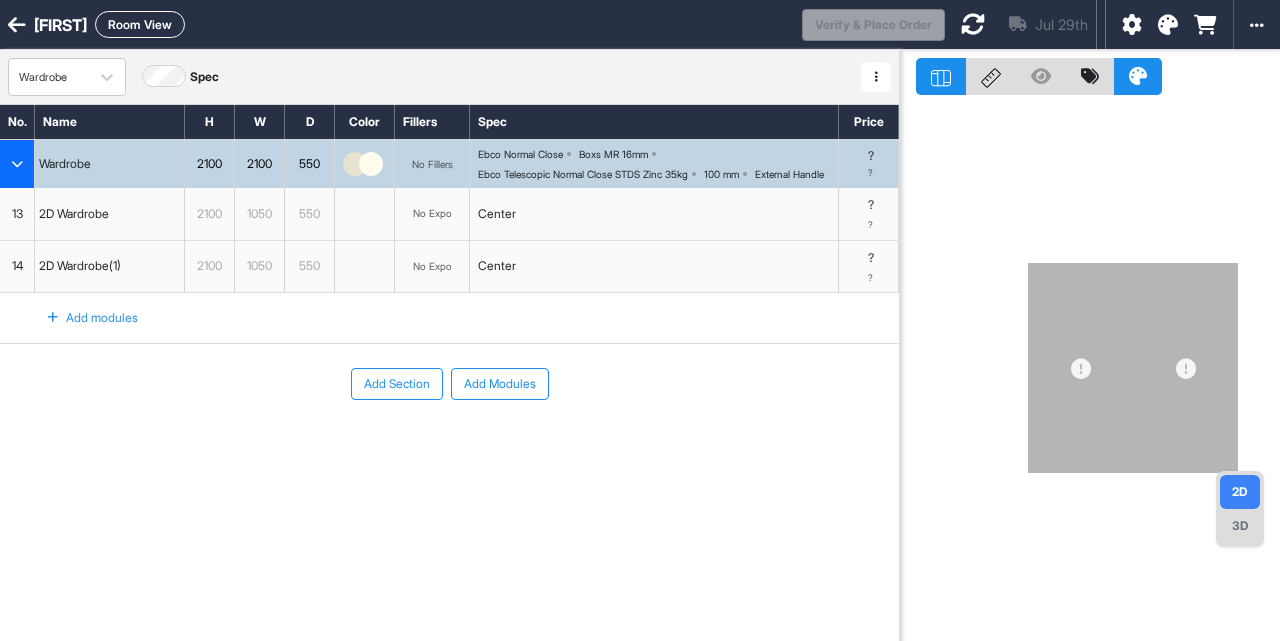 click on "14" at bounding box center [17, 267] 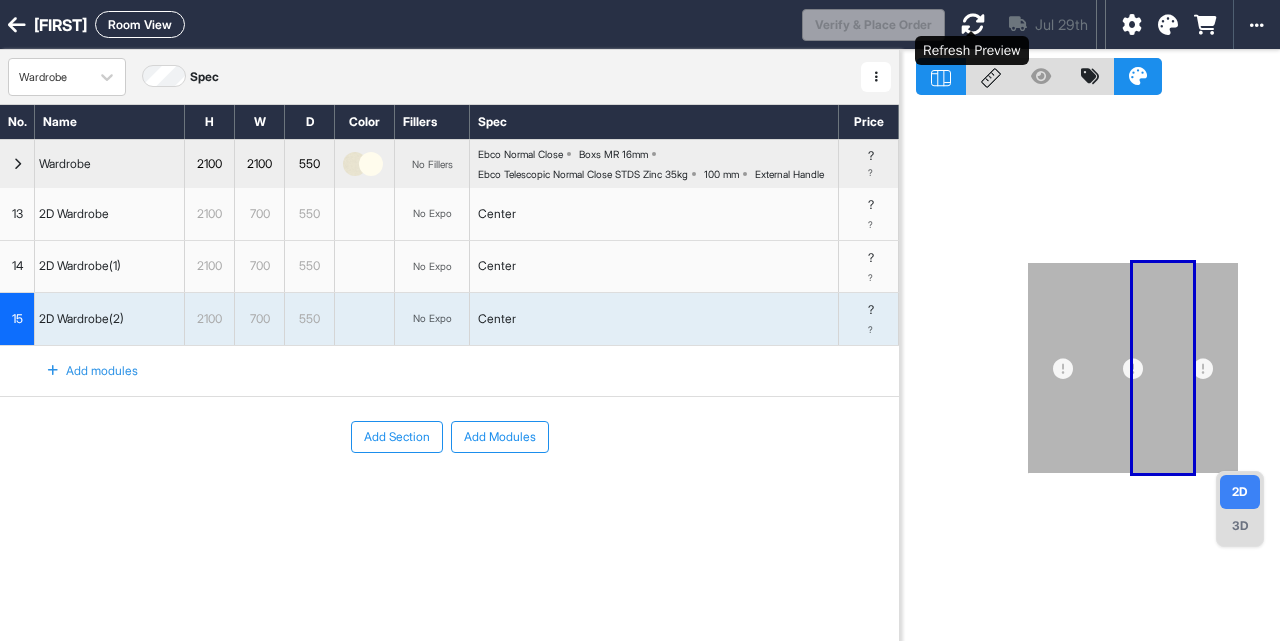 click at bounding box center (973, 24) 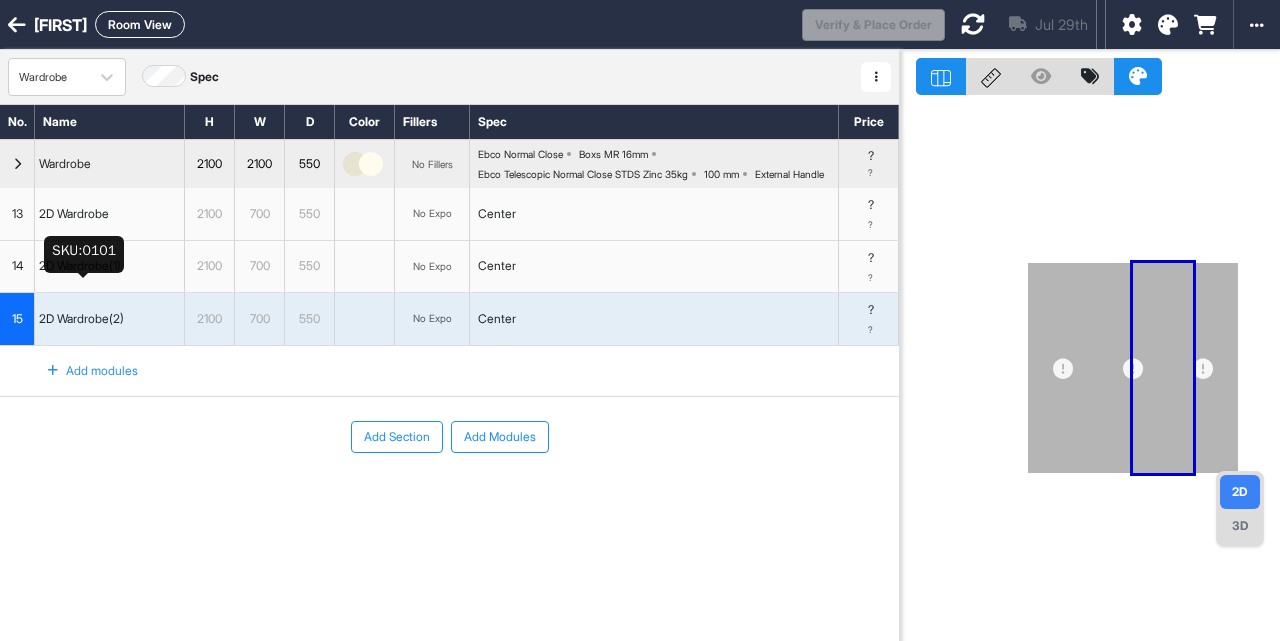 click on "2D Wardrobe(1)" at bounding box center [80, 266] 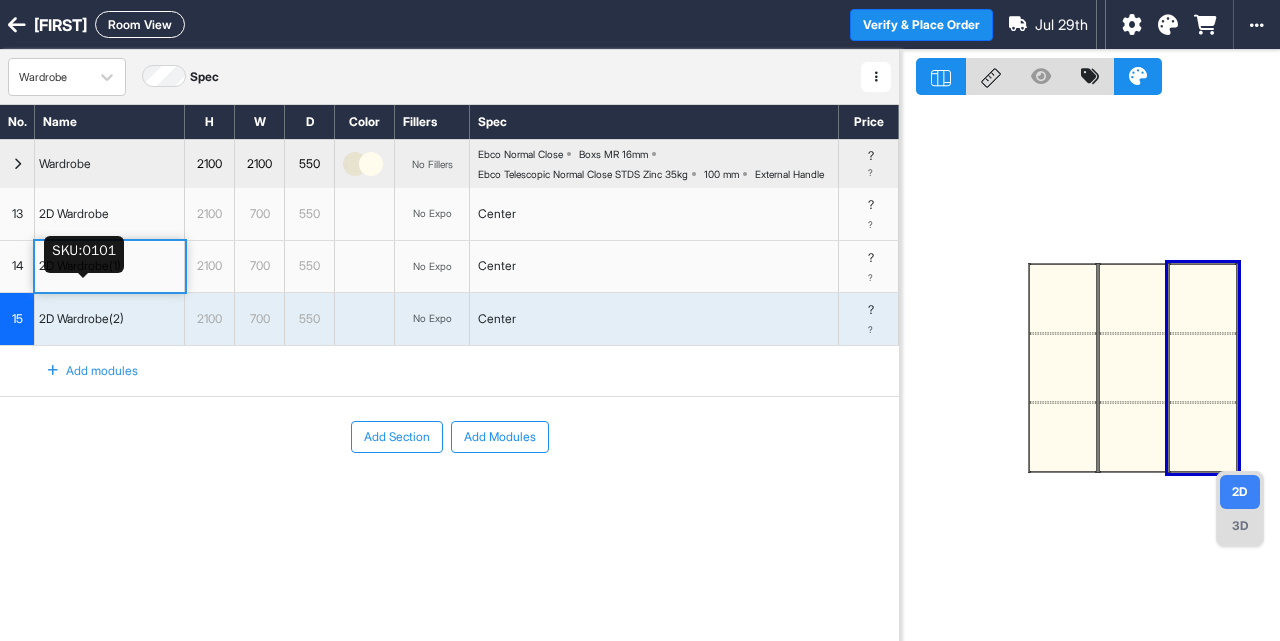 click on "2D Wardrobe(1)" at bounding box center (80, 266) 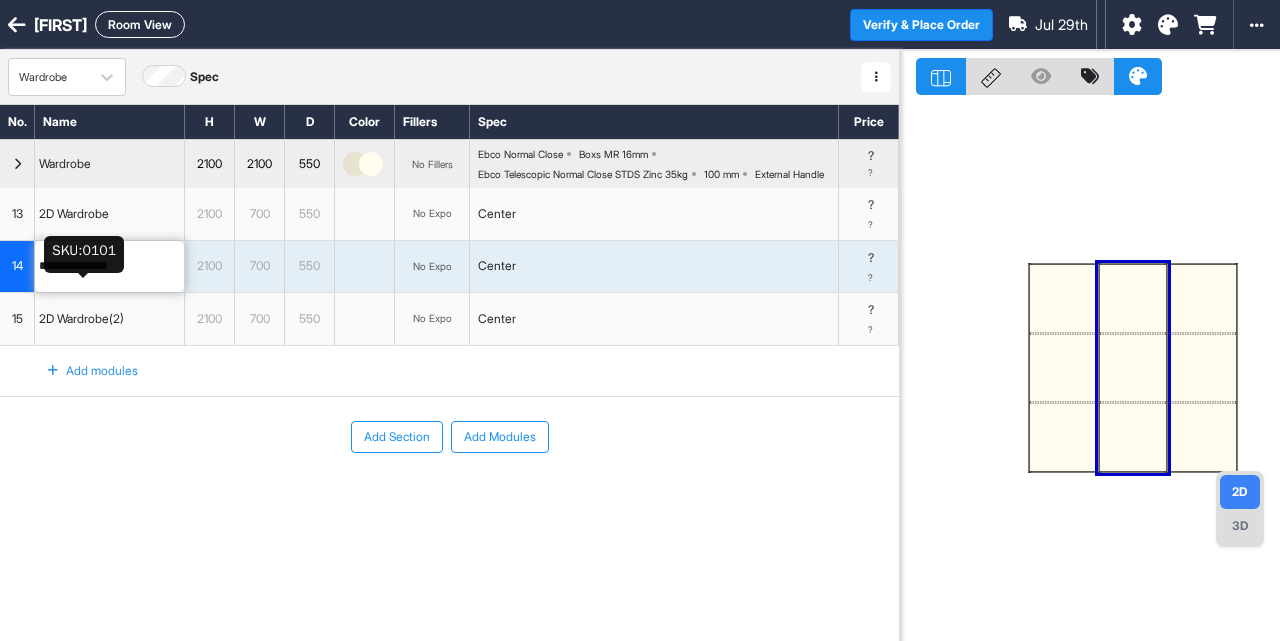 click on "**********" at bounding box center (109, 267) 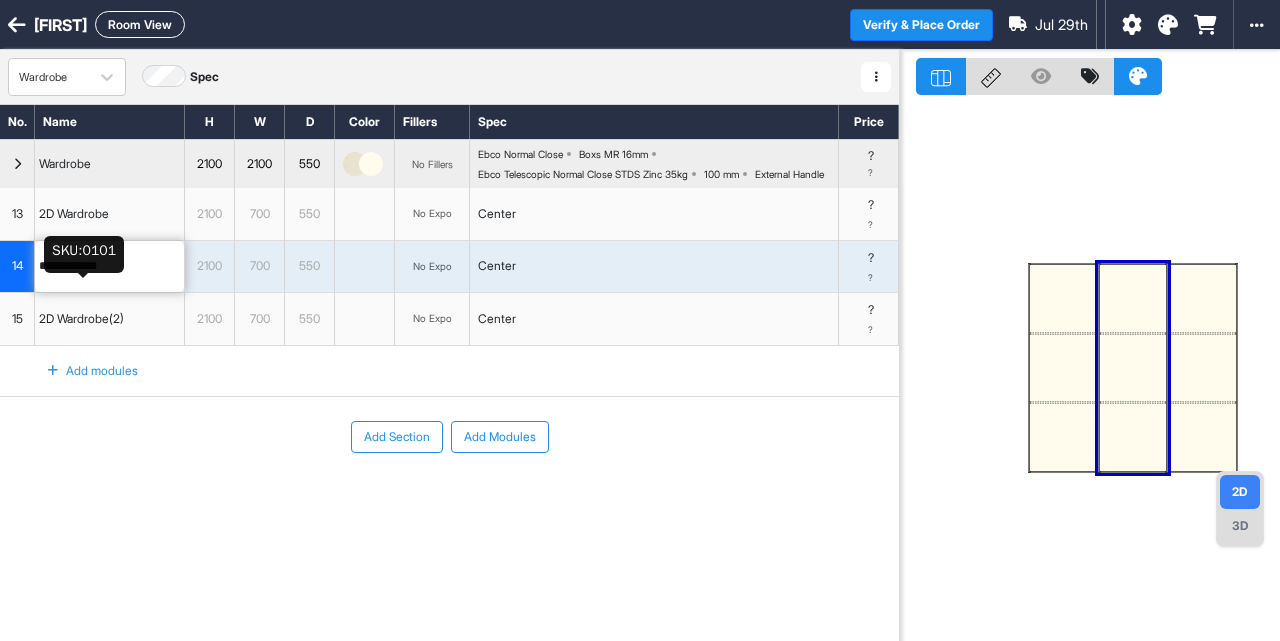 type on "**********" 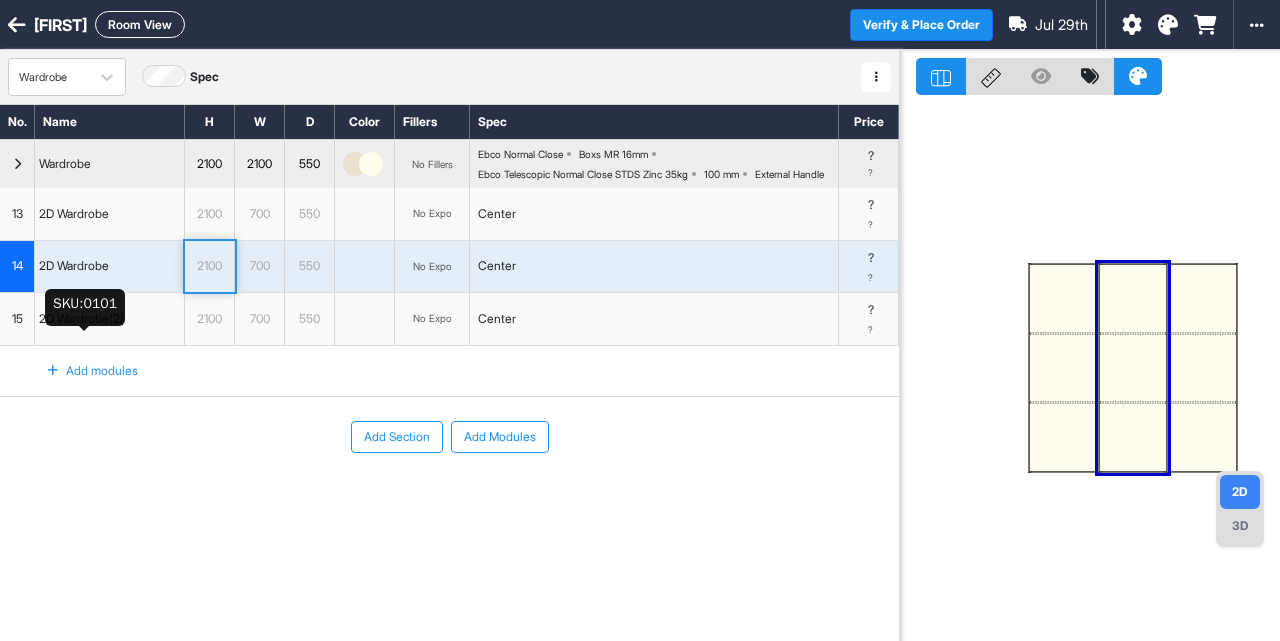 click on "2D Wardrobe(2)" at bounding box center [81, 319] 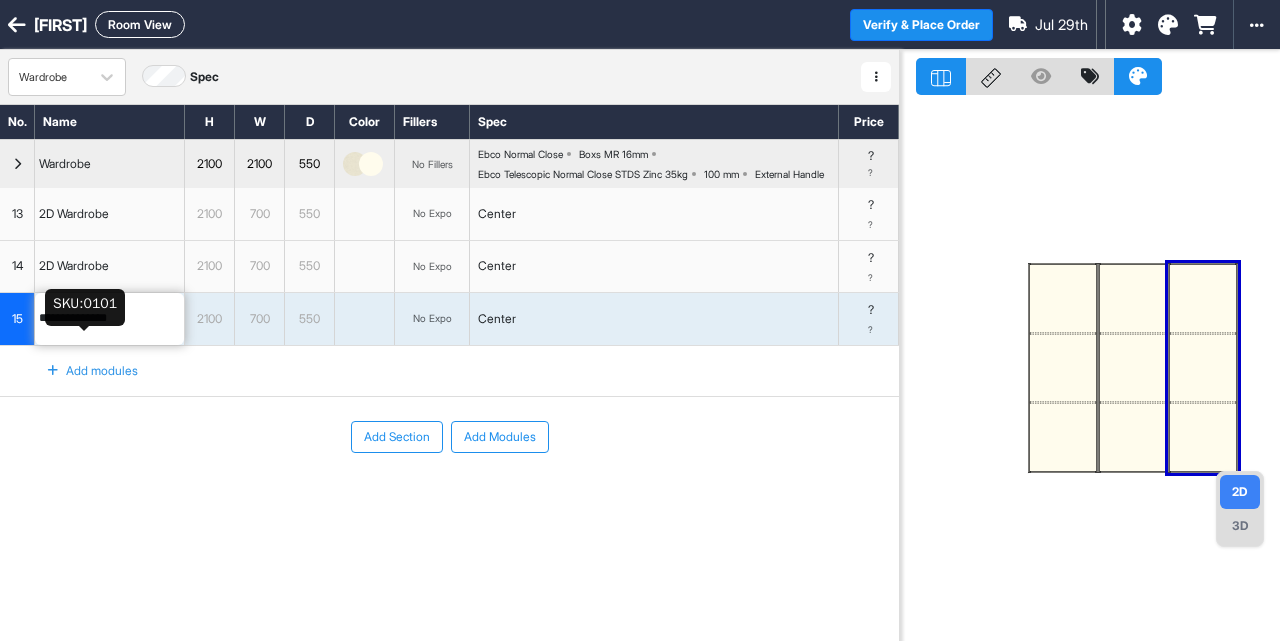 click on "**********" at bounding box center [109, 319] 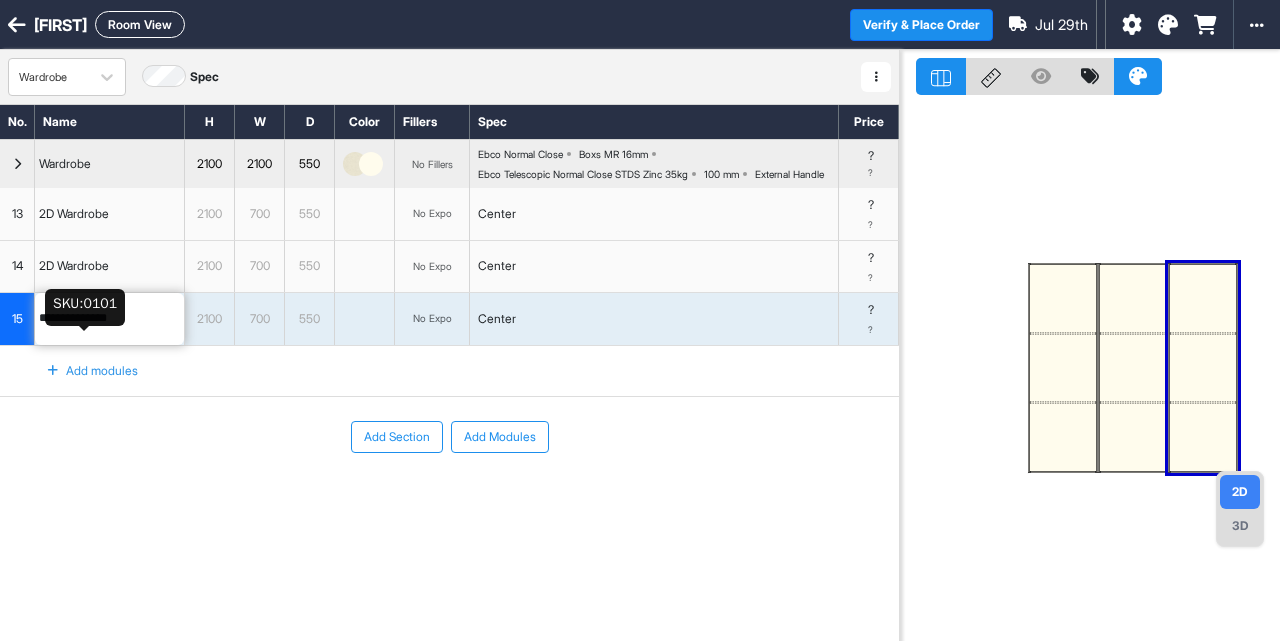 click on "**********" at bounding box center [109, 319] 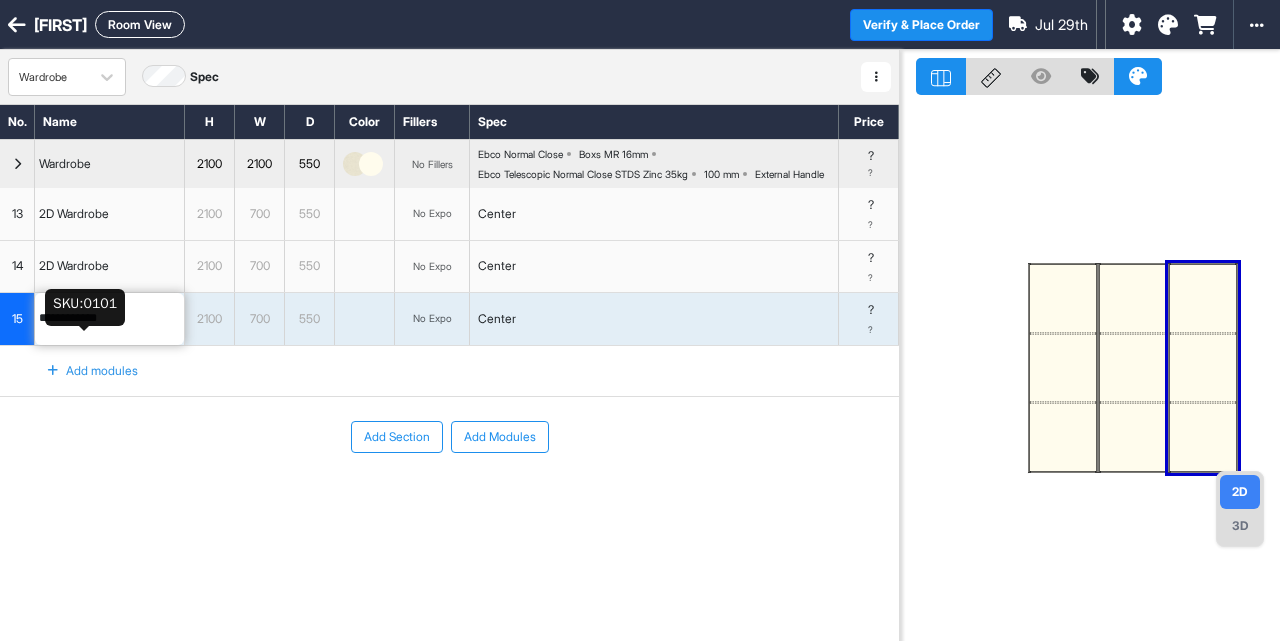 type on "**********" 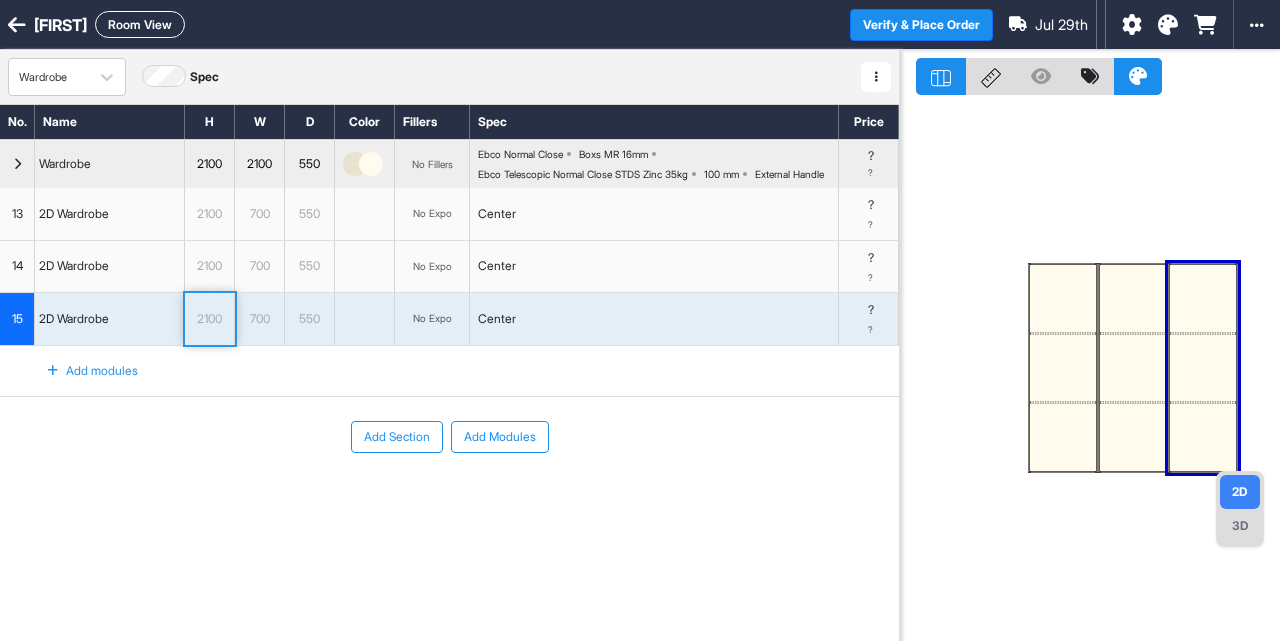 click at bounding box center (1090, 370) 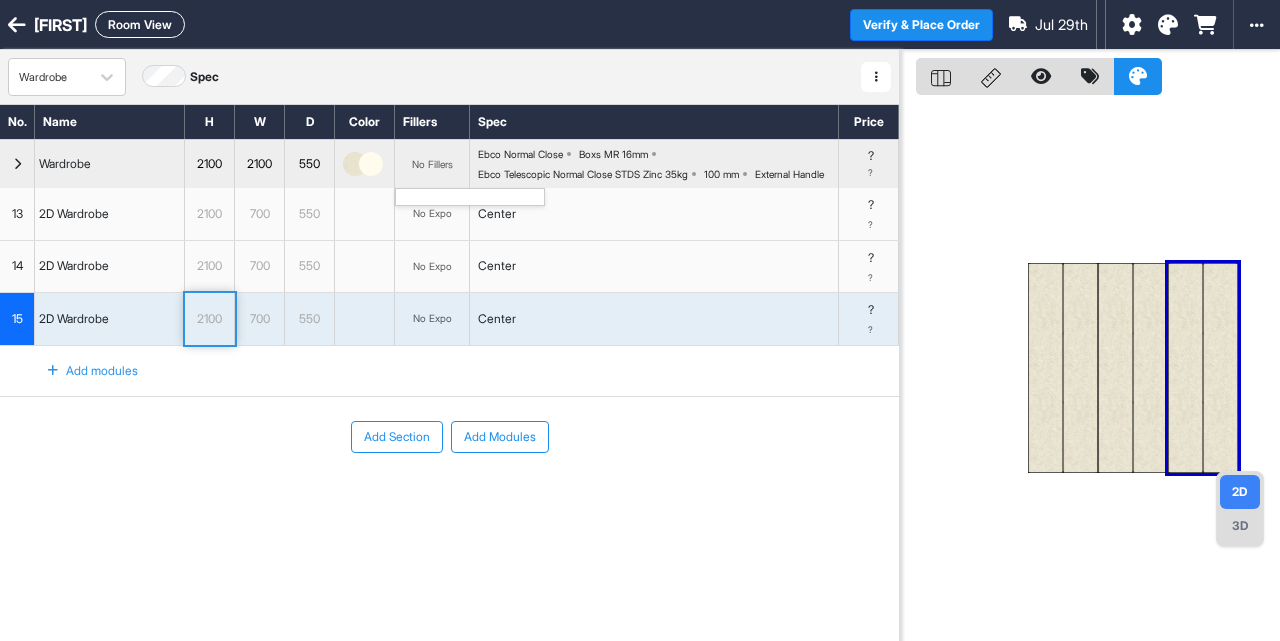 click on "No Fillers" at bounding box center (432, 164) 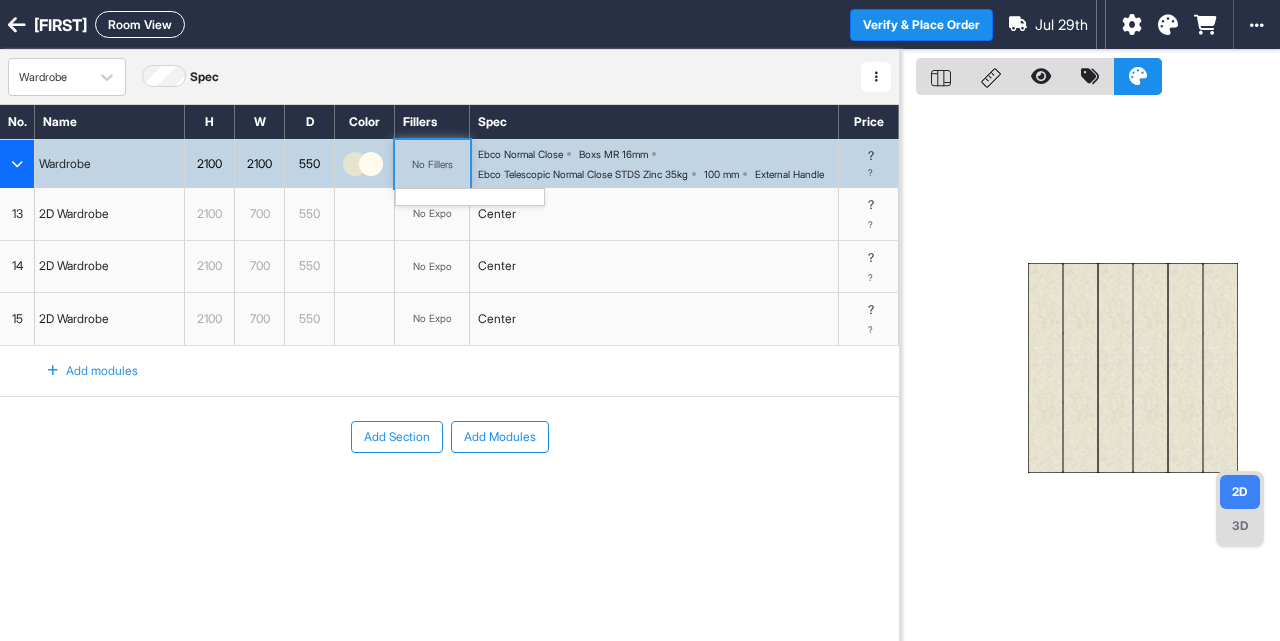 click on "No Fillers" at bounding box center (432, 164) 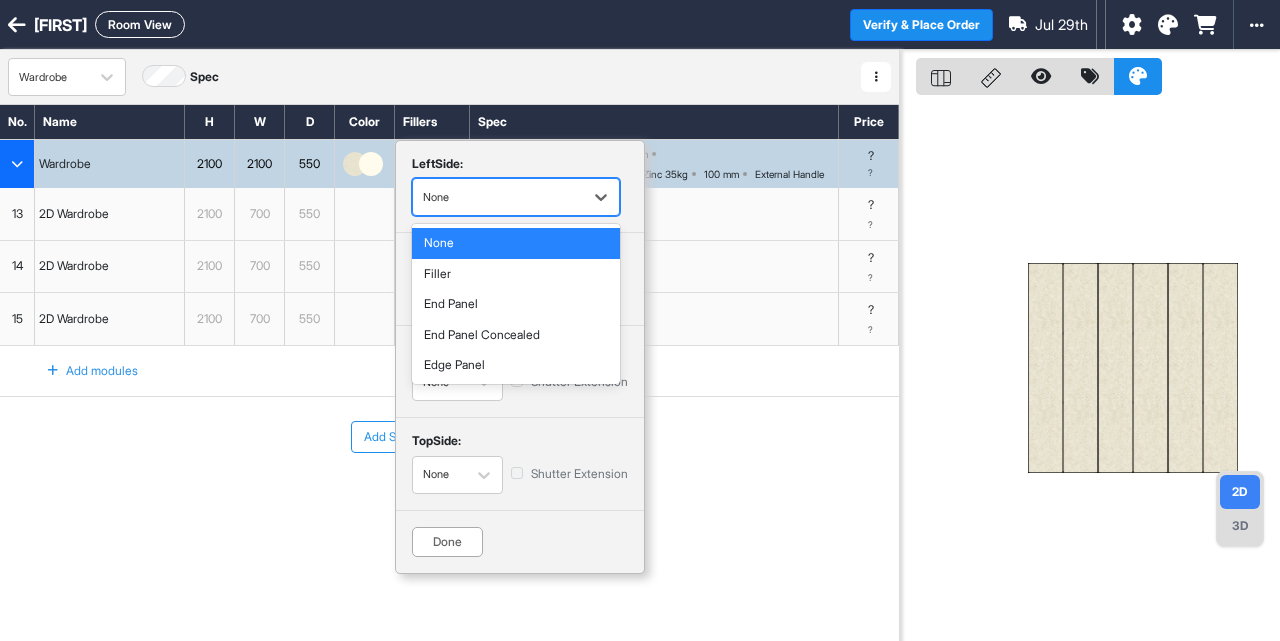 drag, startPoint x: 502, startPoint y: 207, endPoint x: 483, endPoint y: 265, distance: 61.03278 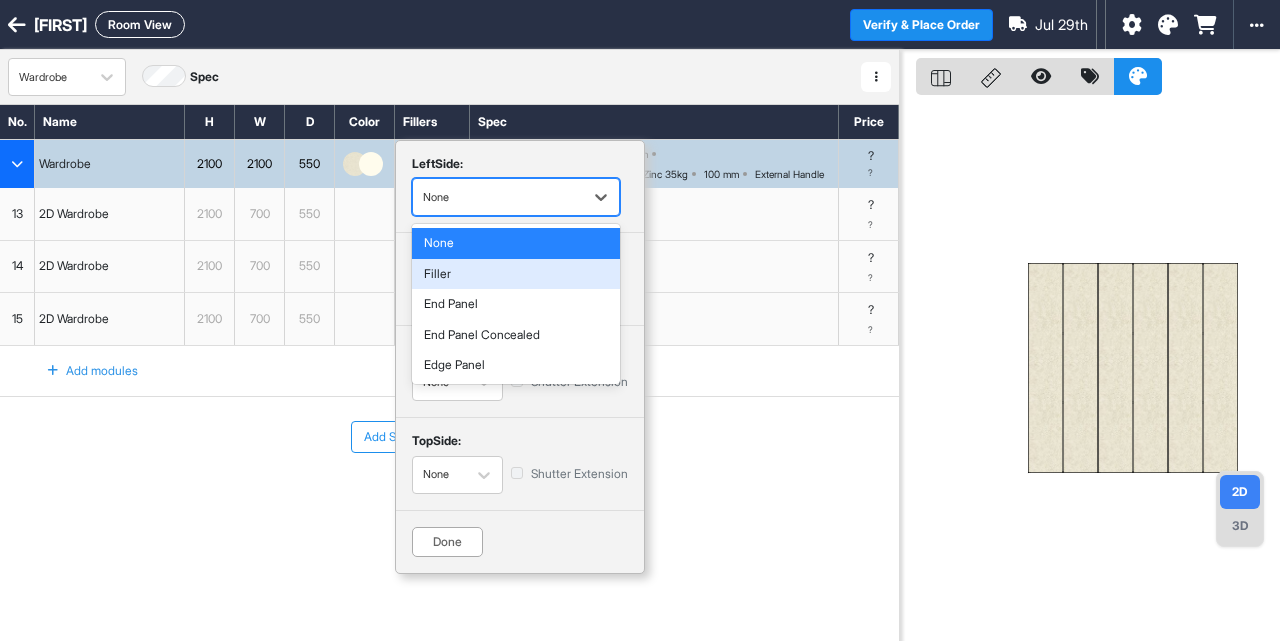 click on "Filler" at bounding box center (516, 274) 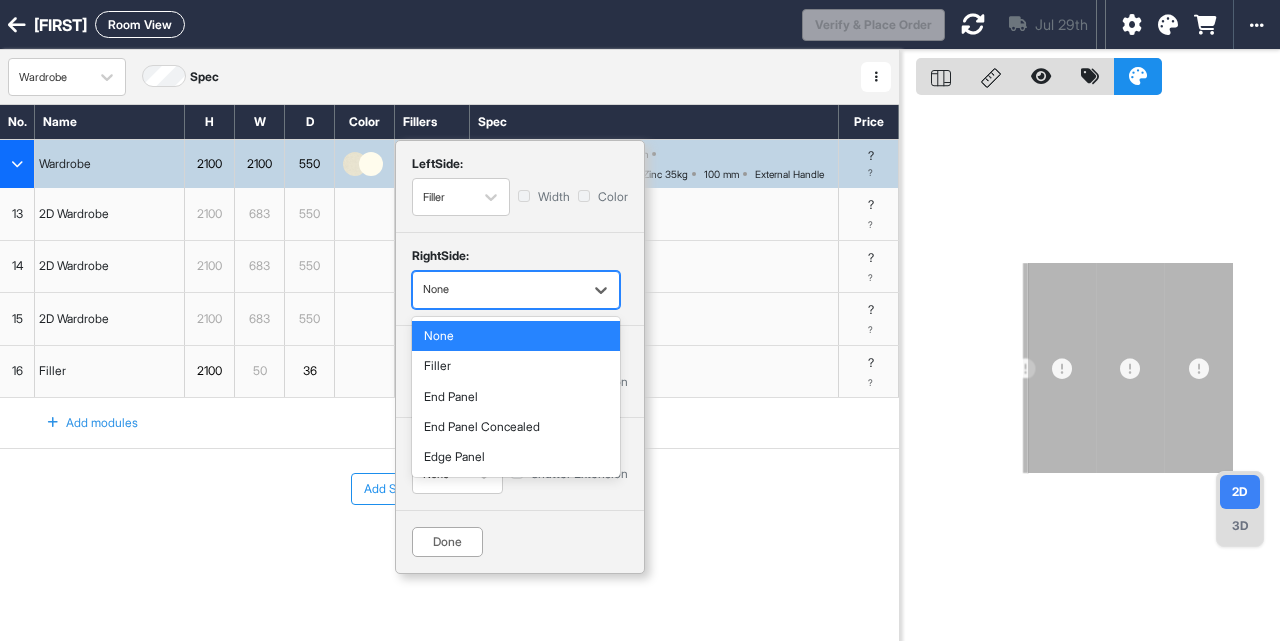 click at bounding box center (498, 290) 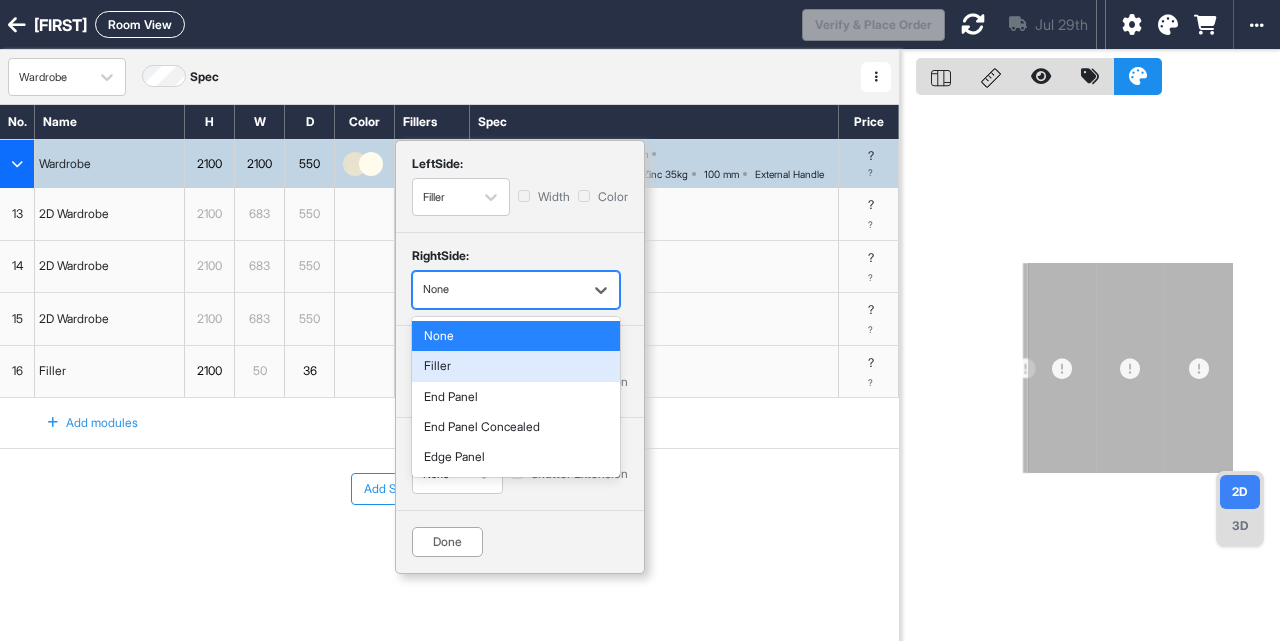 click on "Filler" at bounding box center (516, 366) 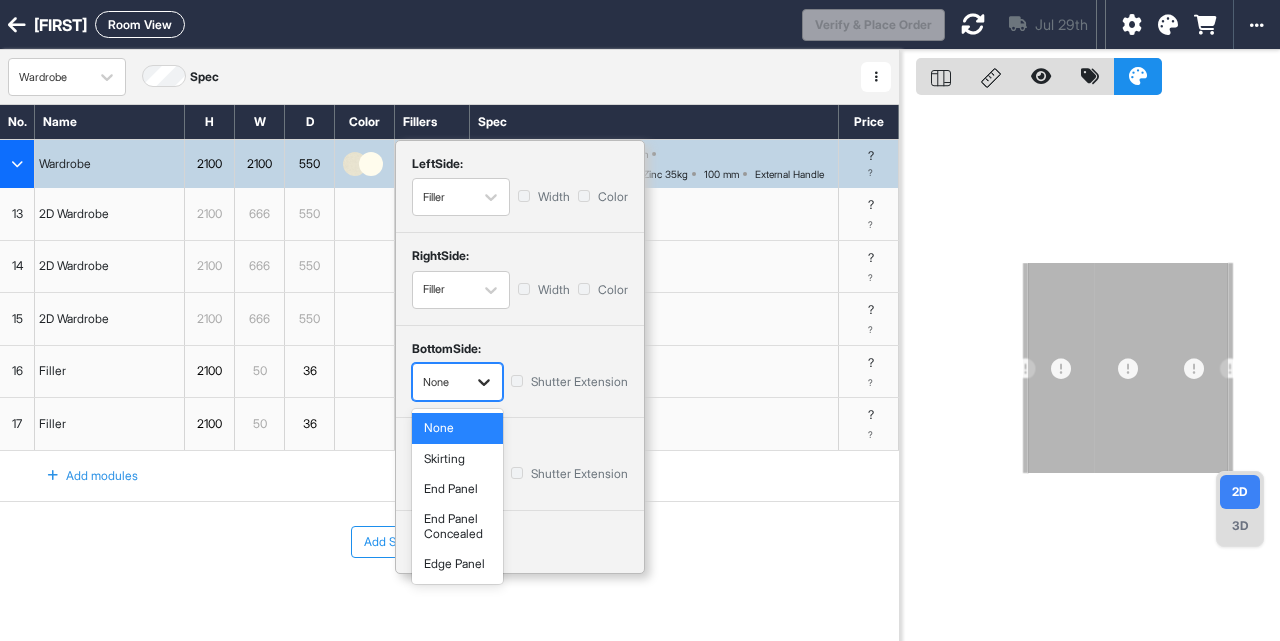 click at bounding box center [484, 382] 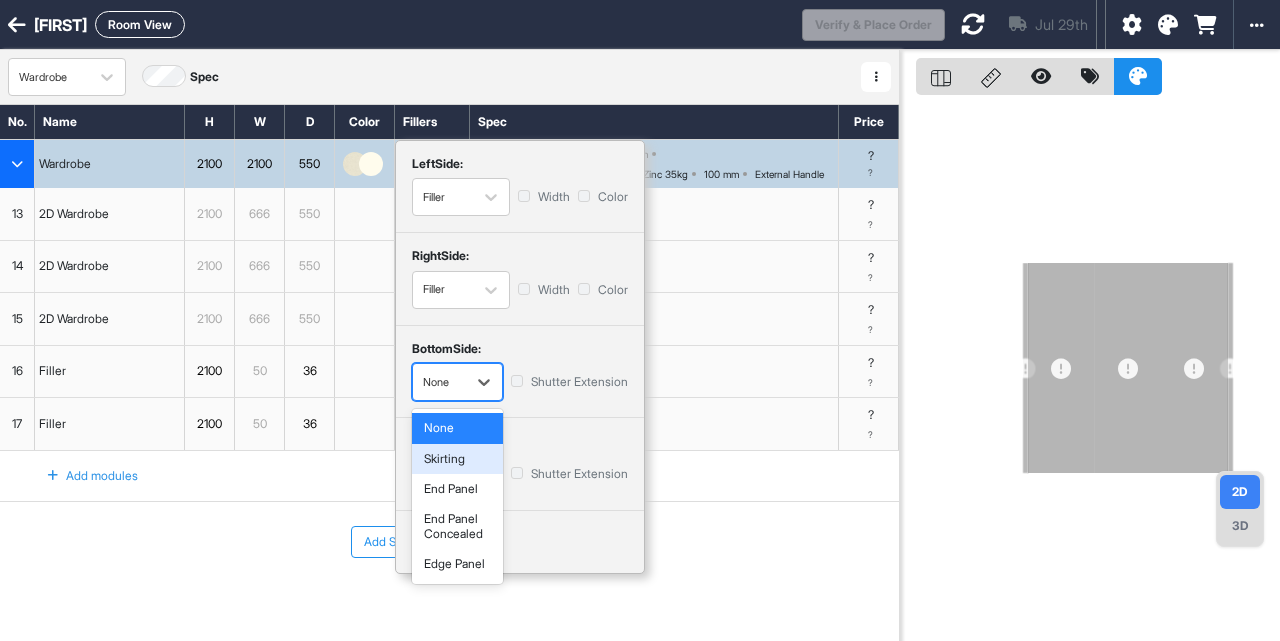 click on "Skirting" at bounding box center (457, 459) 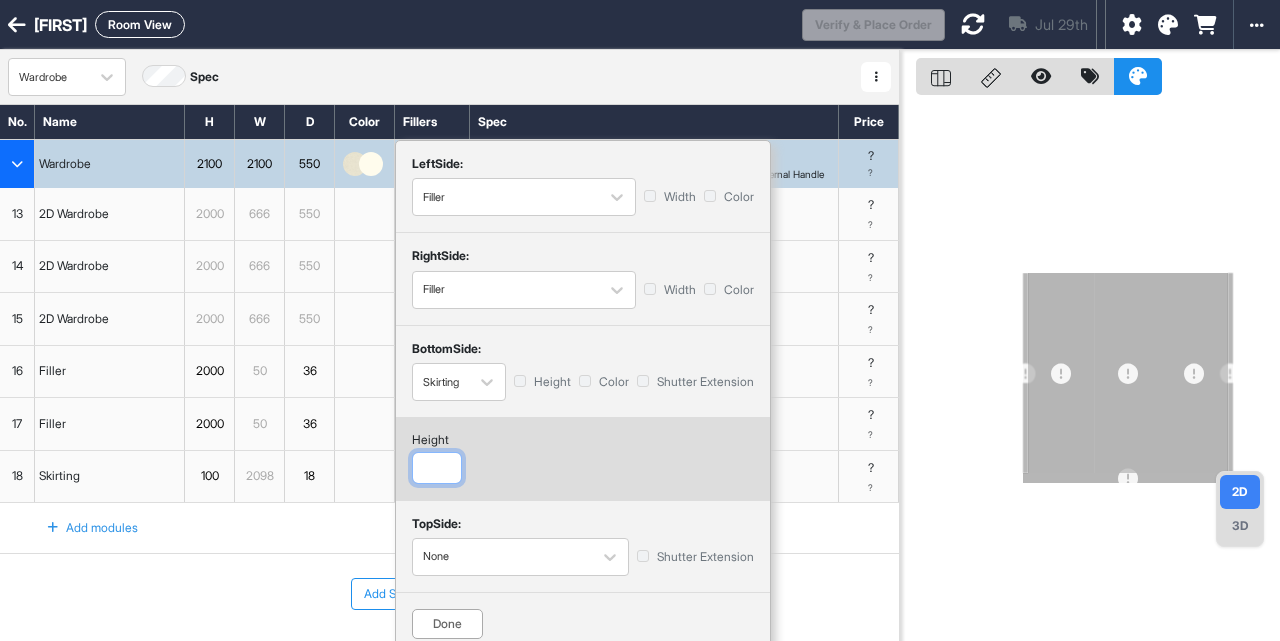 click at bounding box center (437, 468) 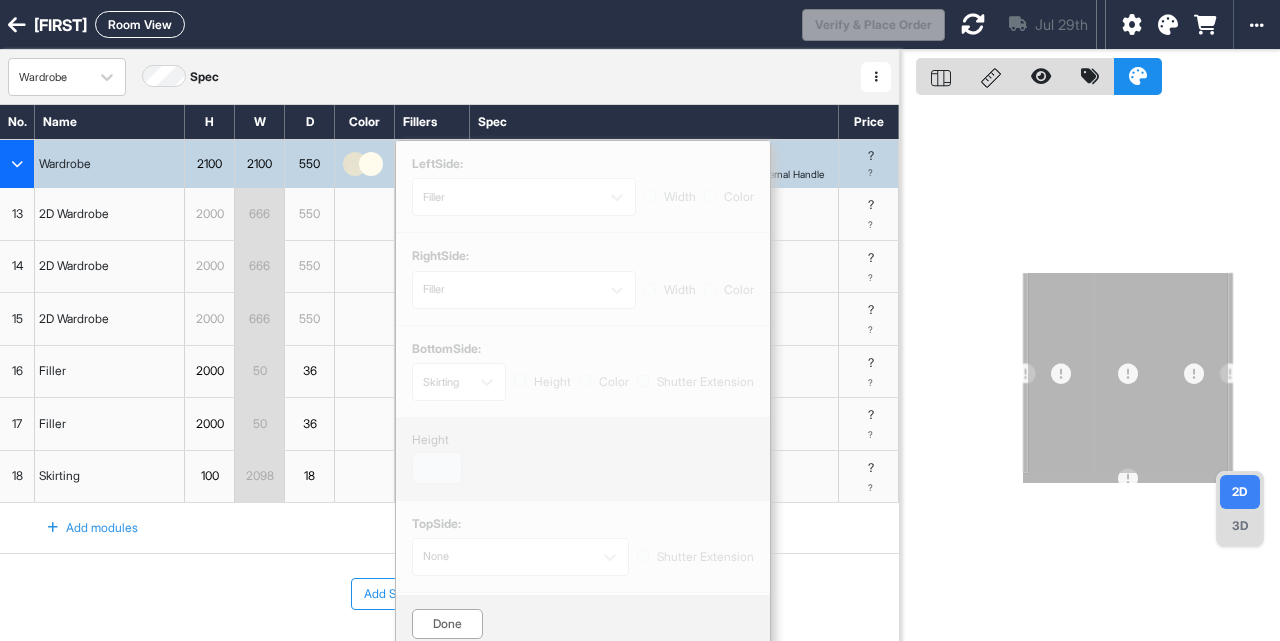 click on "Done" at bounding box center [447, 624] 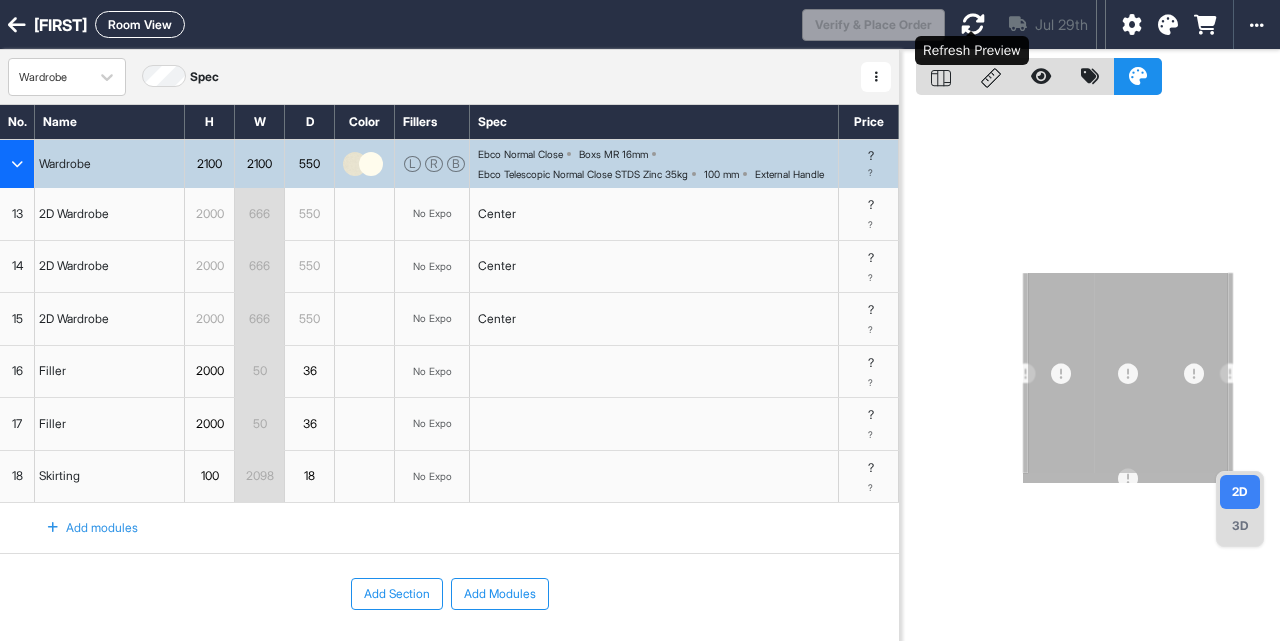 click at bounding box center [973, 24] 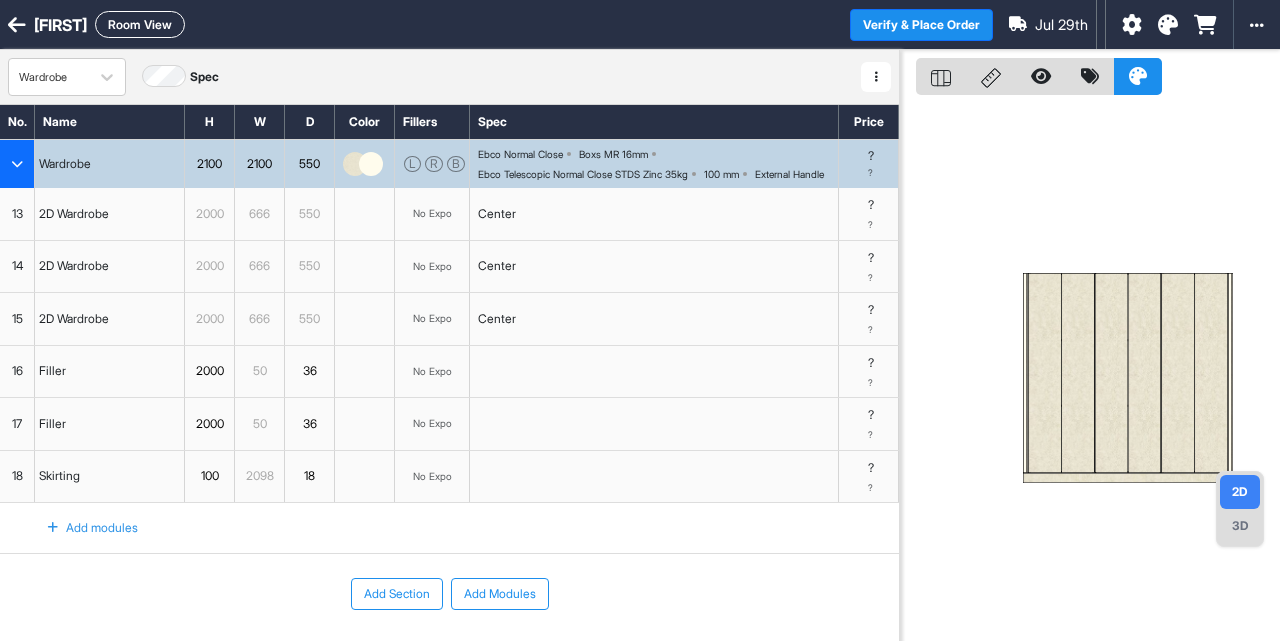 click at bounding box center [876, 77] 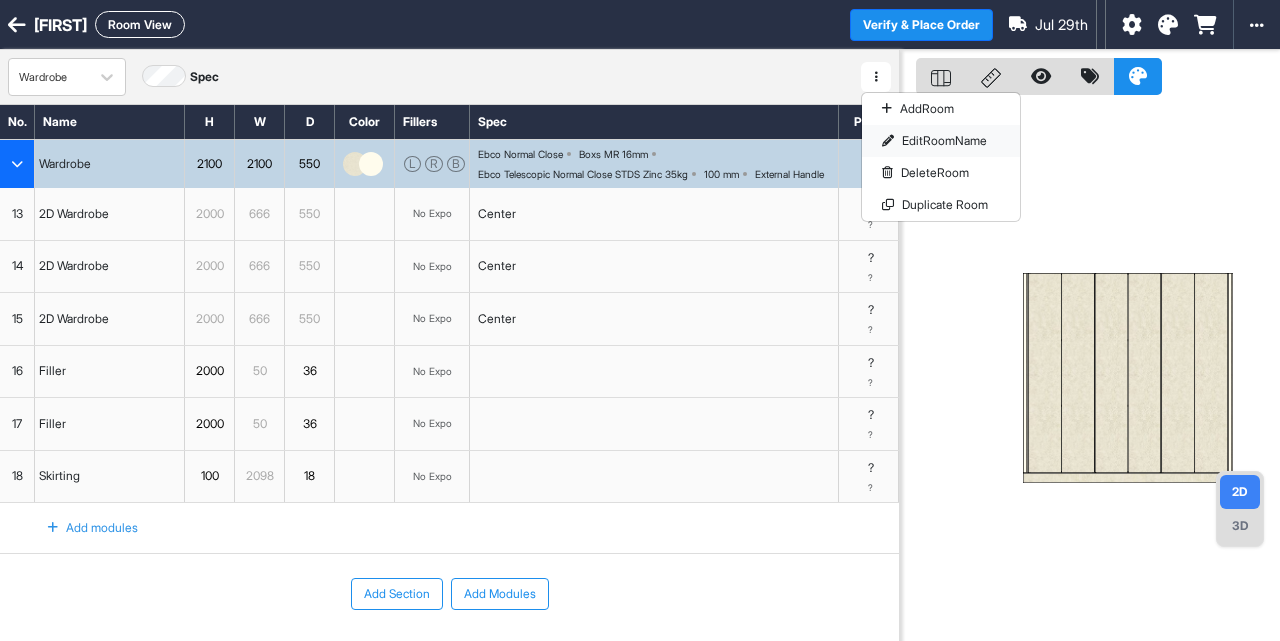 click on "Edit  Room  Name" at bounding box center (941, 141) 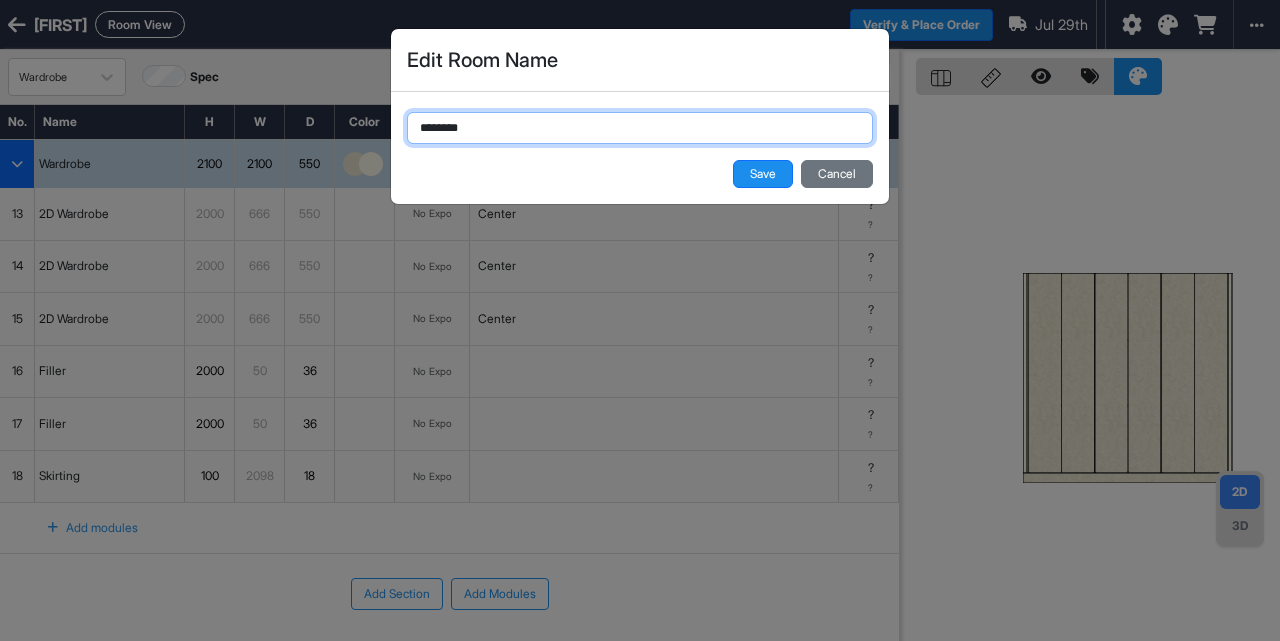 click on "********" at bounding box center [640, 128] 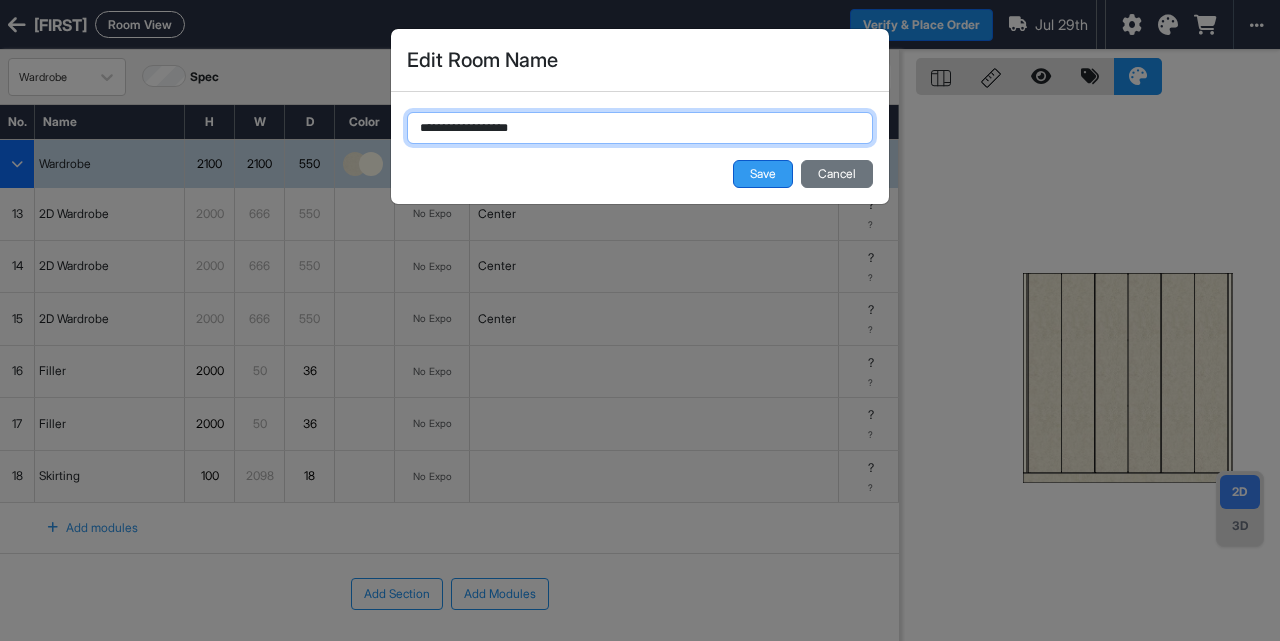 type on "**********" 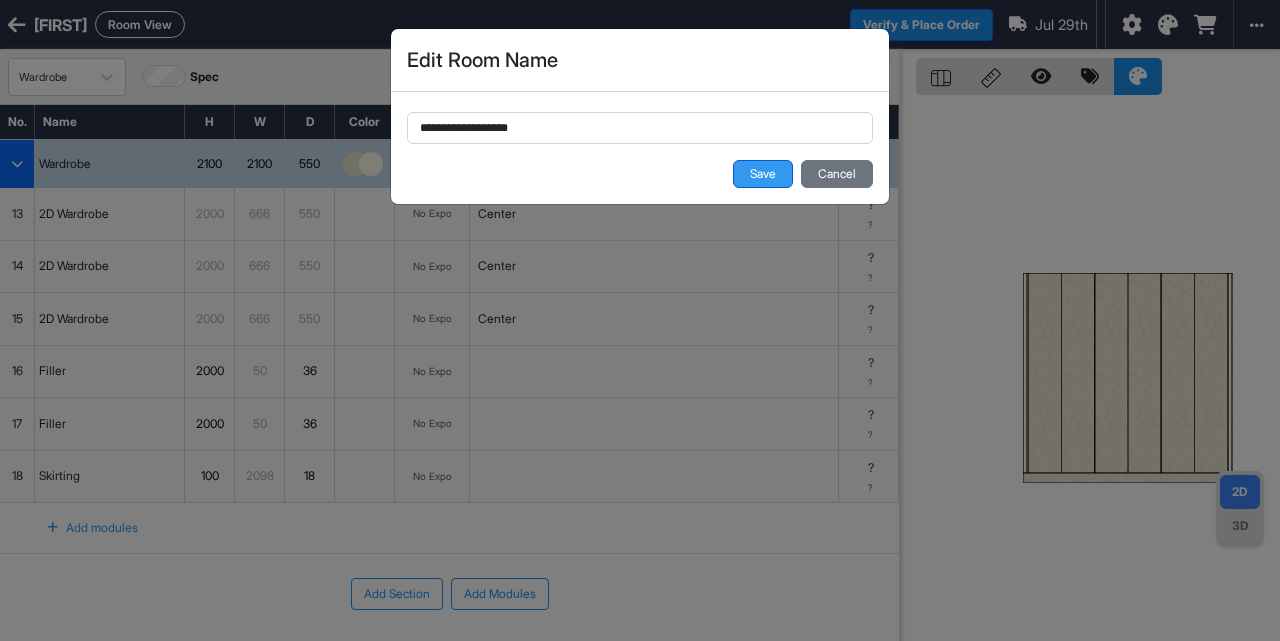 click on "Save" at bounding box center (763, 174) 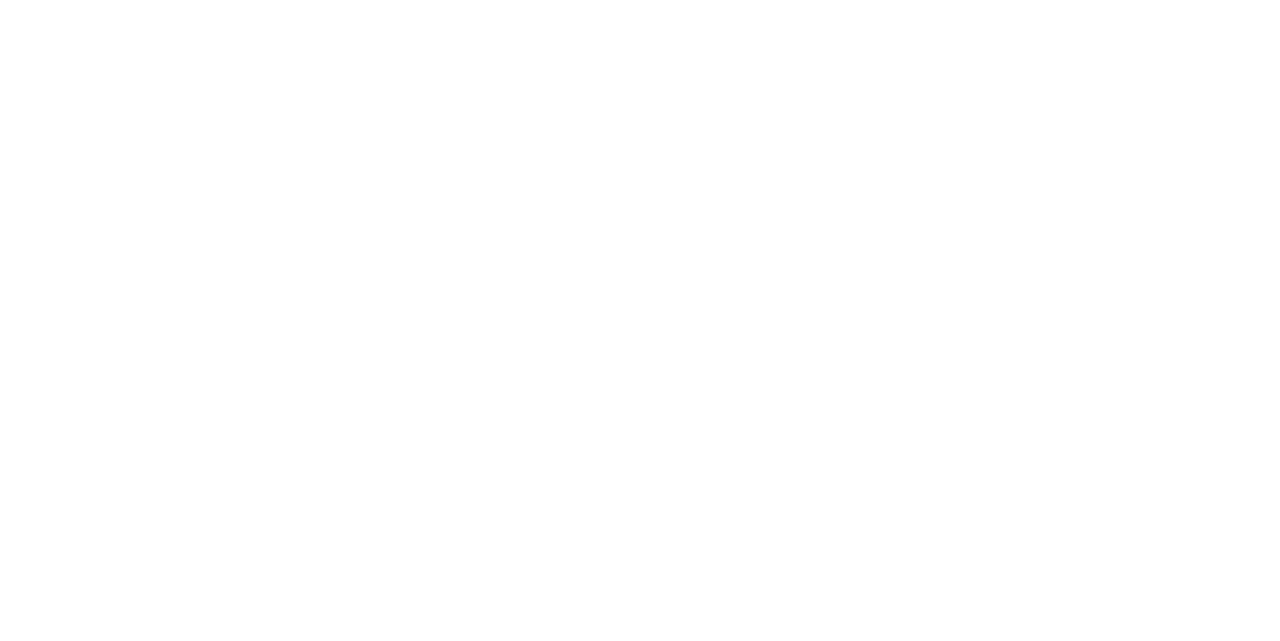 scroll, scrollTop: 0, scrollLeft: 0, axis: both 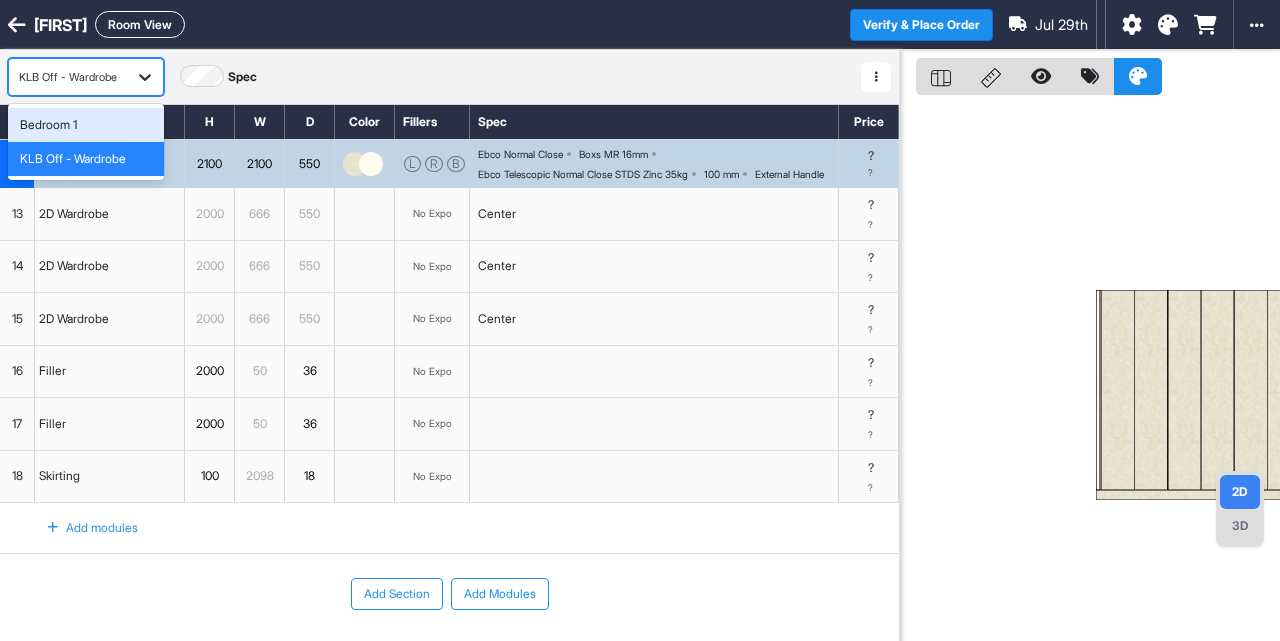 click at bounding box center [145, 77] 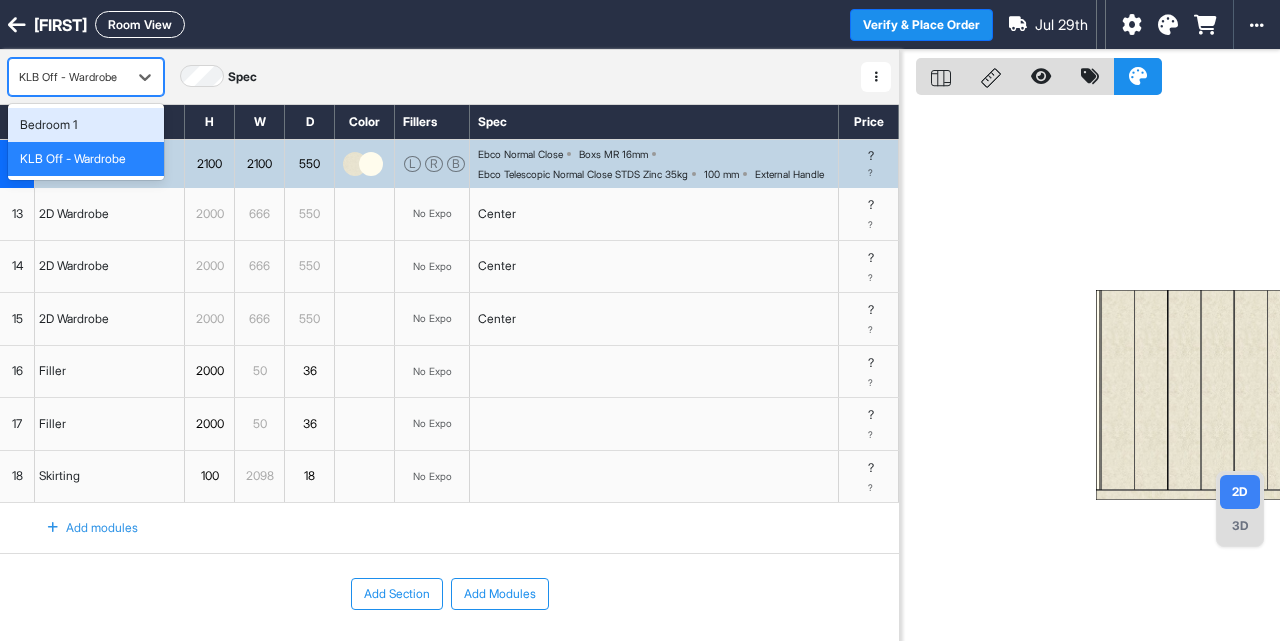 click on "Bedroom 1" at bounding box center [86, 125] 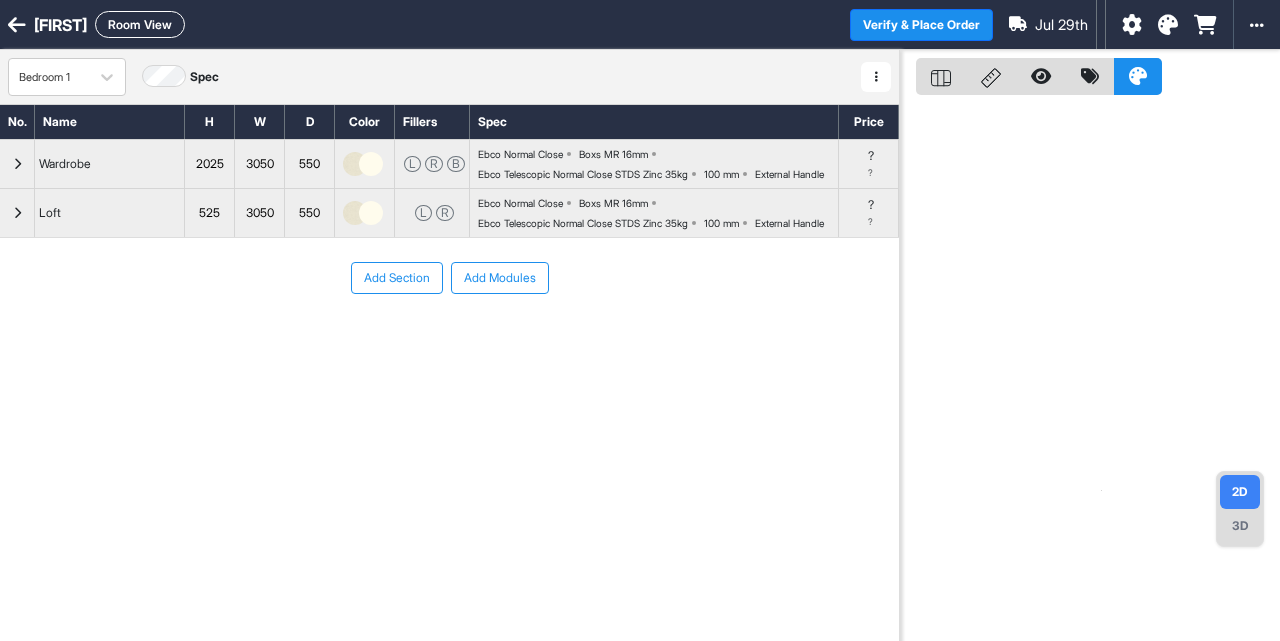 click at bounding box center (876, 77) 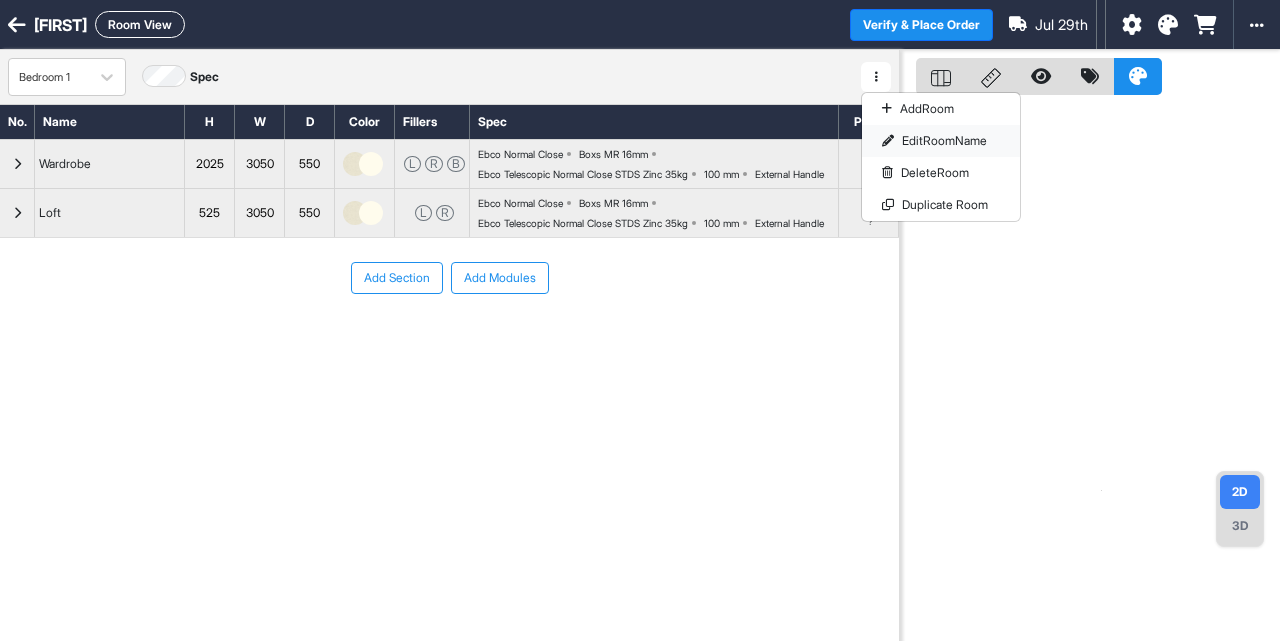 click on "Edit  Room  Name" at bounding box center (941, 141) 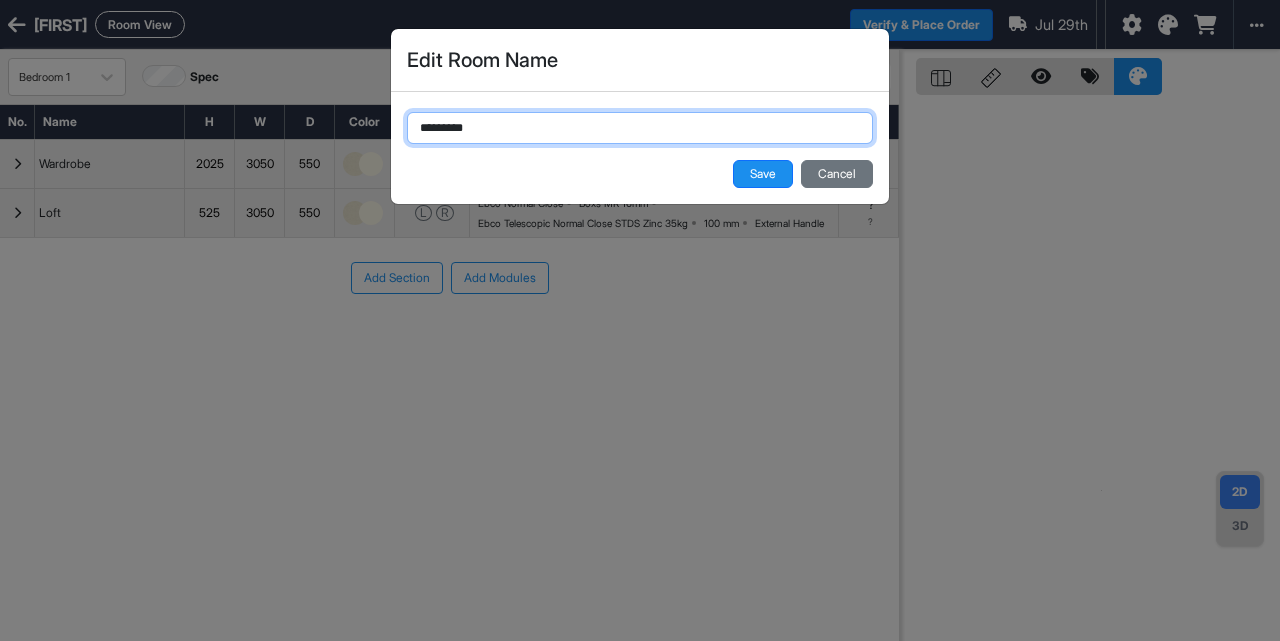 click on "*********" at bounding box center (640, 128) 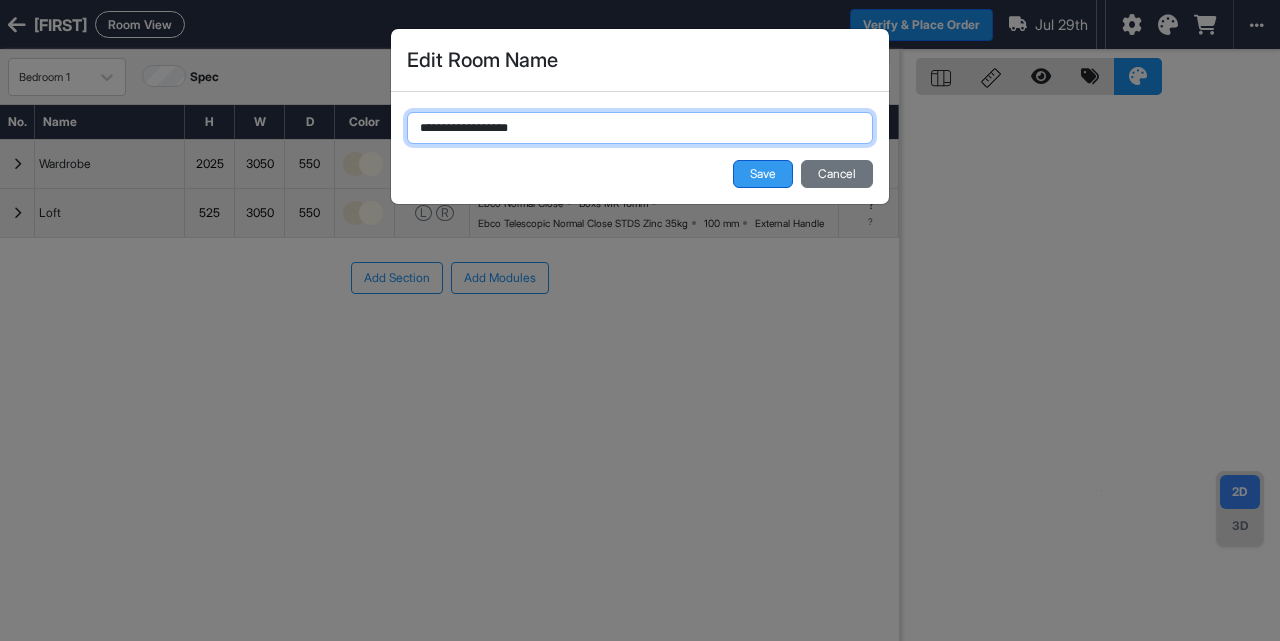 type on "**********" 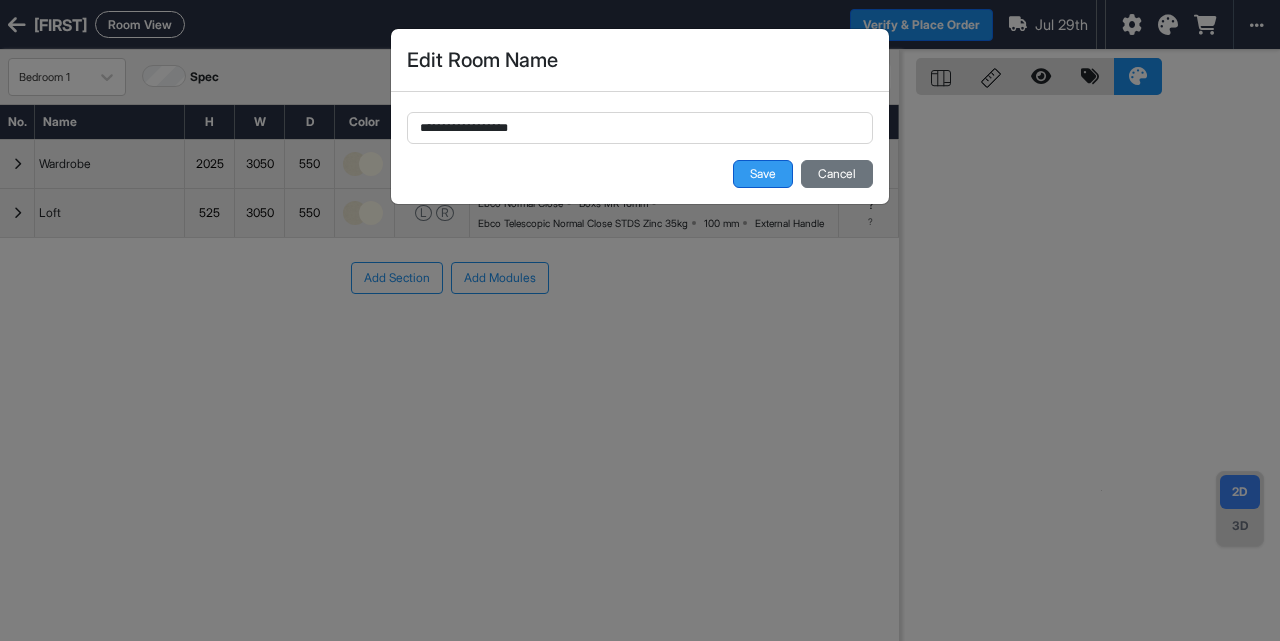 click on "Save" at bounding box center (763, 174) 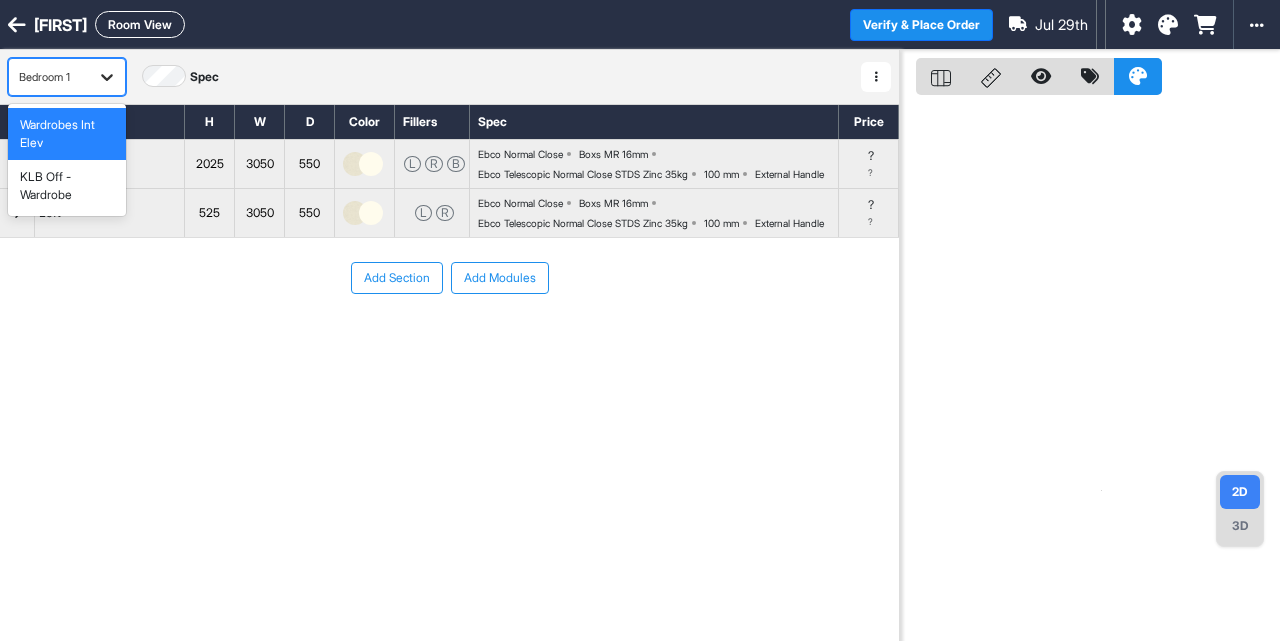 click 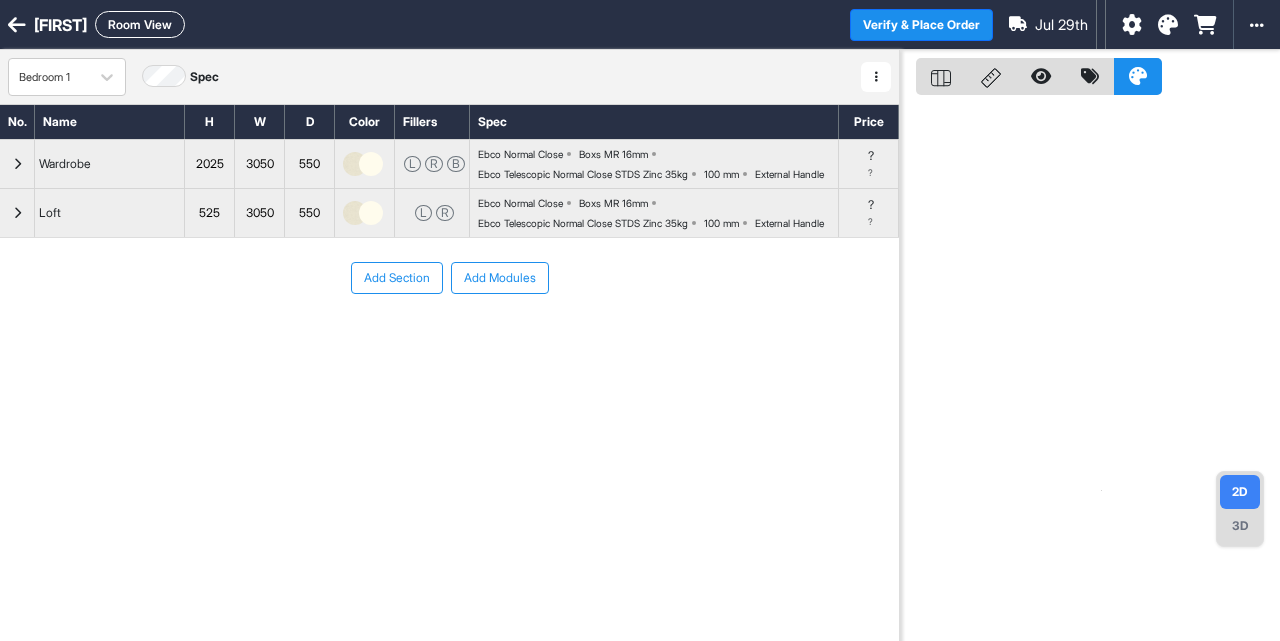 click at bounding box center (876, 77) 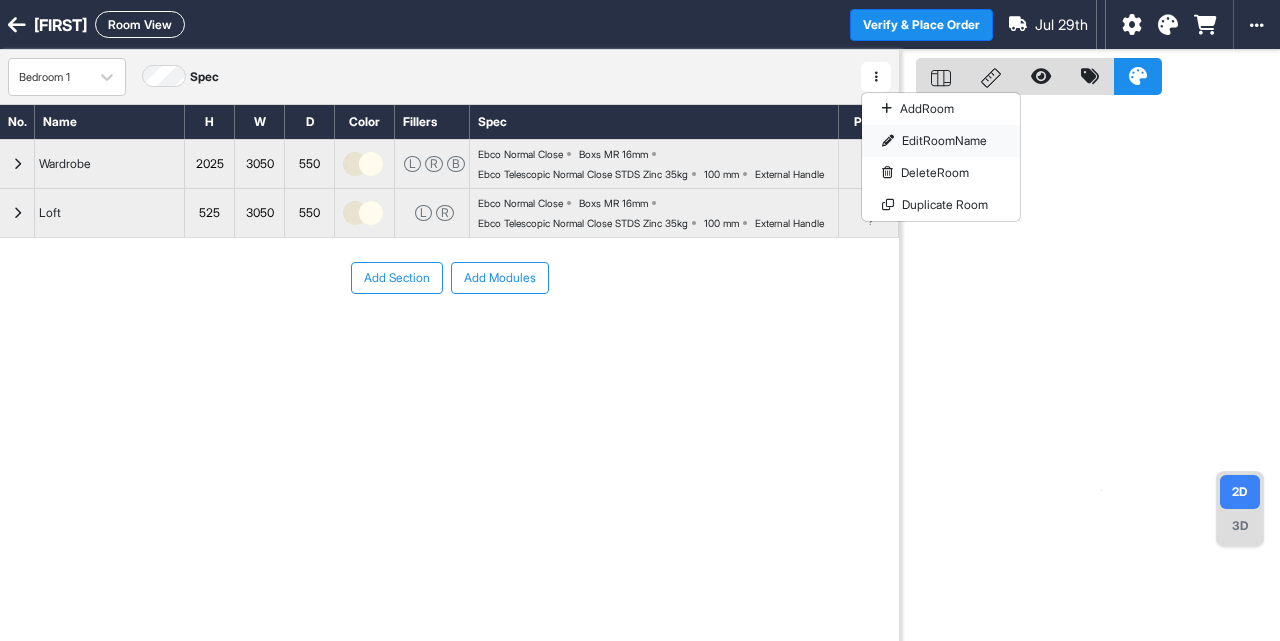 click on "Edit  Room  Name" at bounding box center (941, 141) 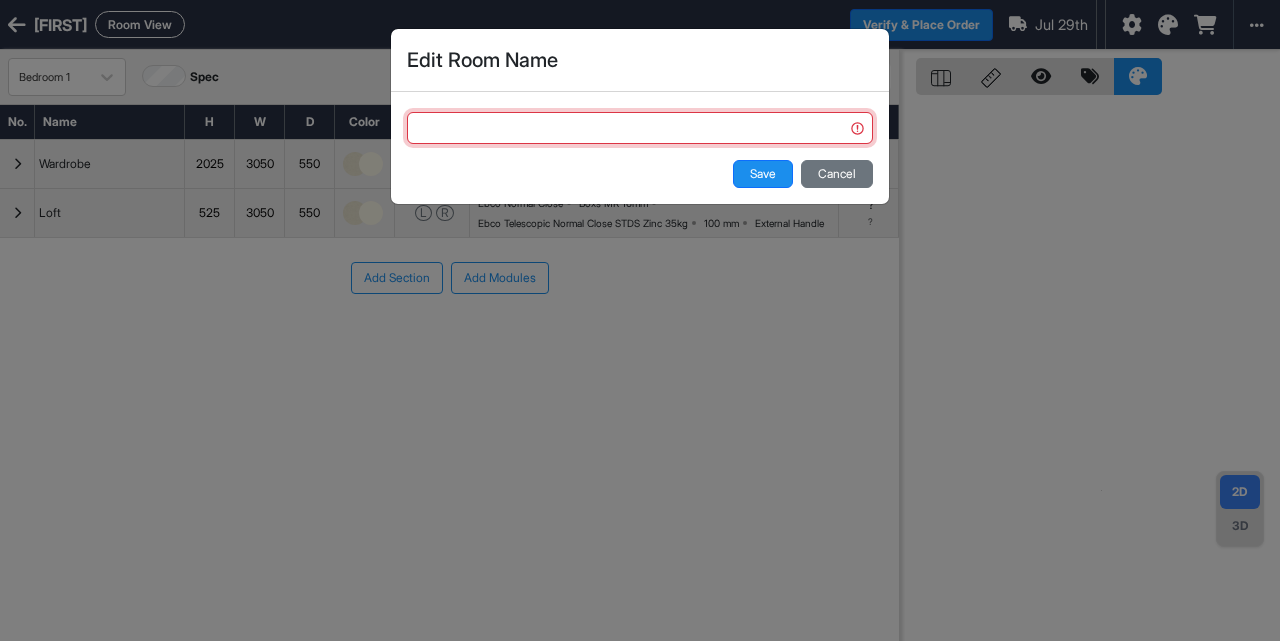 click at bounding box center (640, 128) 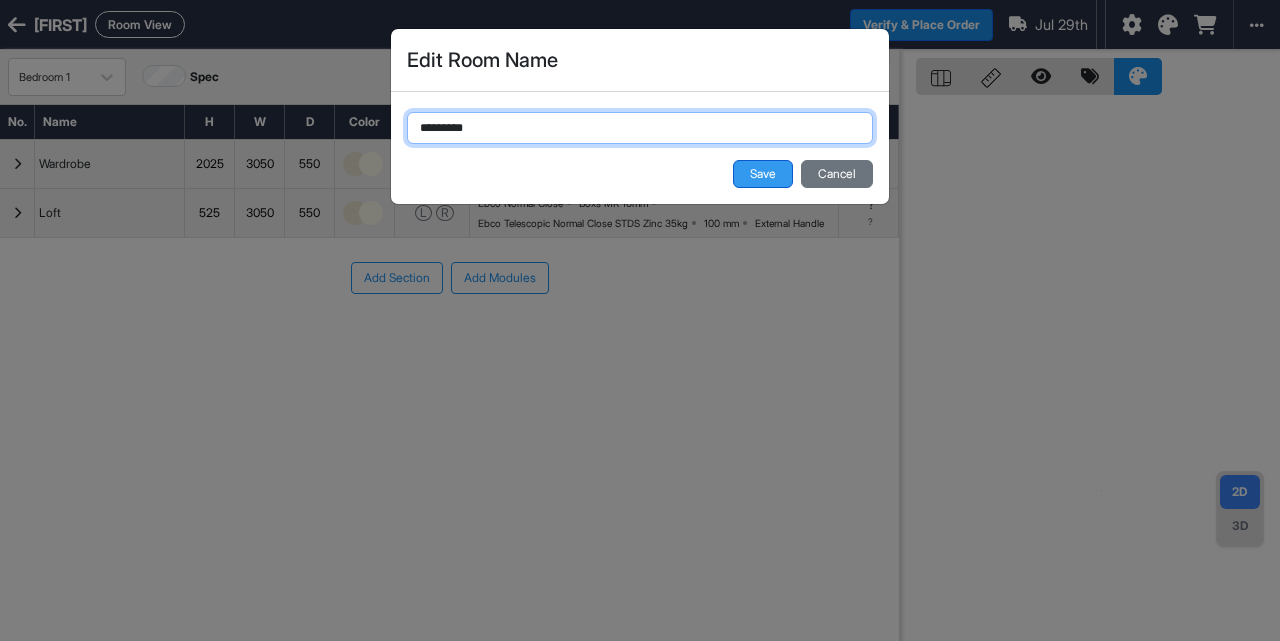 type on "*********" 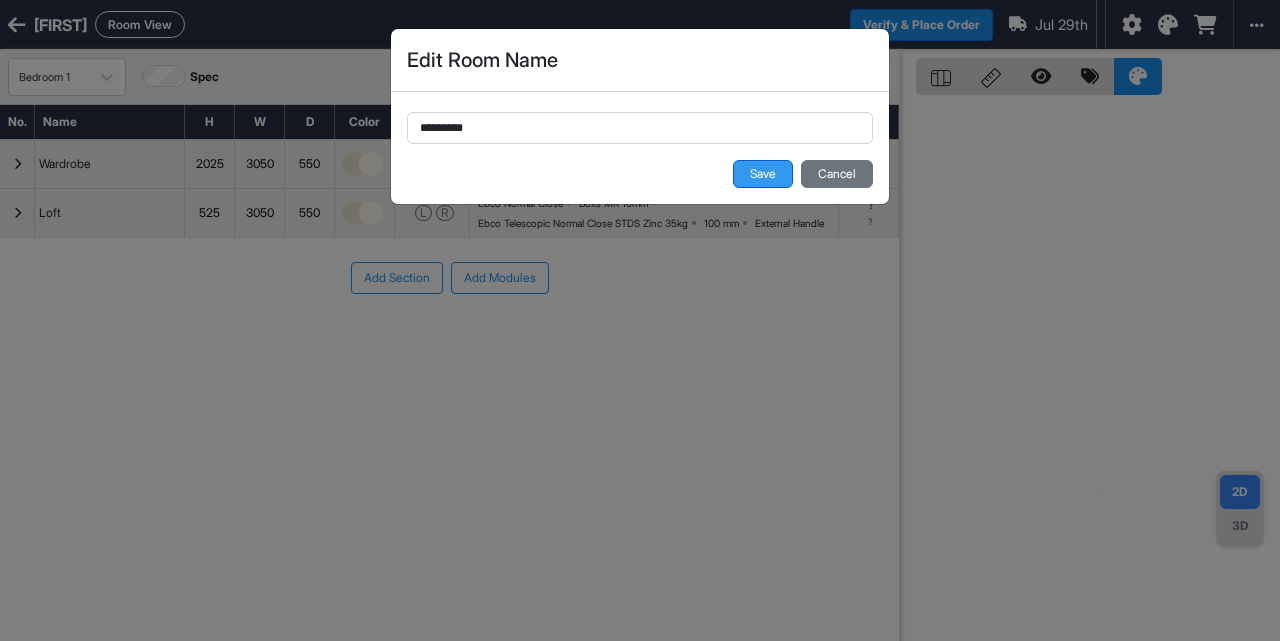 click on "Save" at bounding box center [763, 174] 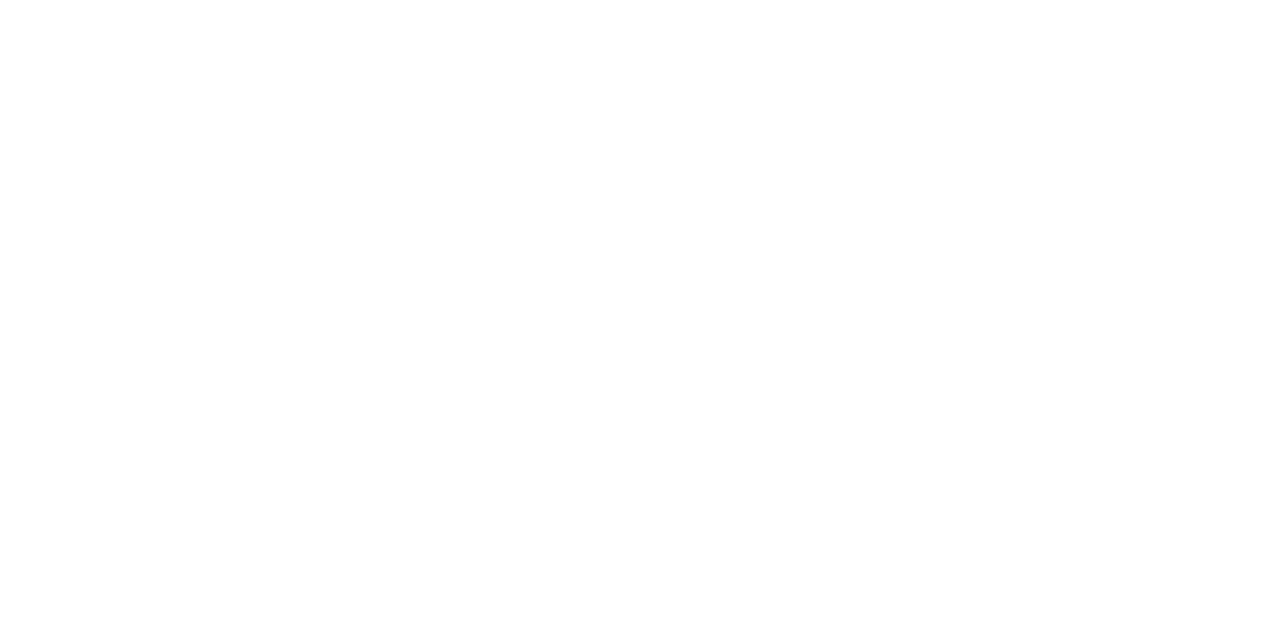 scroll, scrollTop: 0, scrollLeft: 0, axis: both 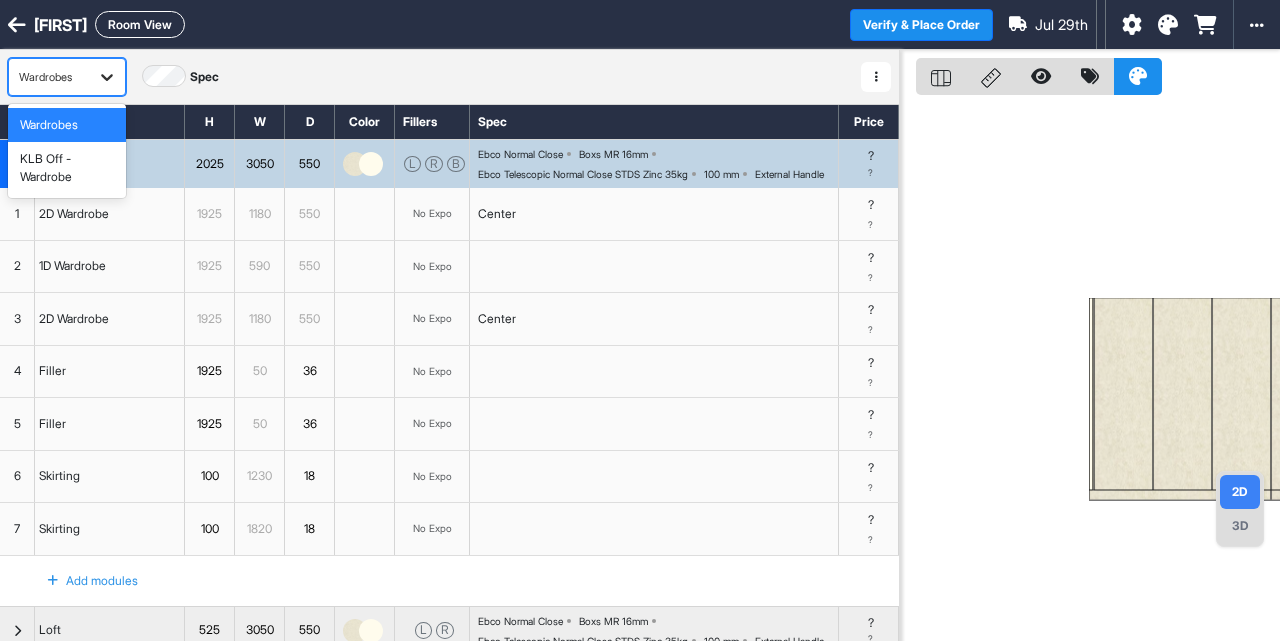 click at bounding box center (107, 77) 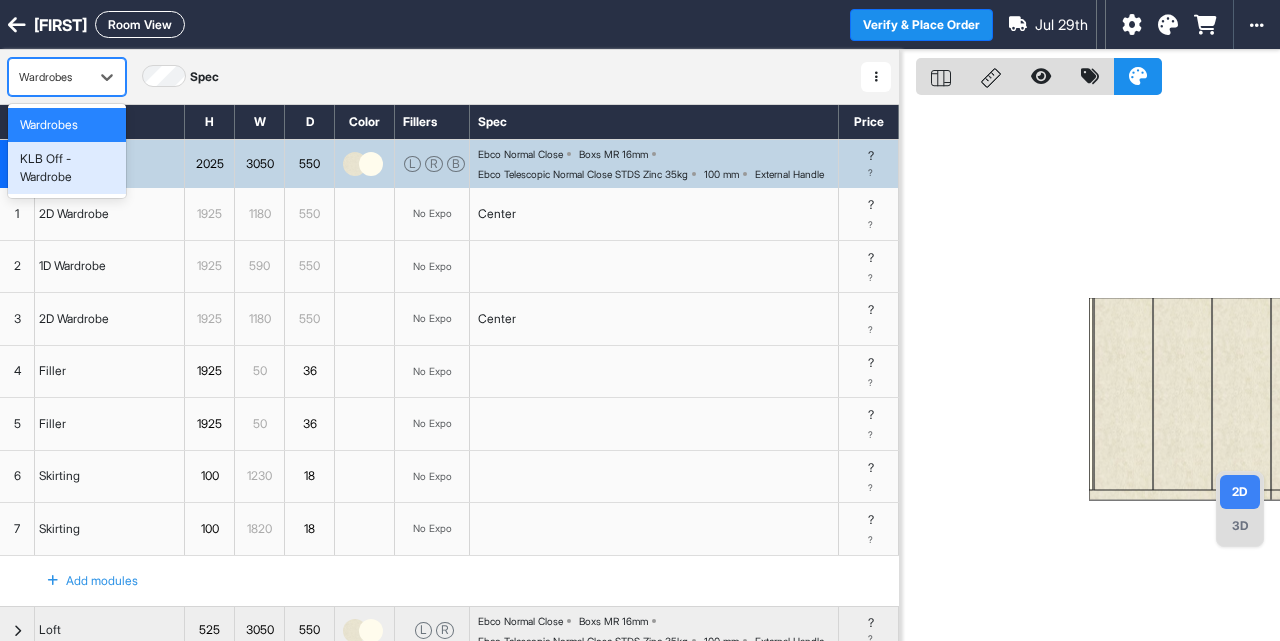 click on "KLB Off - Wardrobe" at bounding box center [67, 168] 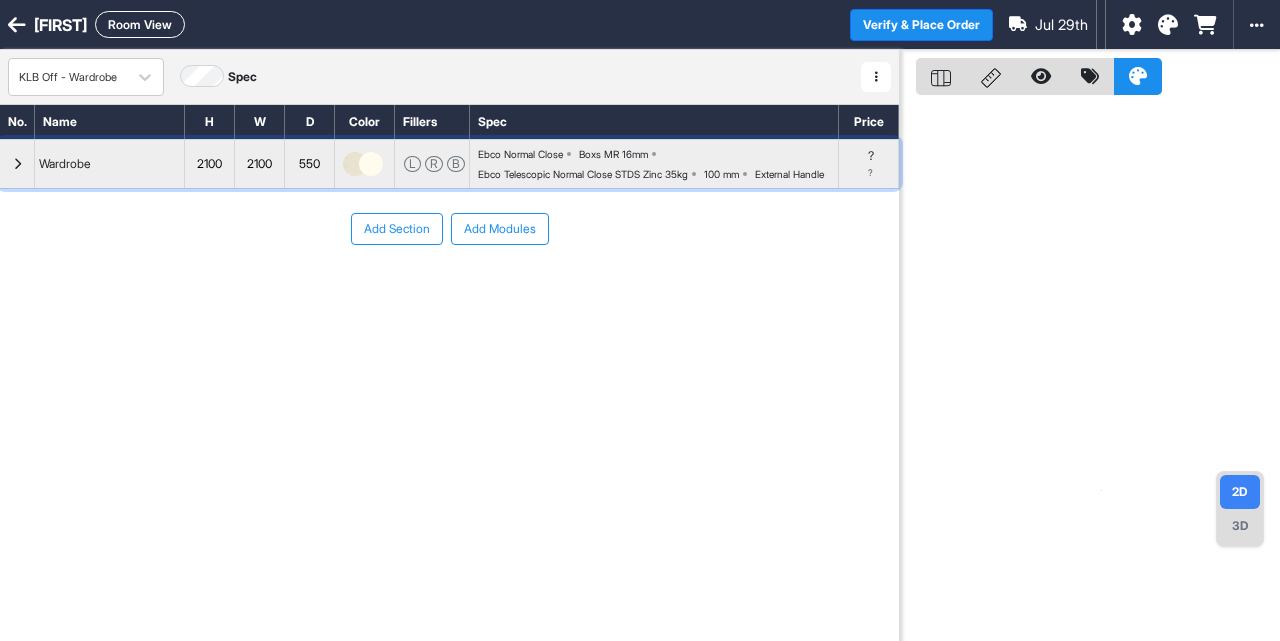 click at bounding box center [17, 164] 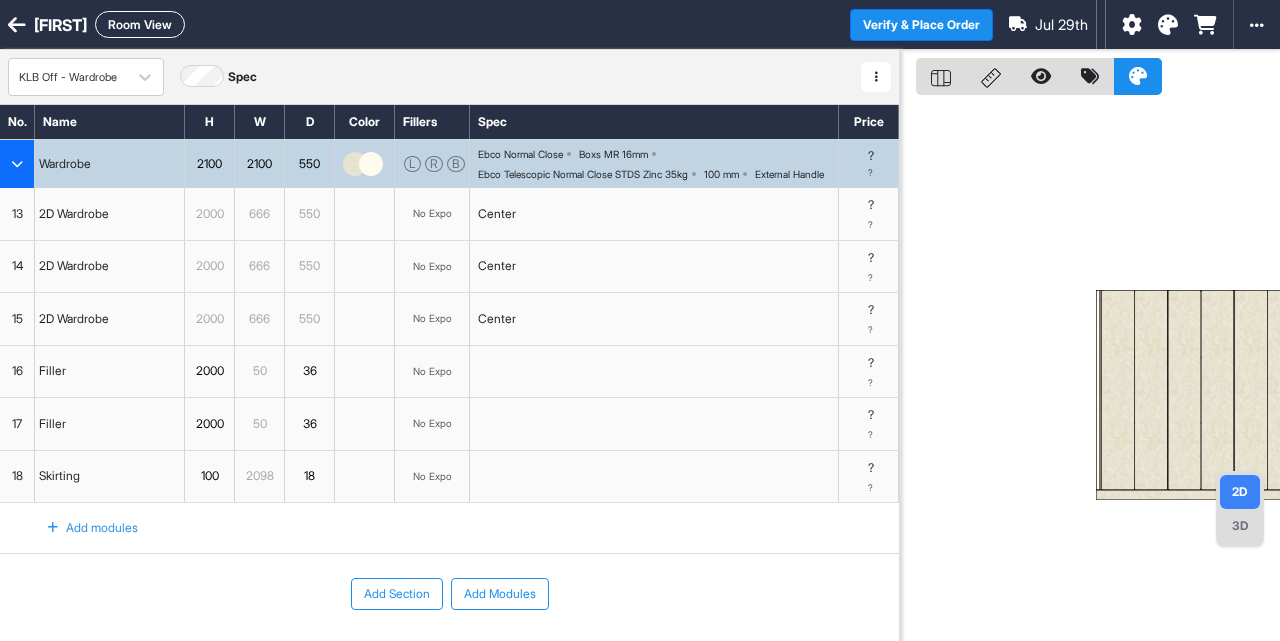 click on "Add Section" at bounding box center [397, 594] 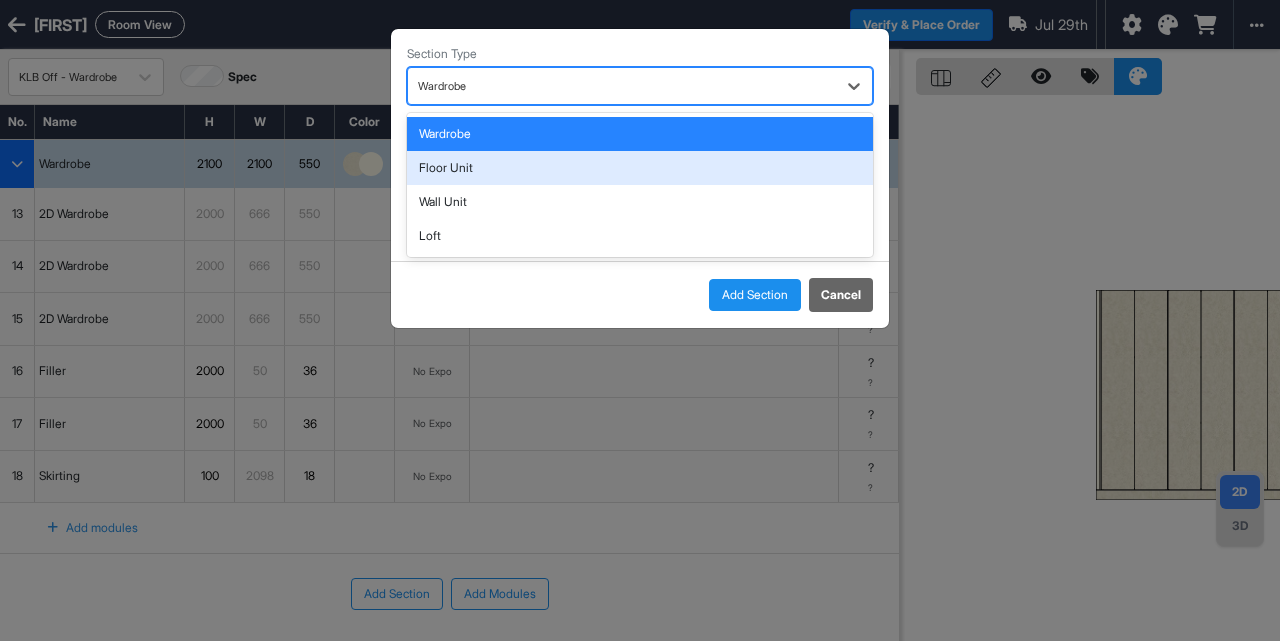 drag, startPoint x: 520, startPoint y: 96, endPoint x: 481, endPoint y: 207, distance: 117.65203 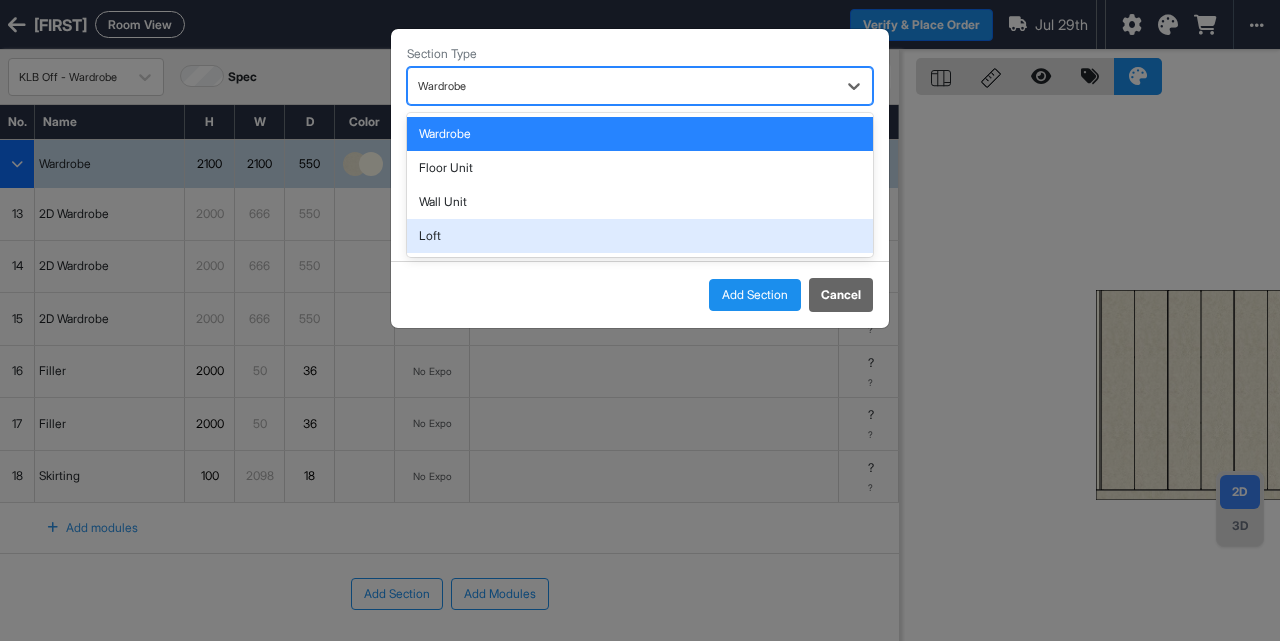 click on "Loft" at bounding box center (640, 236) 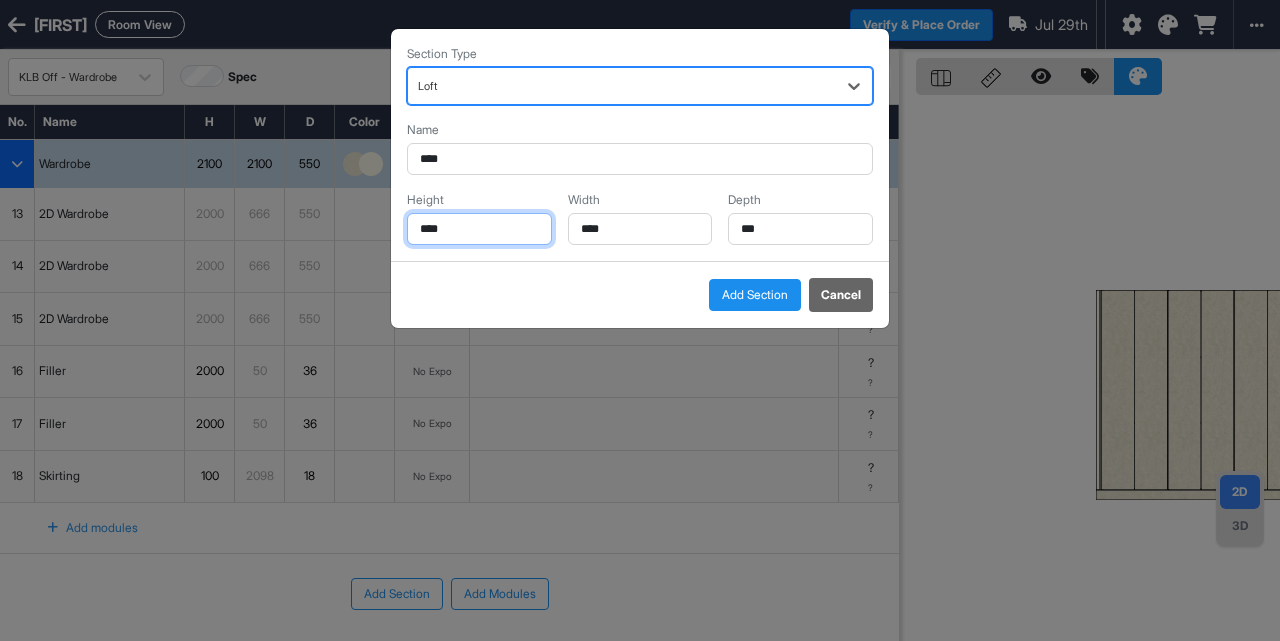 click on "****" at bounding box center (479, 229) 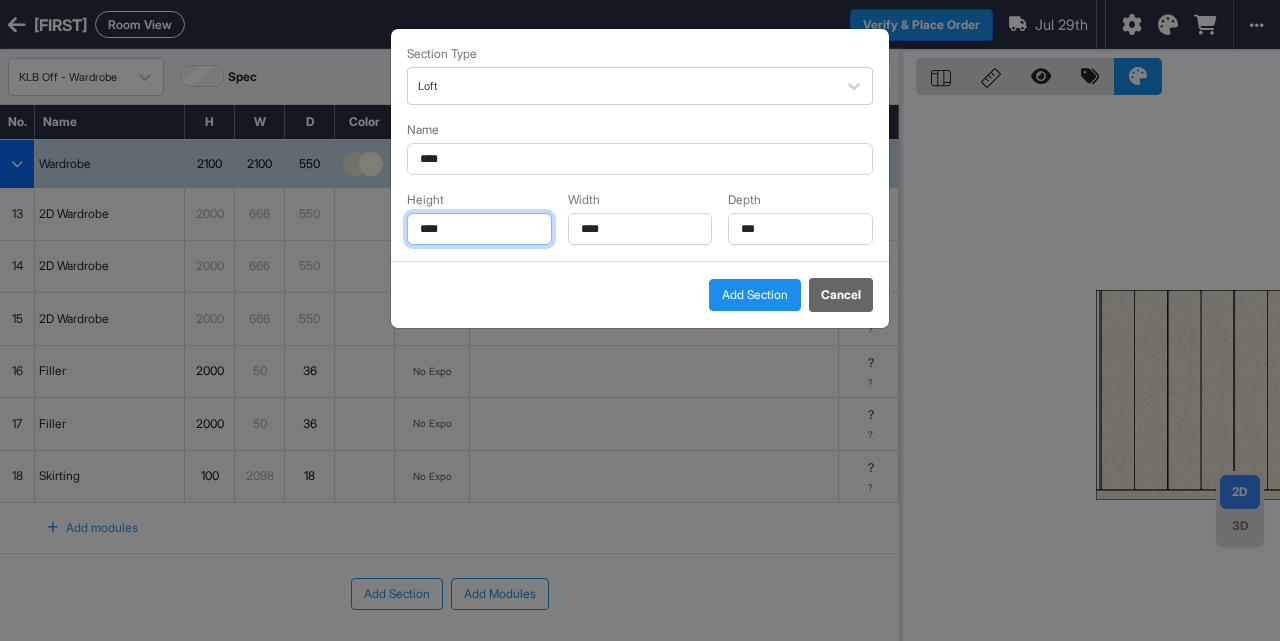 click on "****" at bounding box center [479, 229] 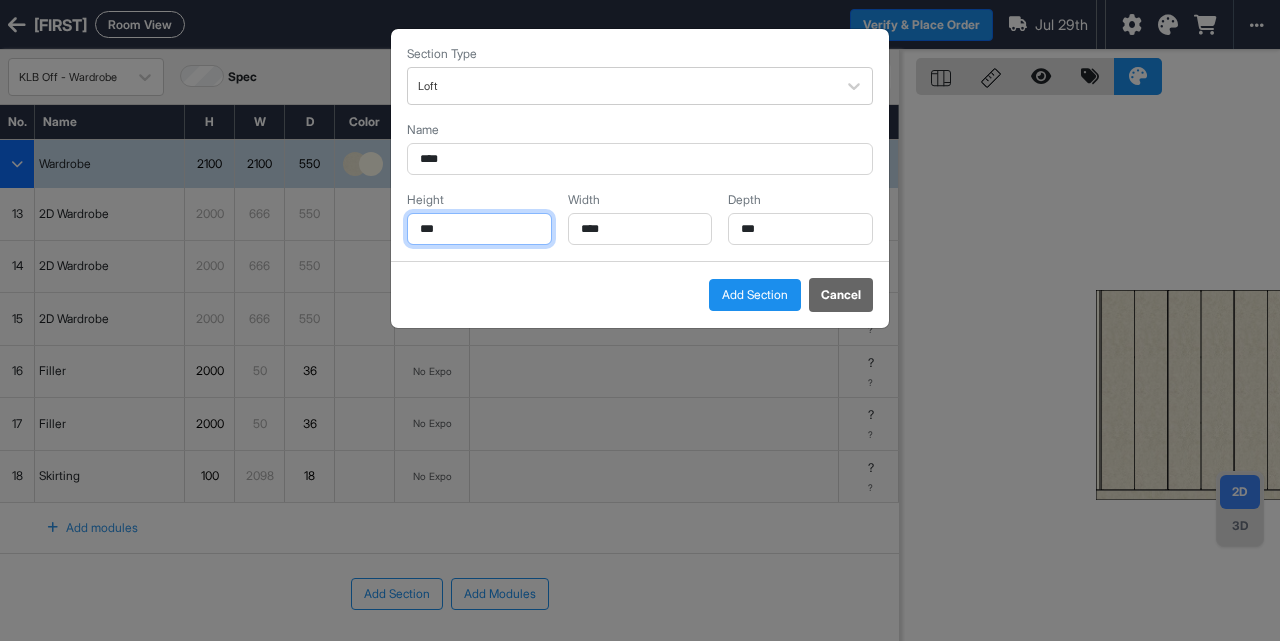type on "***" 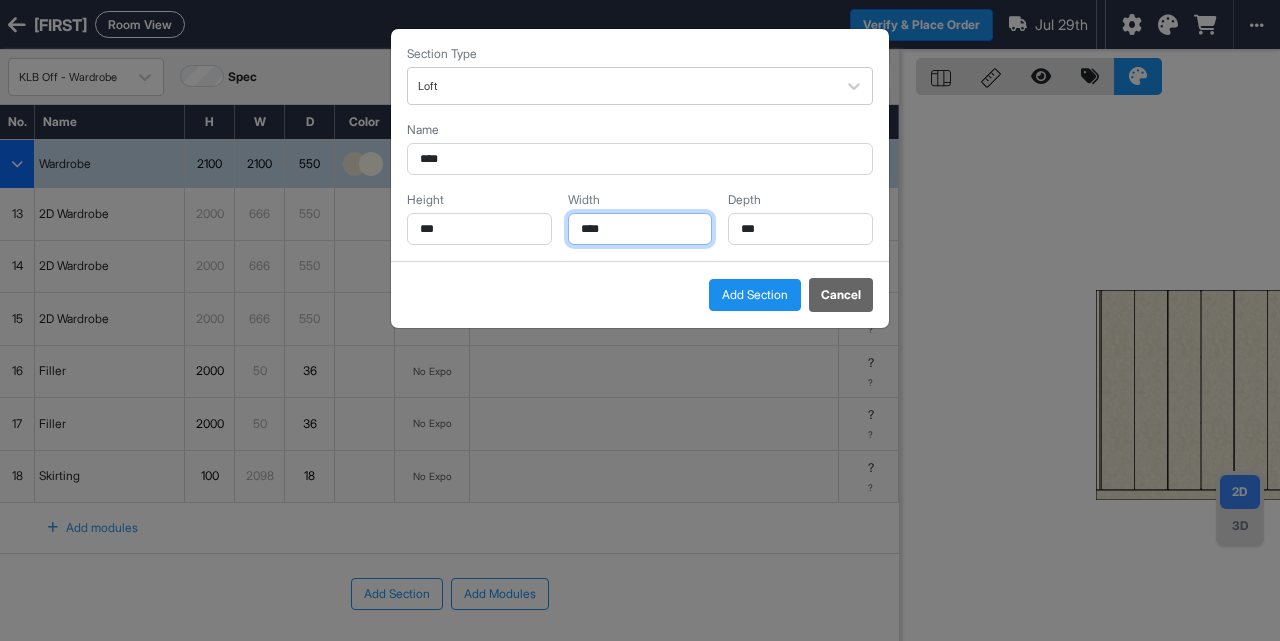 click on "****" at bounding box center (640, 229) 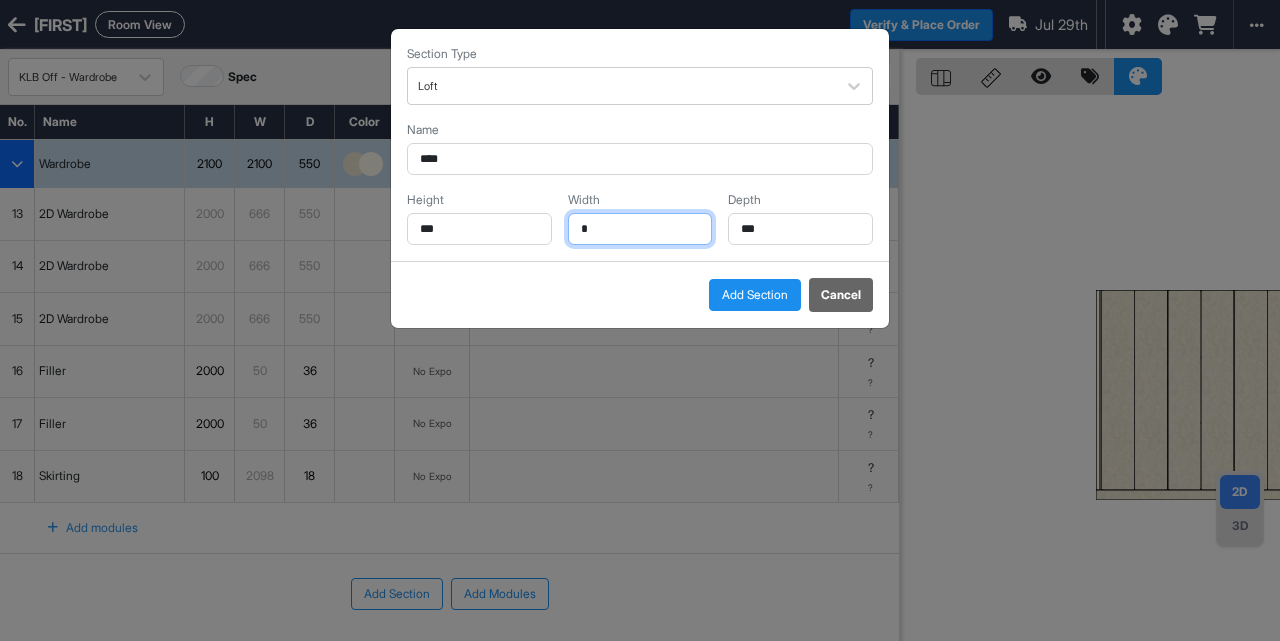 click on "*" at bounding box center [640, 229] 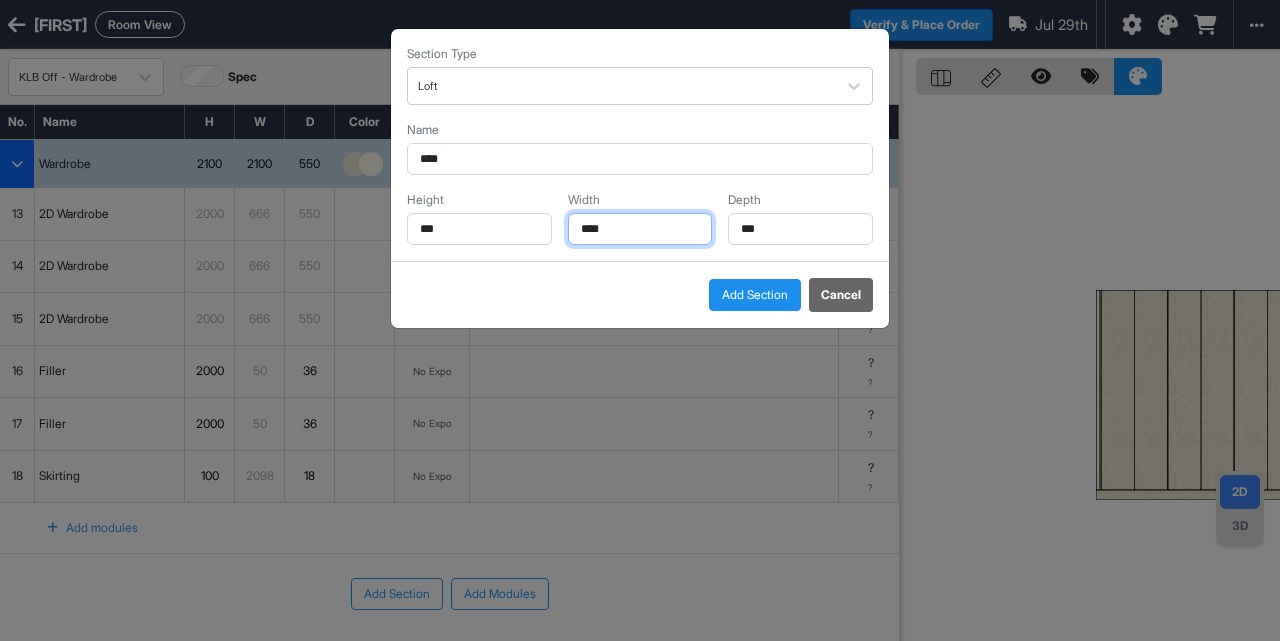 type on "****" 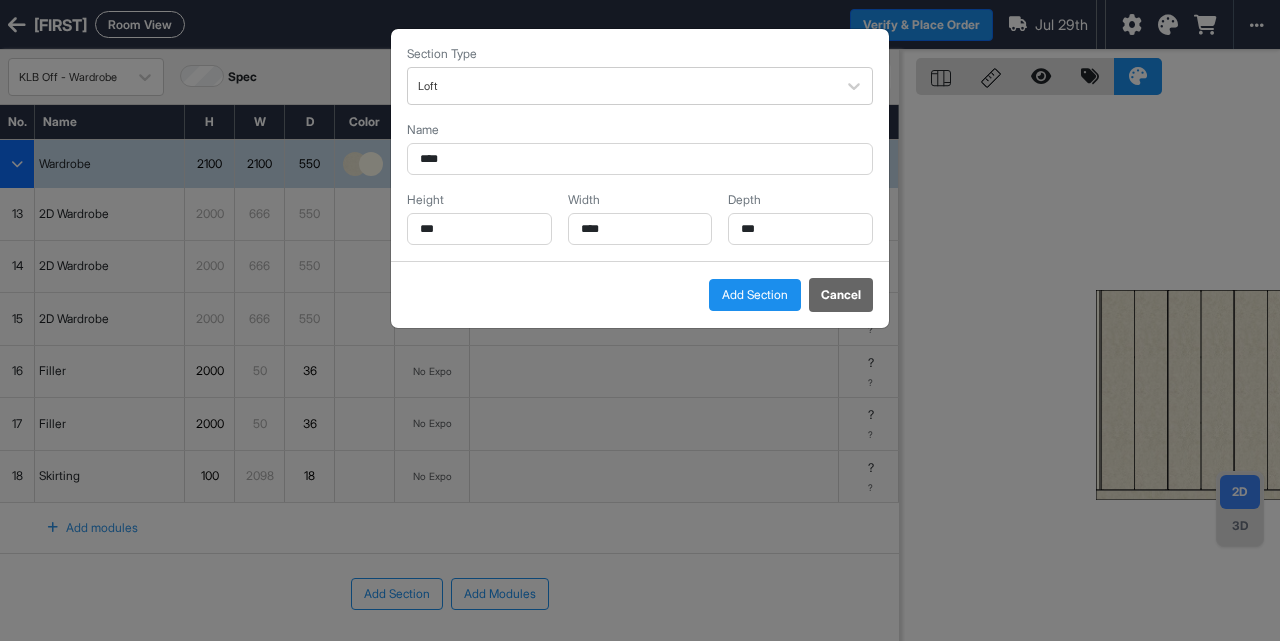 click on "Add Section" at bounding box center [755, 295] 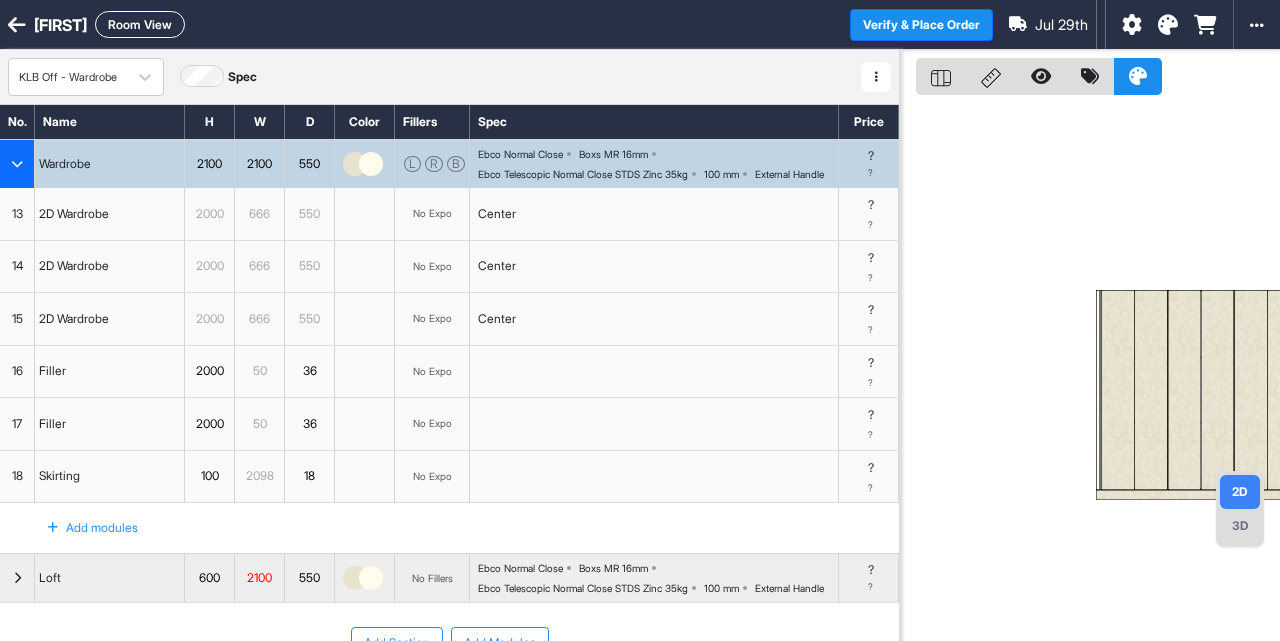 scroll, scrollTop: 202, scrollLeft: 0, axis: vertical 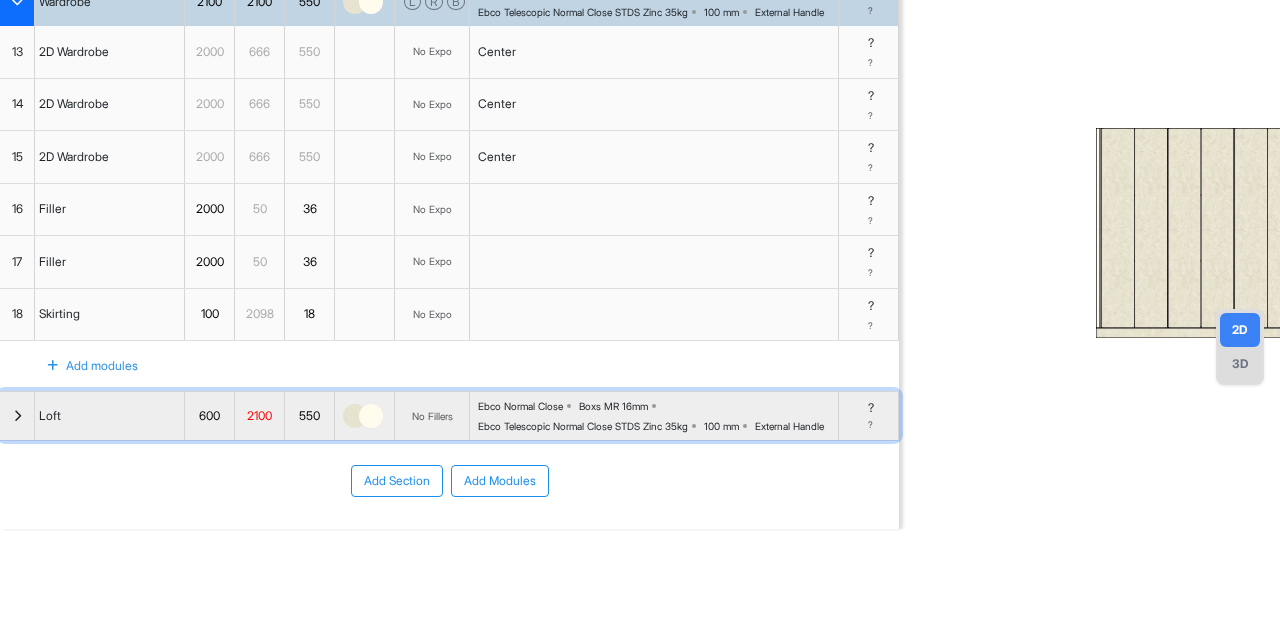 click at bounding box center [17, 416] 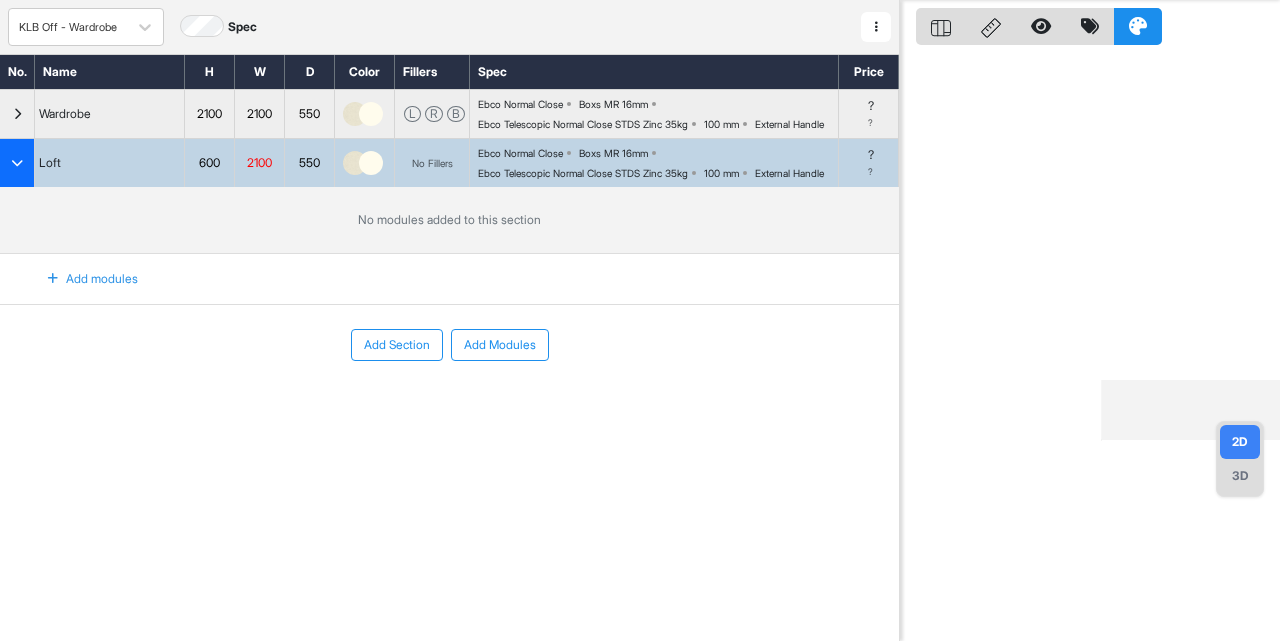 scroll, scrollTop: 50, scrollLeft: 0, axis: vertical 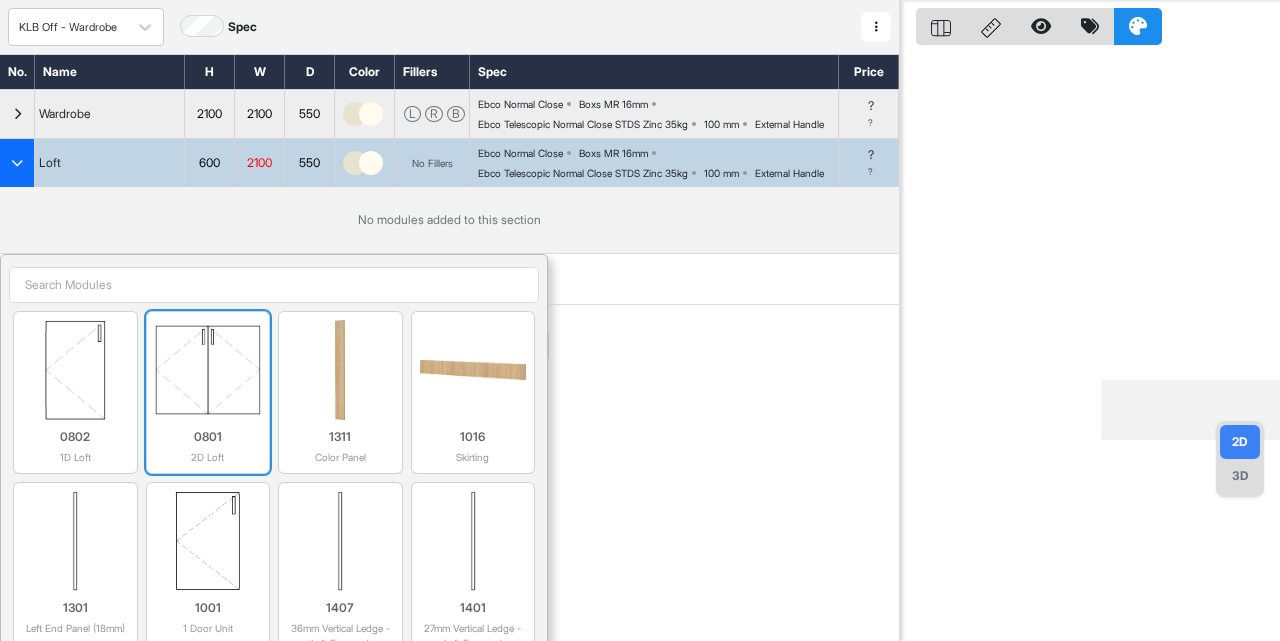 click at bounding box center (208, 370) 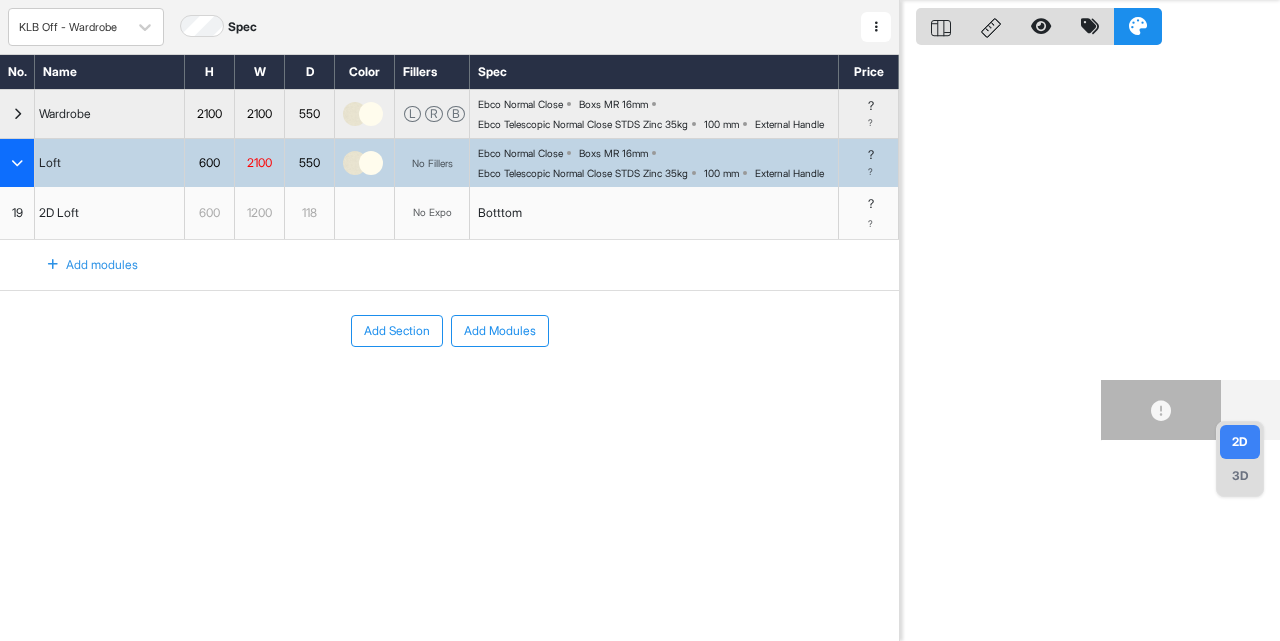 click on "Add modules" at bounding box center (81, 265) 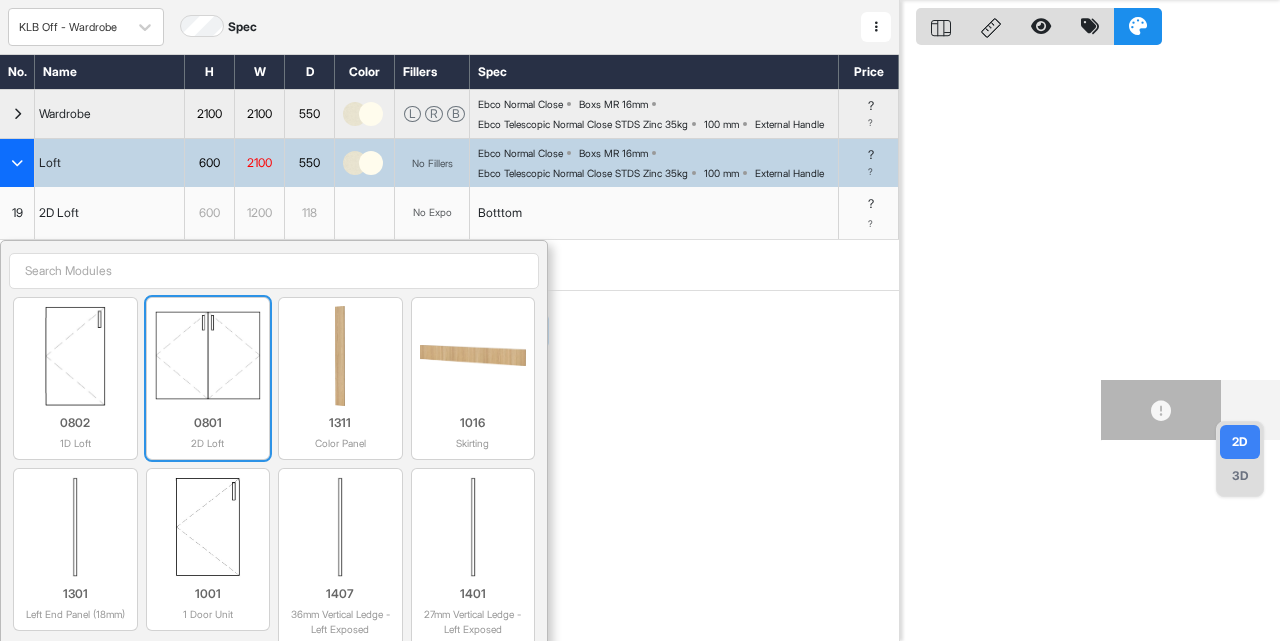 click at bounding box center (208, 356) 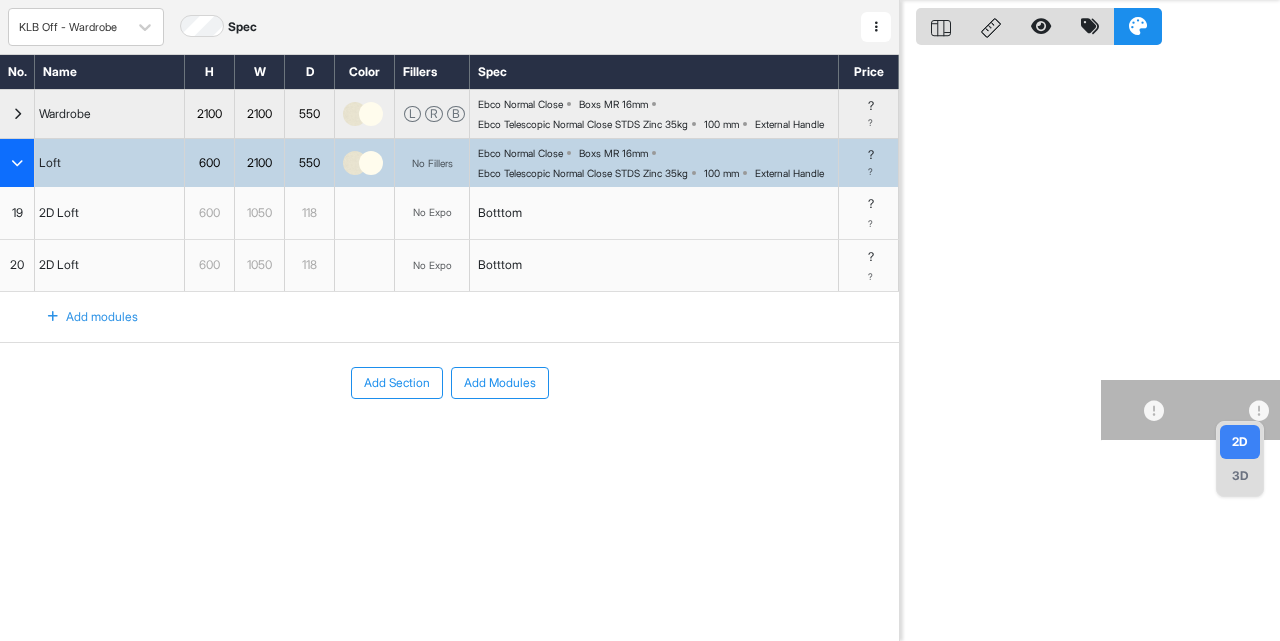 click on "Add modules" at bounding box center (81, 317) 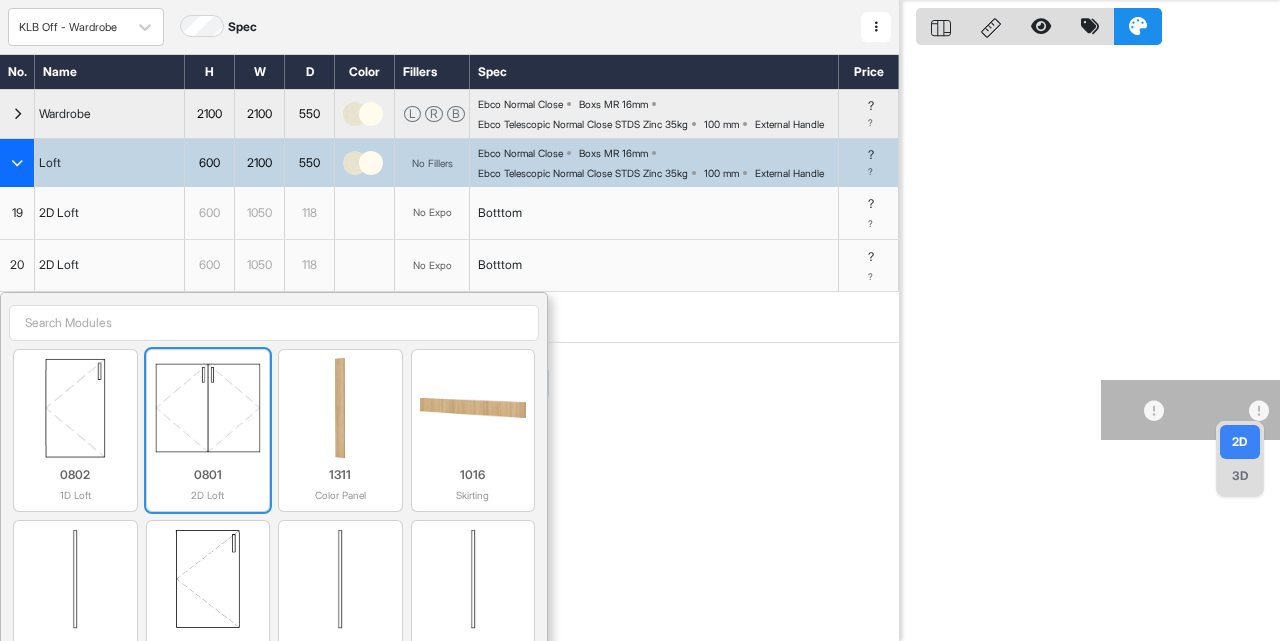 click at bounding box center (208, 408) 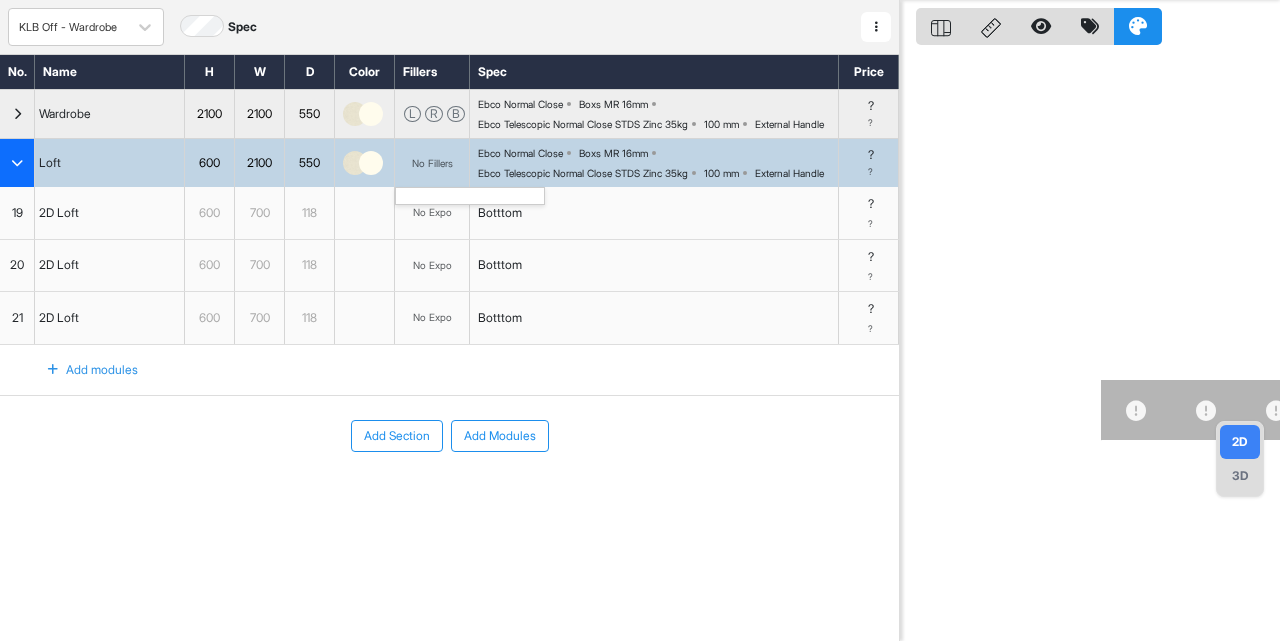 click on "No Fillers" at bounding box center (432, 163) 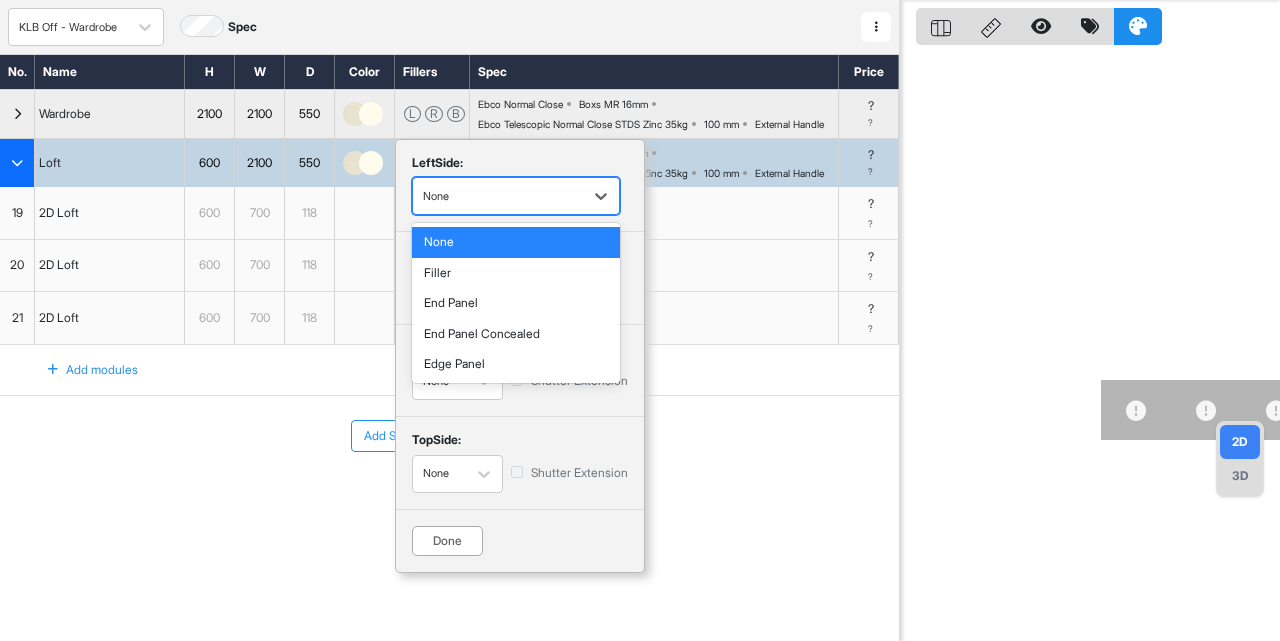 drag, startPoint x: 526, startPoint y: 223, endPoint x: 481, endPoint y: 290, distance: 80.70936 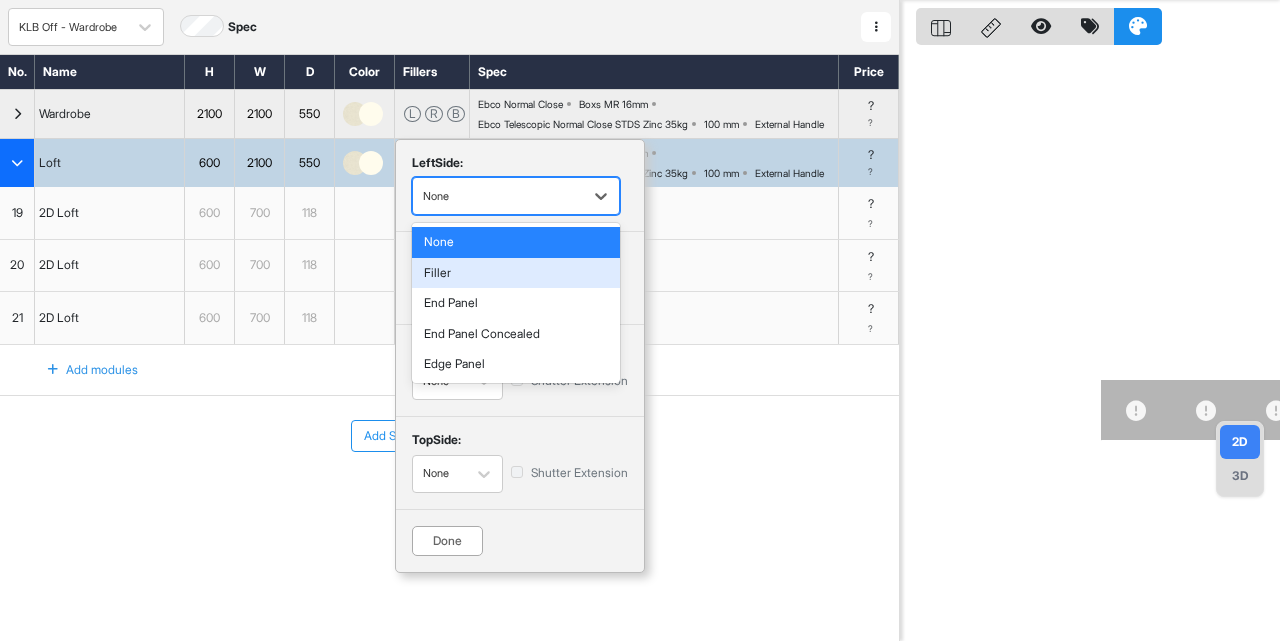 click on "Filler" at bounding box center (516, 273) 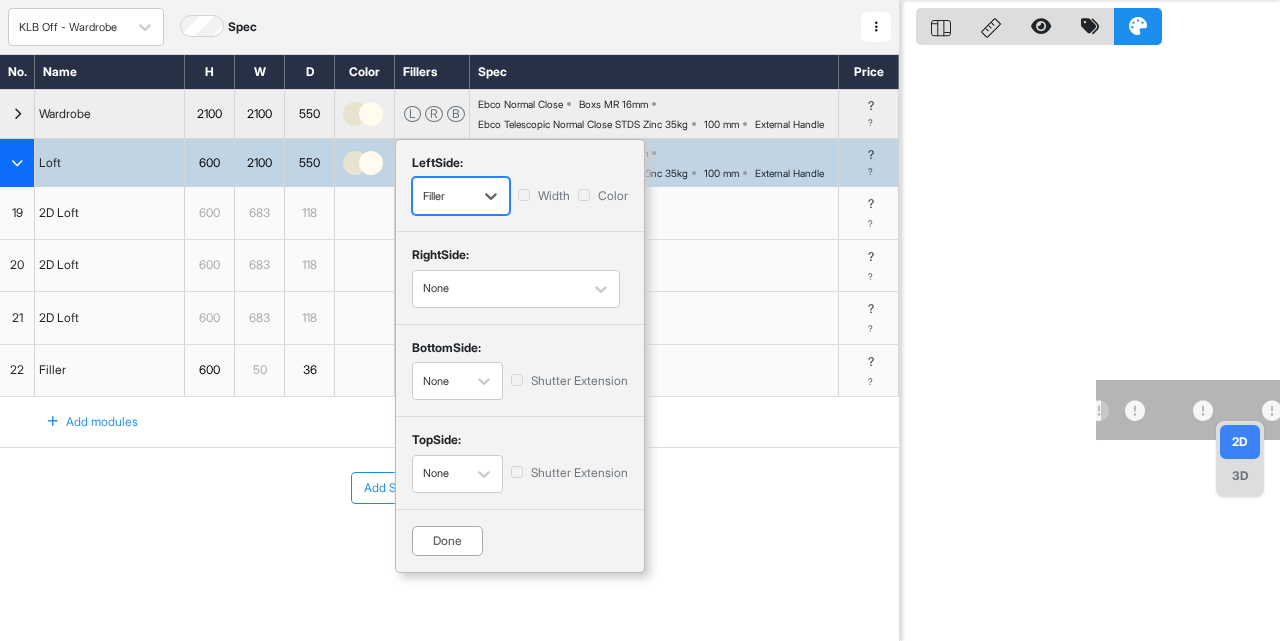 click at bounding box center [498, 289] 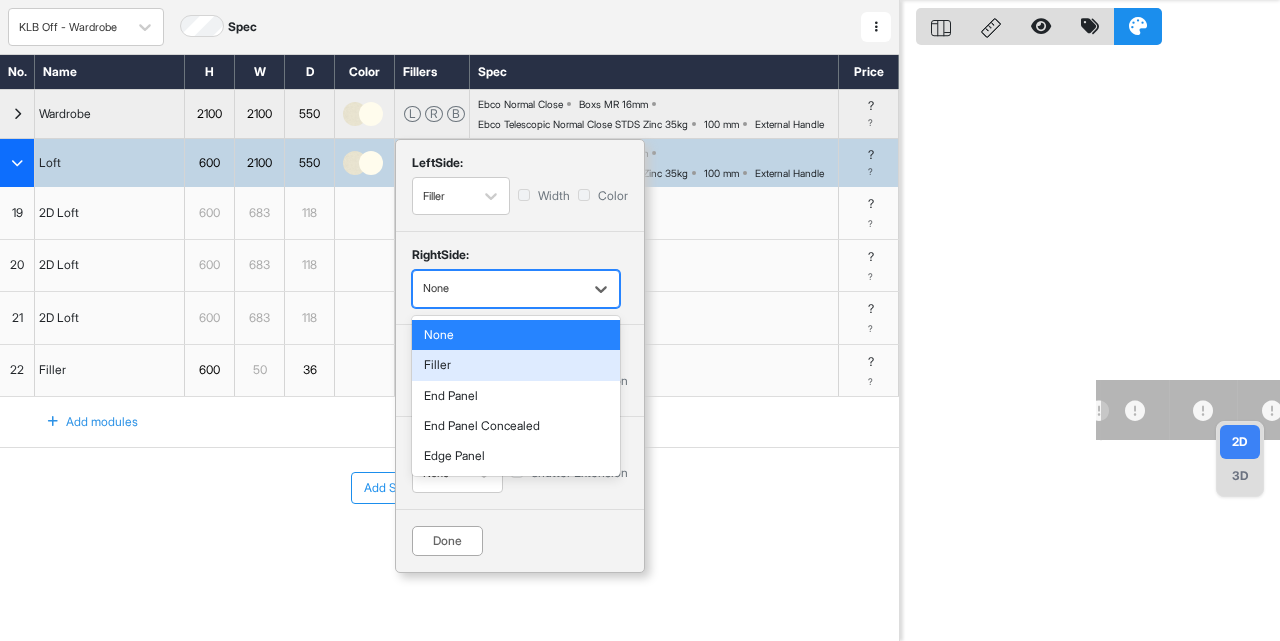 click on "Filler" at bounding box center [516, 365] 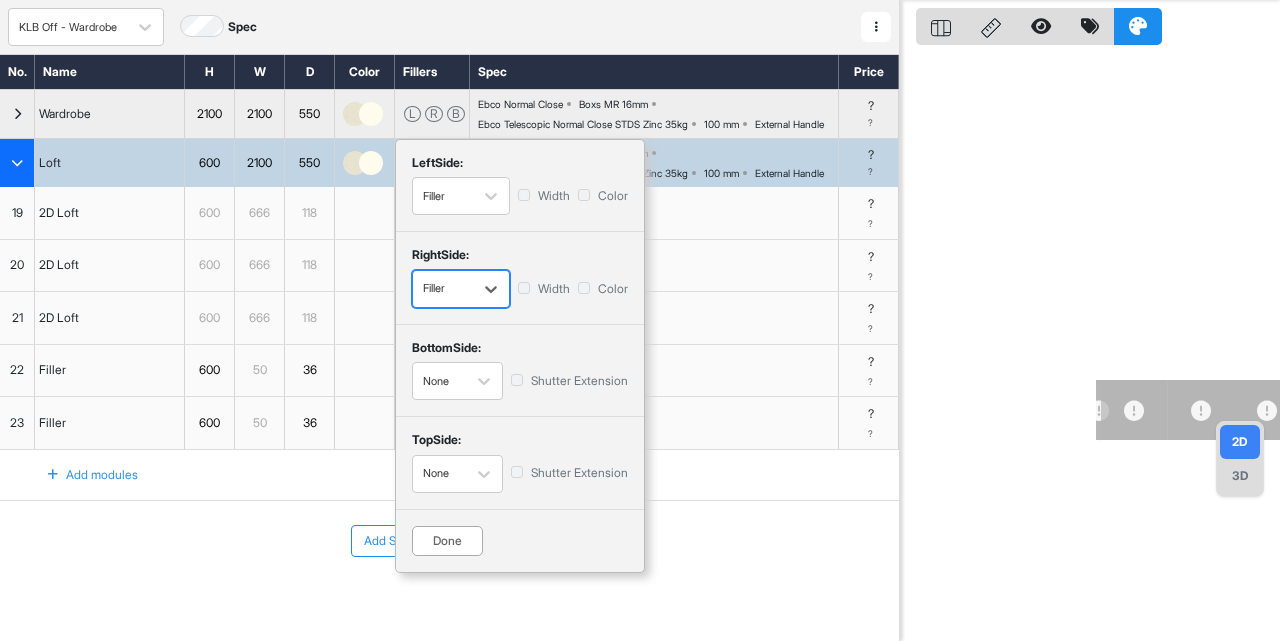 click on "Done" at bounding box center (447, 541) 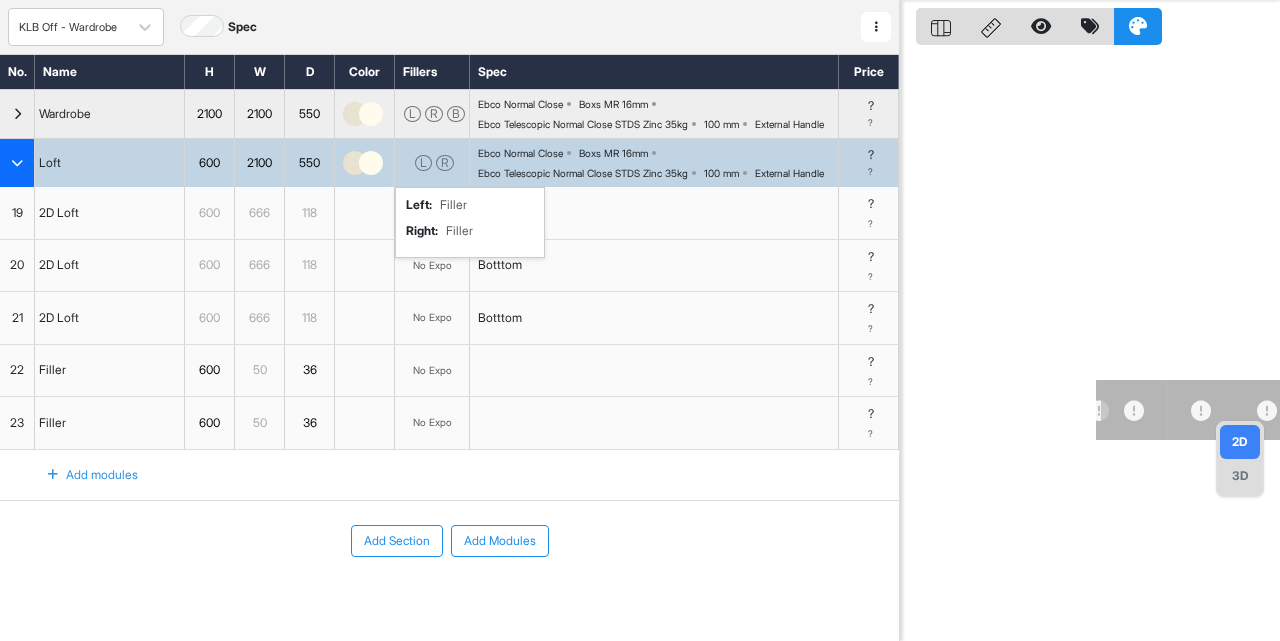 scroll, scrollTop: 0, scrollLeft: 0, axis: both 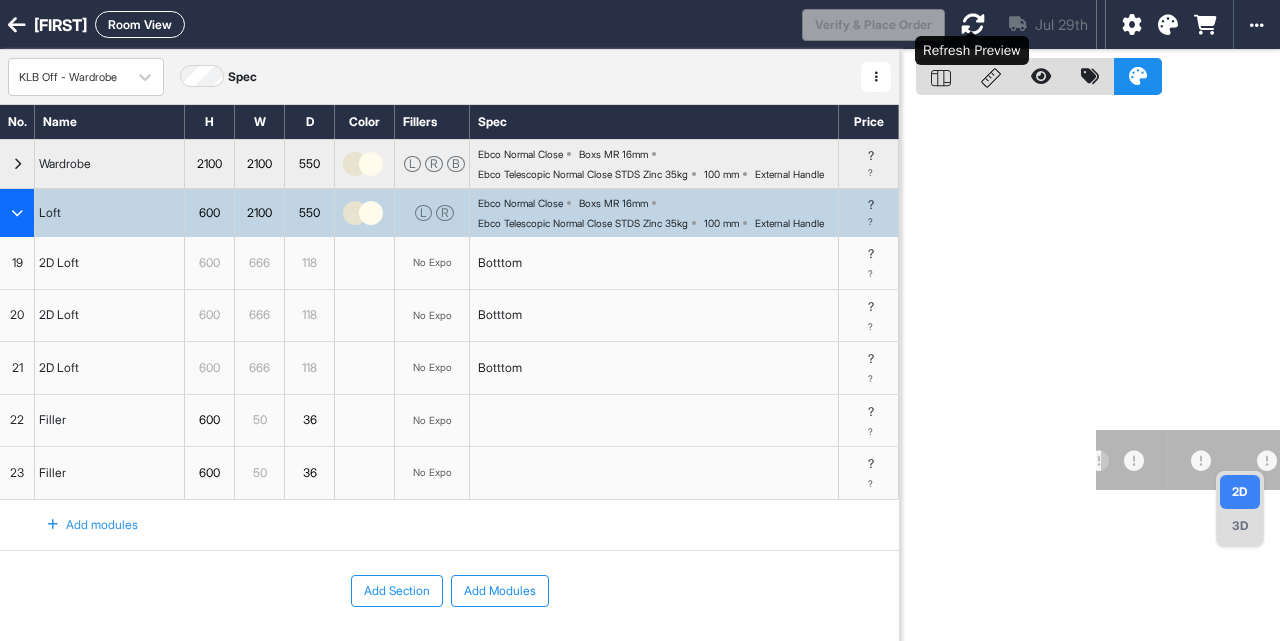 click at bounding box center [973, 24] 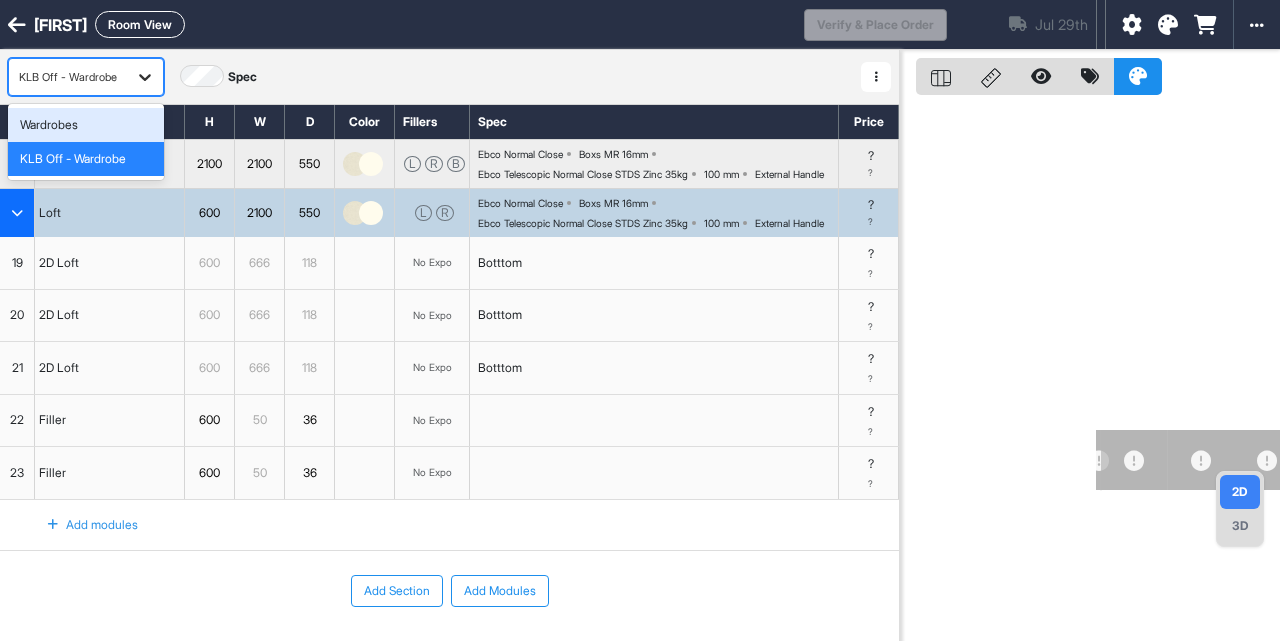 click at bounding box center [145, 77] 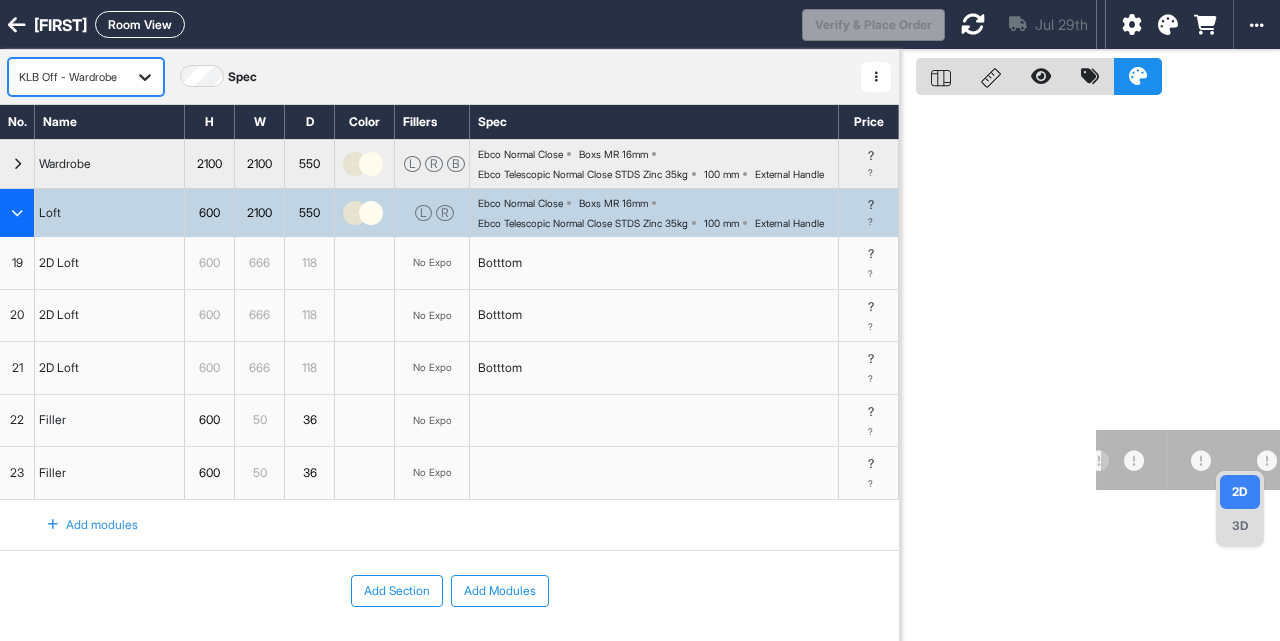 click at bounding box center [145, 77] 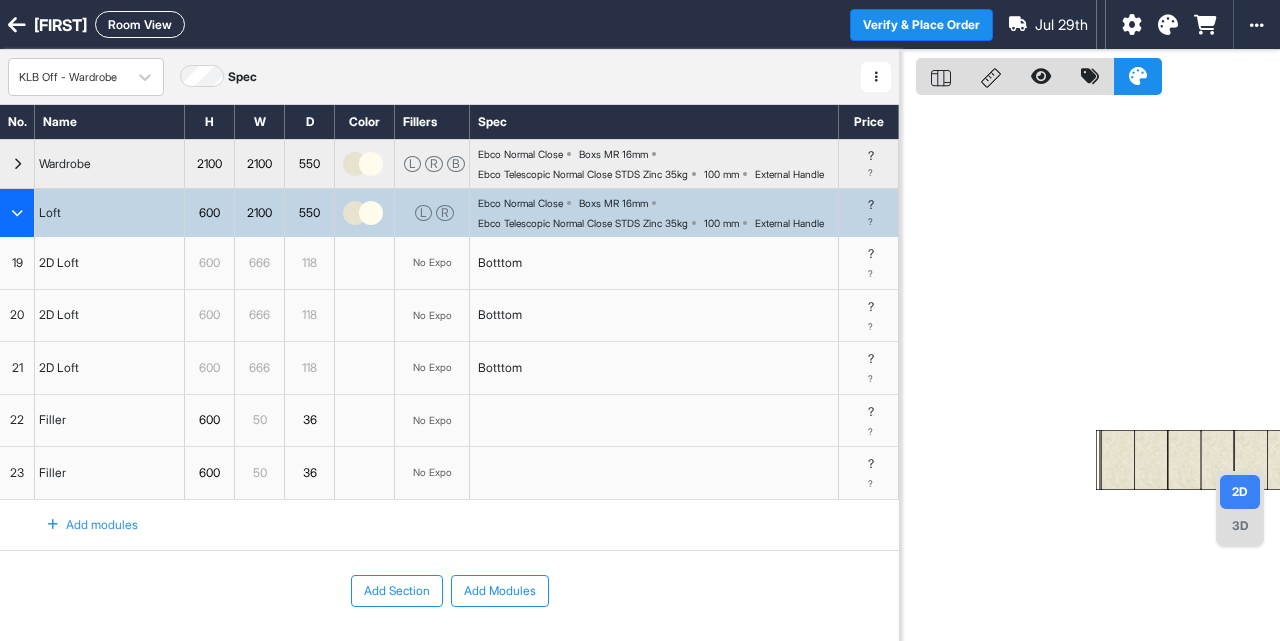 drag, startPoint x: 870, startPoint y: 59, endPoint x: 875, endPoint y: 81, distance: 22.561028 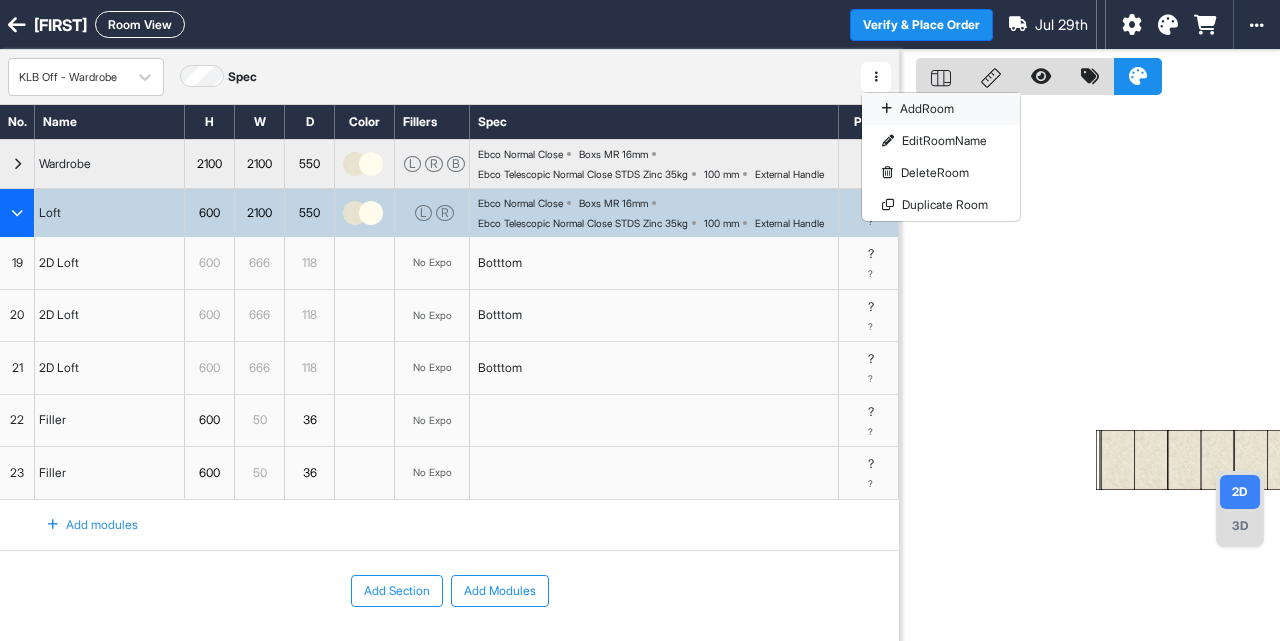 click on "Add  Room" at bounding box center [941, 109] 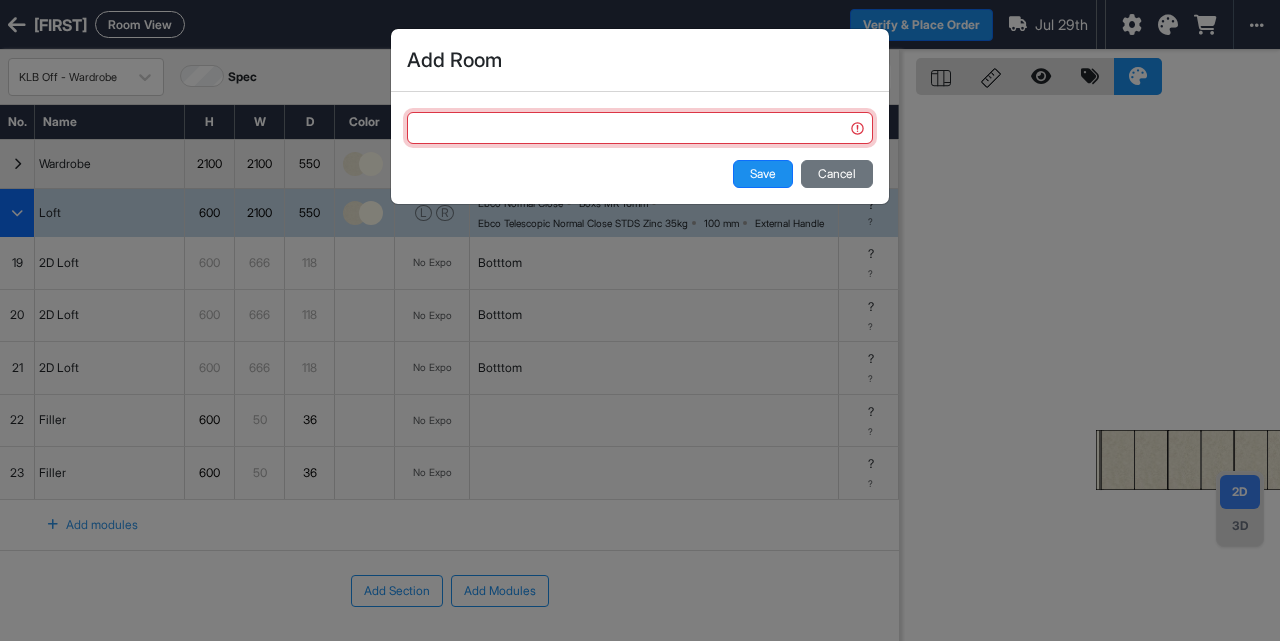 click at bounding box center (640, 128) 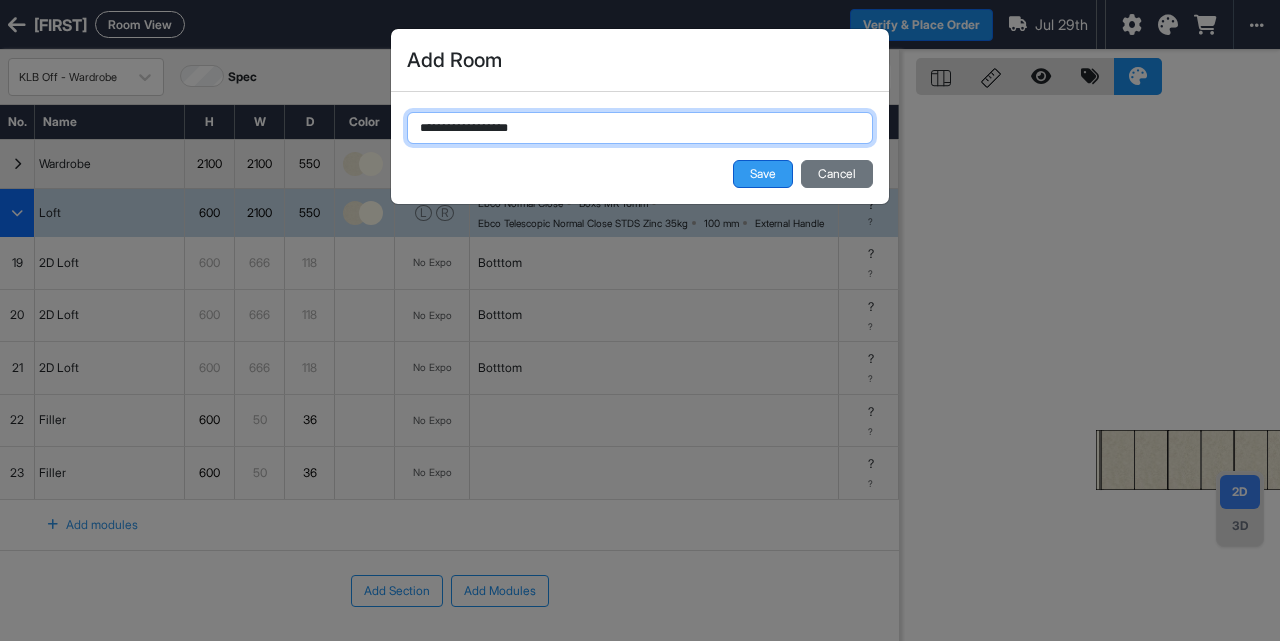 type on "**********" 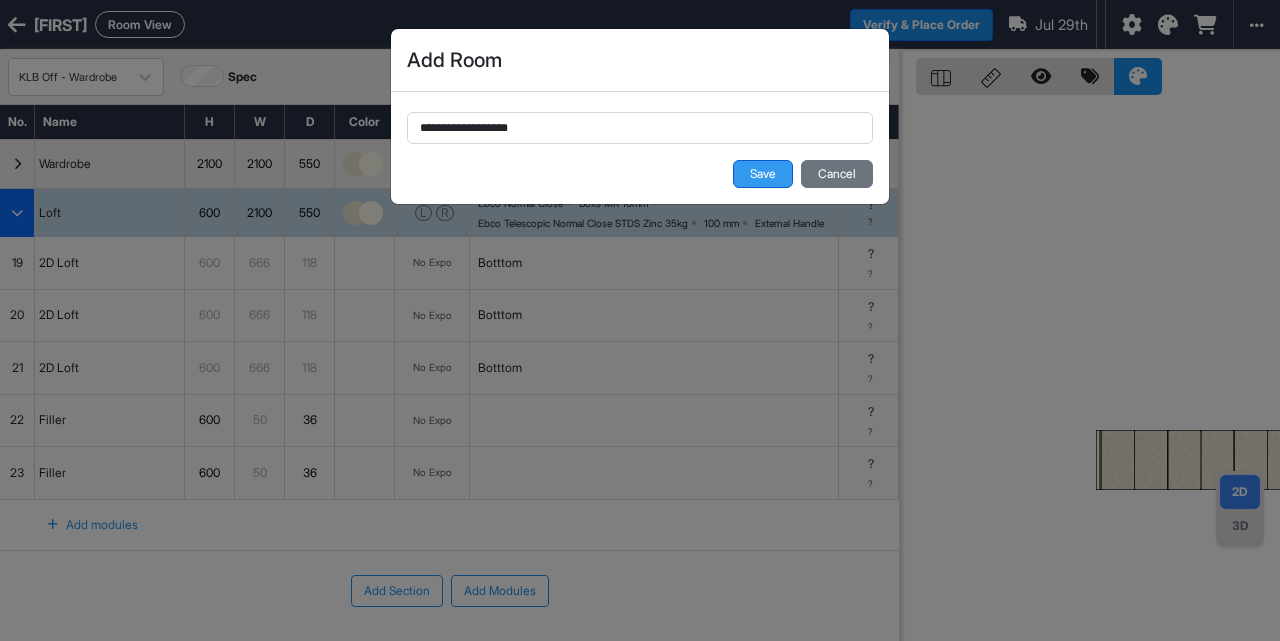 click on "Save" at bounding box center (763, 174) 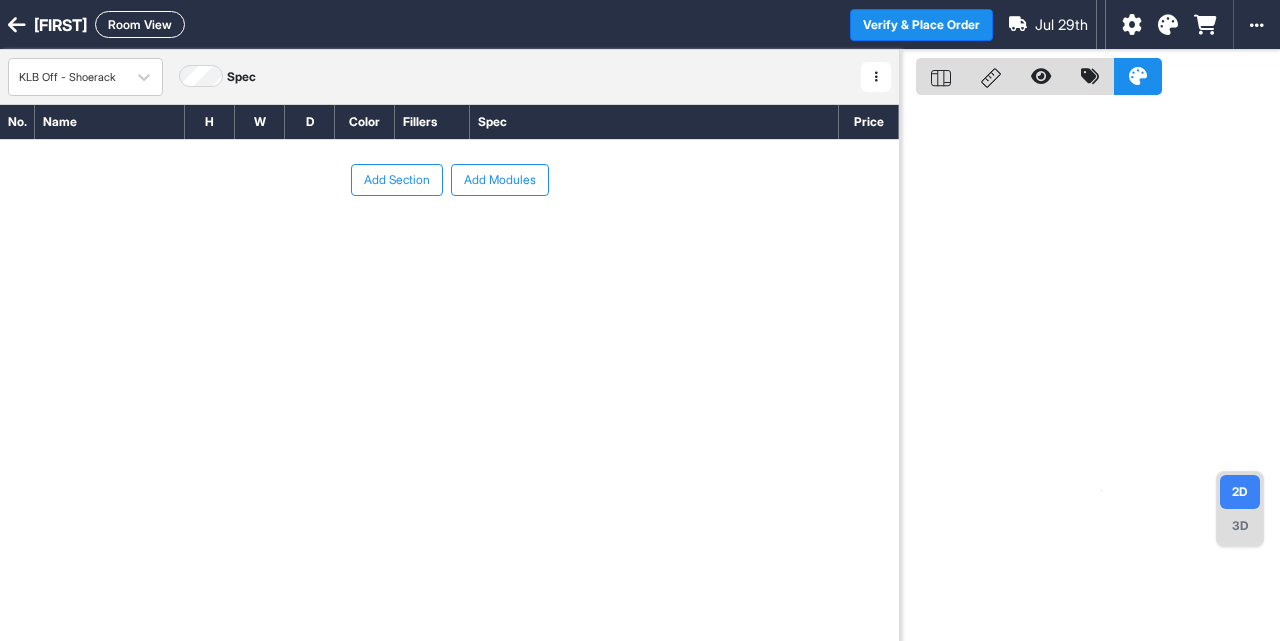 click on "Add Section" at bounding box center (397, 180) 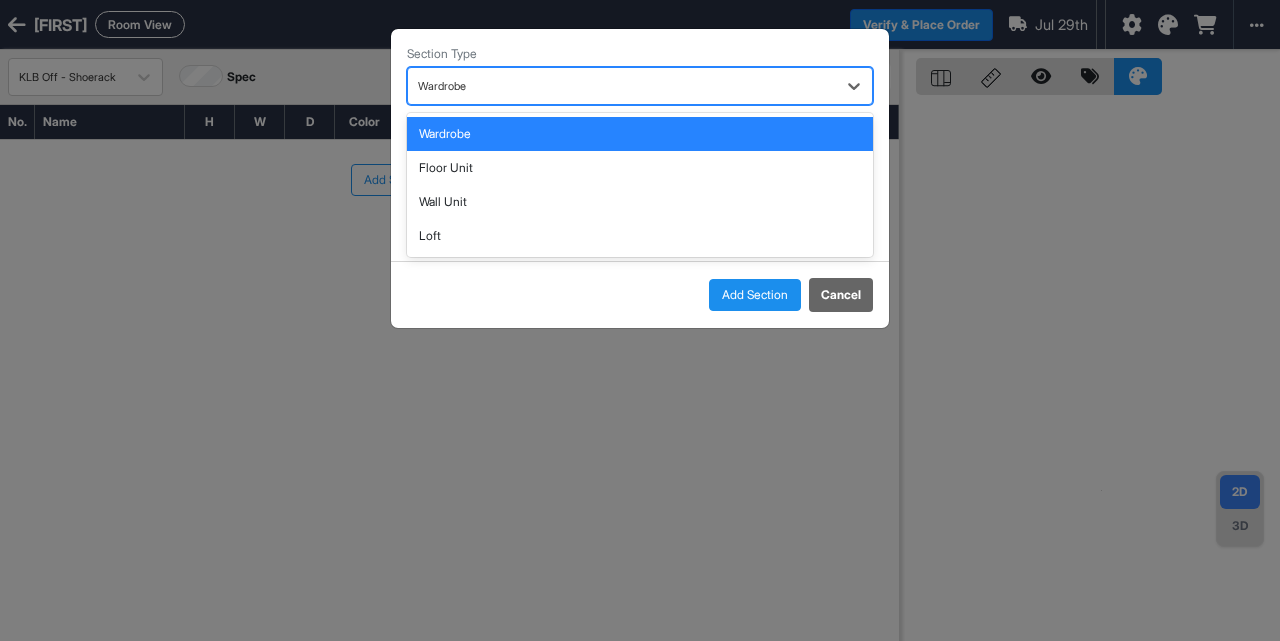 click at bounding box center (622, 86) 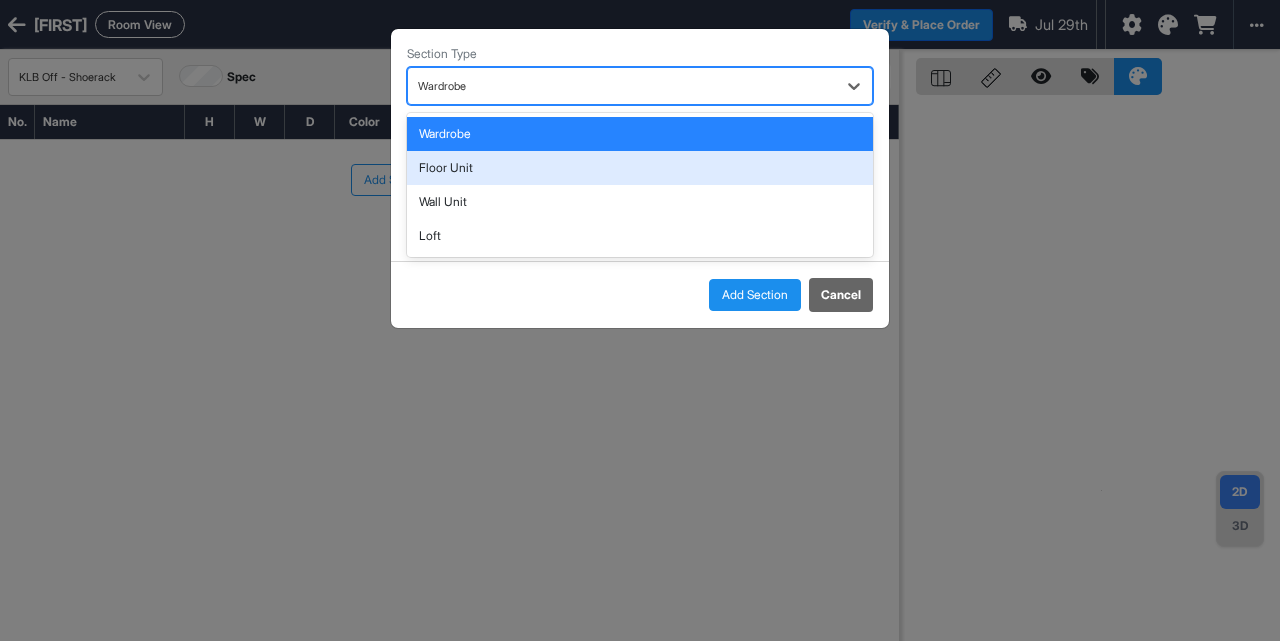 click on "Floor Unit" at bounding box center (640, 168) 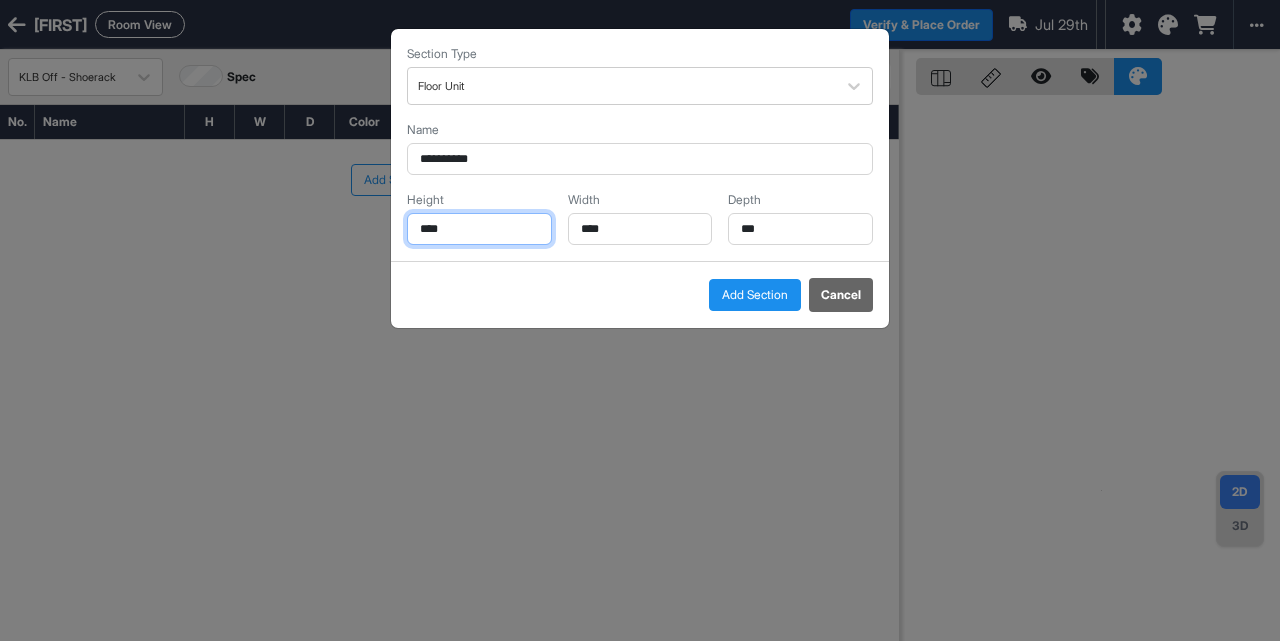 click on "****" at bounding box center (479, 229) 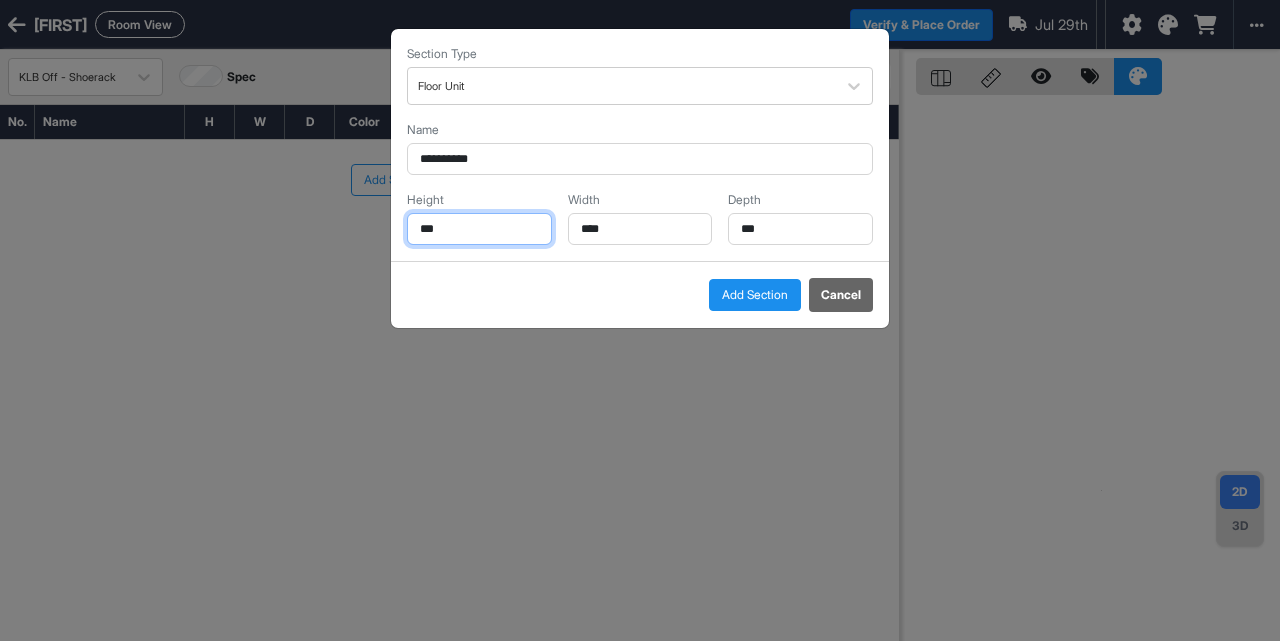 type on "***" 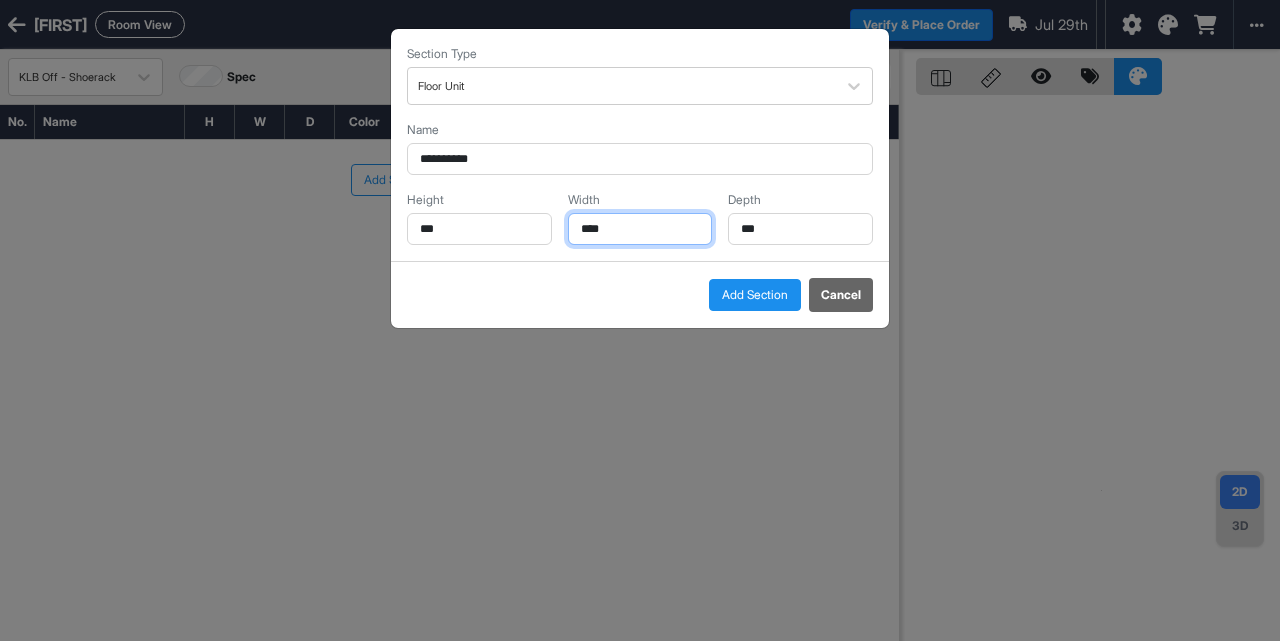click on "****" at bounding box center (640, 229) 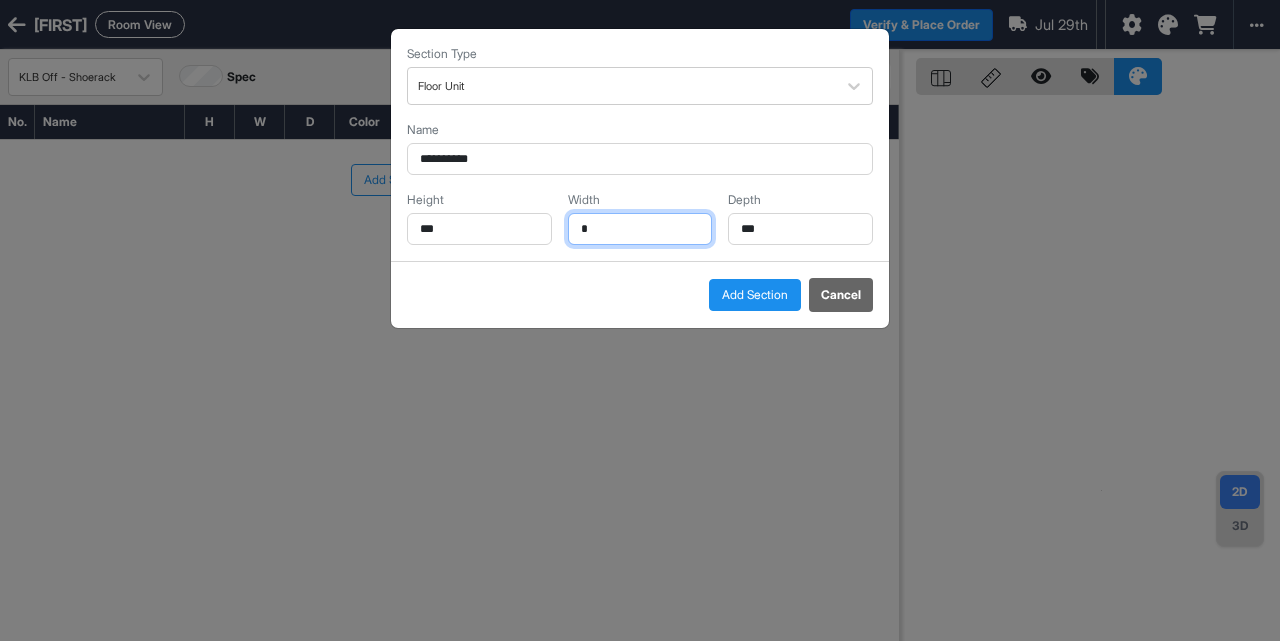 click on "*" at bounding box center [640, 229] 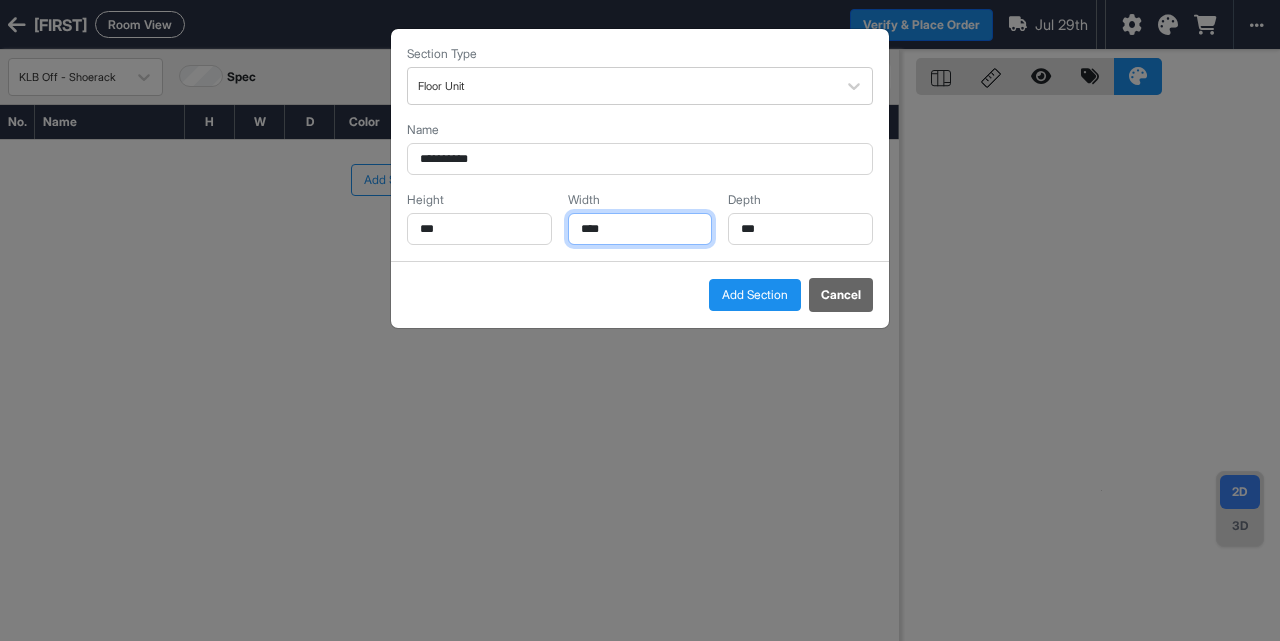 type on "****" 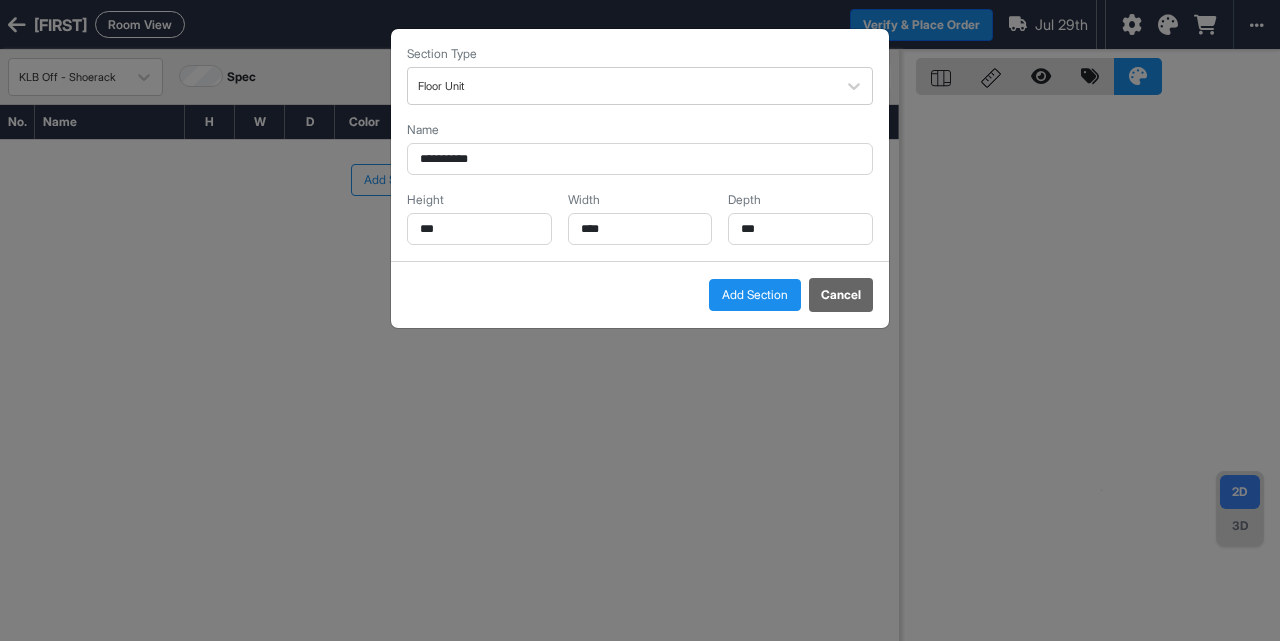 click on "Add Section" at bounding box center (755, 295) 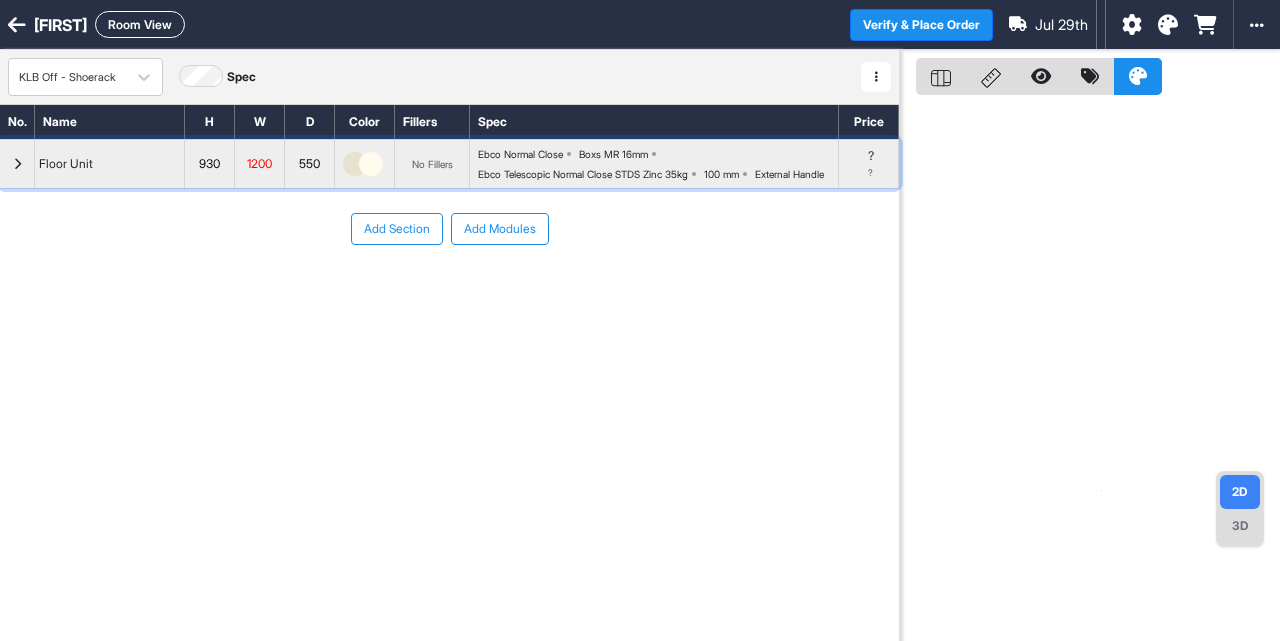click at bounding box center (17, 164) 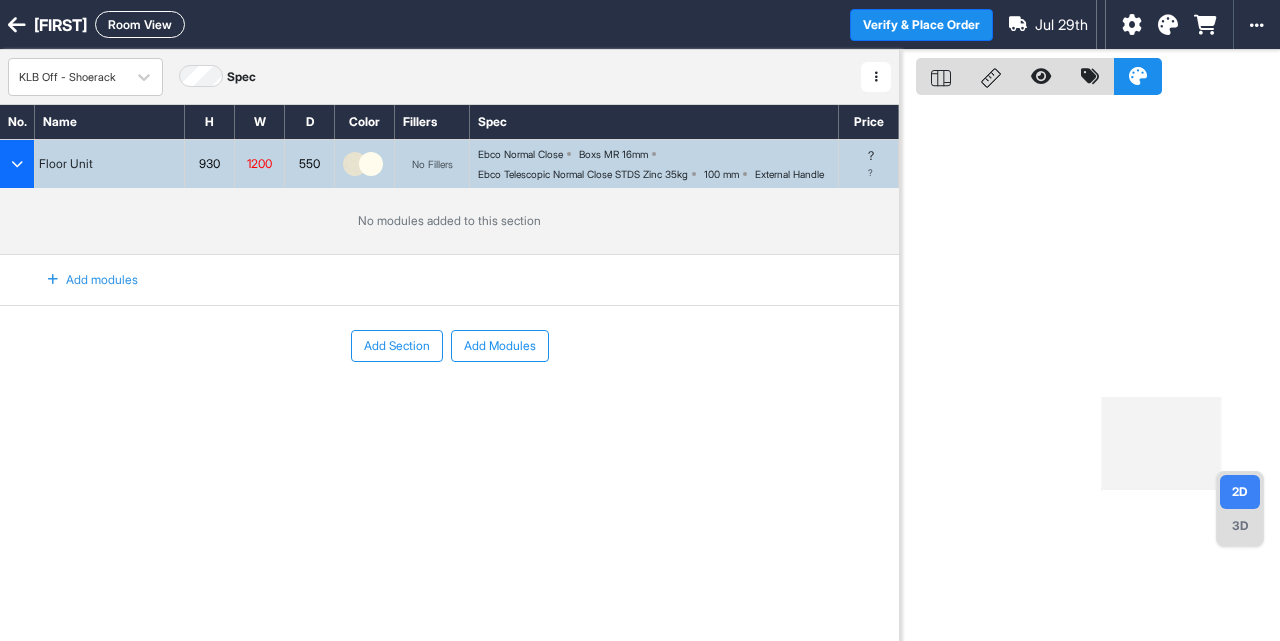 type 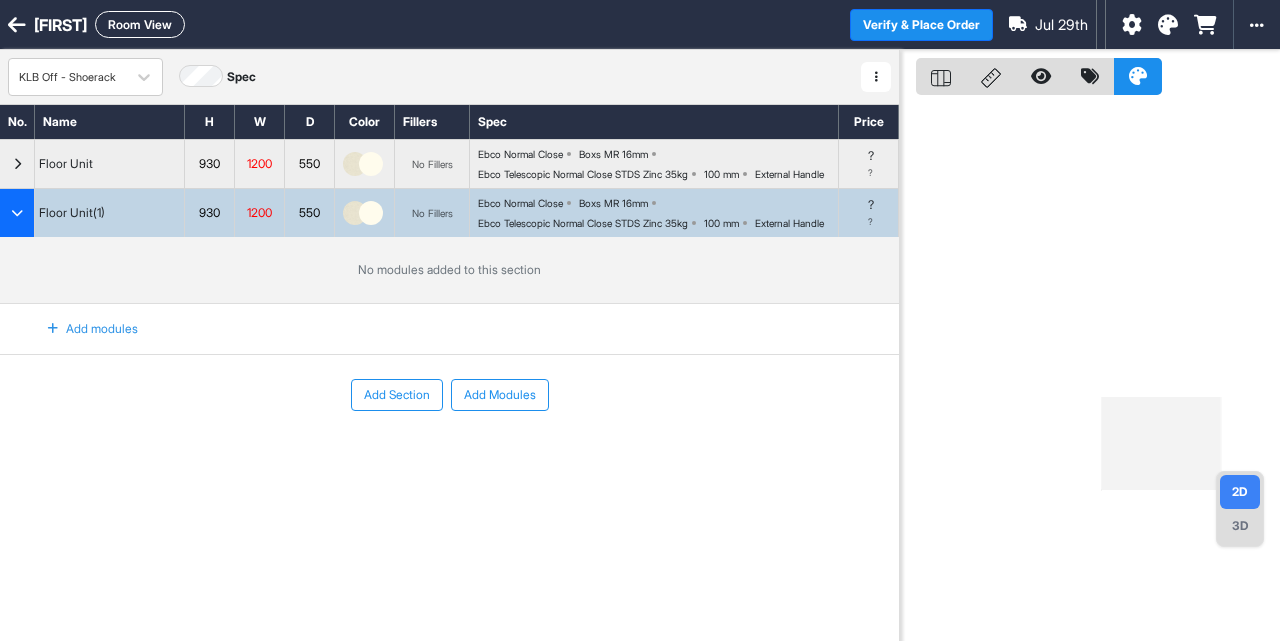 click on "Floor Unit(1)" at bounding box center (110, 213) 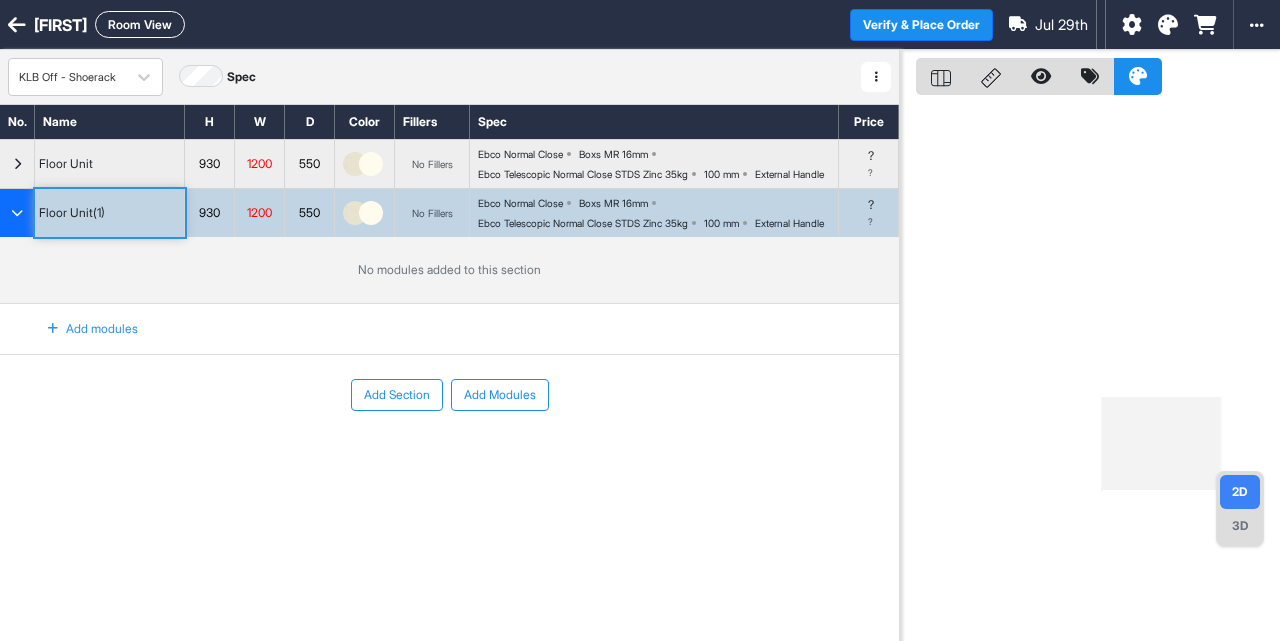 click on "Floor Unit(1)" at bounding box center [110, 213] 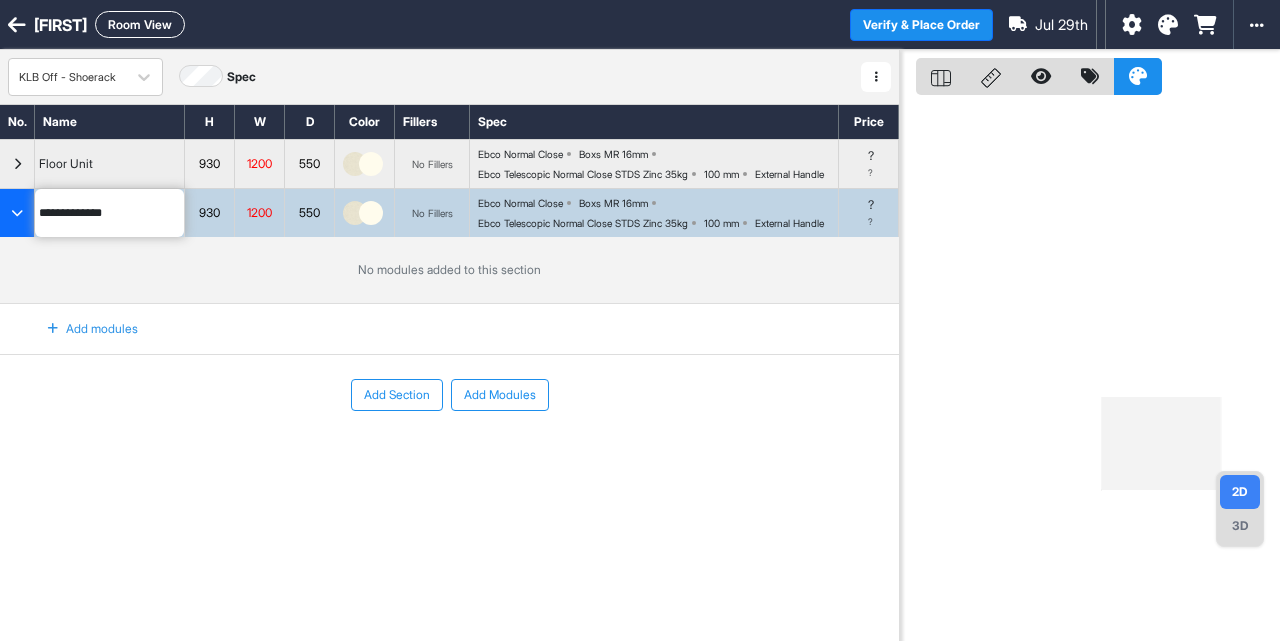 click on "**********" at bounding box center [109, 213] 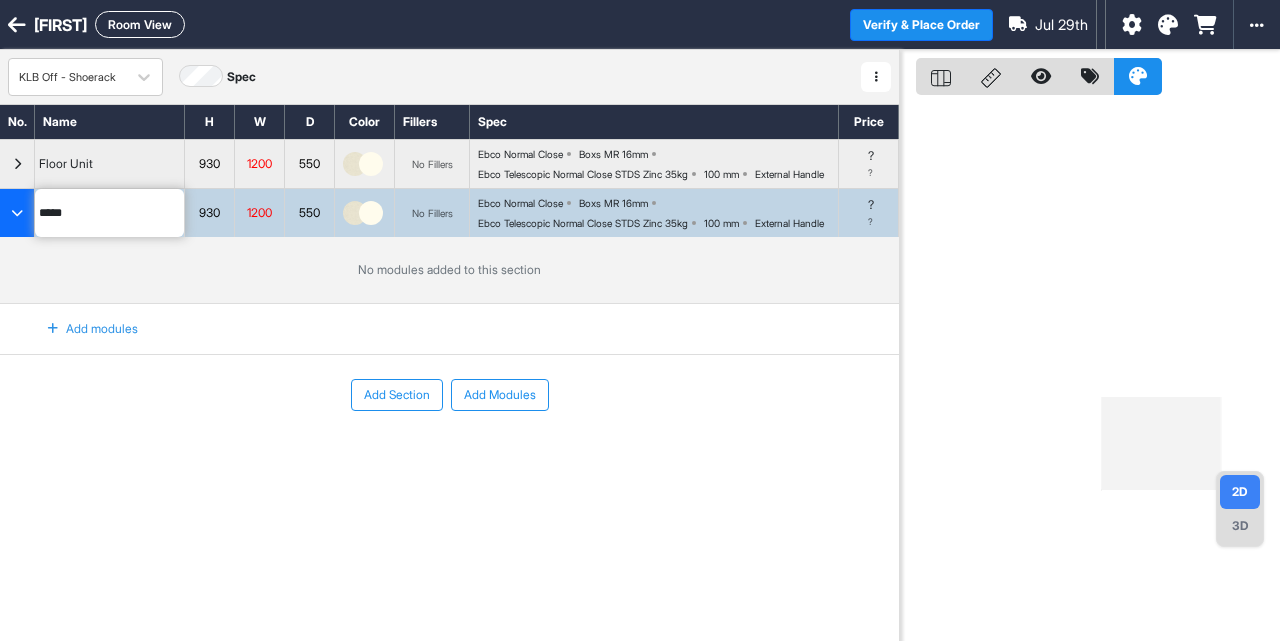 click on "**** 930 1200 550 No Fillers Ebco Normal Close Boxs MR 16mm Ebco Telescopic Normal Close STDS Zinc 35kg 100 mm External Handle ? ?" at bounding box center [449, 212] 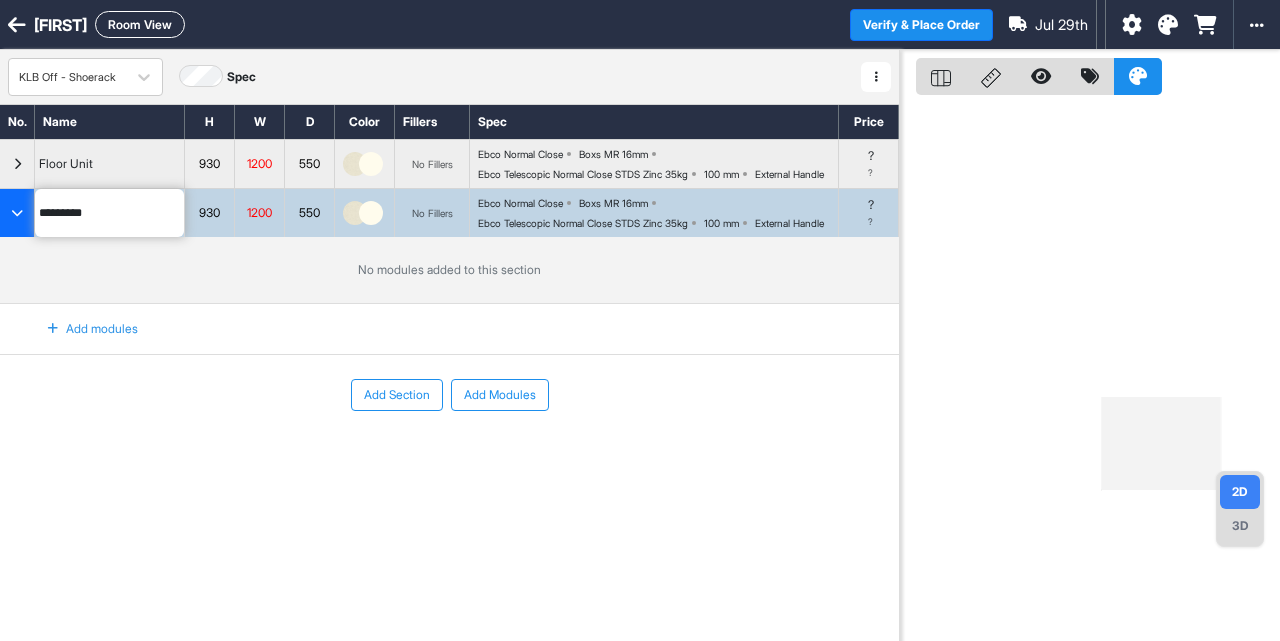 type on "*********" 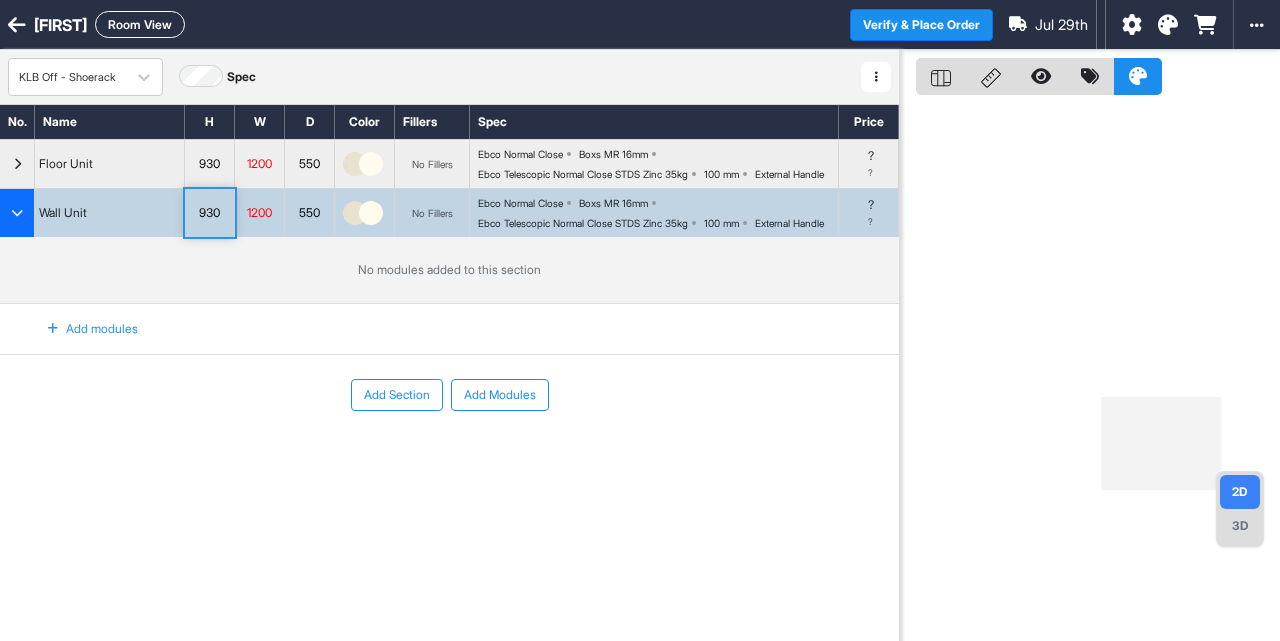 click on "930" at bounding box center (209, 213) 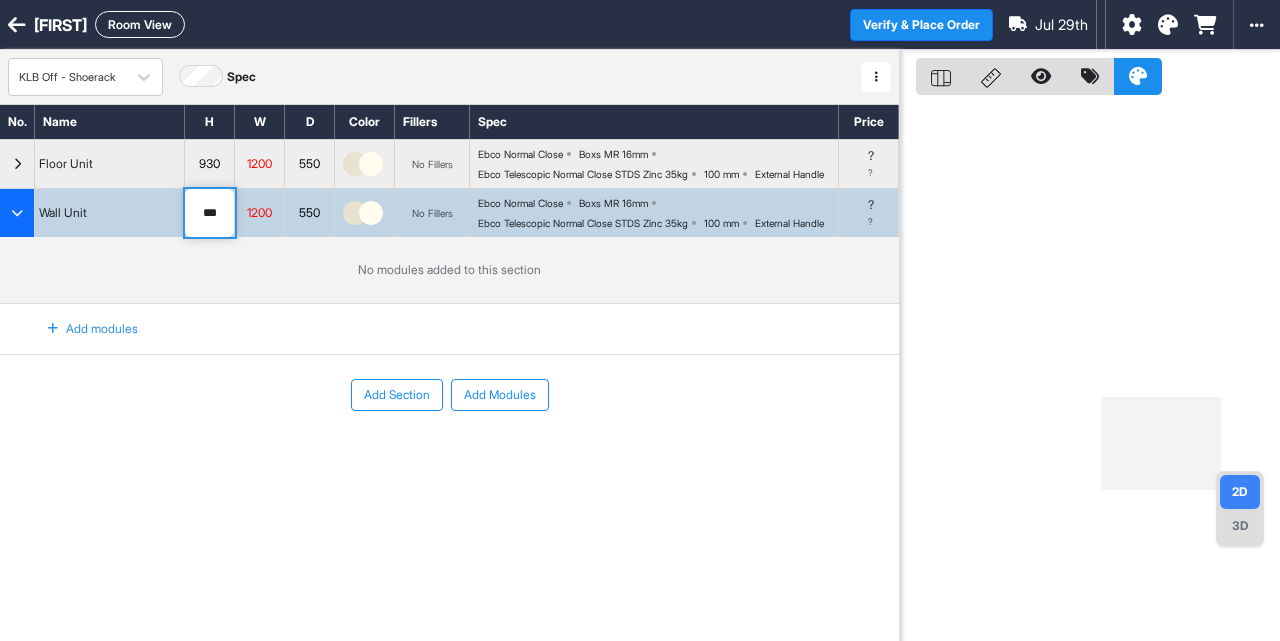 click on "***" at bounding box center (209, 213) 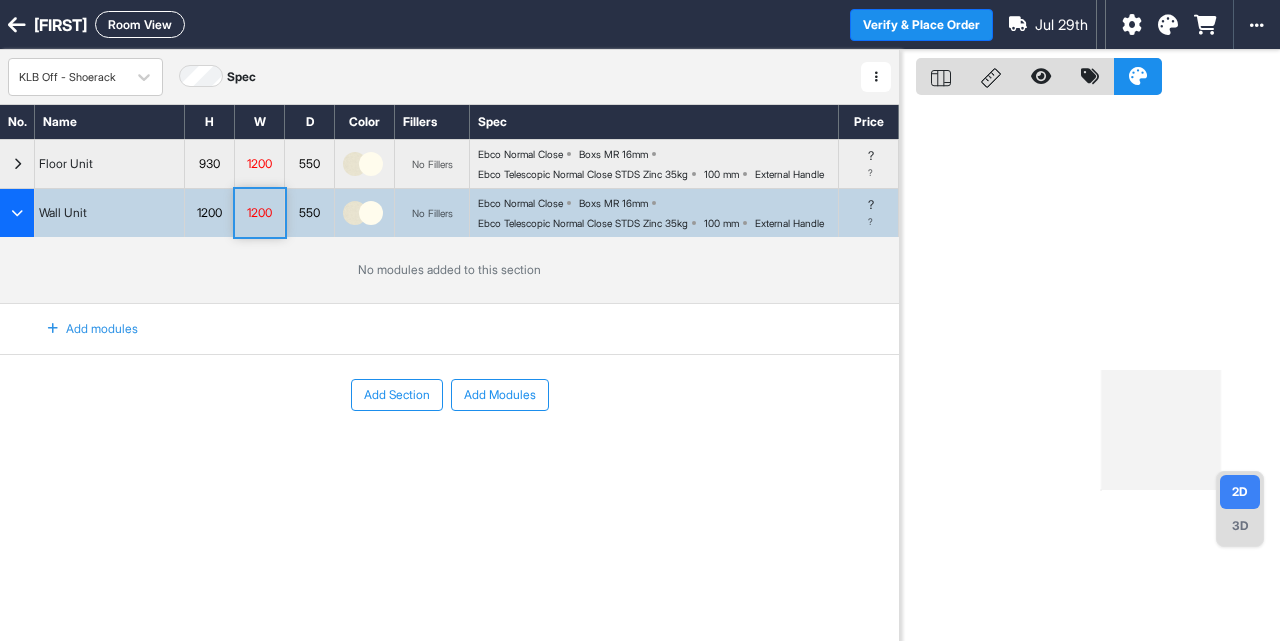 click on "550" at bounding box center [309, 213] 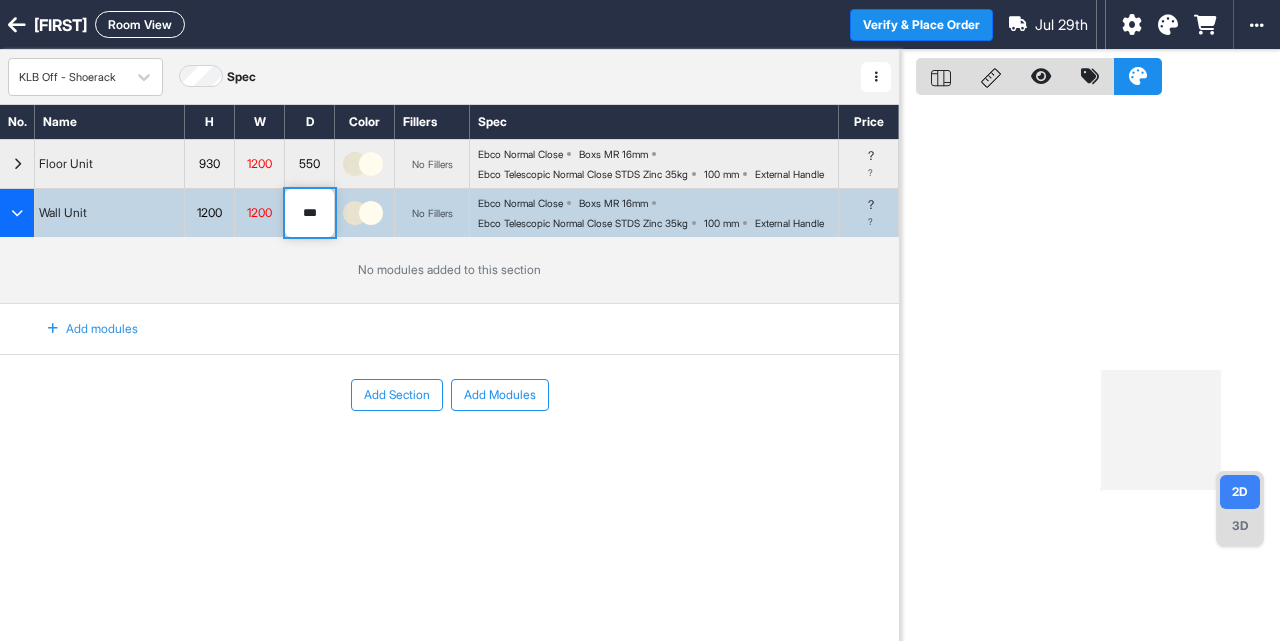 click on "***" at bounding box center [309, 213] 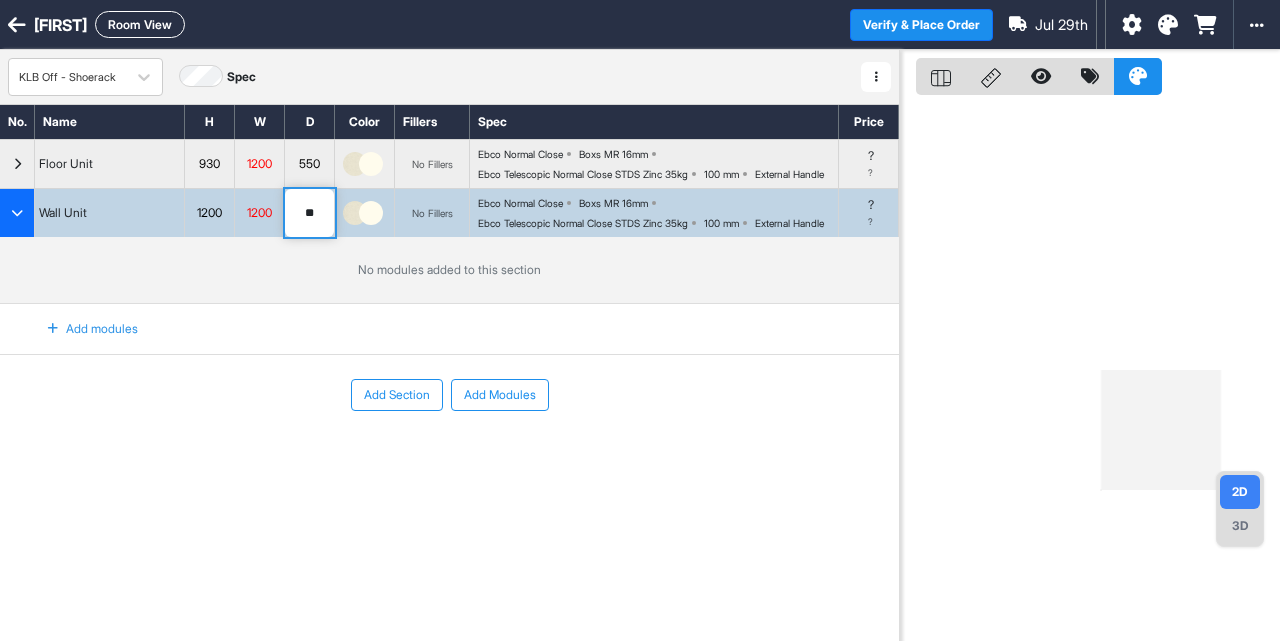 type on "***" 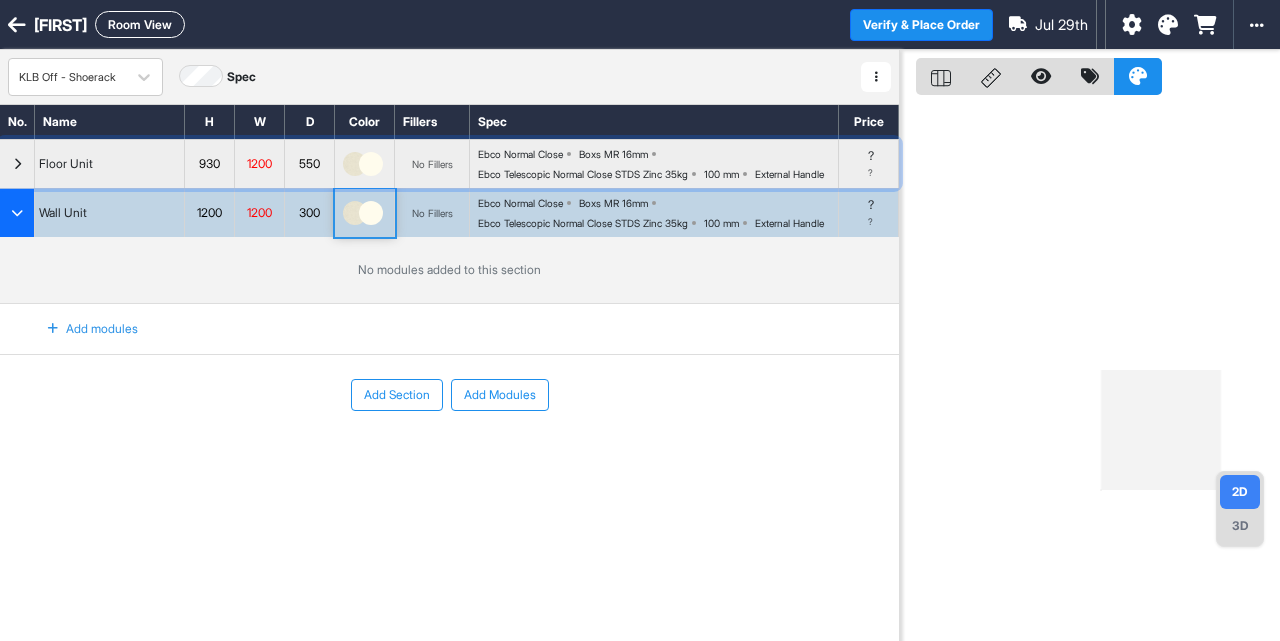 click at bounding box center (17, 164) 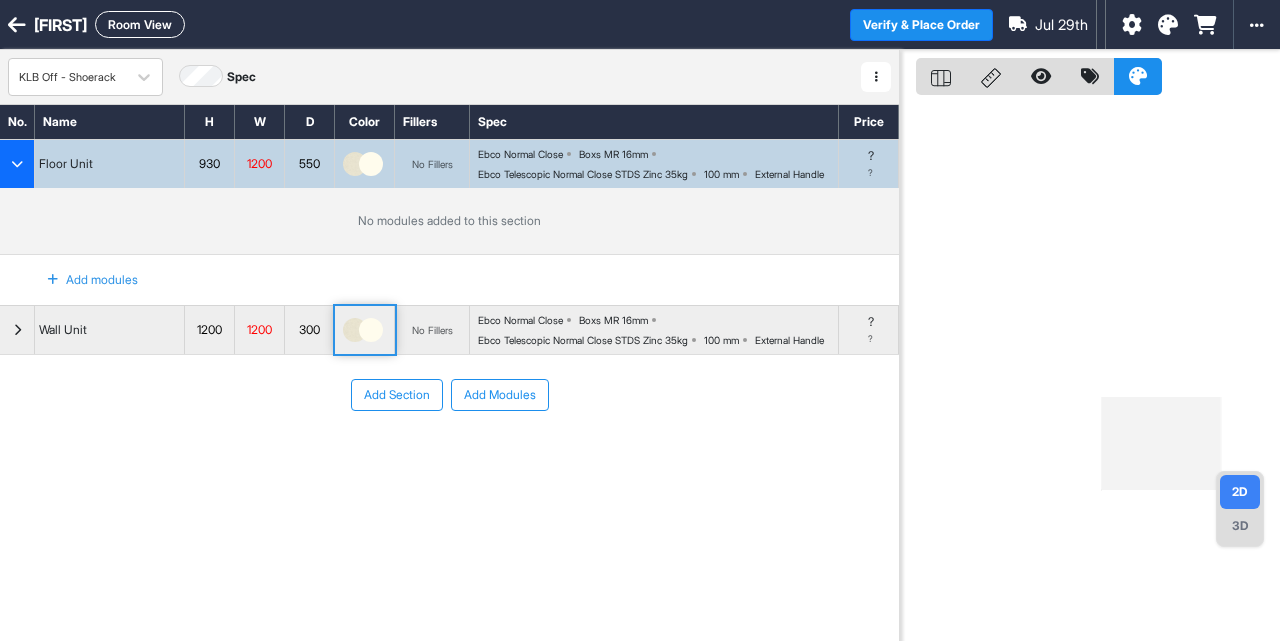 click on "Add modules" at bounding box center [81, 280] 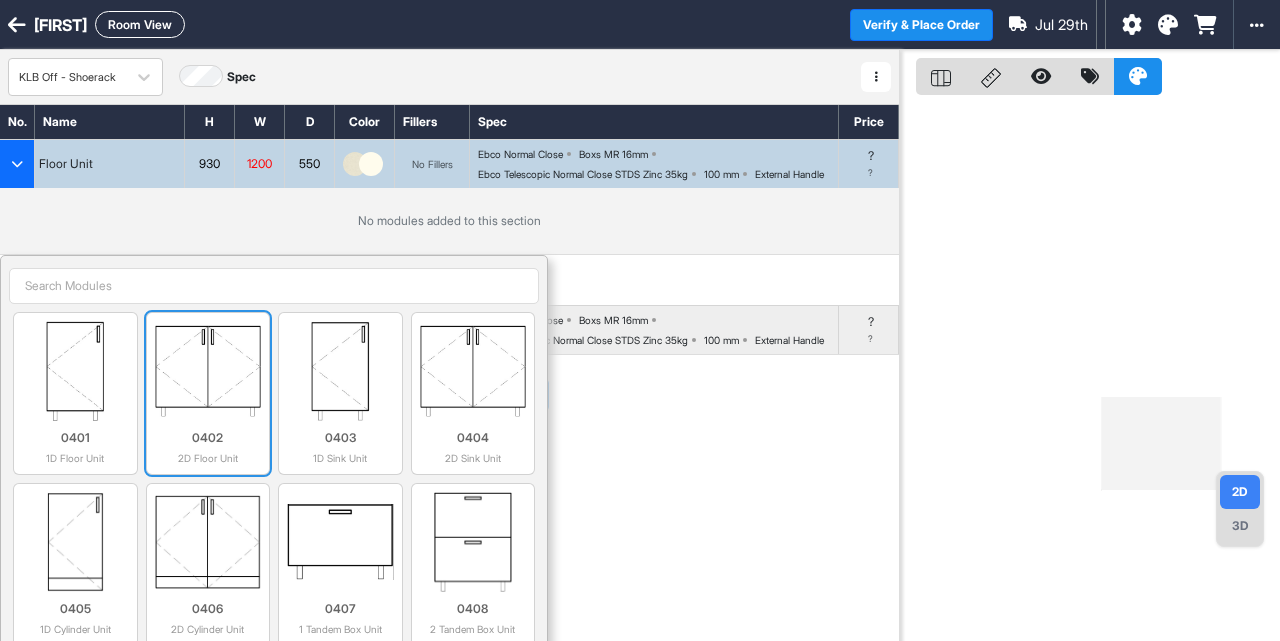 click at bounding box center [208, 371] 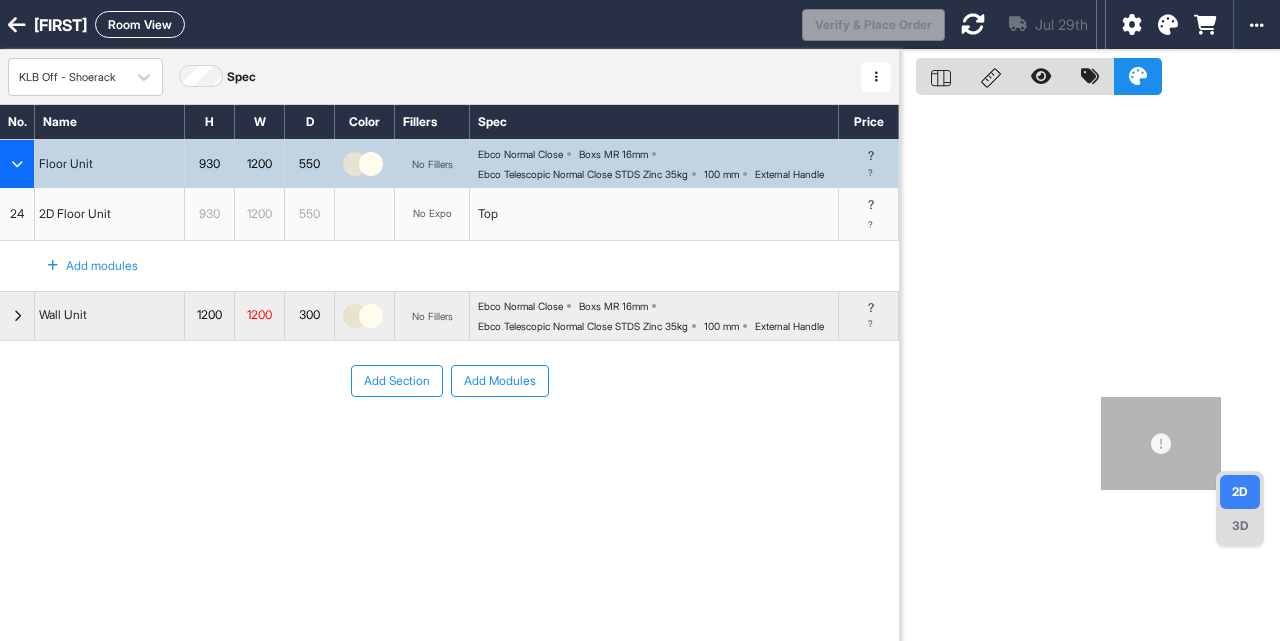 click on "Add modules" at bounding box center [81, 266] 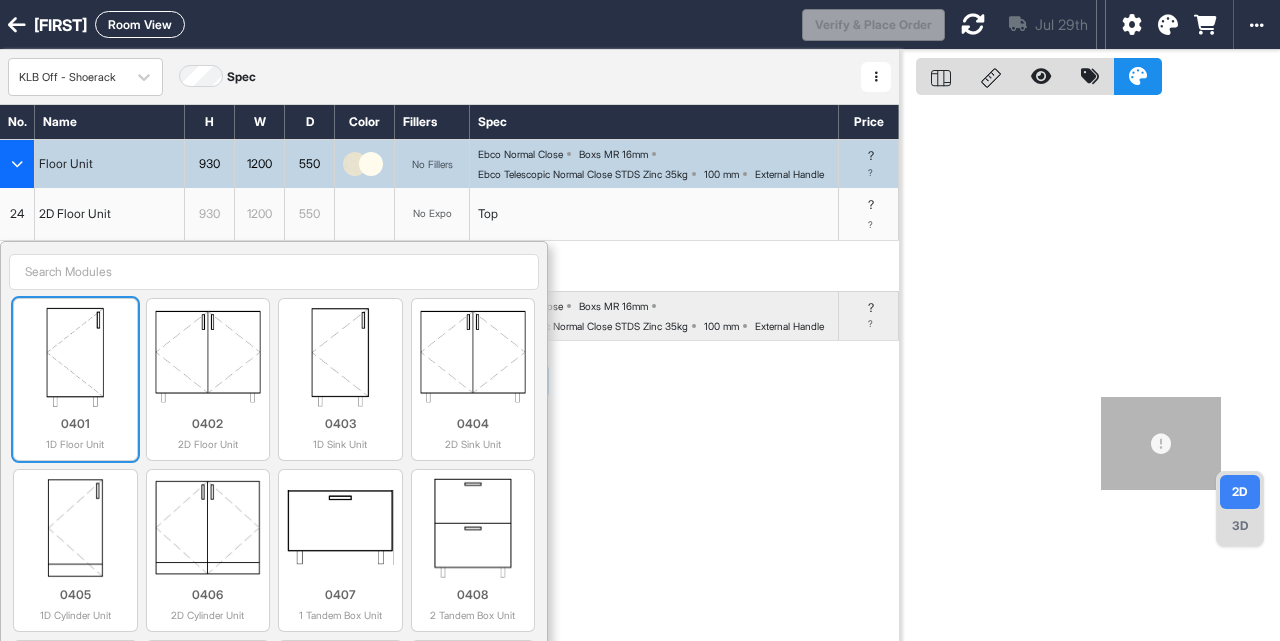 click at bounding box center (75, 357) 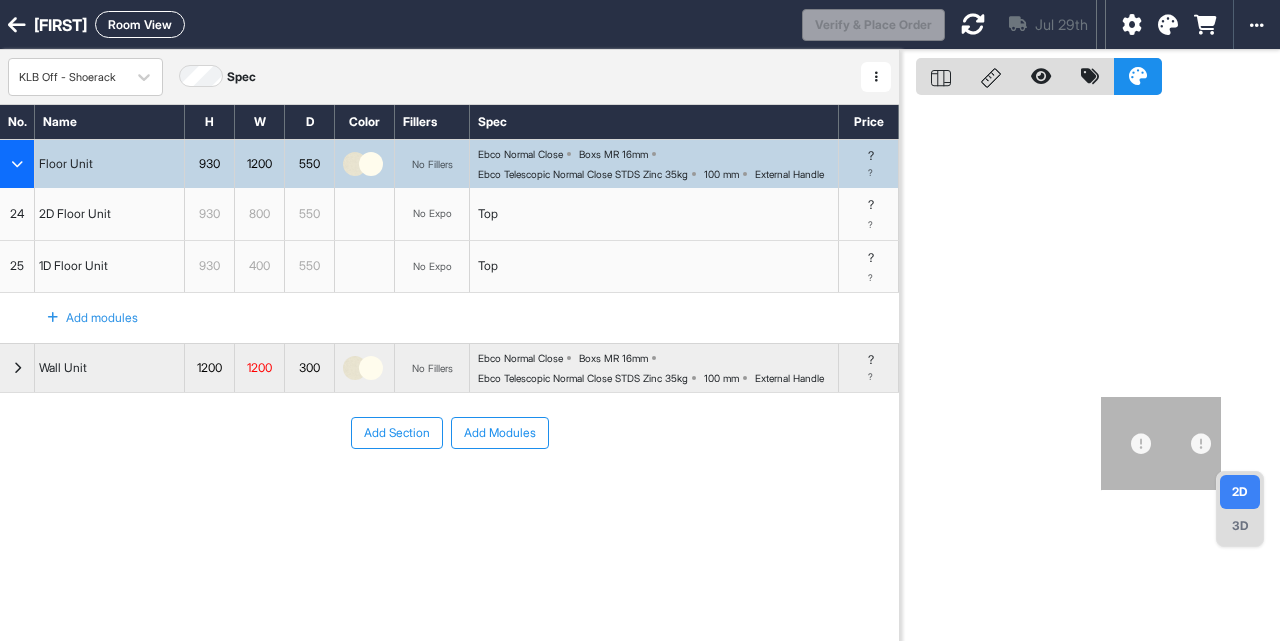 click on "Add Section" at bounding box center [397, 433] 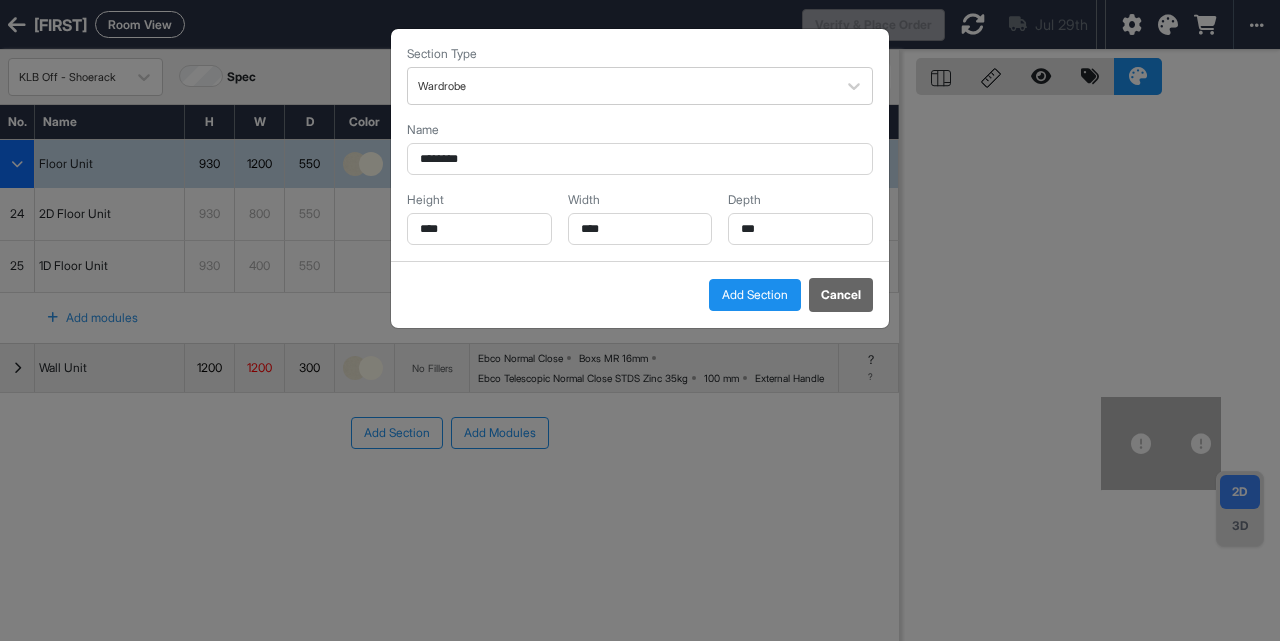 drag, startPoint x: 0, startPoint y: 368, endPoint x: 351, endPoint y: 379, distance: 351.17233 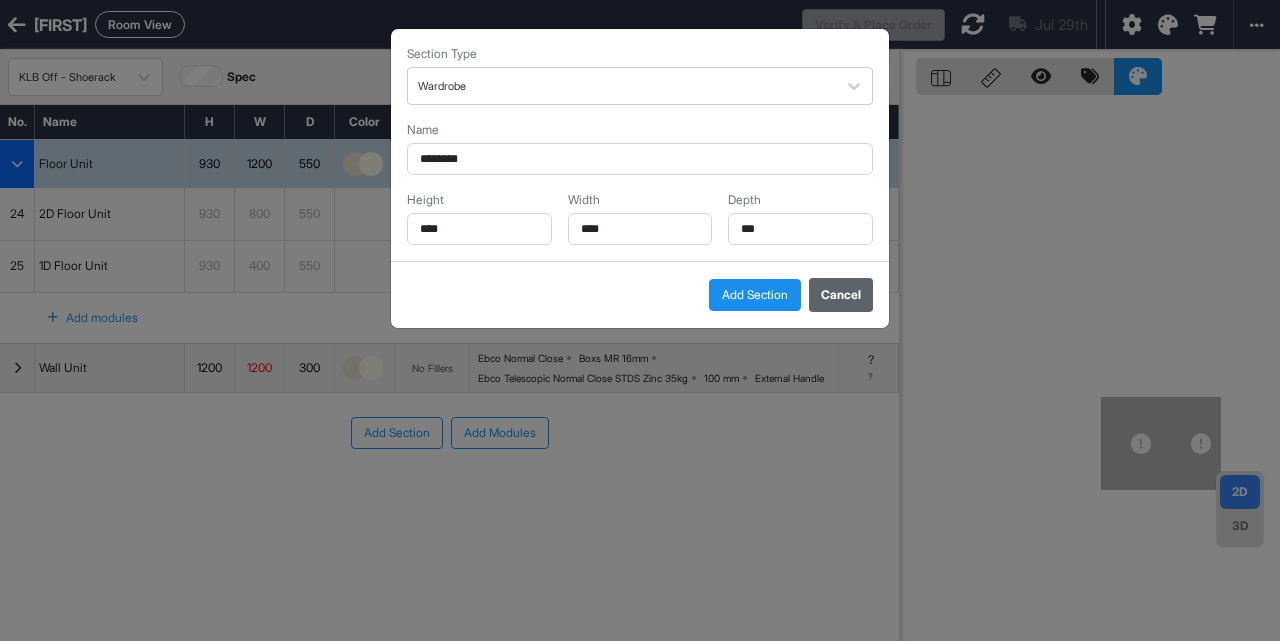 click on "Cancel" at bounding box center [841, 295] 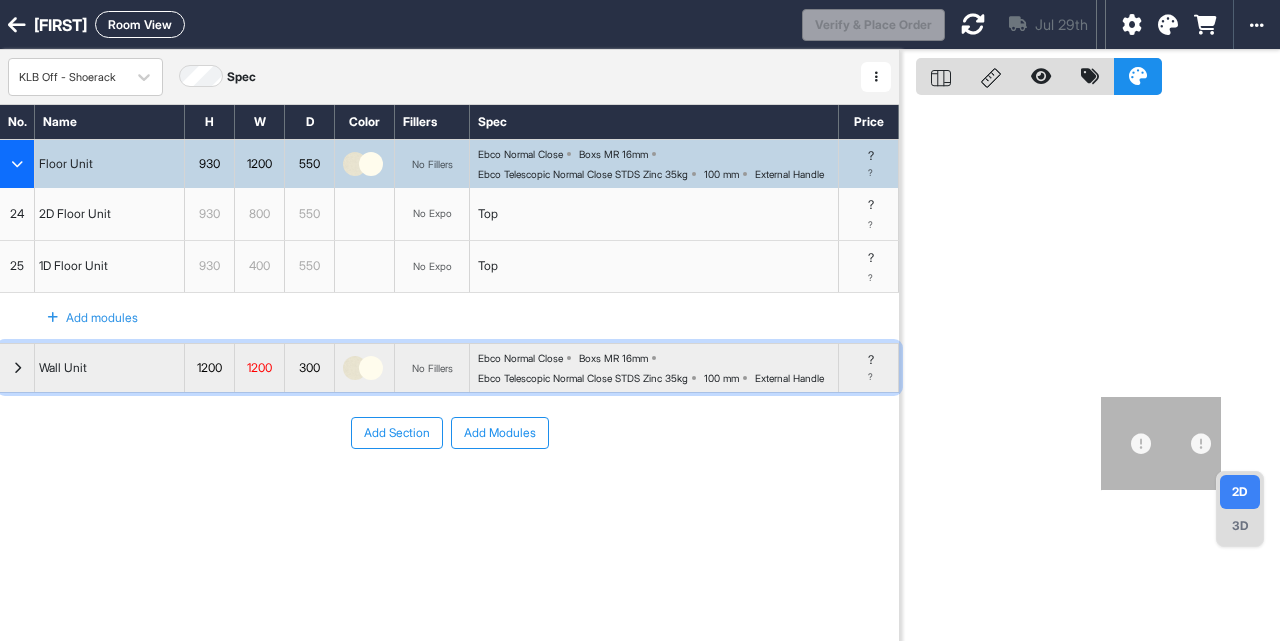 click at bounding box center (17, 368) 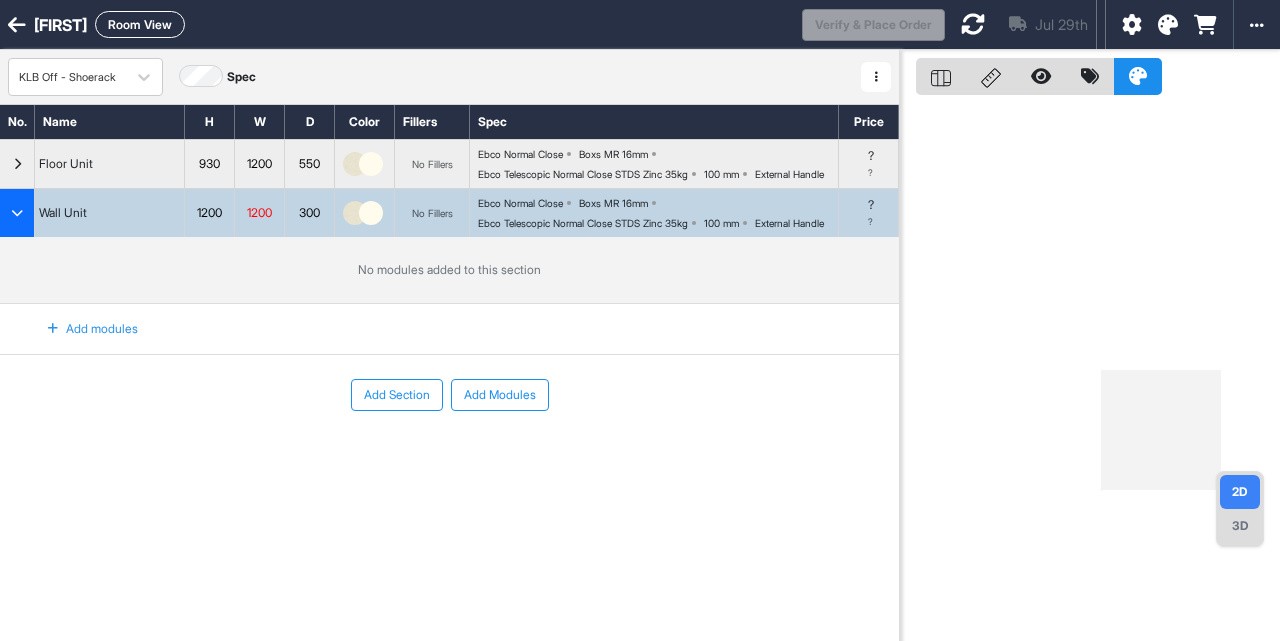 click on "Add modules" at bounding box center [81, 329] 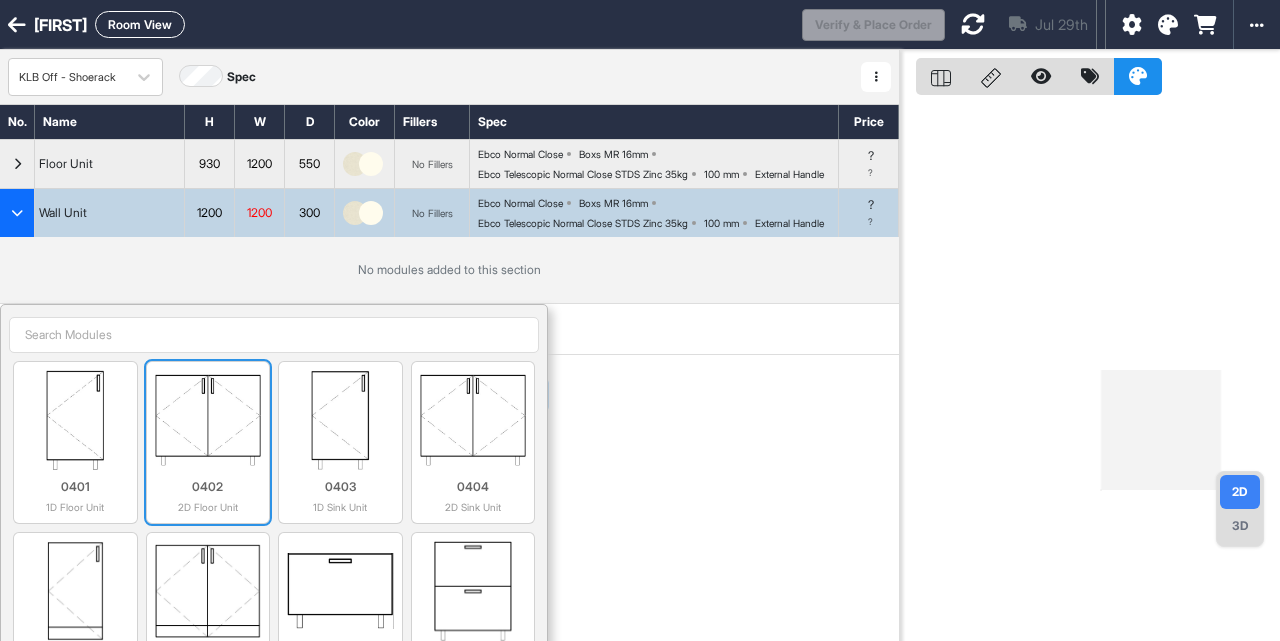click at bounding box center (208, 420) 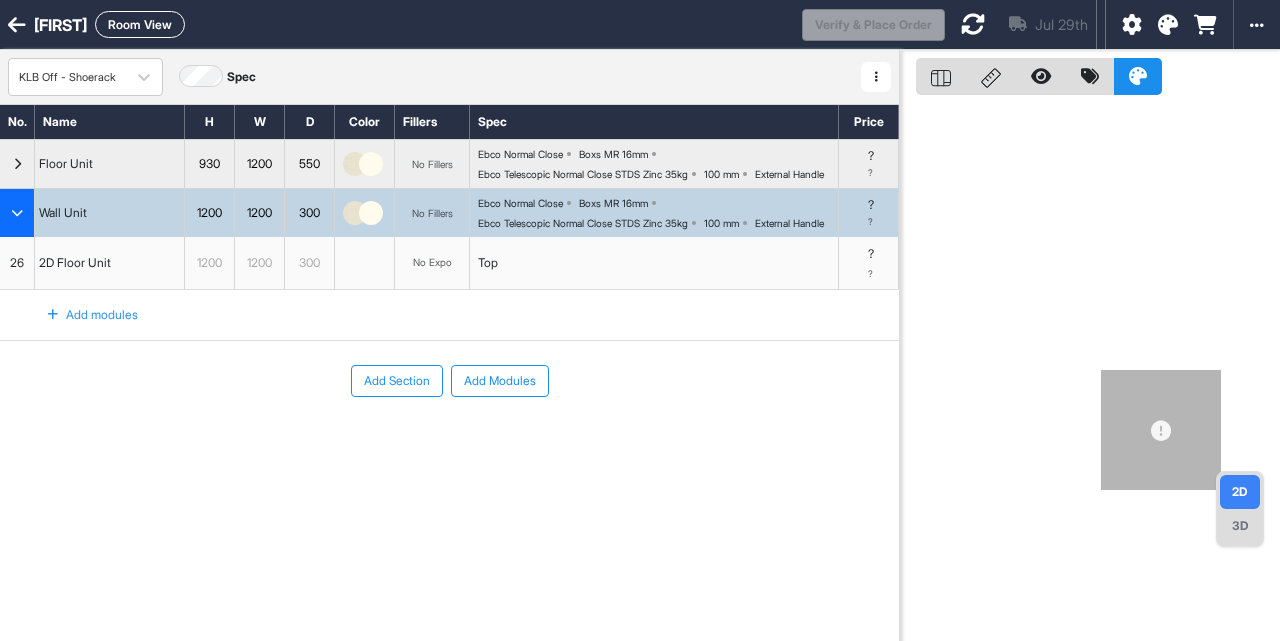click on "Add modules" at bounding box center [81, 315] 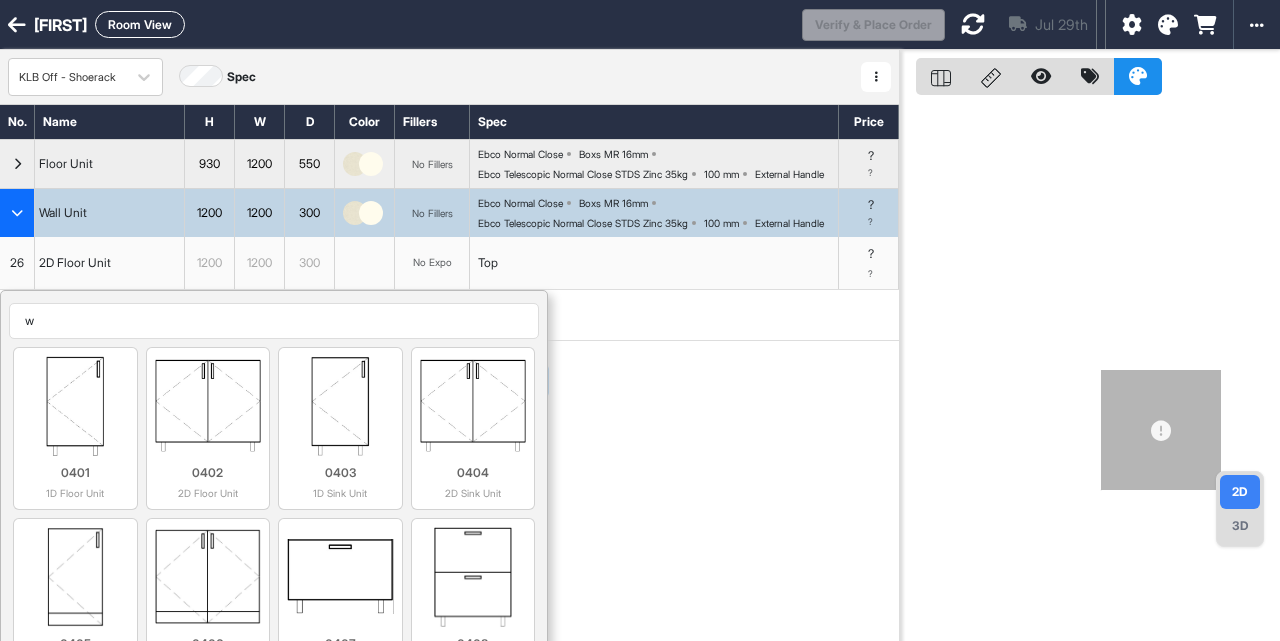 click on "w" at bounding box center [274, 321] 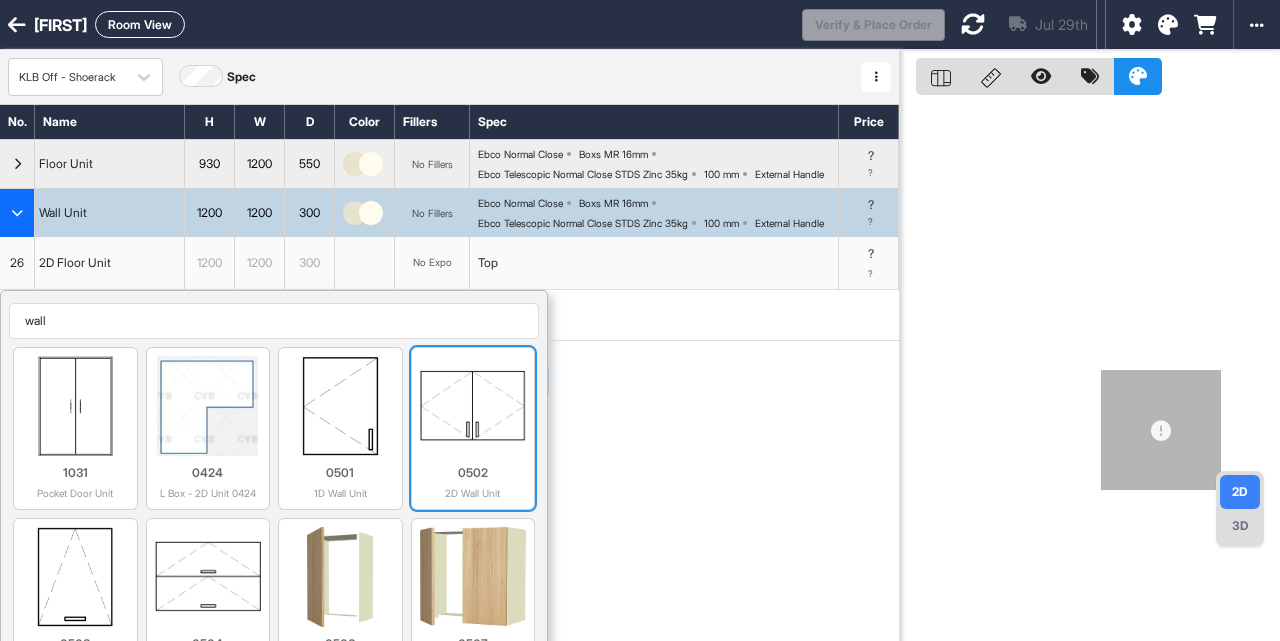 type on "wall" 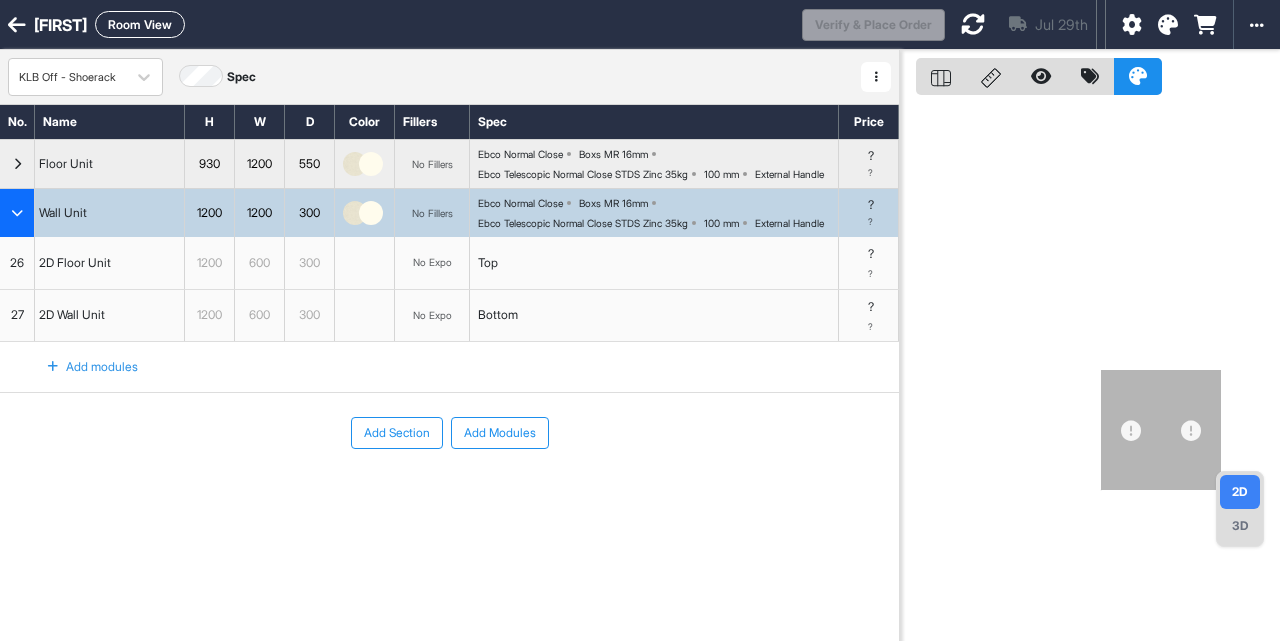 click on "26" at bounding box center [17, 263] 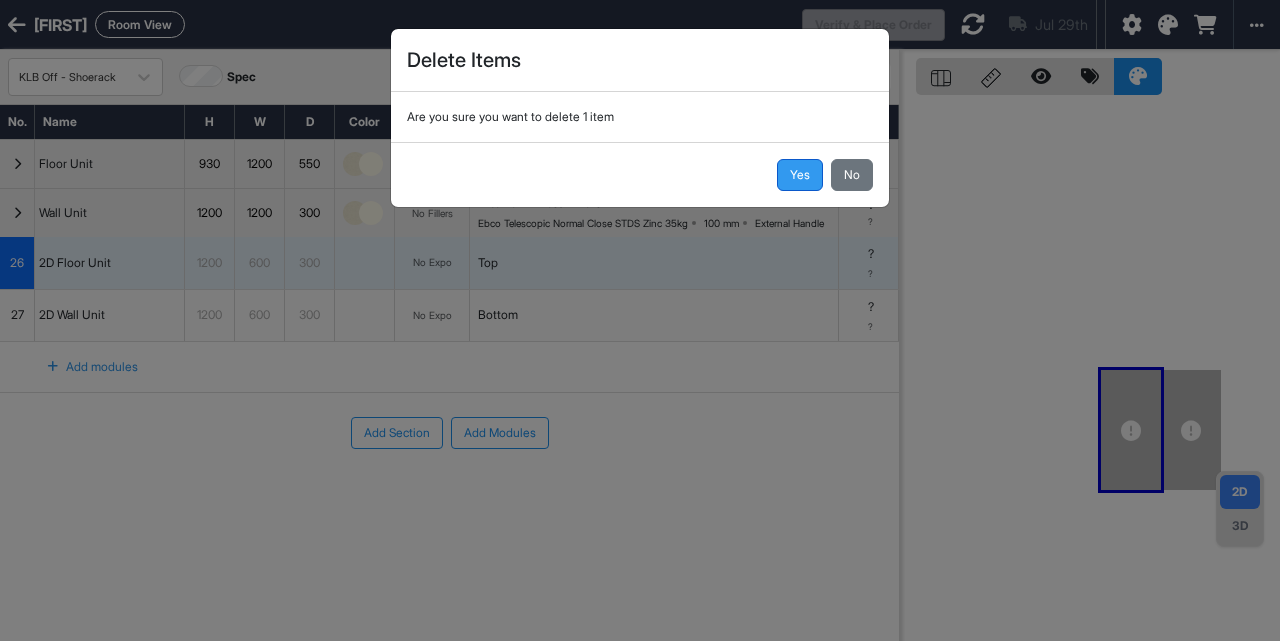 click on "Yes" at bounding box center [800, 175] 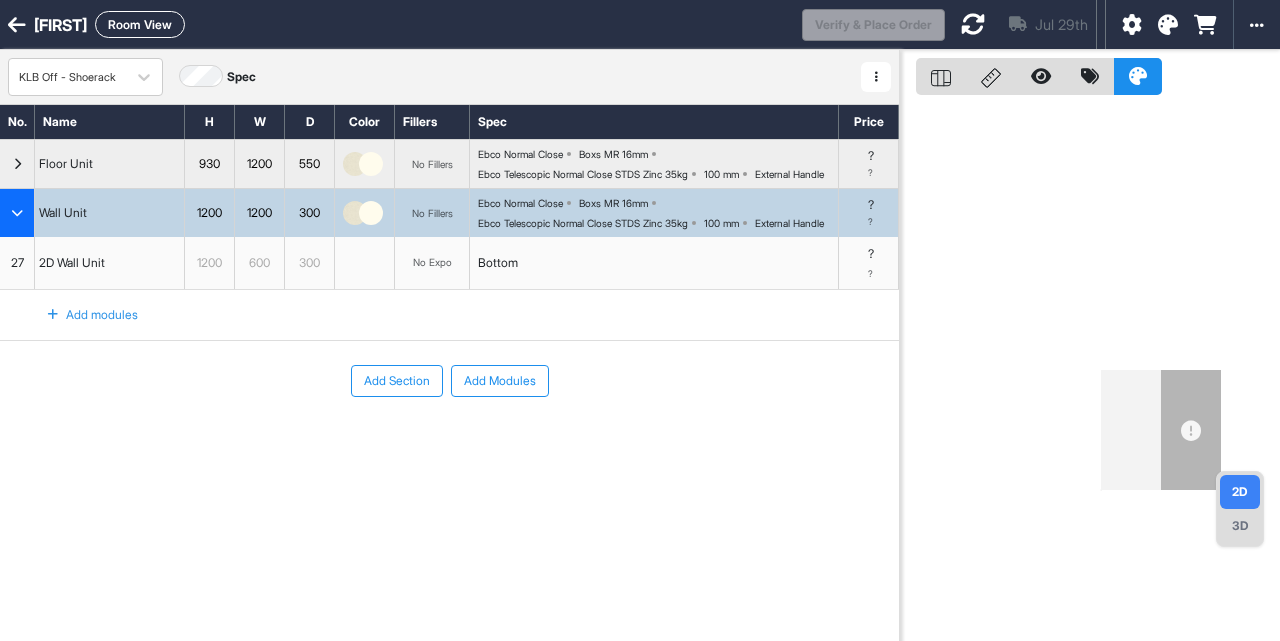 click on "Add modules" at bounding box center [81, 315] 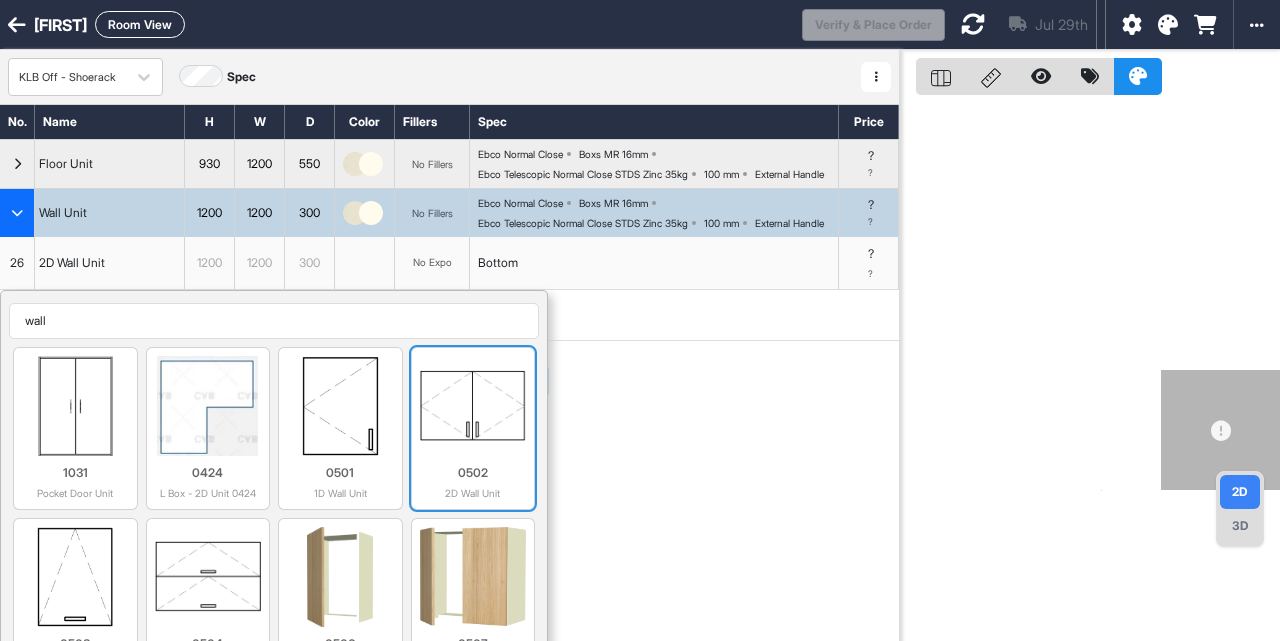 type on "wall" 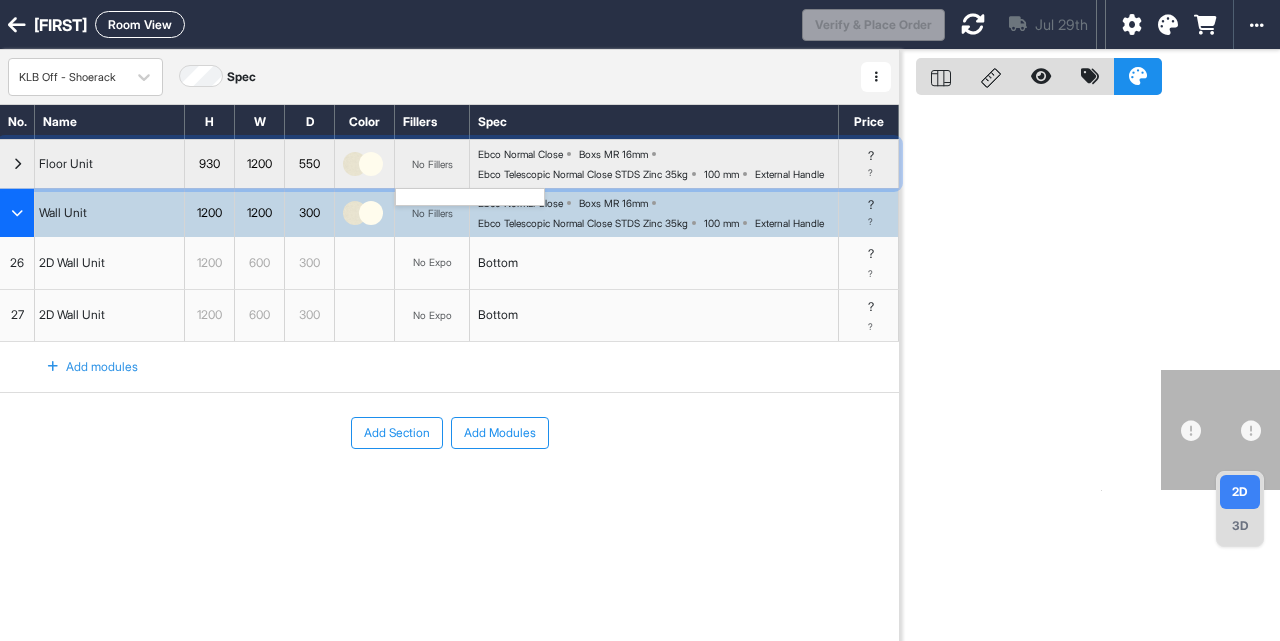 click on "No Fillers" at bounding box center [432, 164] 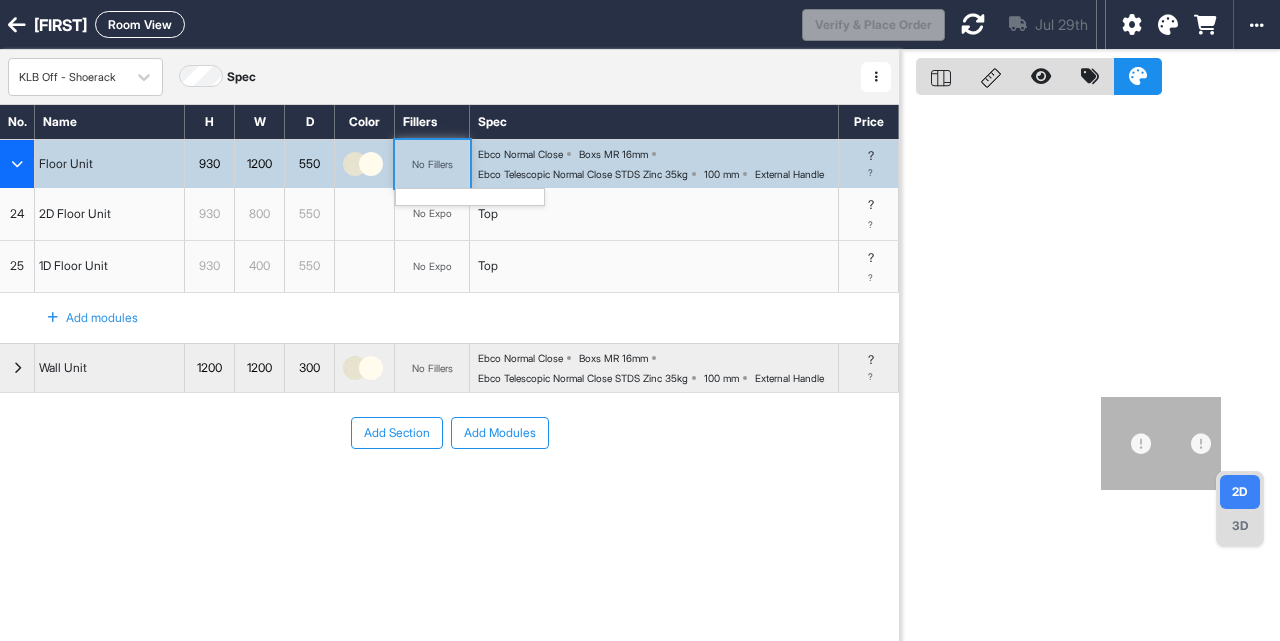 click on "No Fillers" at bounding box center [432, 164] 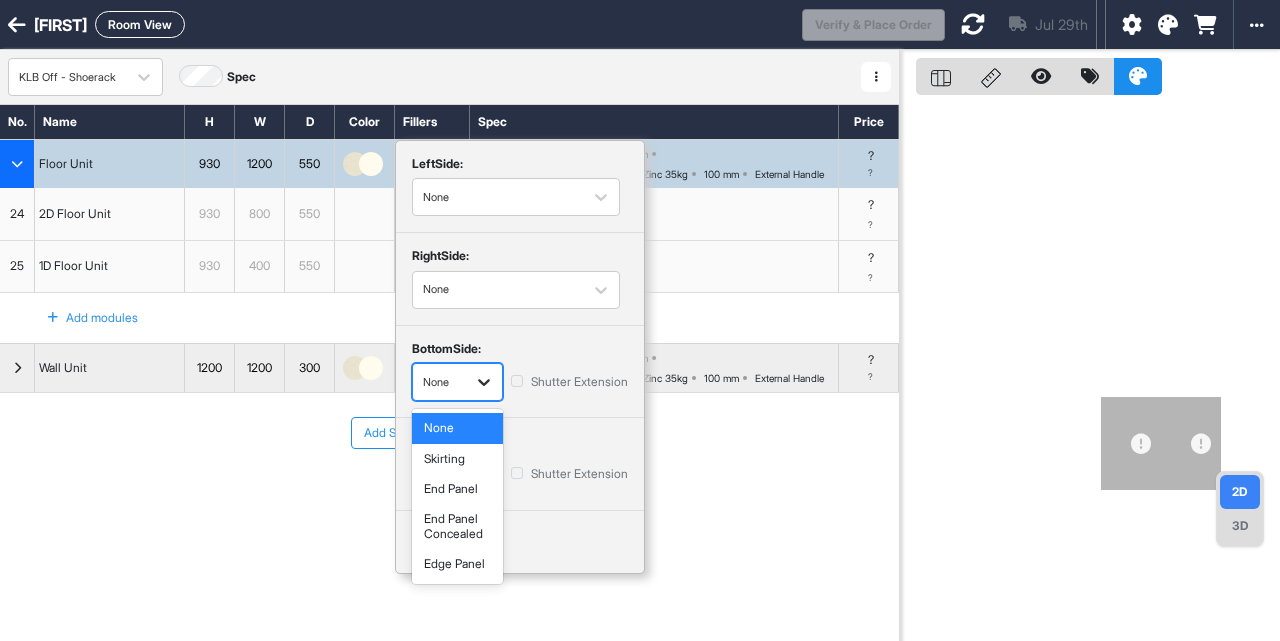 click 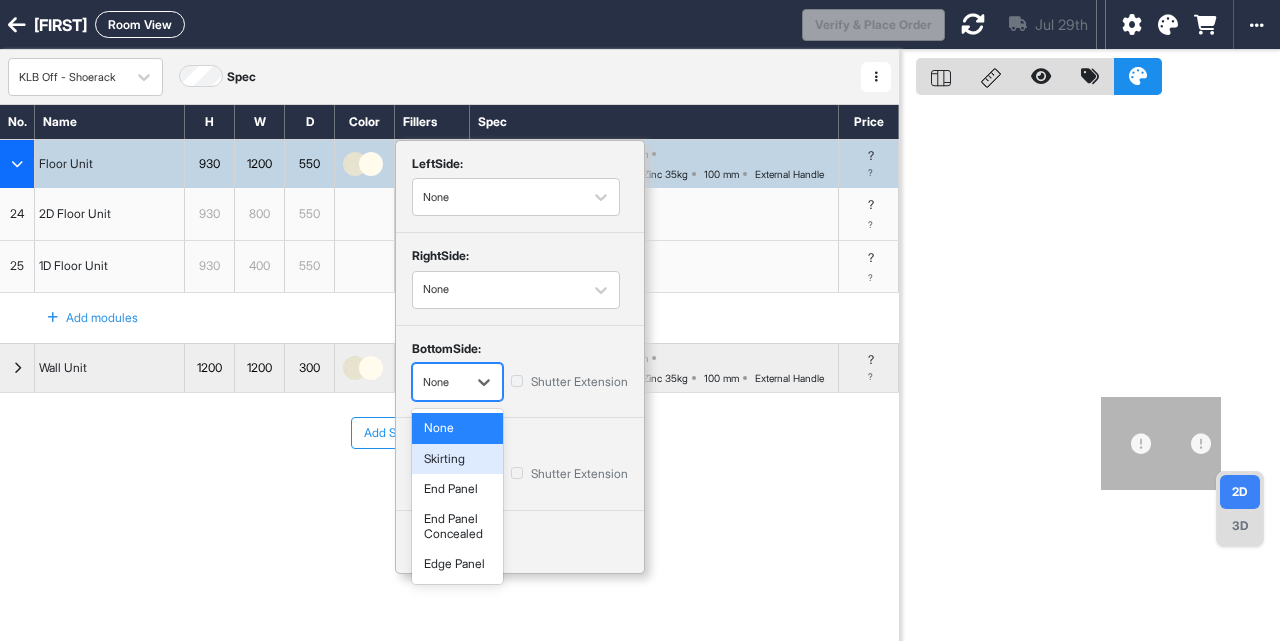 click on "Skirting" at bounding box center [457, 459] 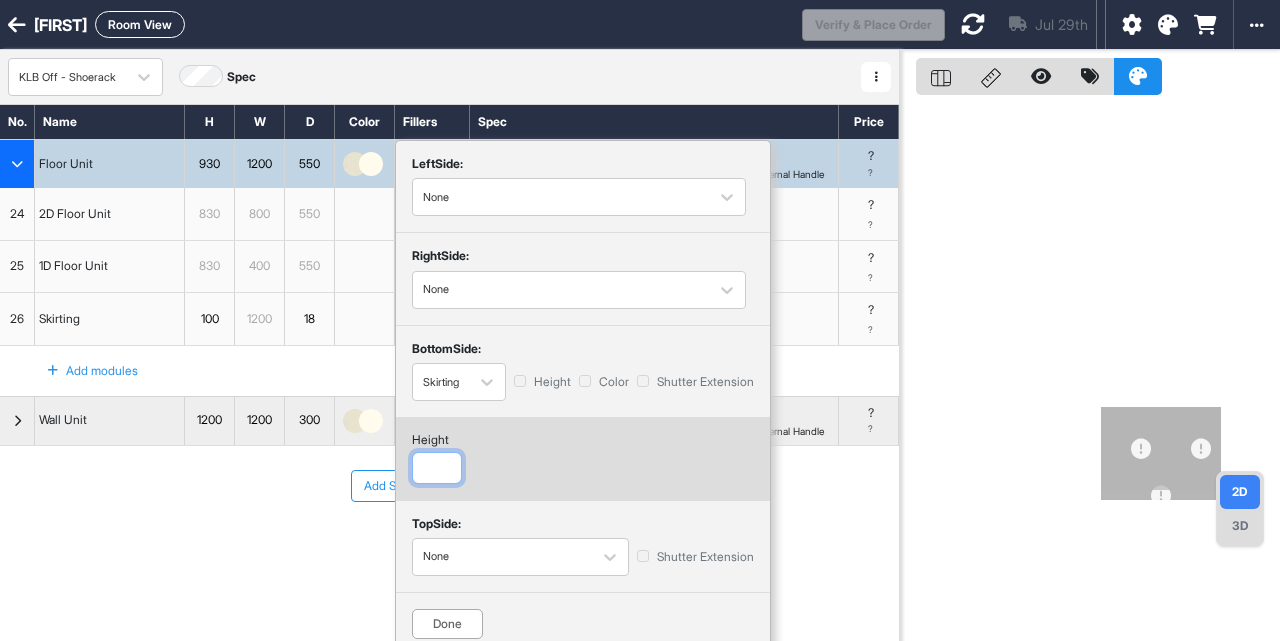 click at bounding box center [437, 468] 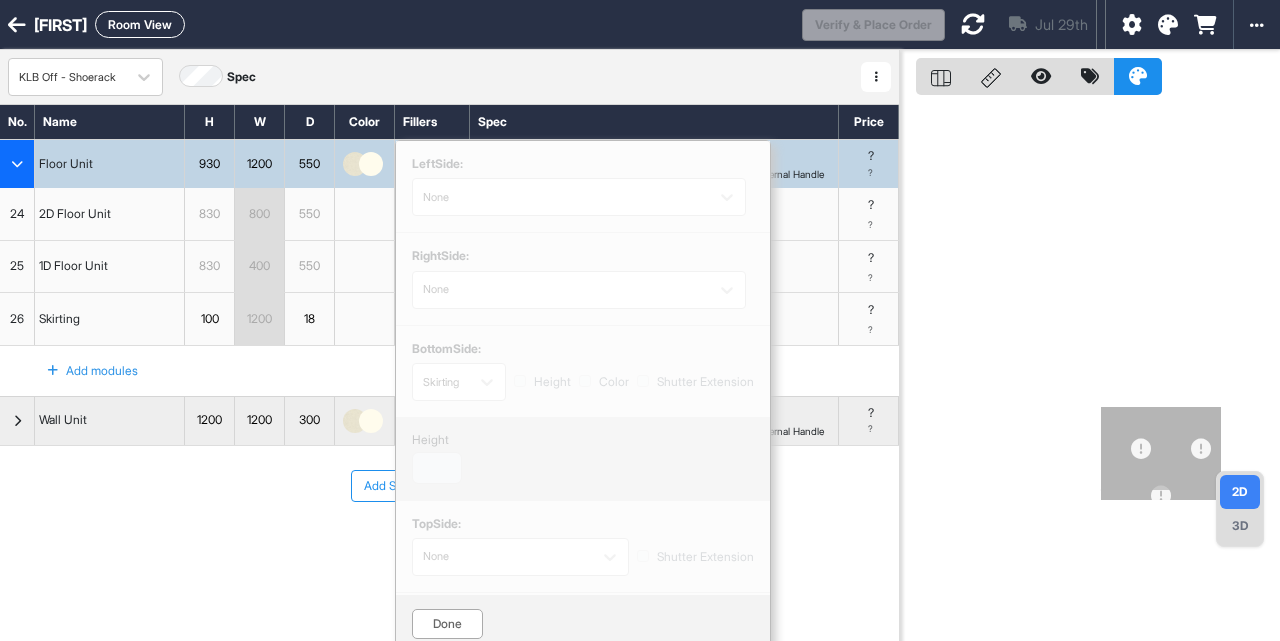 click on "Done" at bounding box center (447, 624) 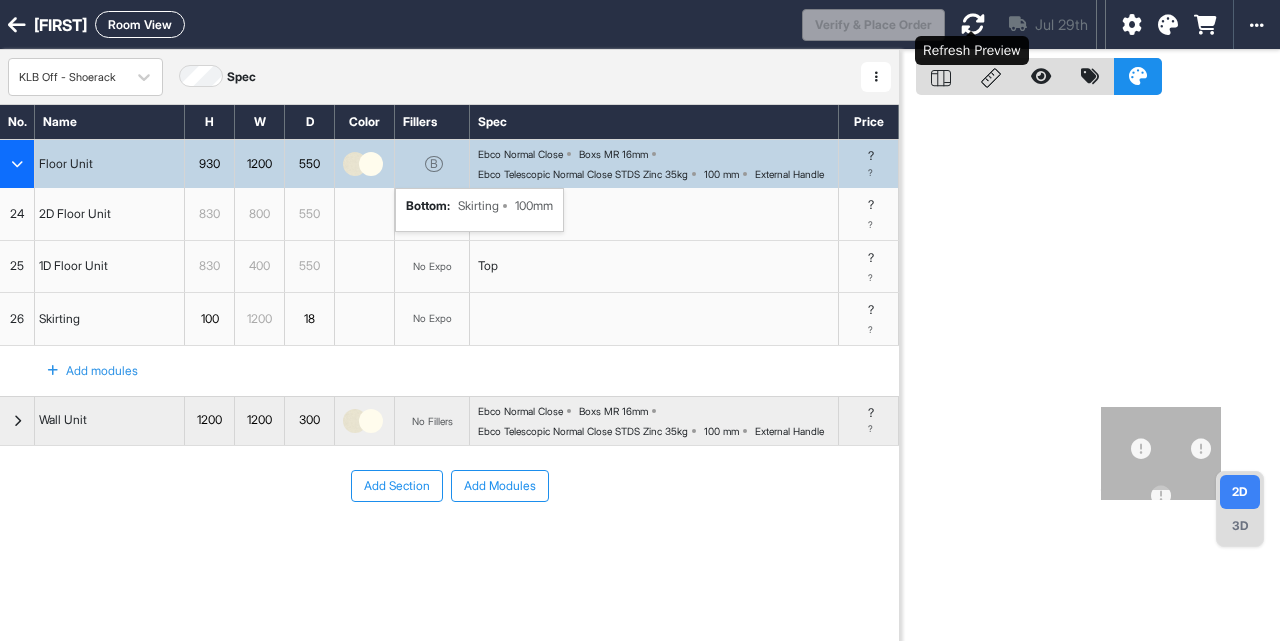 click at bounding box center [973, 24] 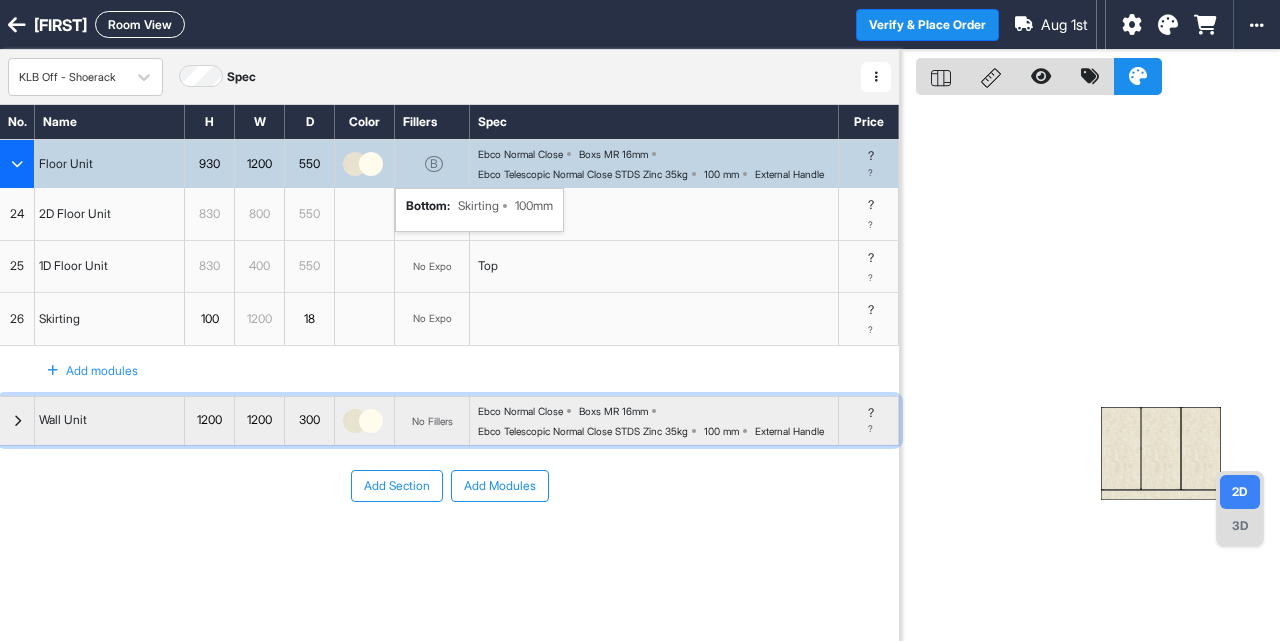click at bounding box center (17, 421) 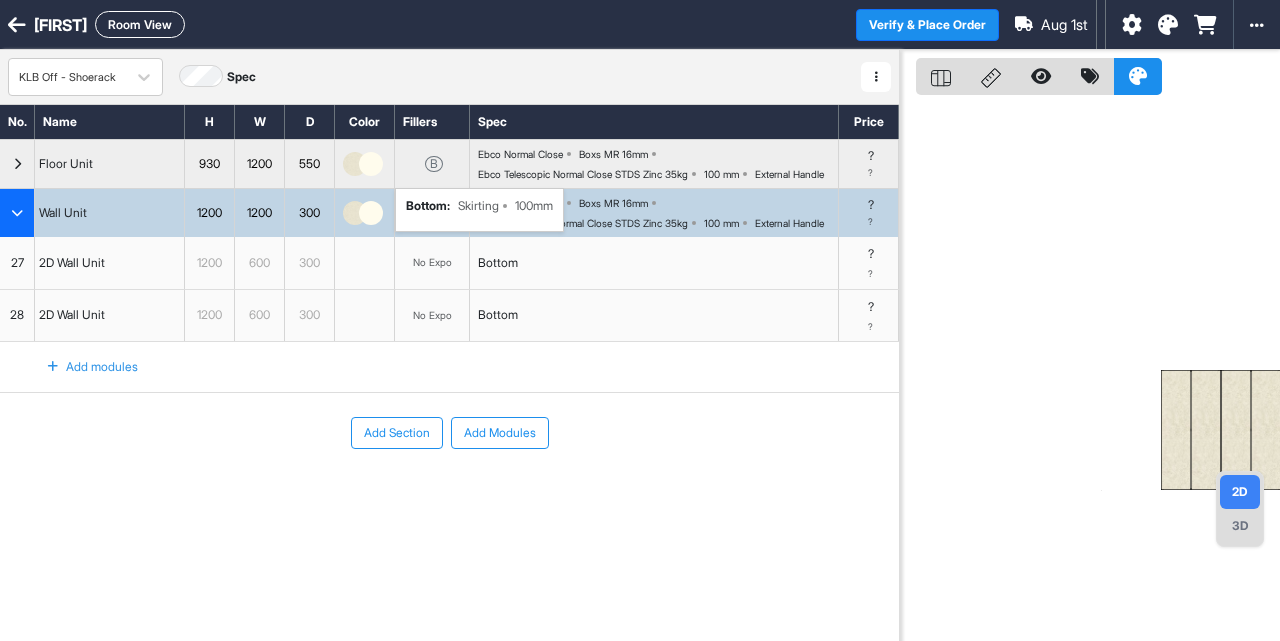click on "2D Wall Unit" at bounding box center [72, 263] 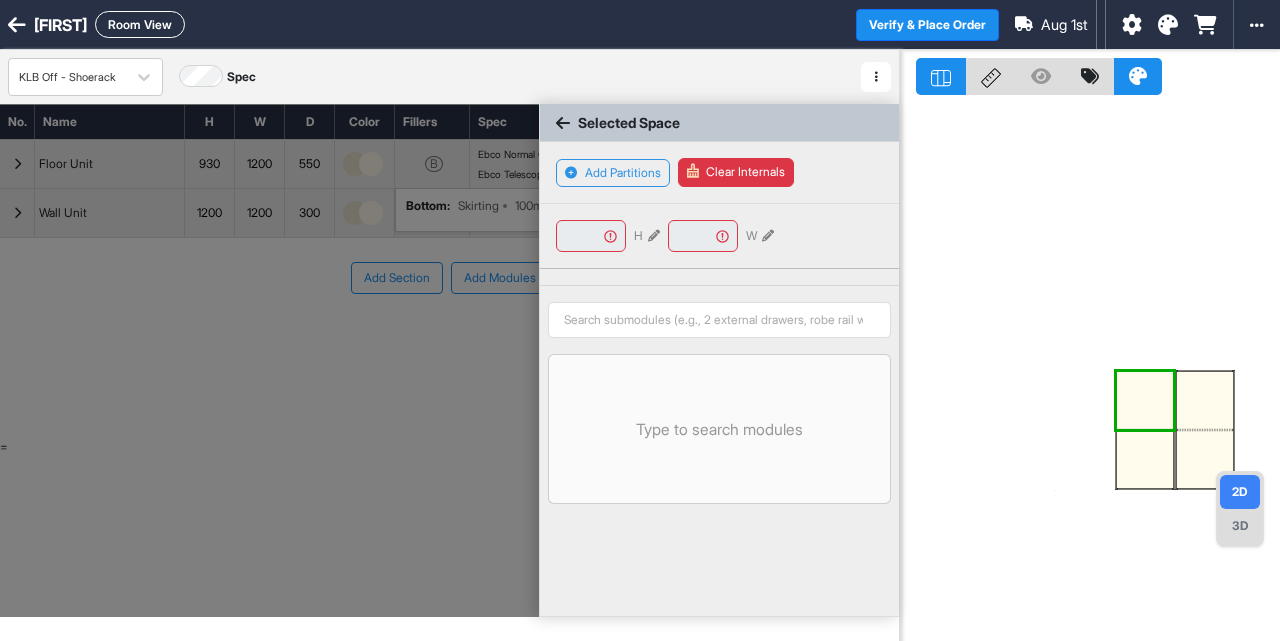 type on "***" 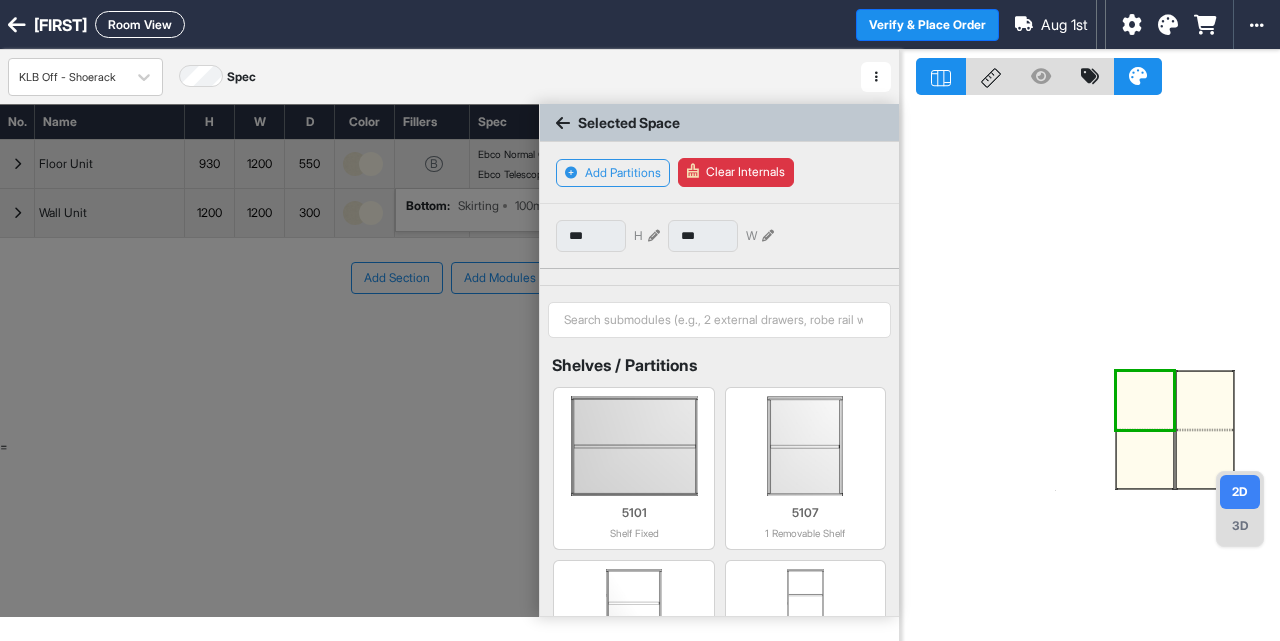 click at bounding box center (1144, 400) 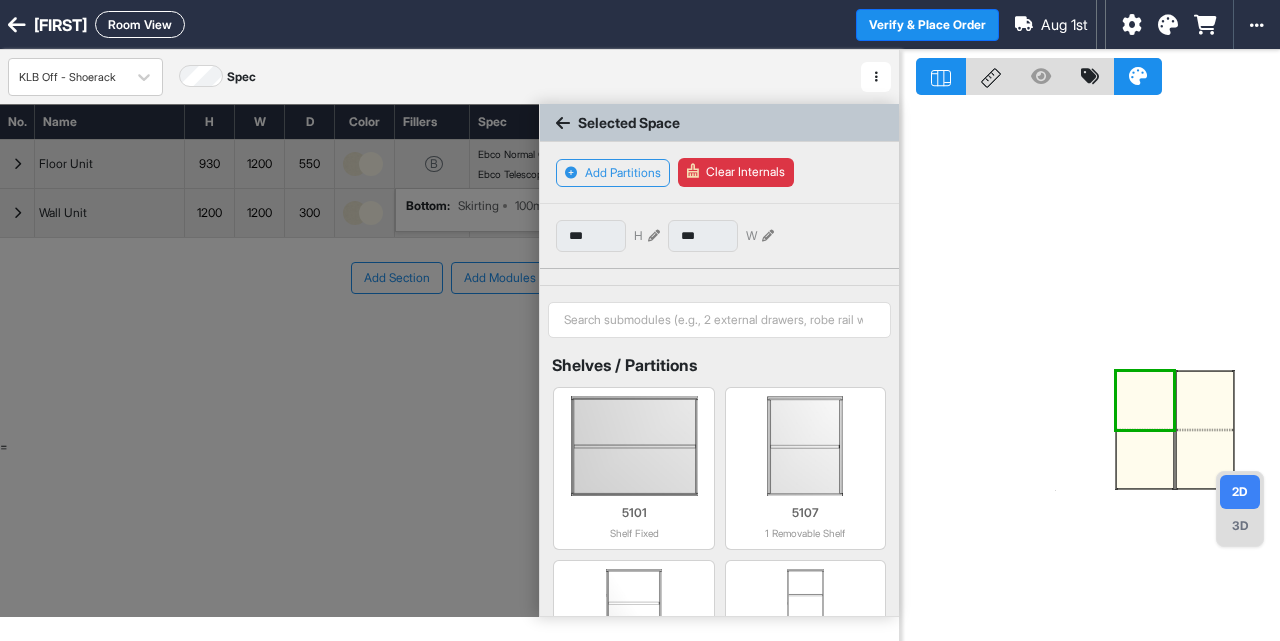 click 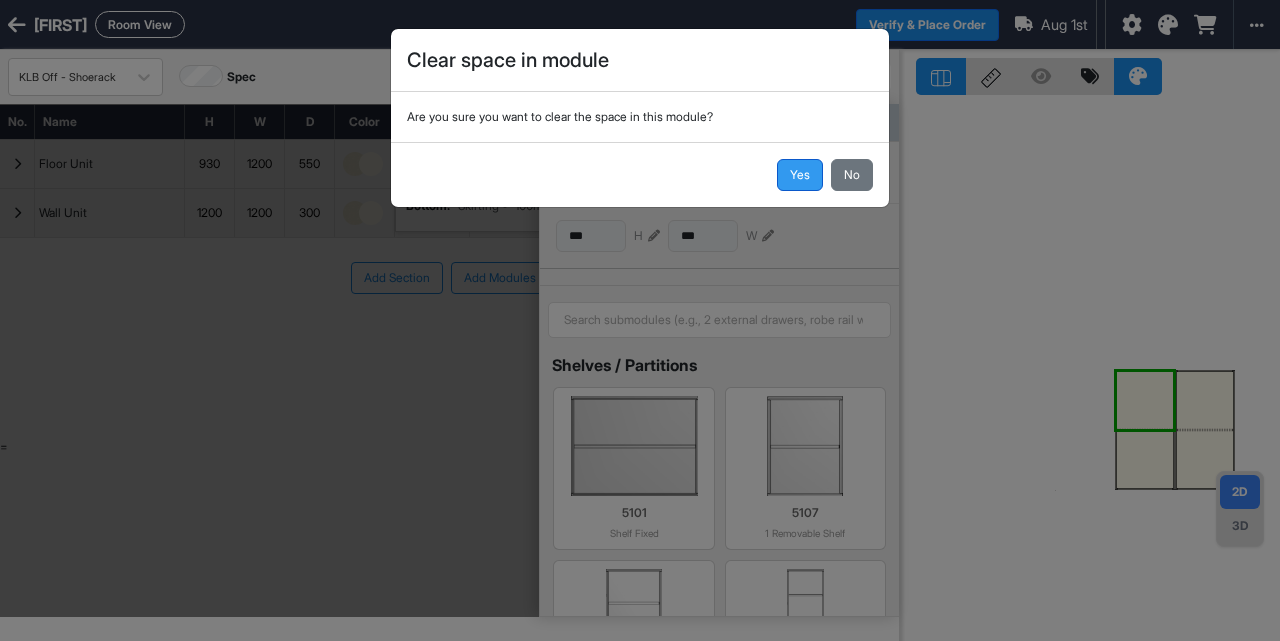 click on "Yes" at bounding box center [800, 175] 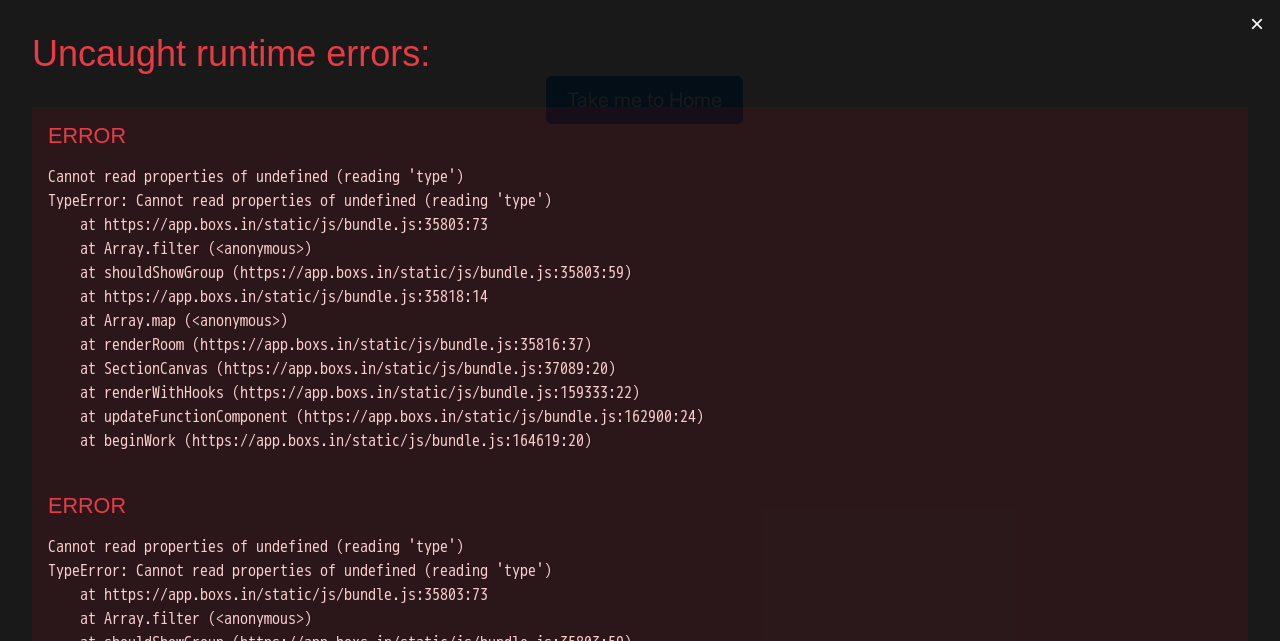 scroll, scrollTop: 0, scrollLeft: 0, axis: both 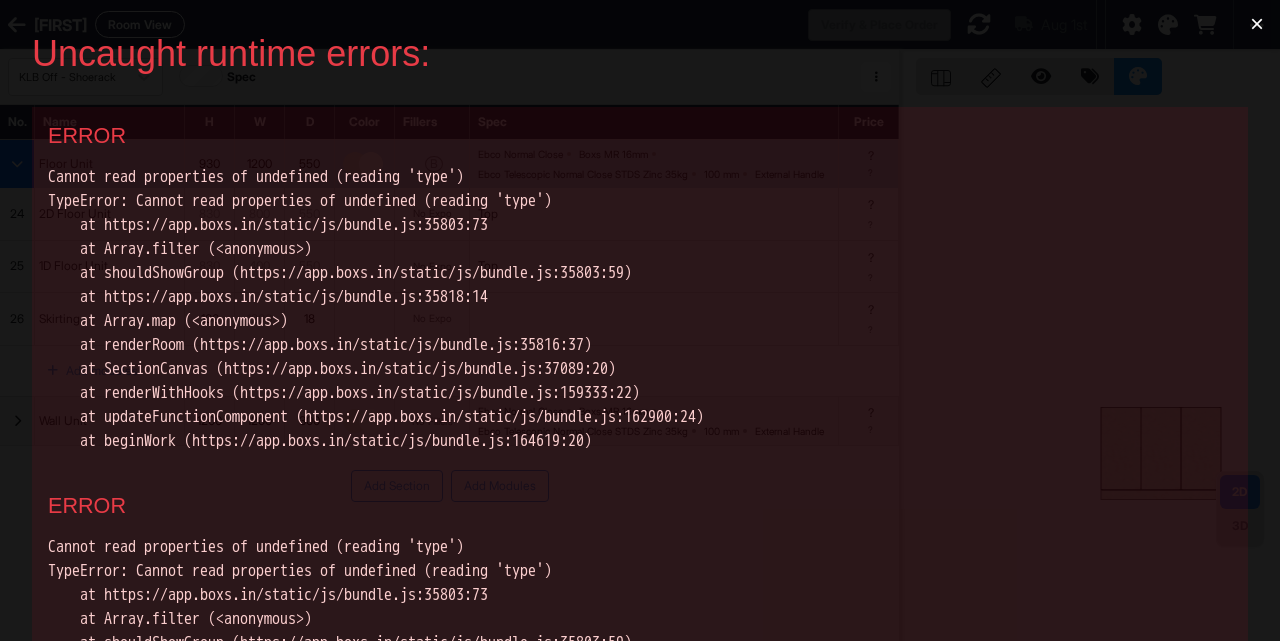 click on "×" at bounding box center (1257, 24) 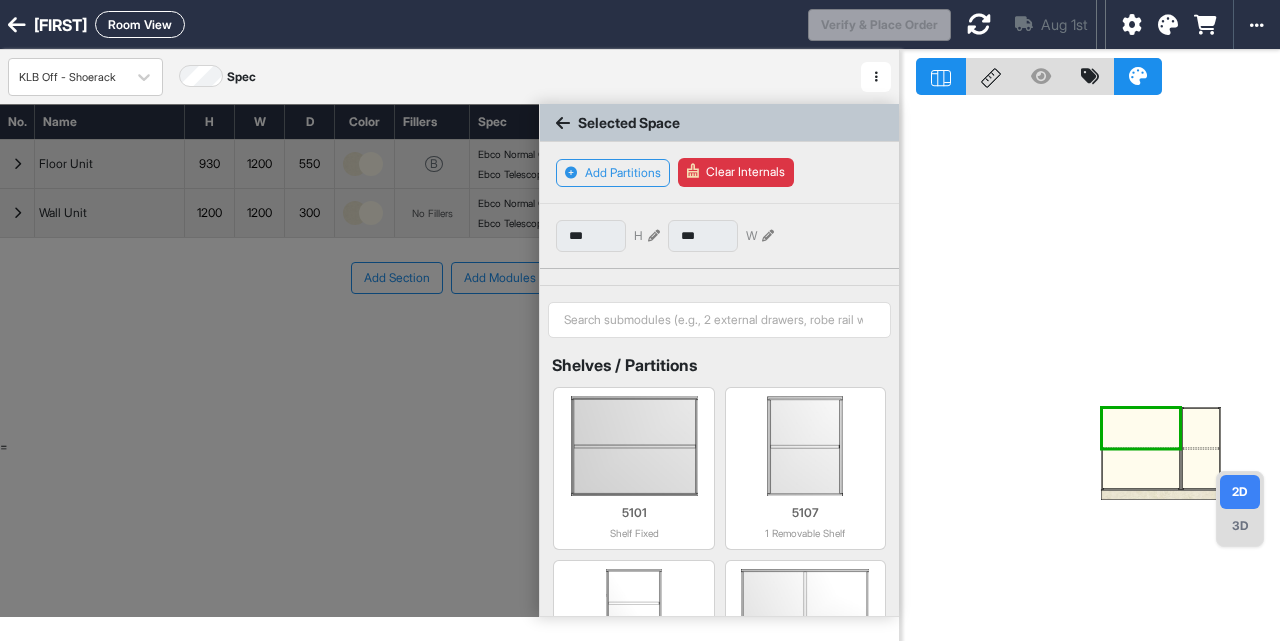 click on "Clear Internals" at bounding box center (736, 172) 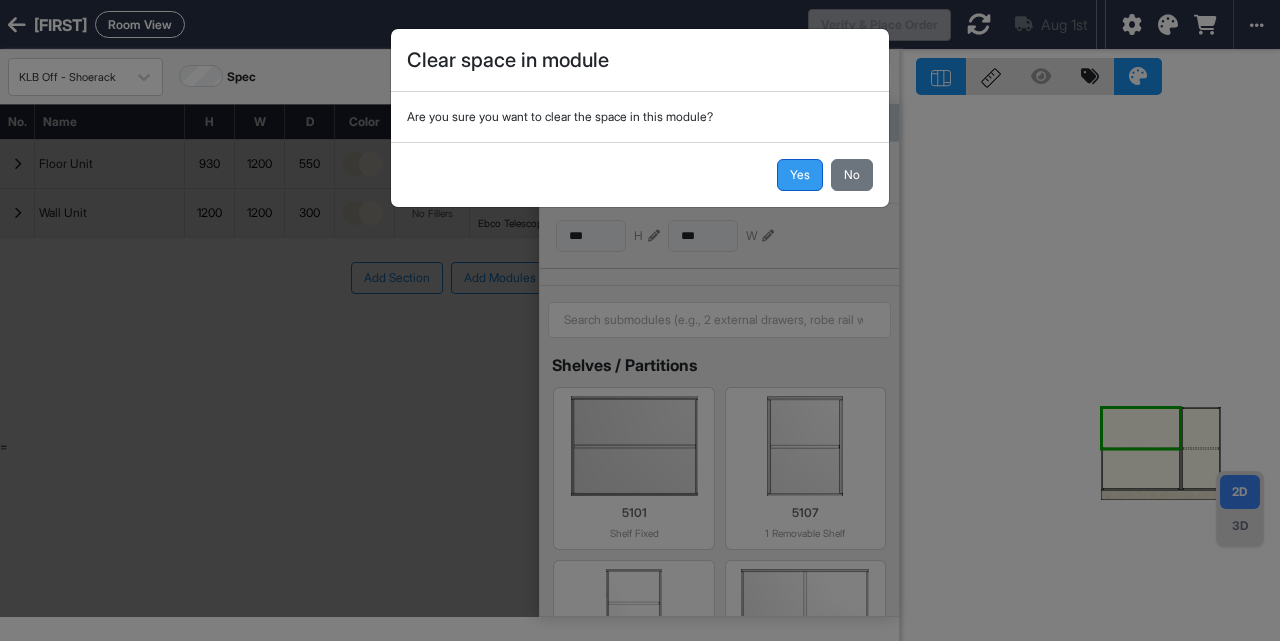 drag, startPoint x: 796, startPoint y: 156, endPoint x: 799, endPoint y: 186, distance: 30.149628 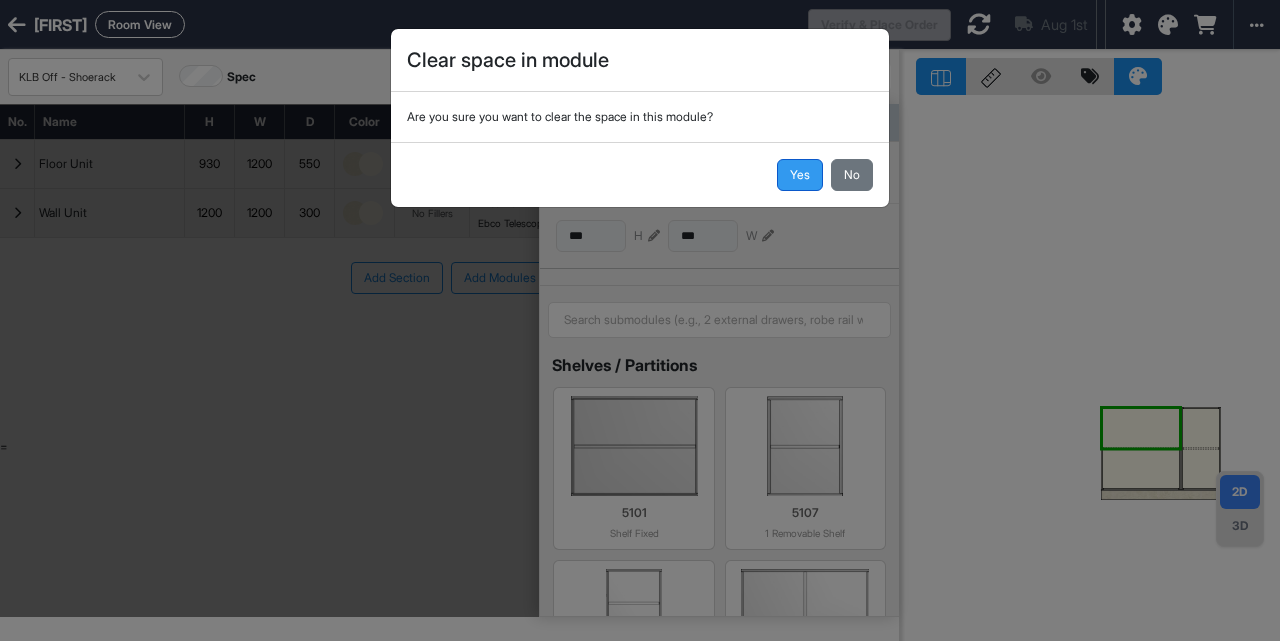 click on "Yes   No" at bounding box center (640, 174) 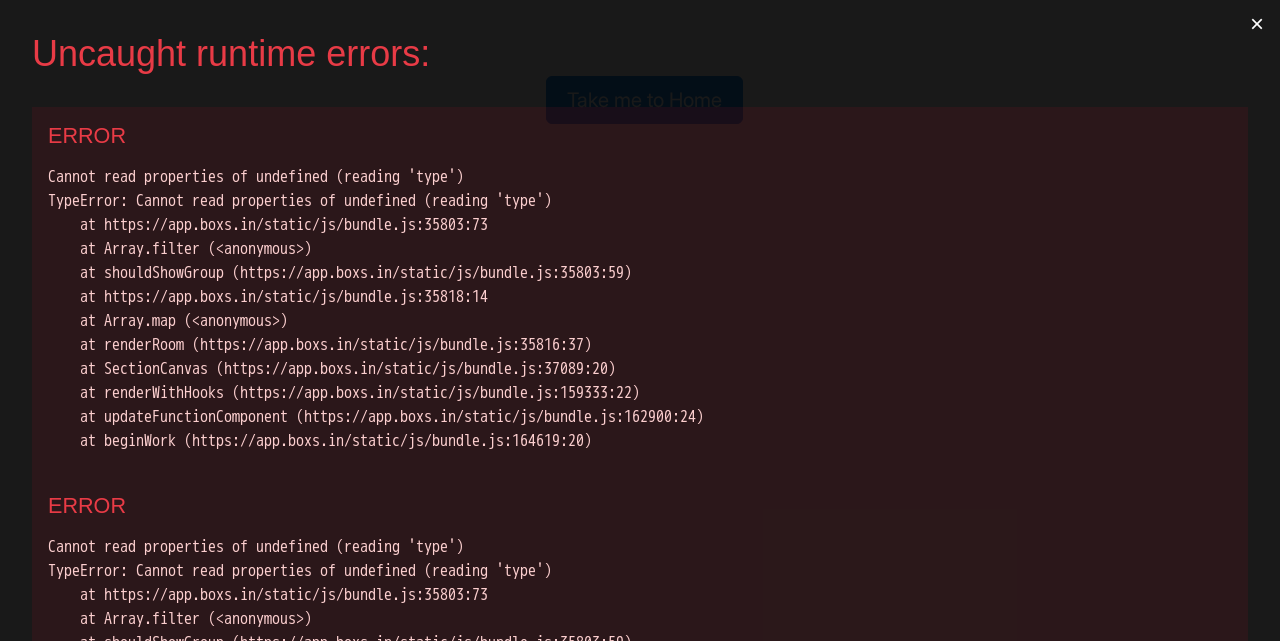 scroll, scrollTop: 0, scrollLeft: 0, axis: both 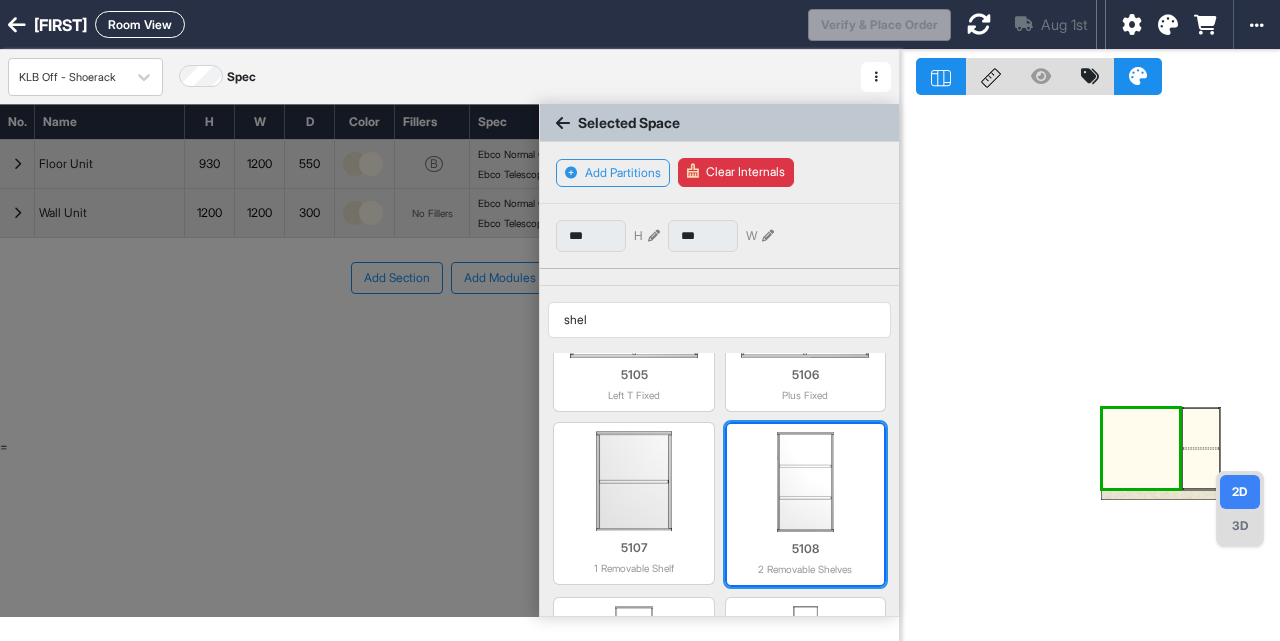 type on "shel" 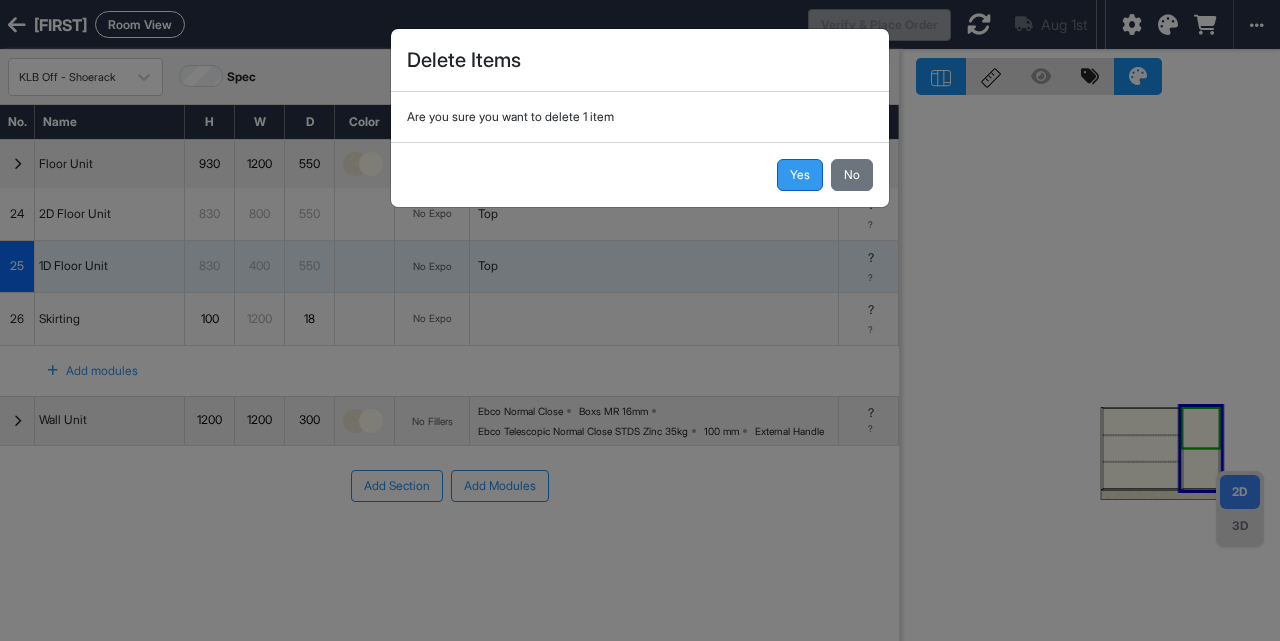 click on "Yes" at bounding box center [800, 175] 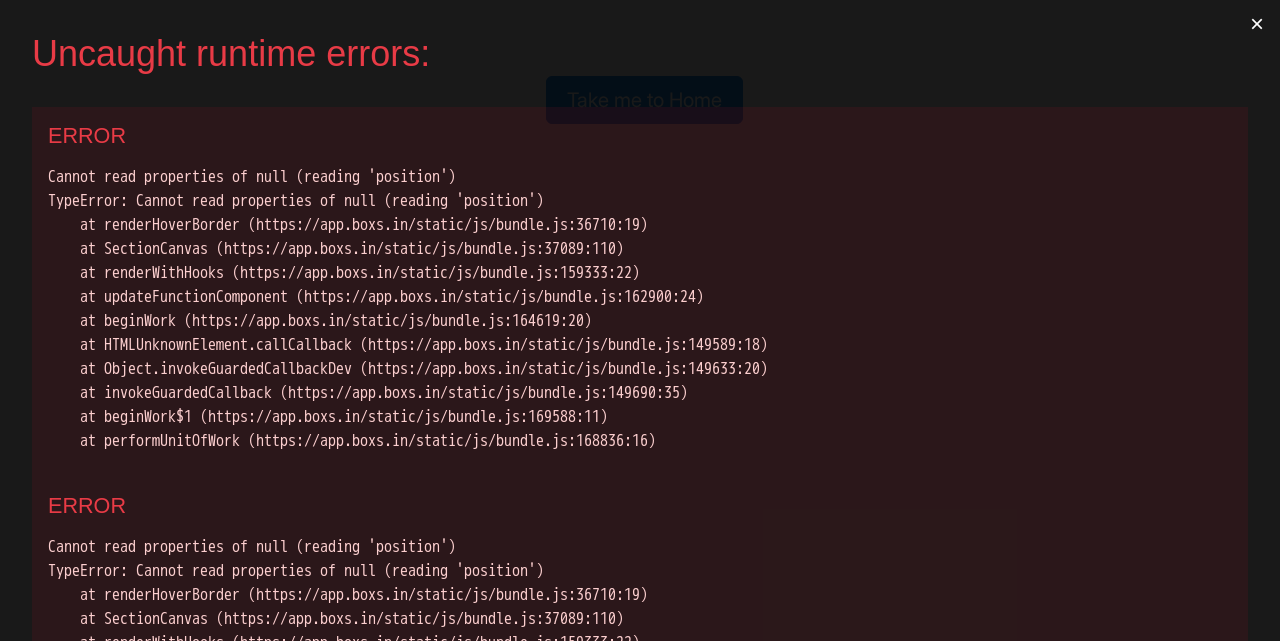 scroll, scrollTop: 0, scrollLeft: 0, axis: both 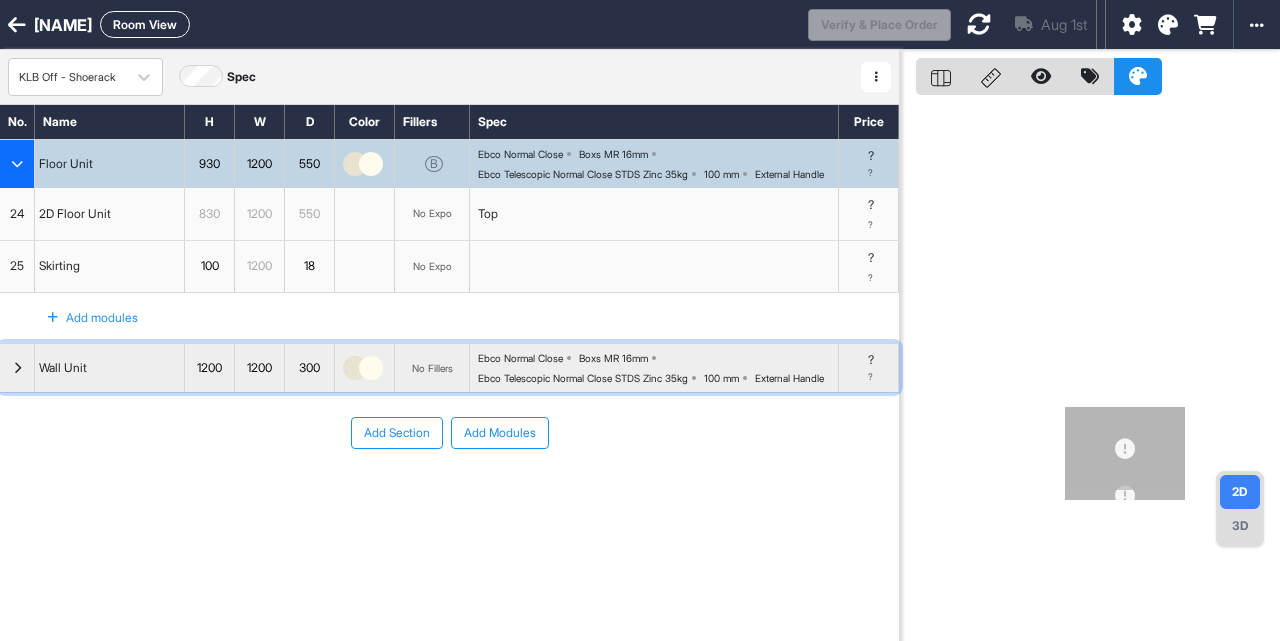 click at bounding box center [17, 368] 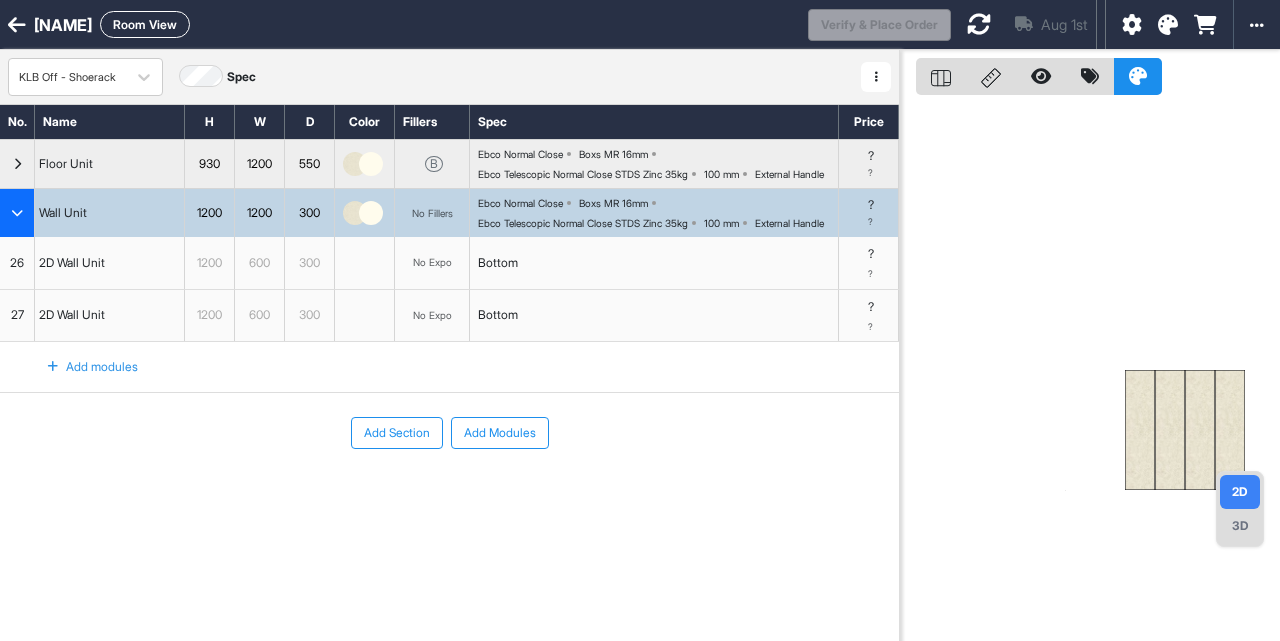 click on "27" at bounding box center [17, 315] 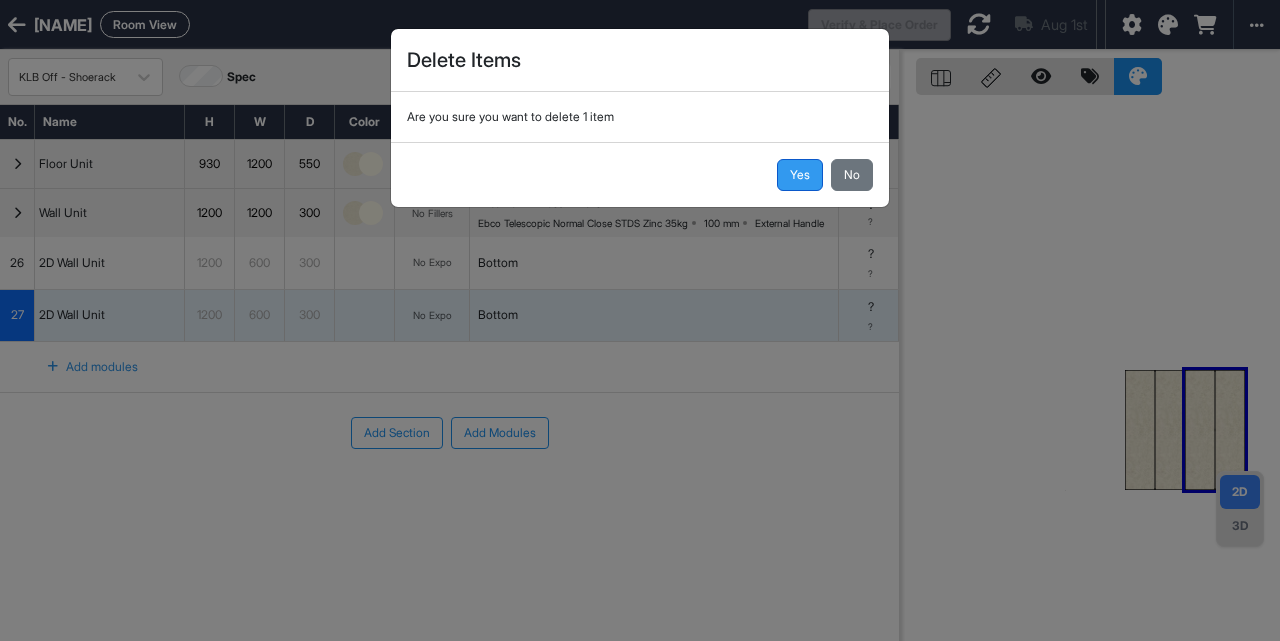 click on "Yes" at bounding box center [800, 175] 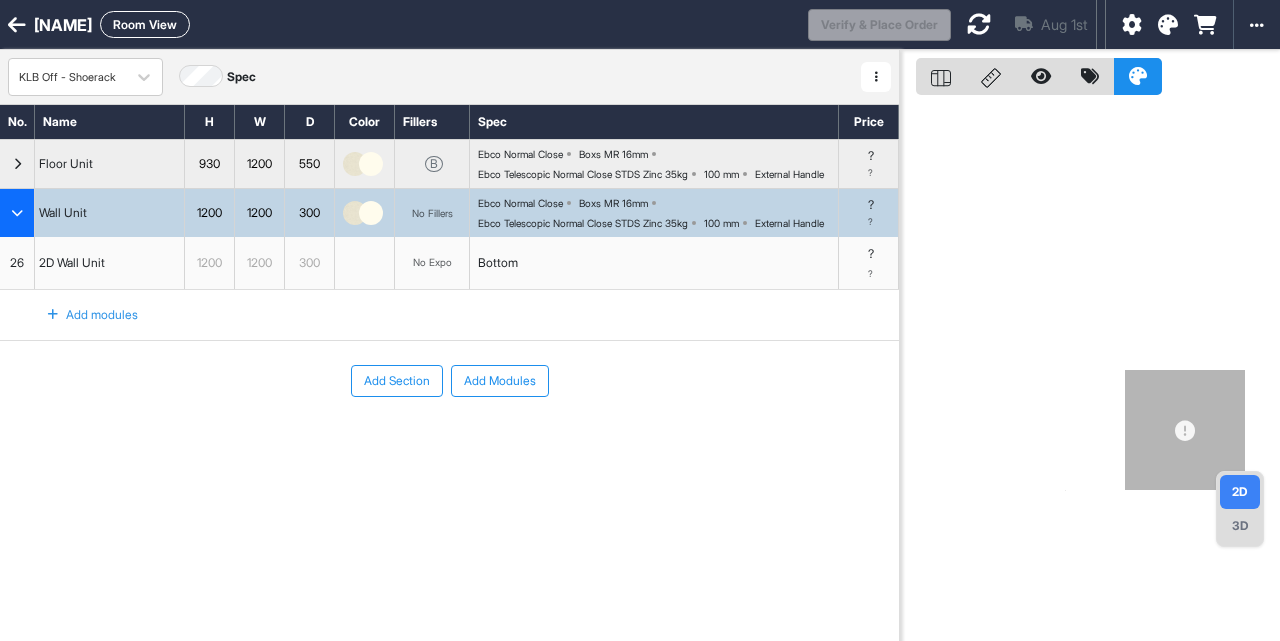 click on "Add modules" at bounding box center [92, 315] 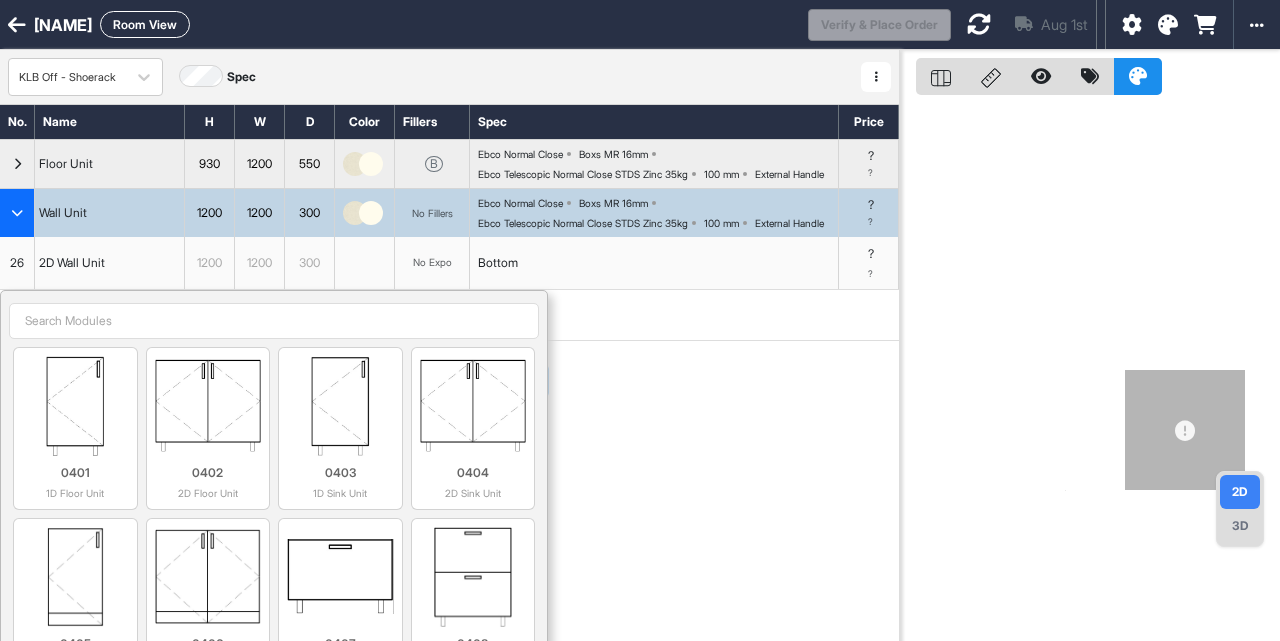 click at bounding box center [274, 321] 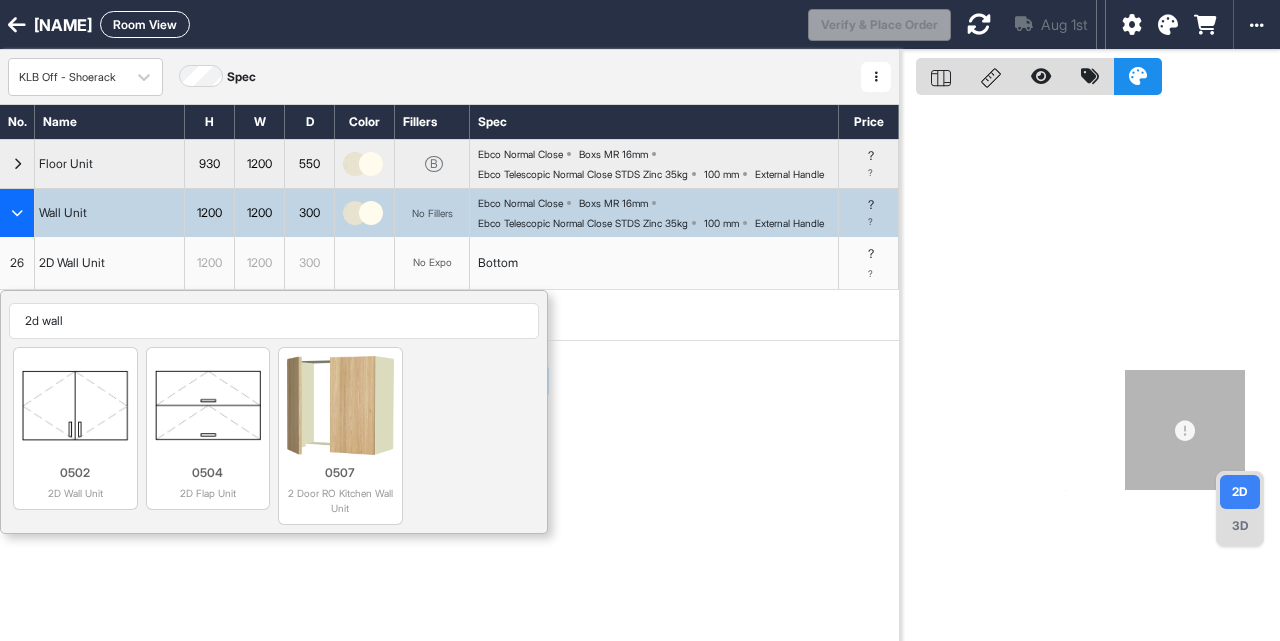 scroll, scrollTop: 0, scrollLeft: 0, axis: both 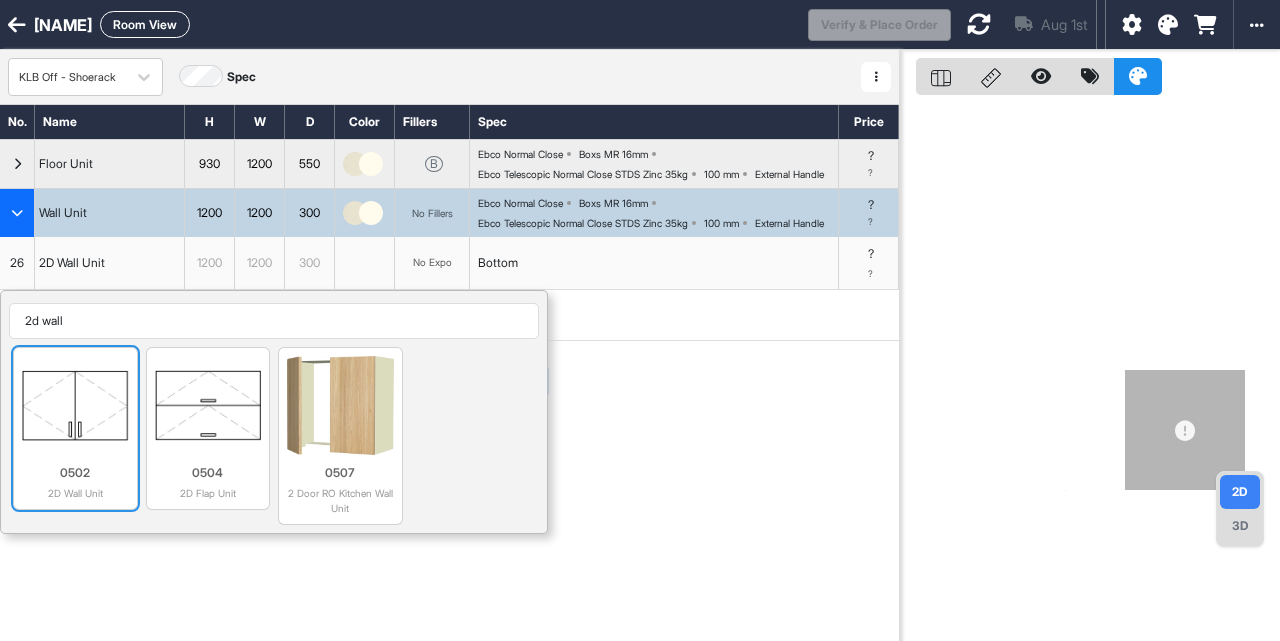 type on "2d wall" 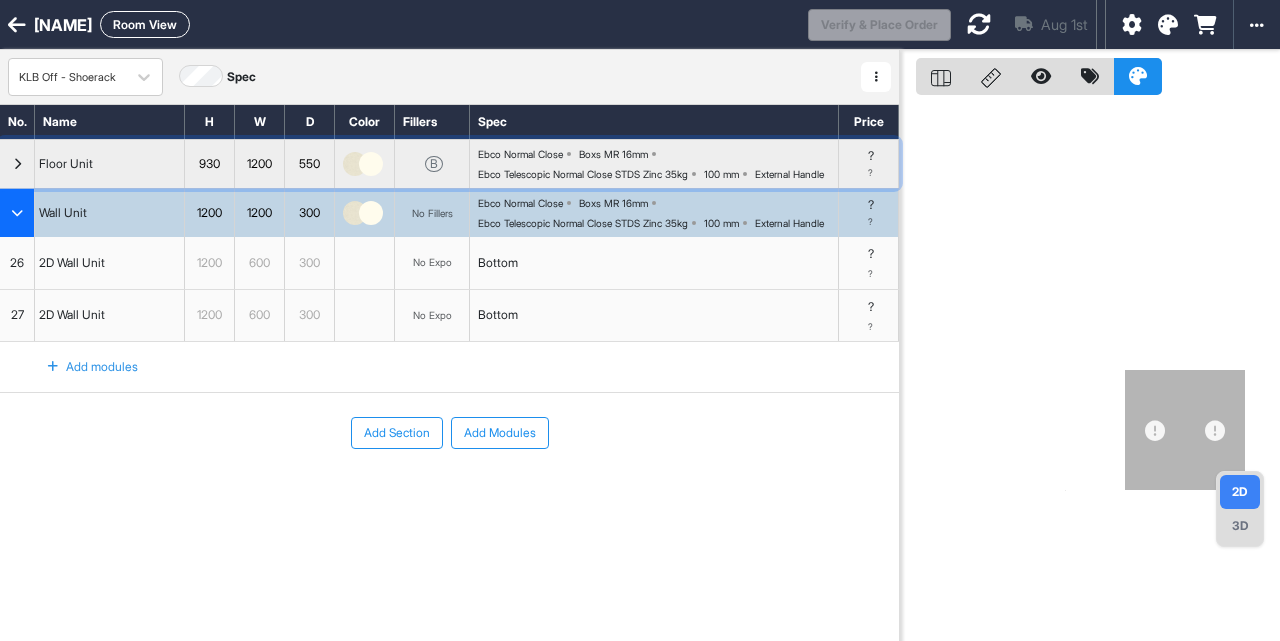 click at bounding box center [17, 164] 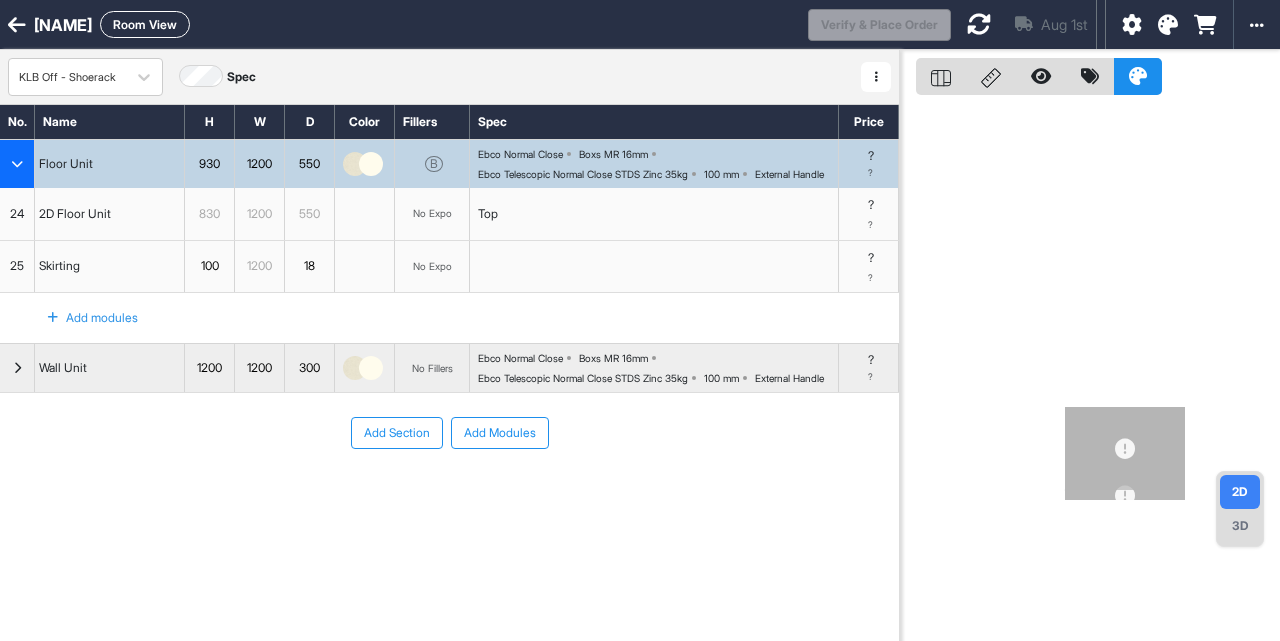 click on "24" at bounding box center [17, 214] 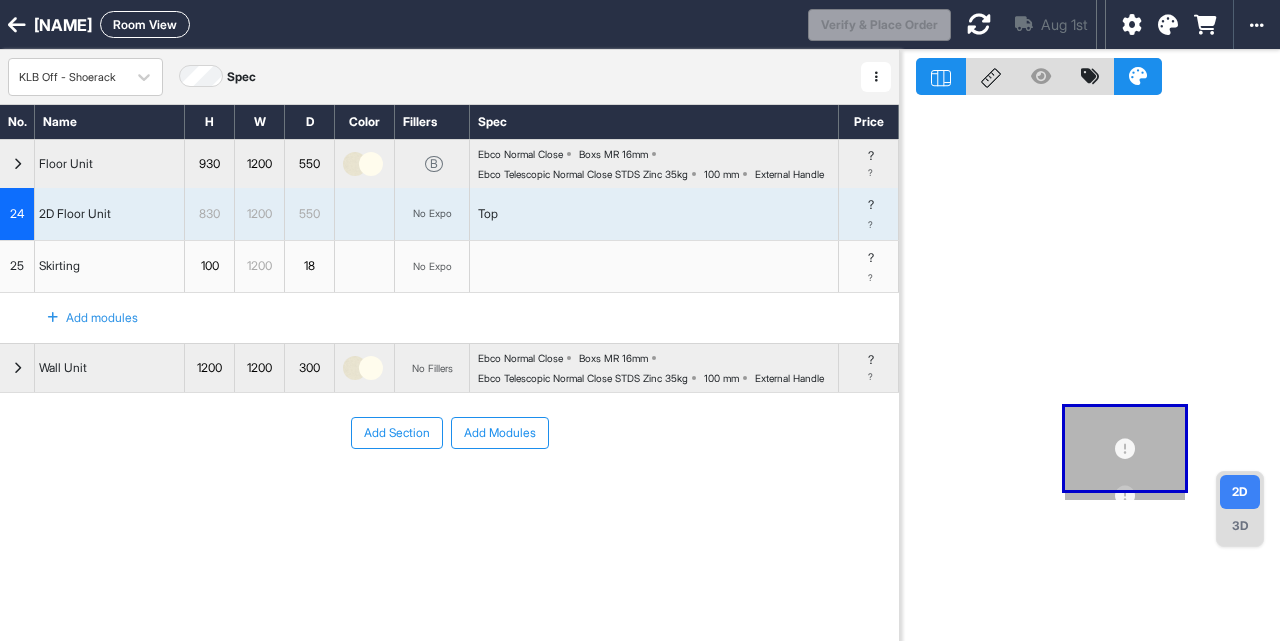 click at bounding box center (1043, 72) 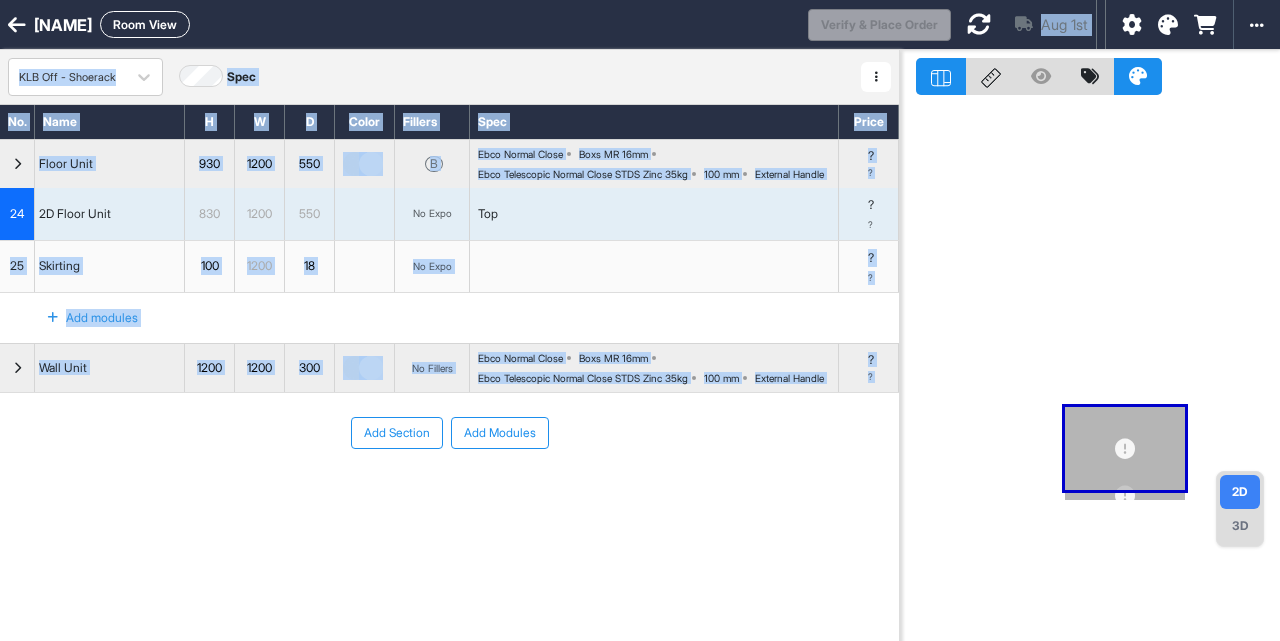 click on "25" at bounding box center [17, 267] 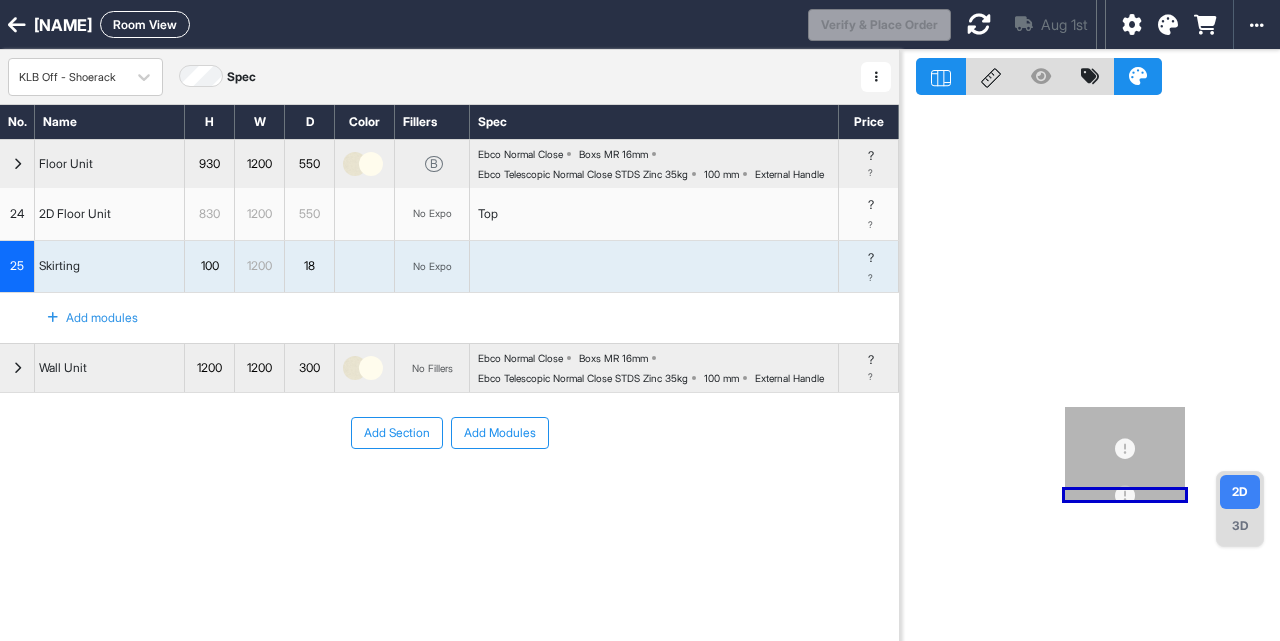 click on "Add modules" at bounding box center (81, 318) 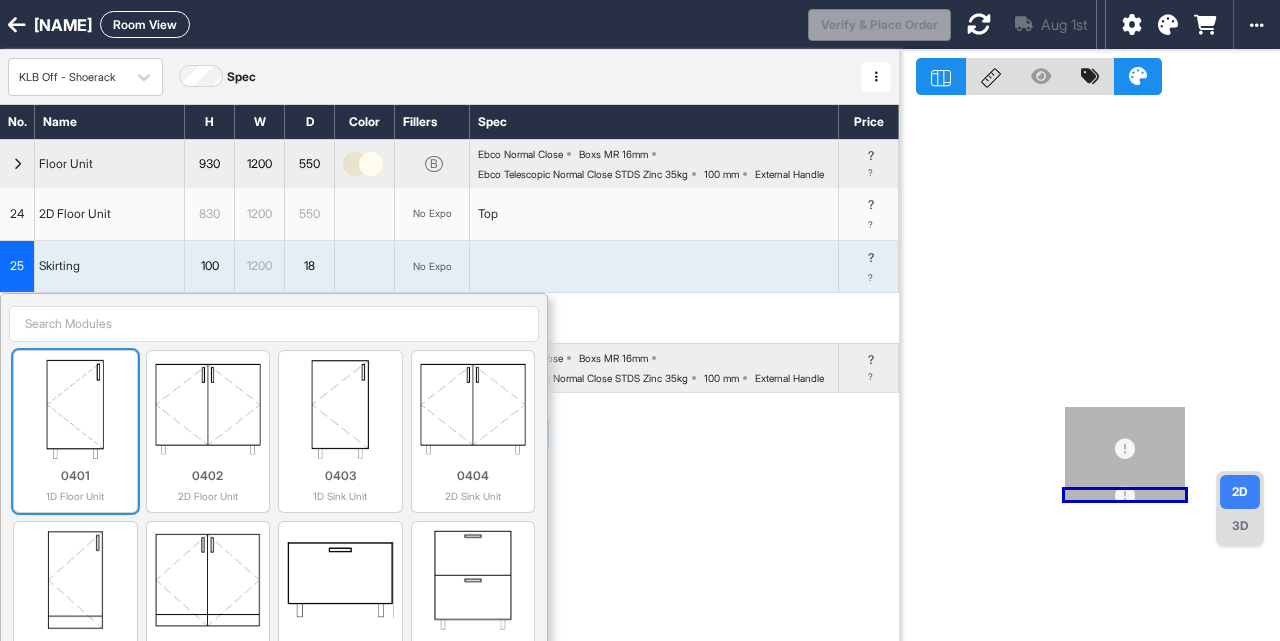 click at bounding box center [75, 409] 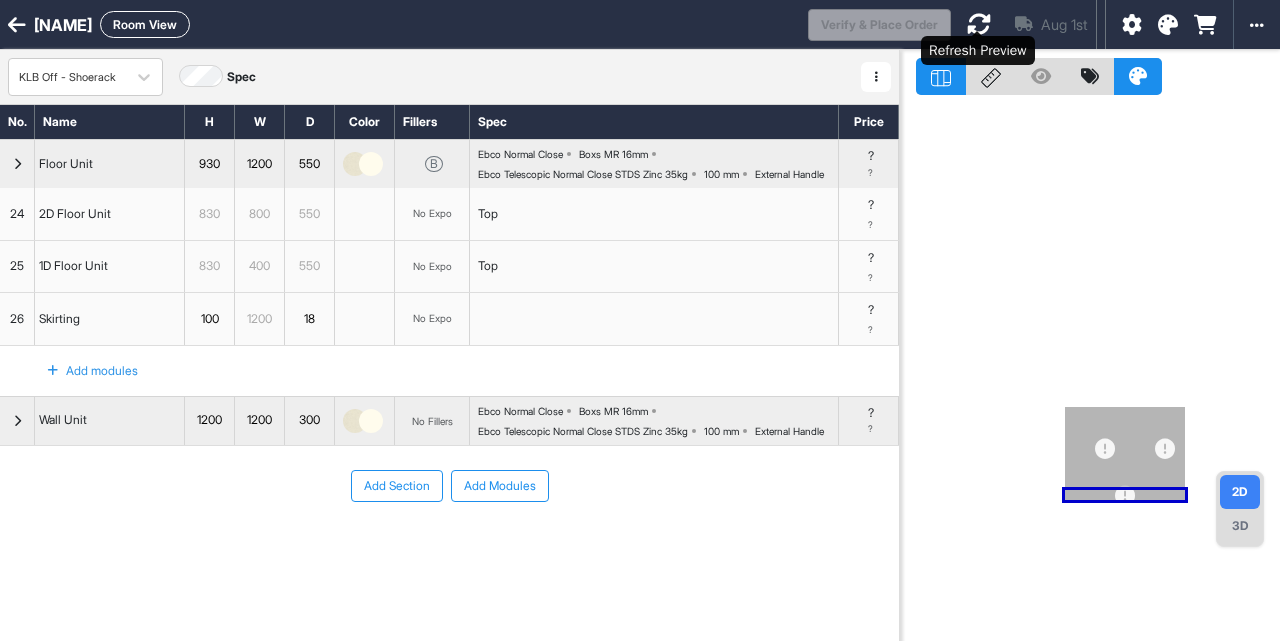 click at bounding box center [979, 24] 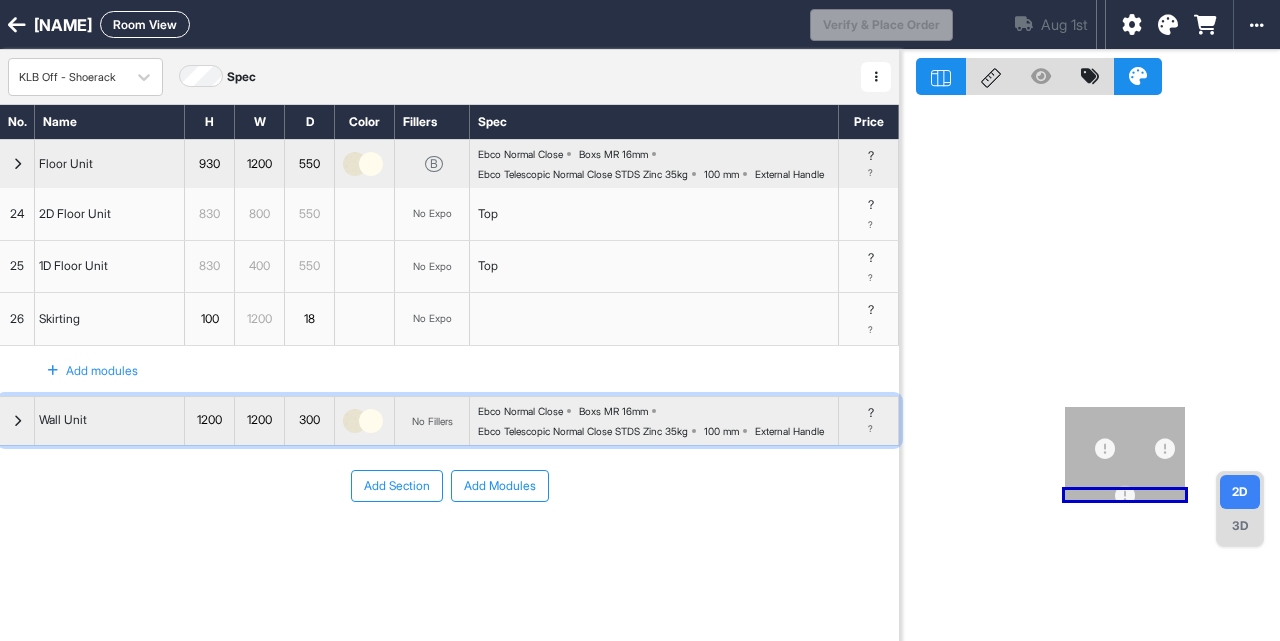 click at bounding box center [17, 421] 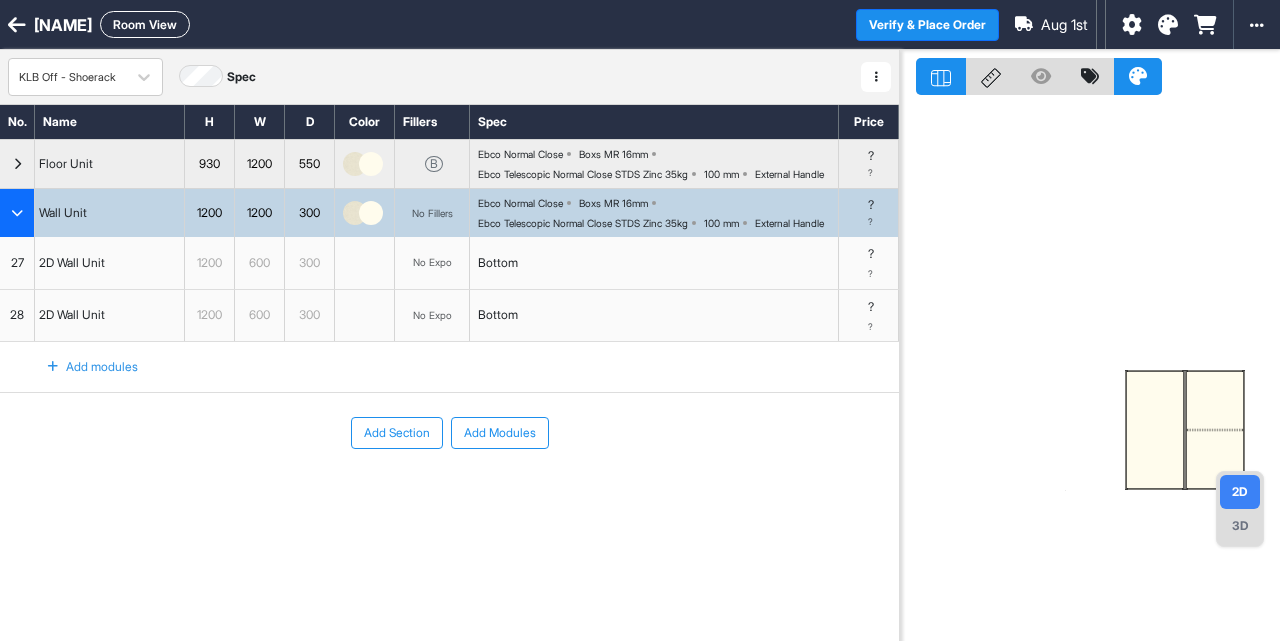 type 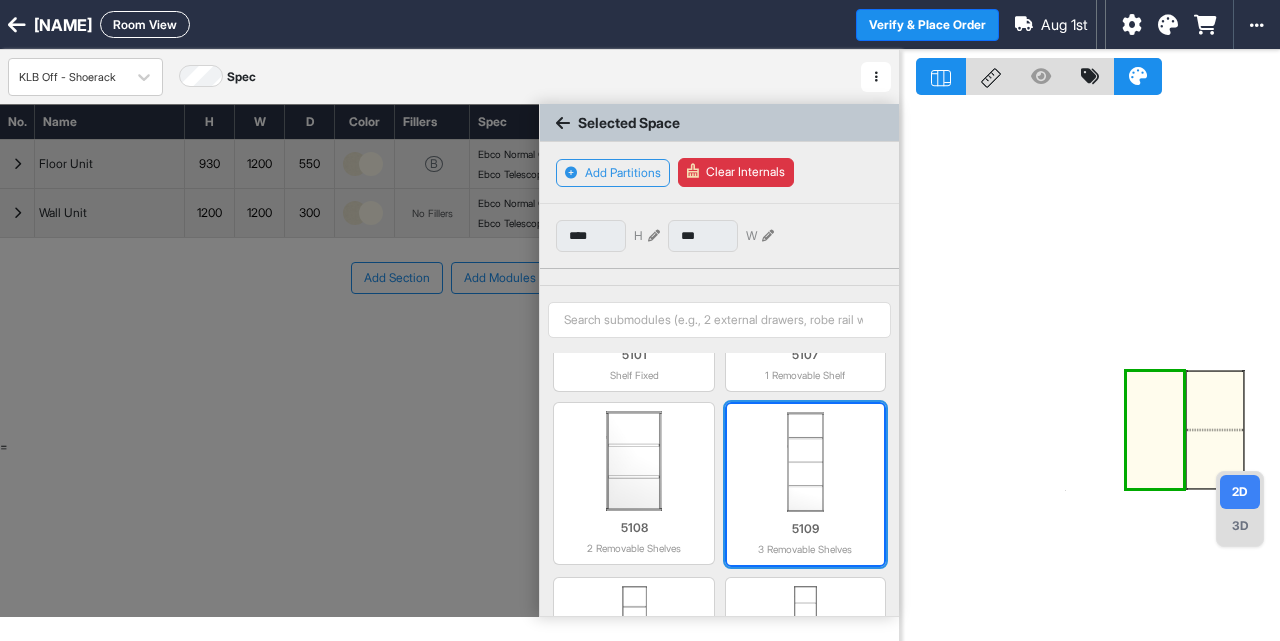 scroll, scrollTop: 180, scrollLeft: 0, axis: vertical 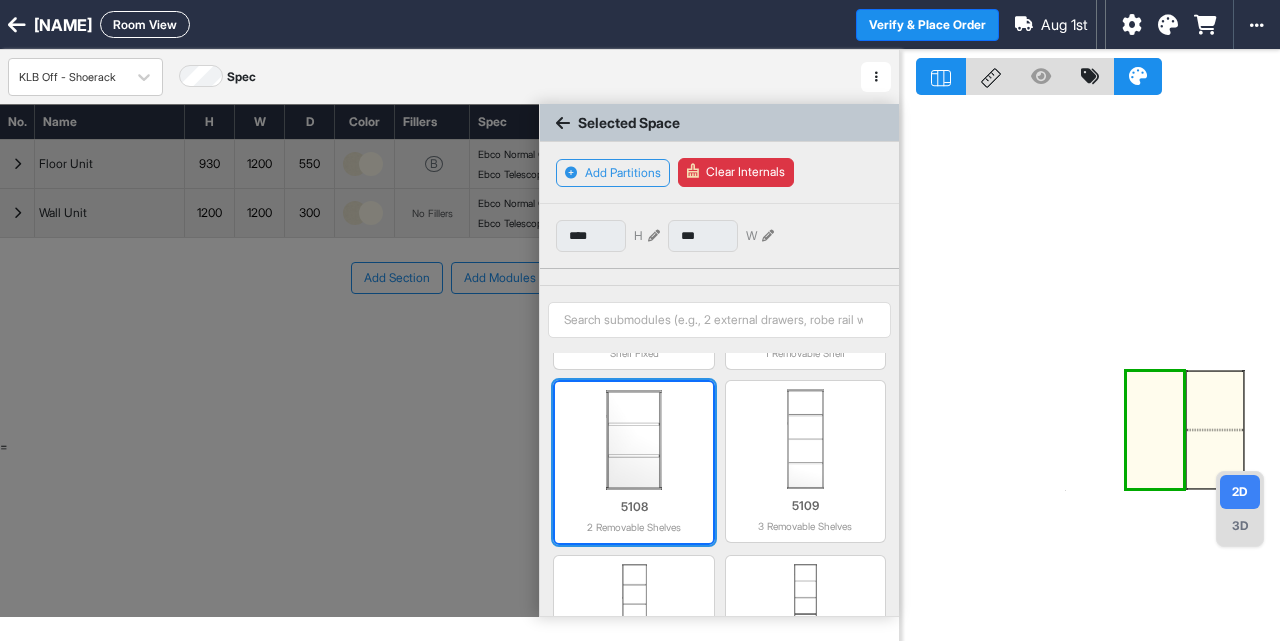 click at bounding box center [633, 440] 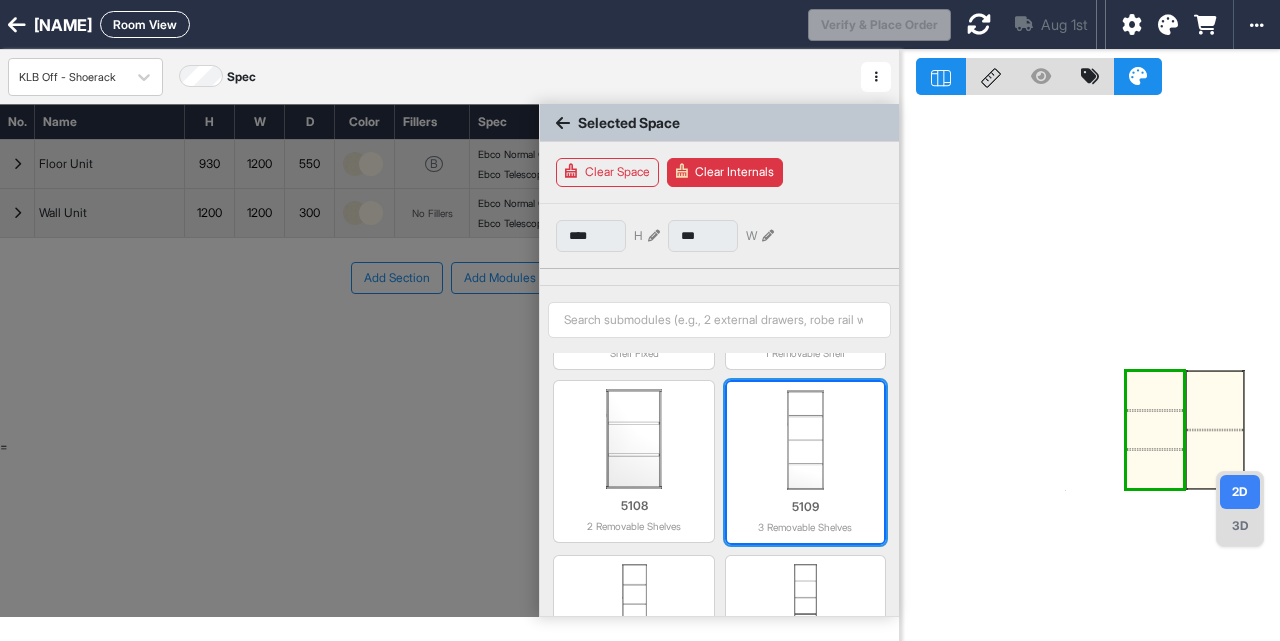 scroll, scrollTop: 180, scrollLeft: 0, axis: vertical 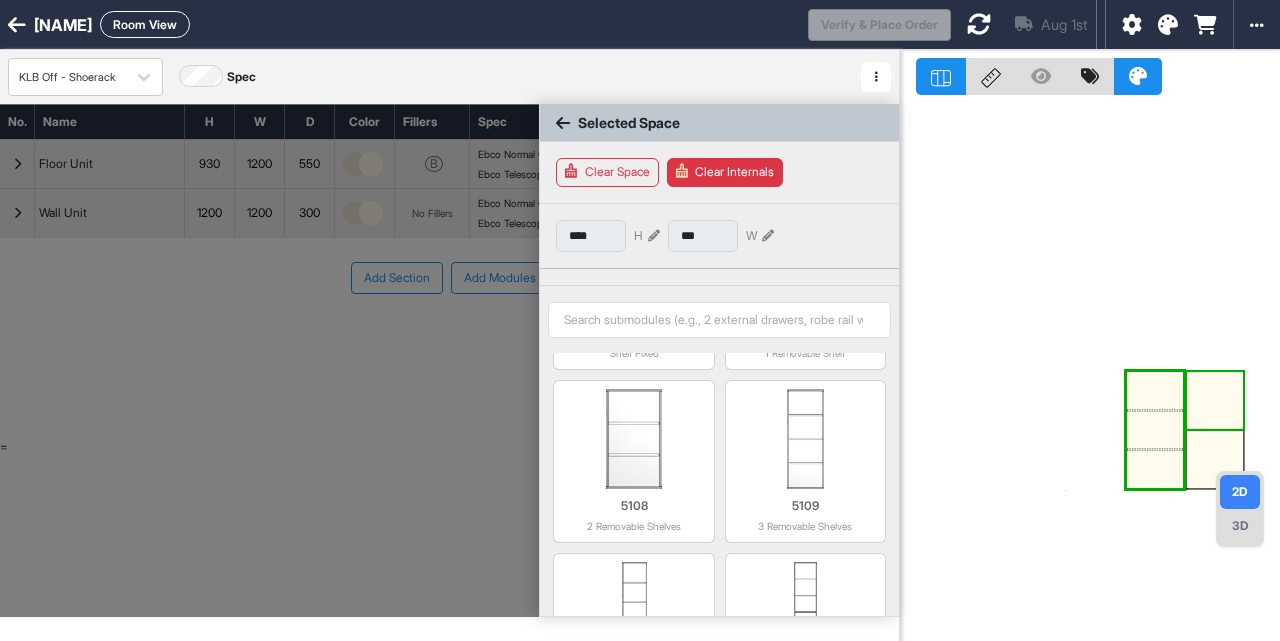 type on "***" 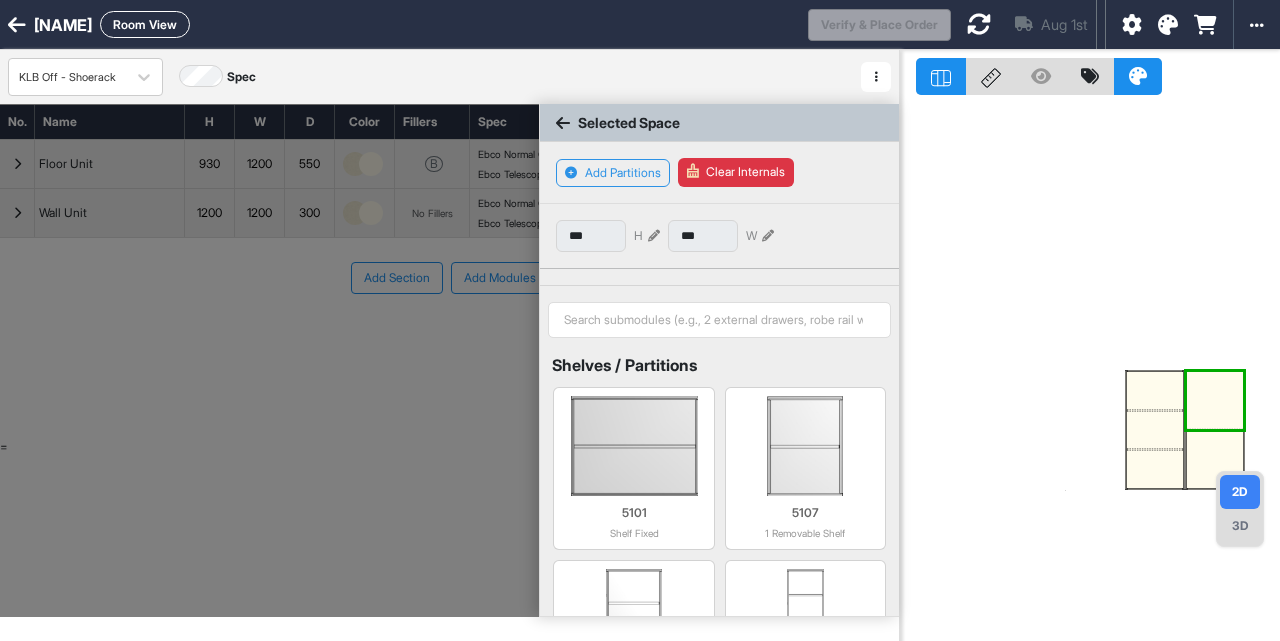 click on "Clear Internals" at bounding box center (736, 172) 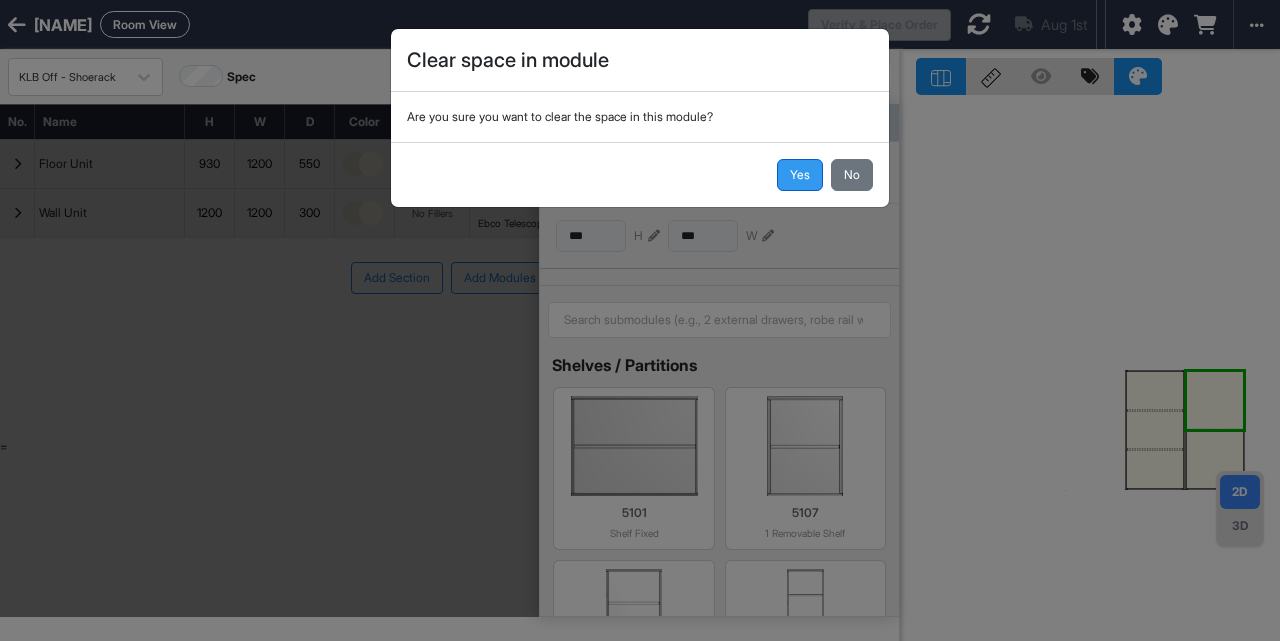 click on "Yes" at bounding box center (800, 175) 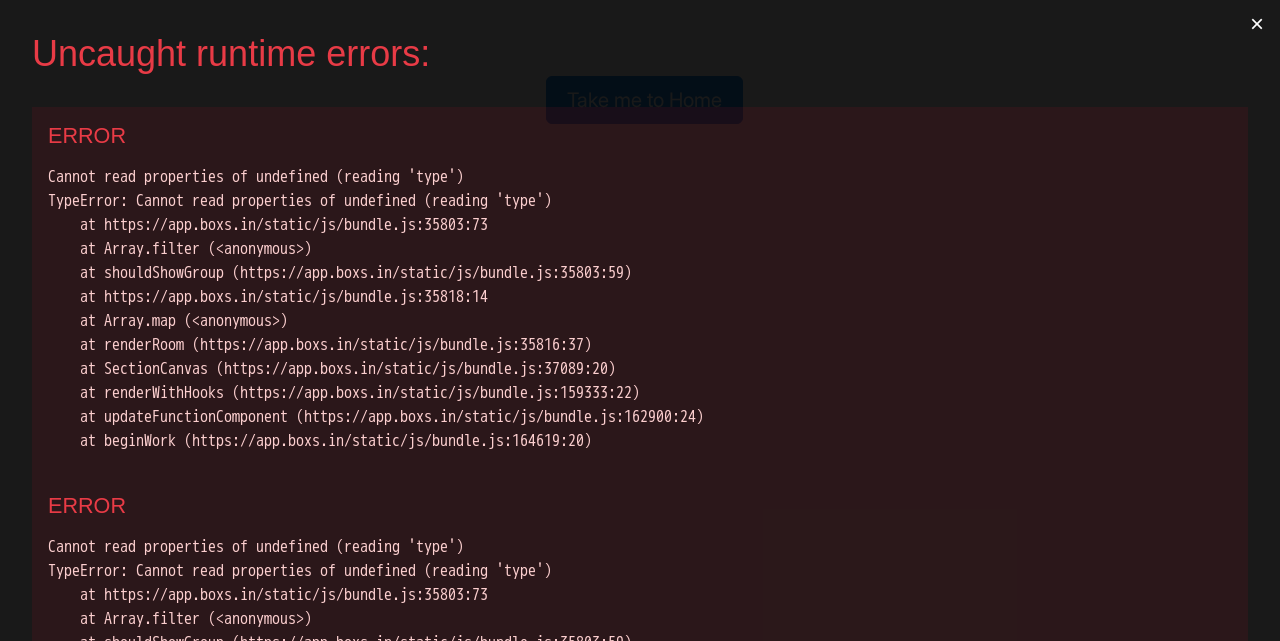 scroll, scrollTop: 0, scrollLeft: 0, axis: both 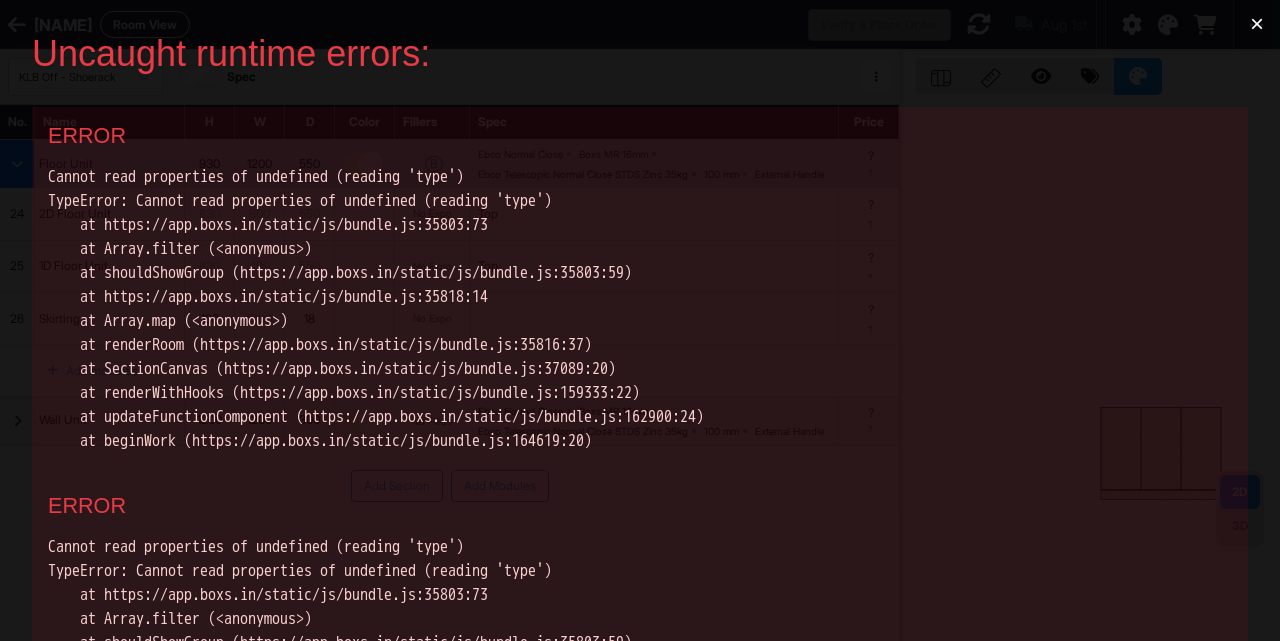 click on "×" at bounding box center [1257, 24] 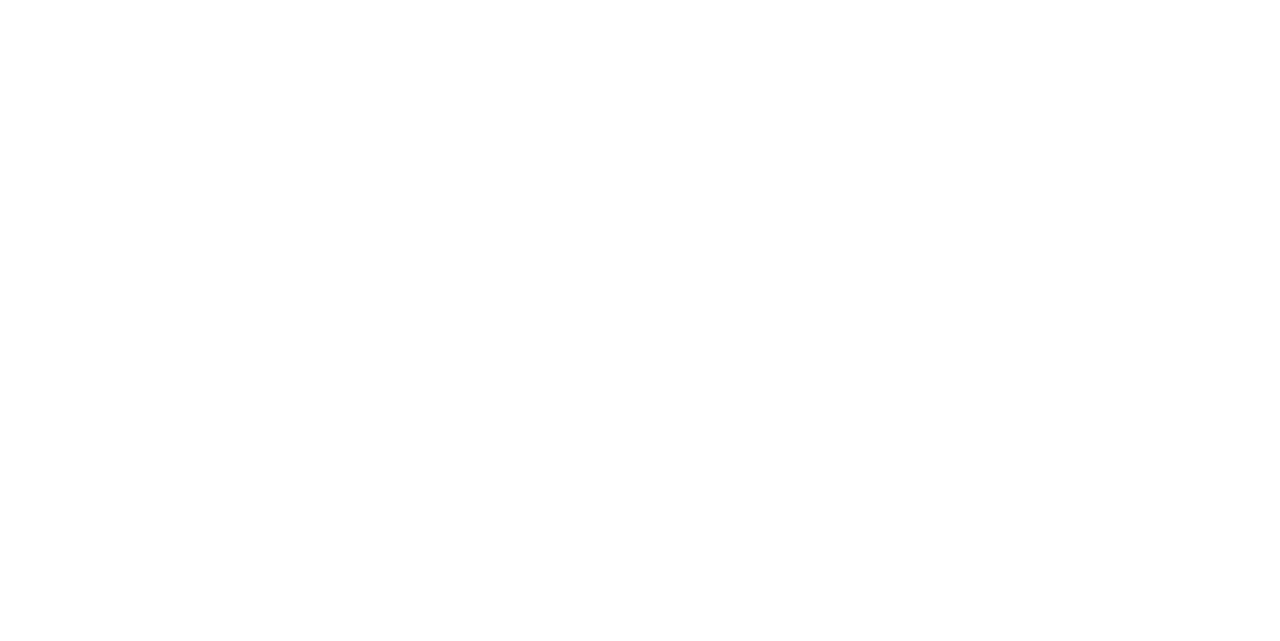 scroll, scrollTop: 0, scrollLeft: 0, axis: both 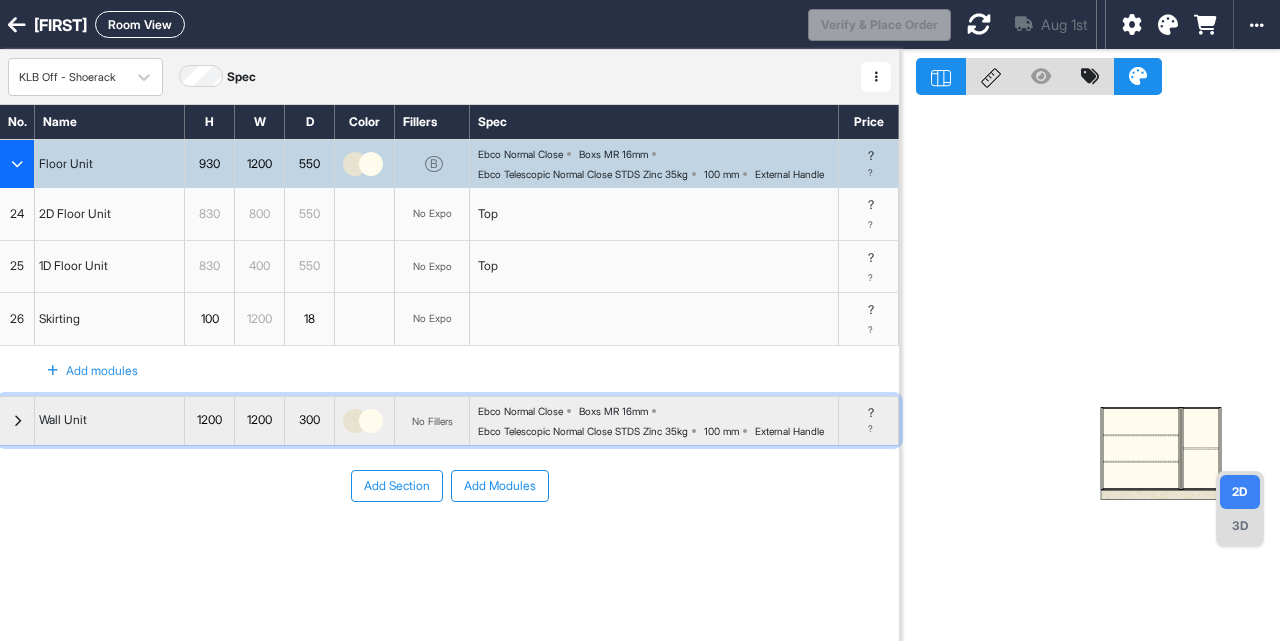 click at bounding box center [17, 421] 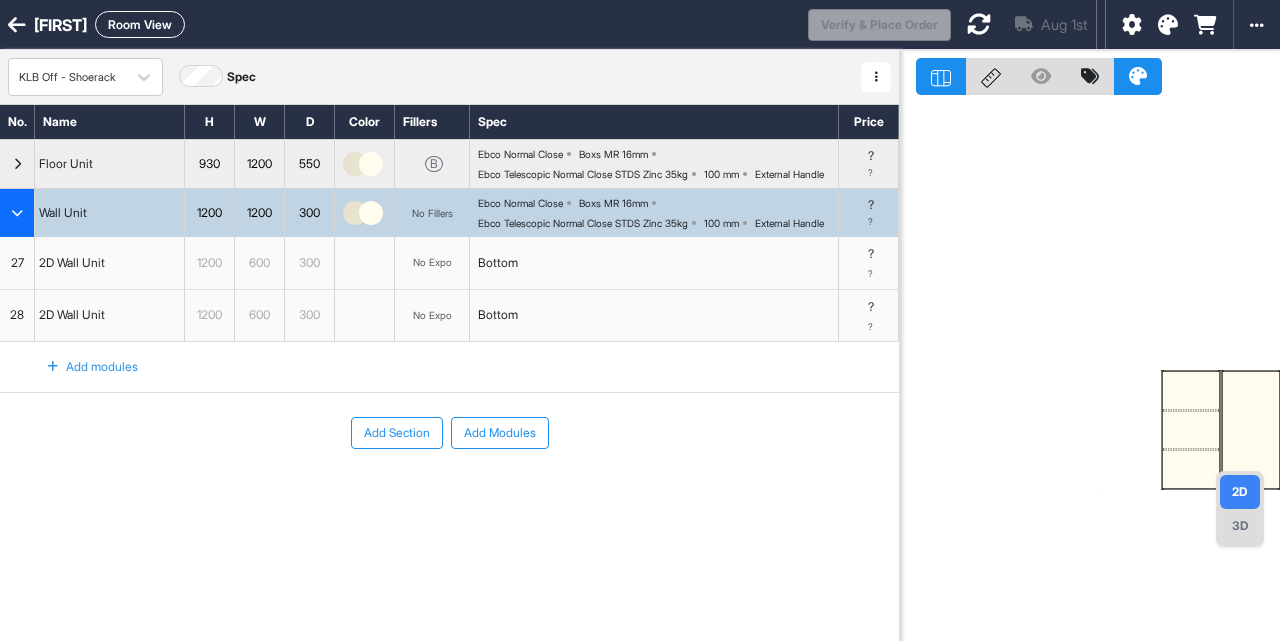 type 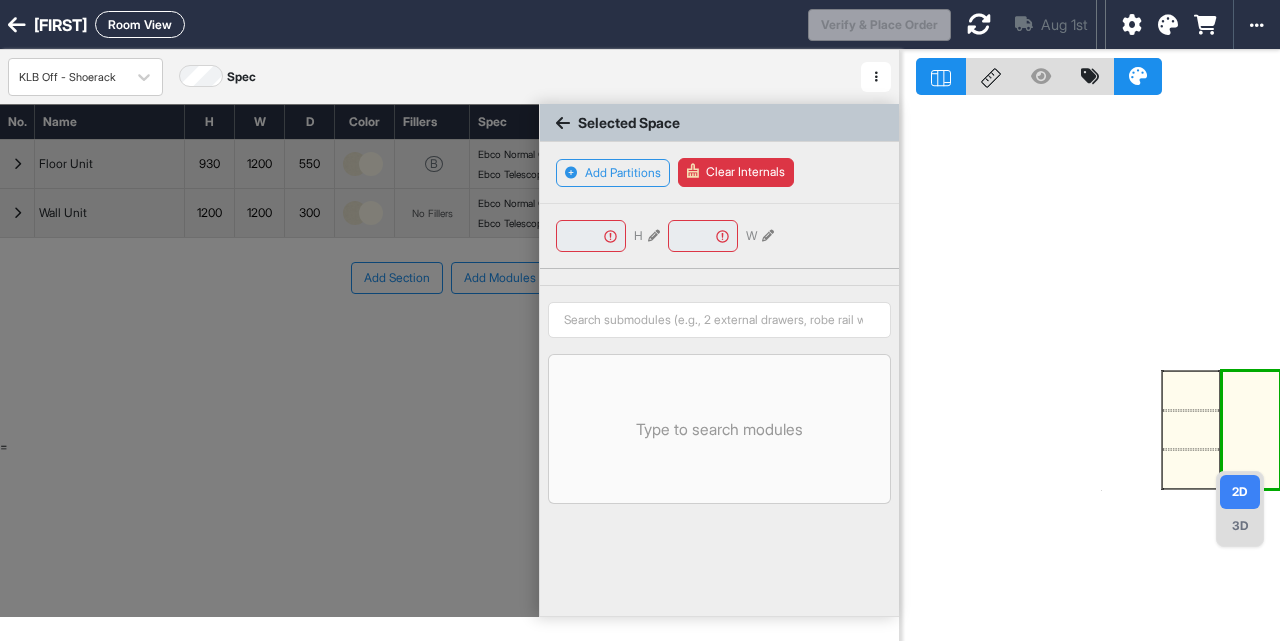 type on "****" 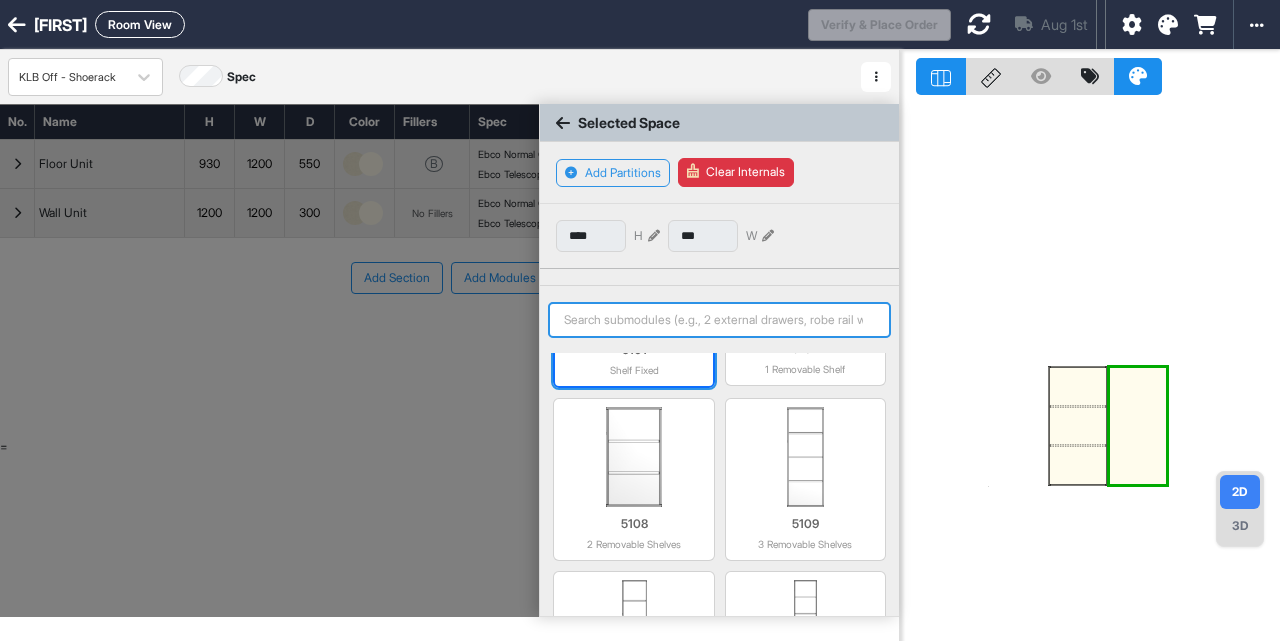 scroll, scrollTop: 0, scrollLeft: 0, axis: both 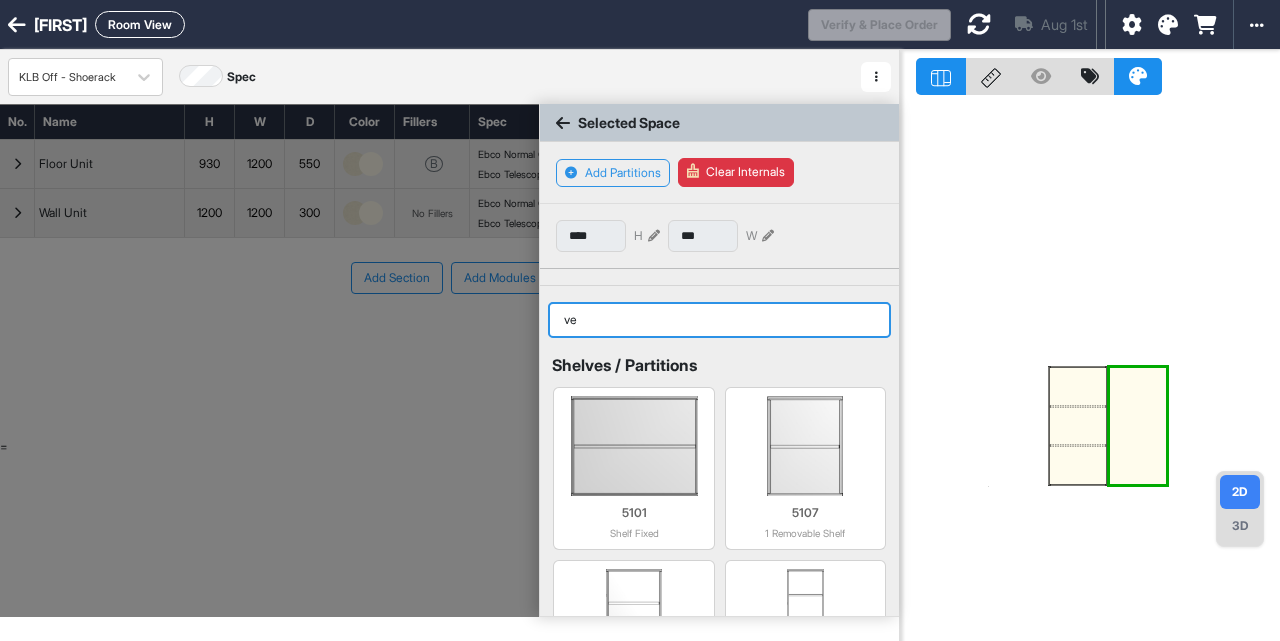 type on "ver" 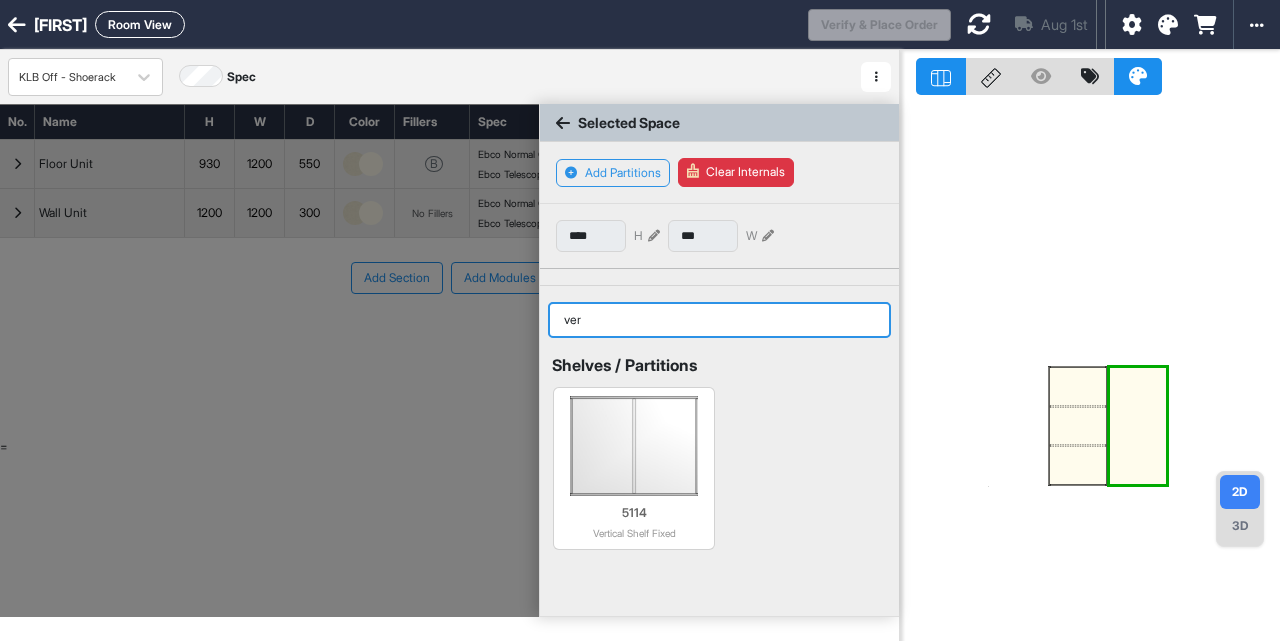 click on "ver" at bounding box center [719, 320] 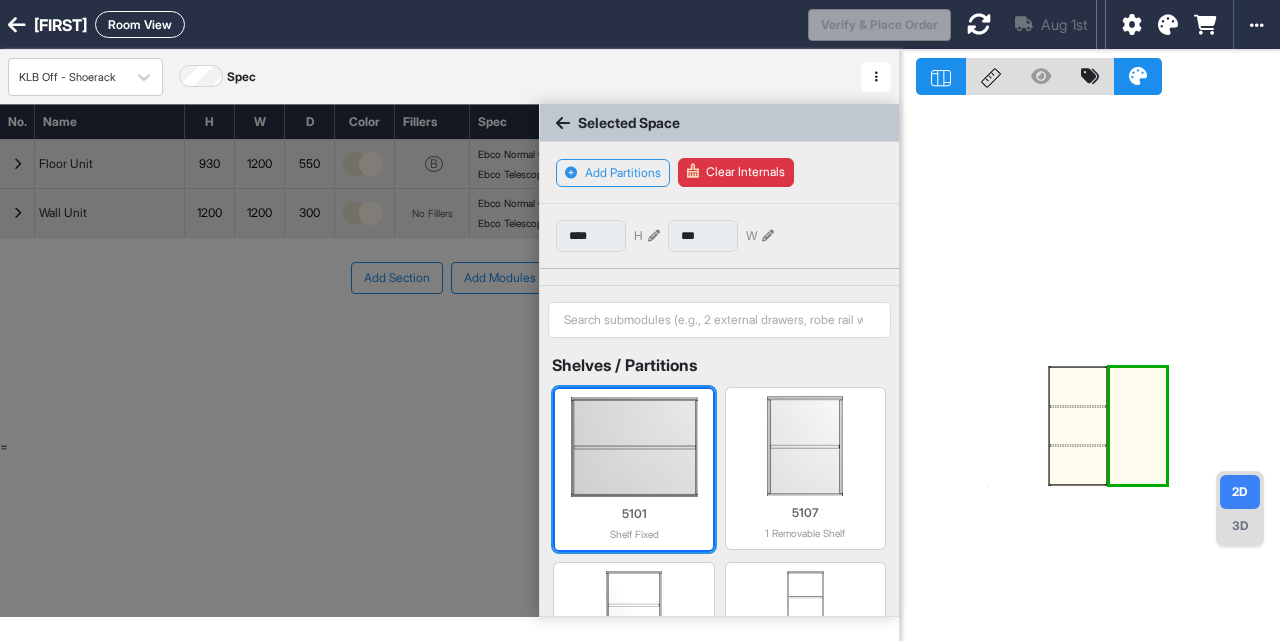 click at bounding box center (633, 447) 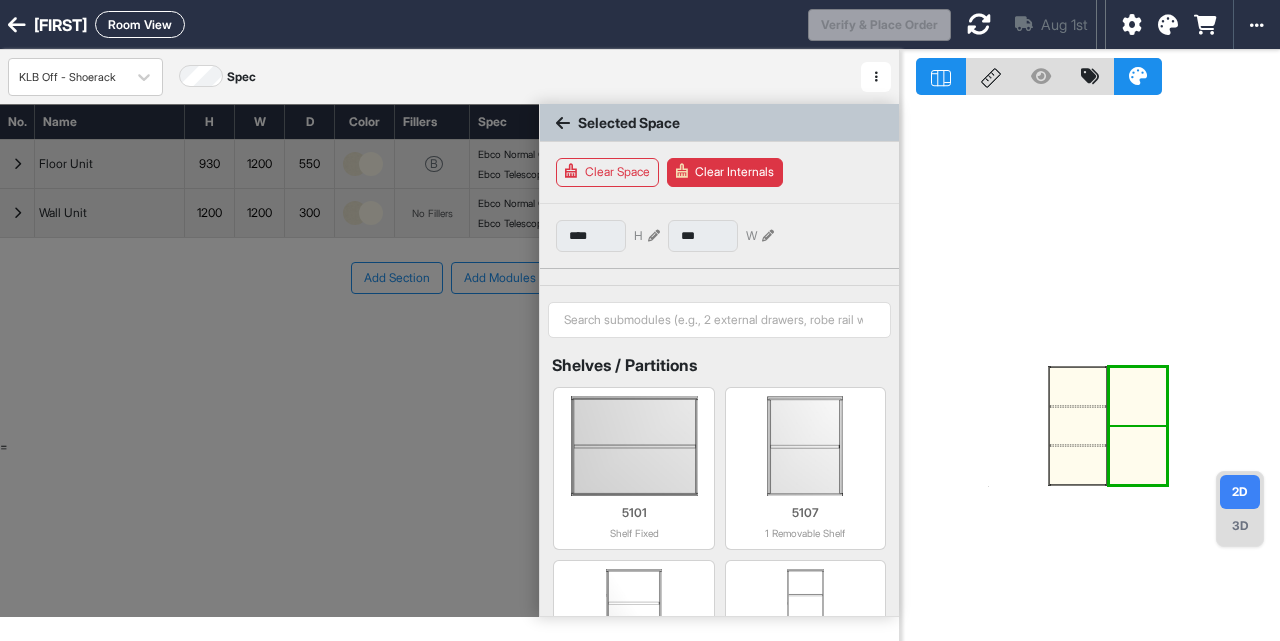 type on "***" 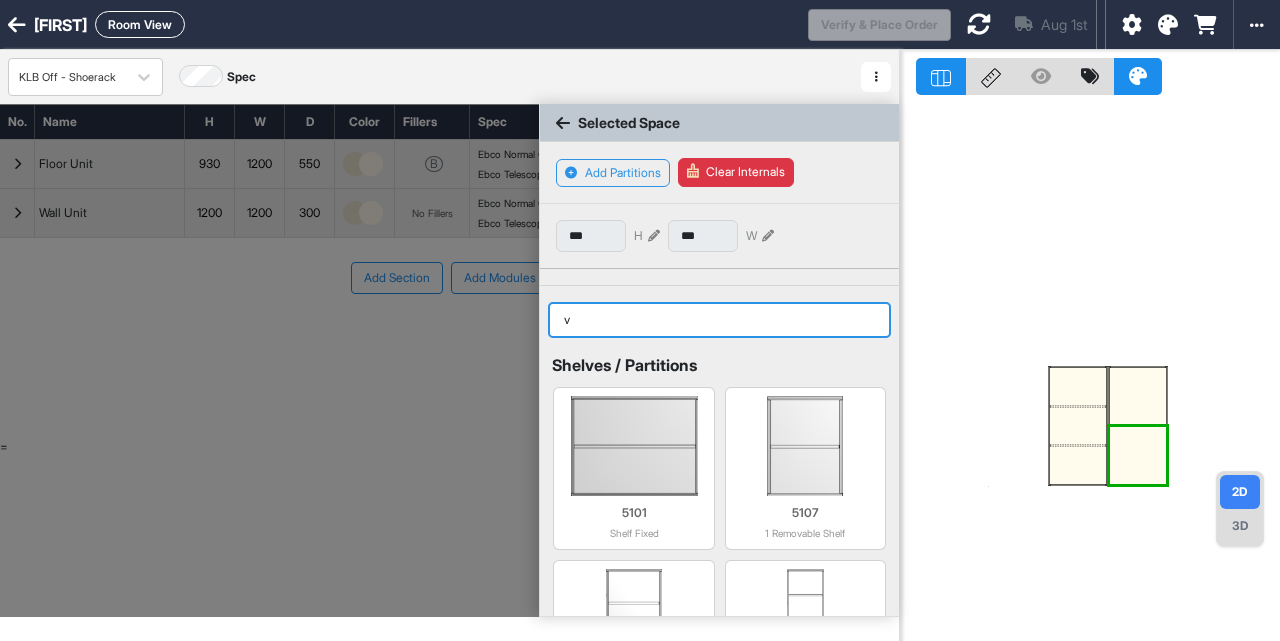 click on "v" at bounding box center [719, 320] 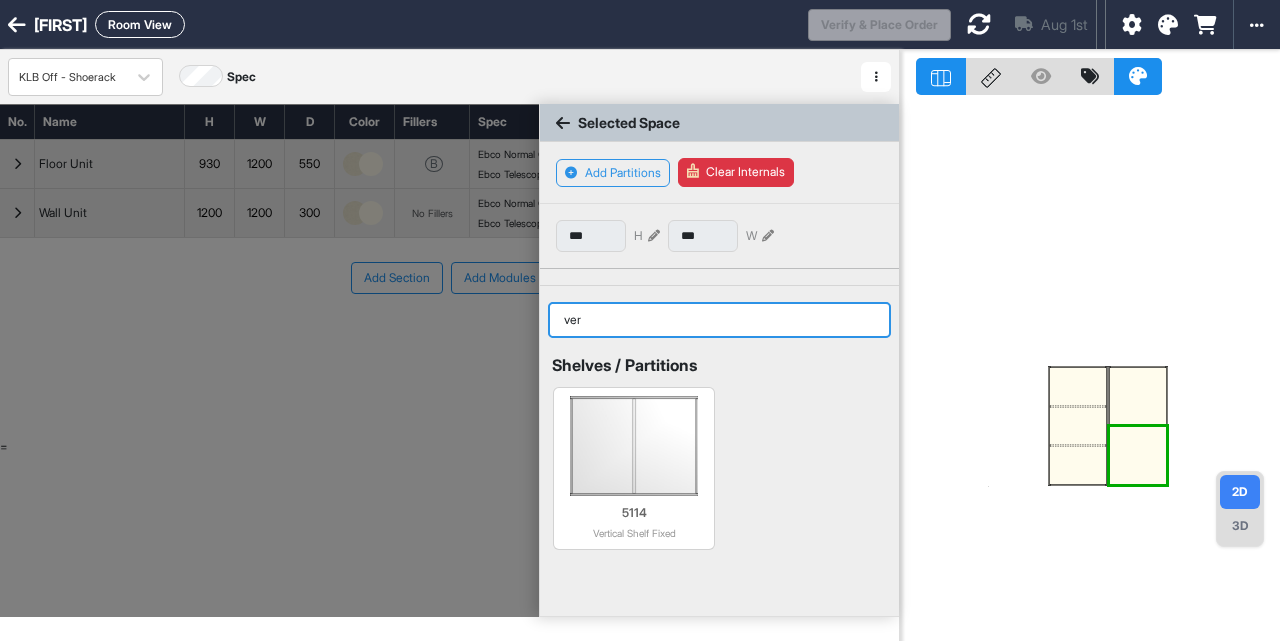 type on "ver" 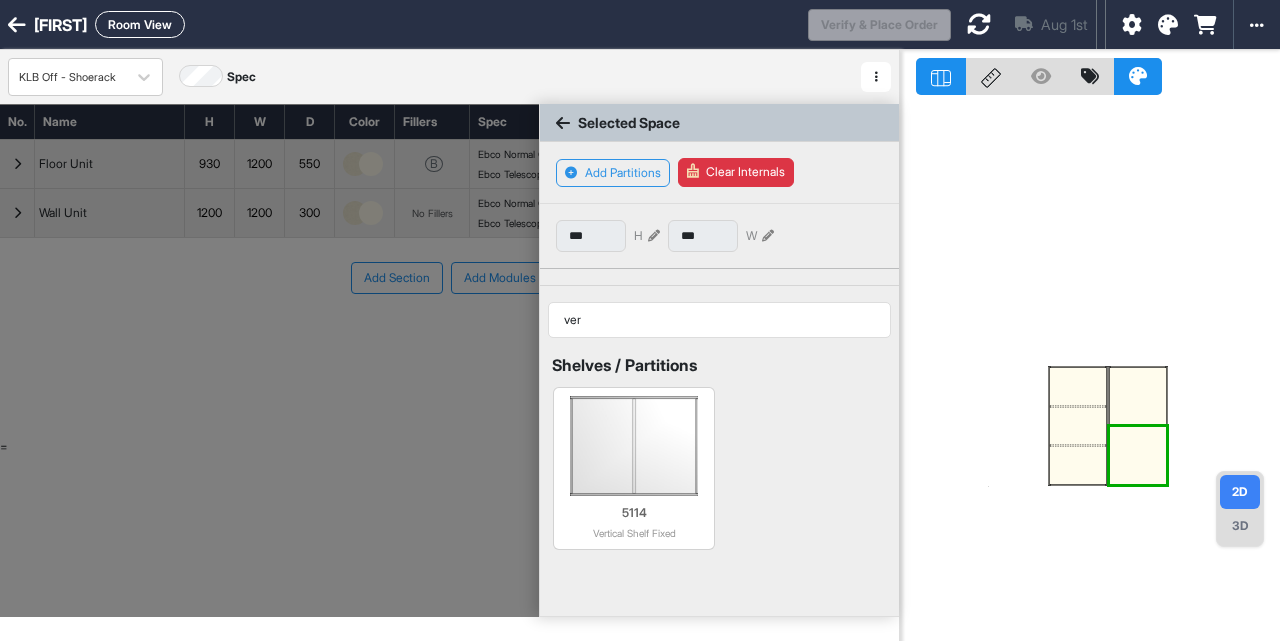 click at bounding box center (633, 446) 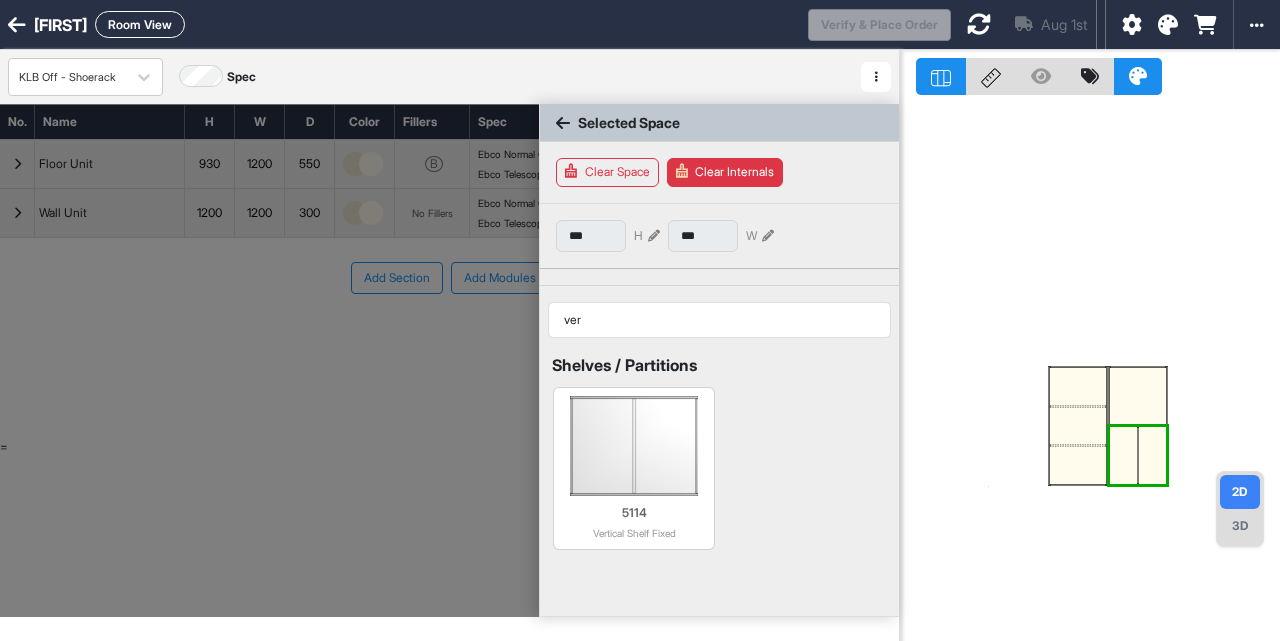 type on "***" 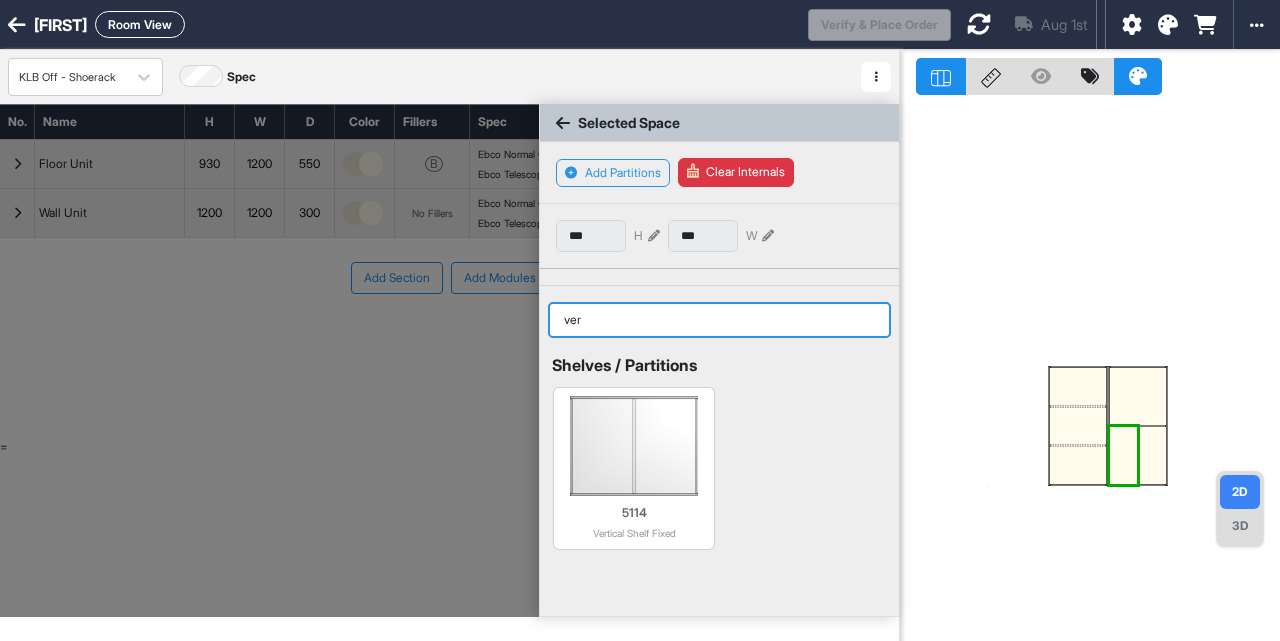 click on "ver" at bounding box center [719, 320] 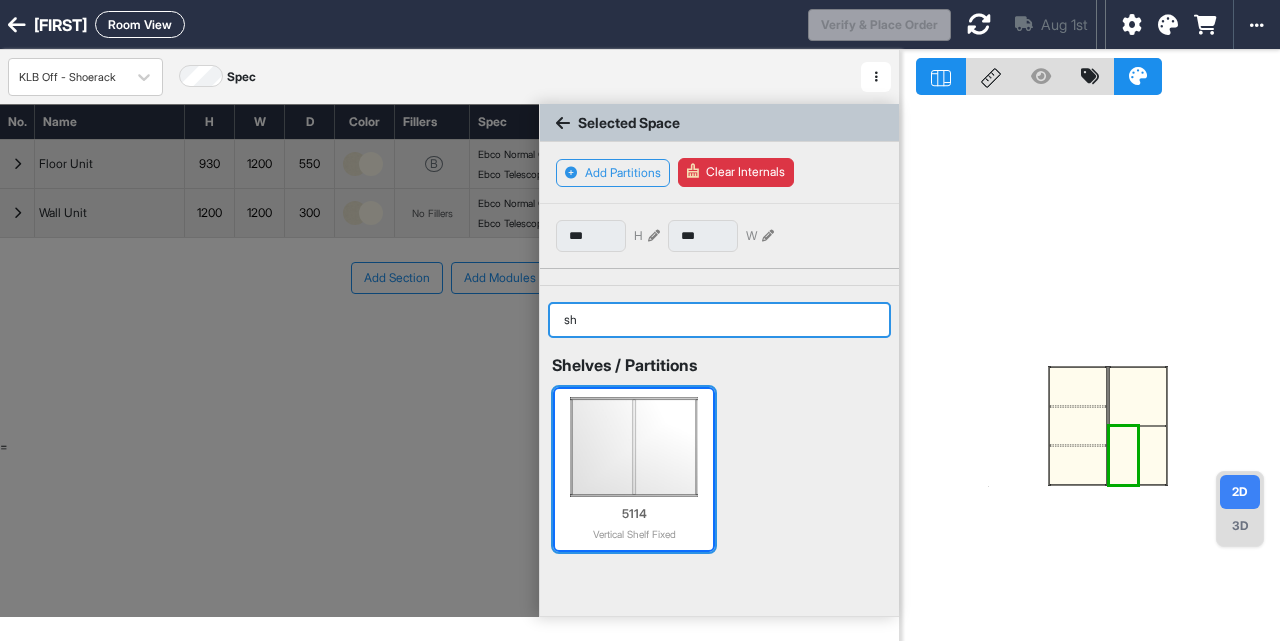 type on "s" 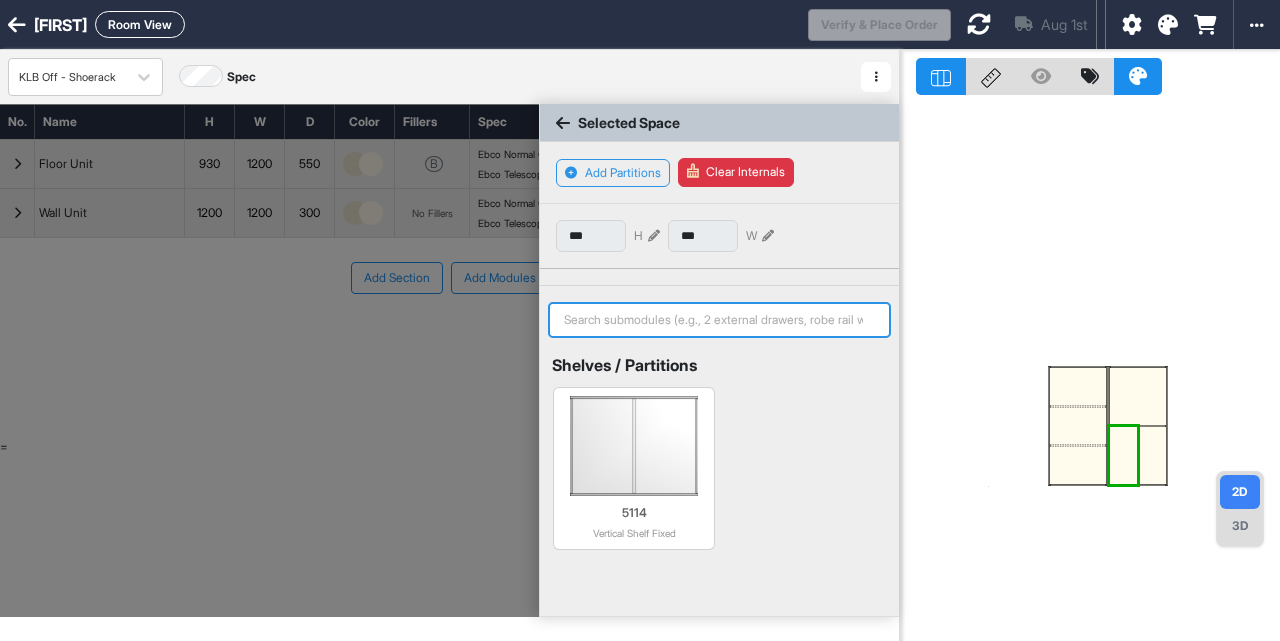 type 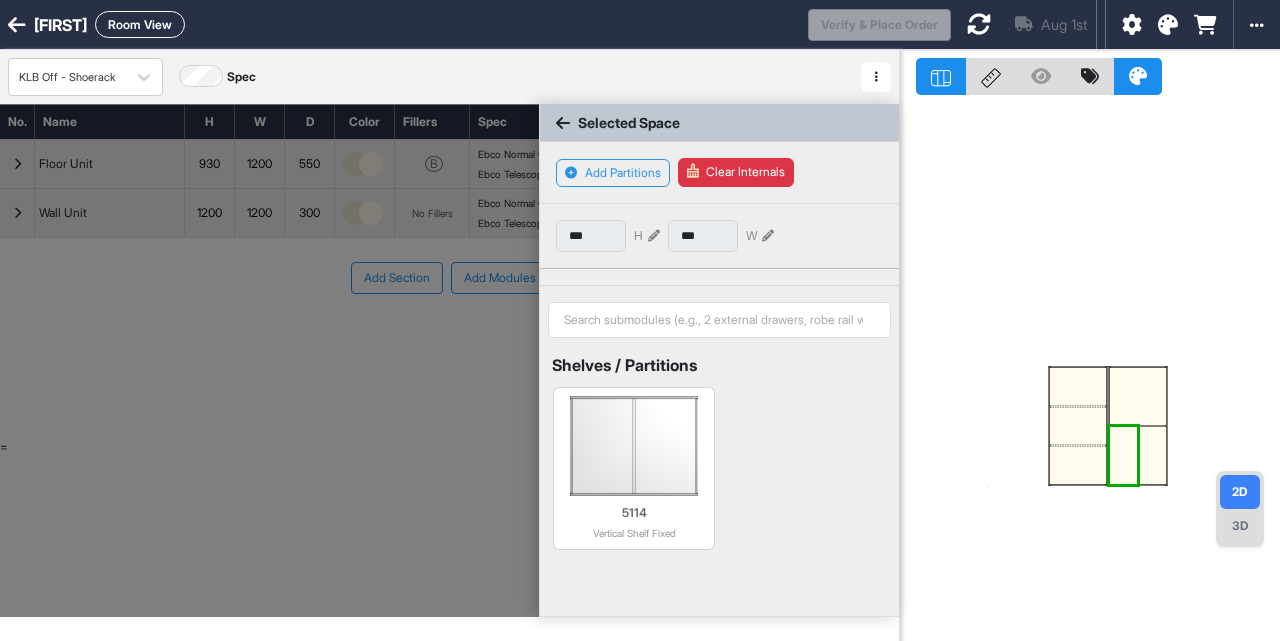 click at bounding box center [1122, 455] 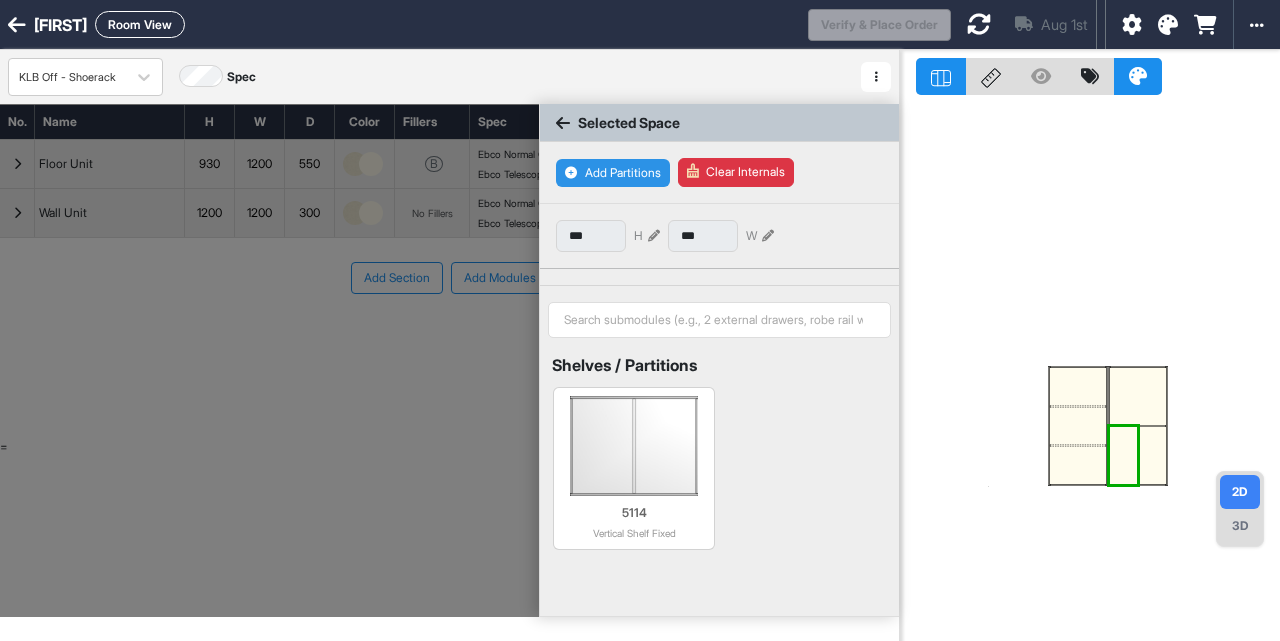 click on "Add Partitions" at bounding box center [613, 173] 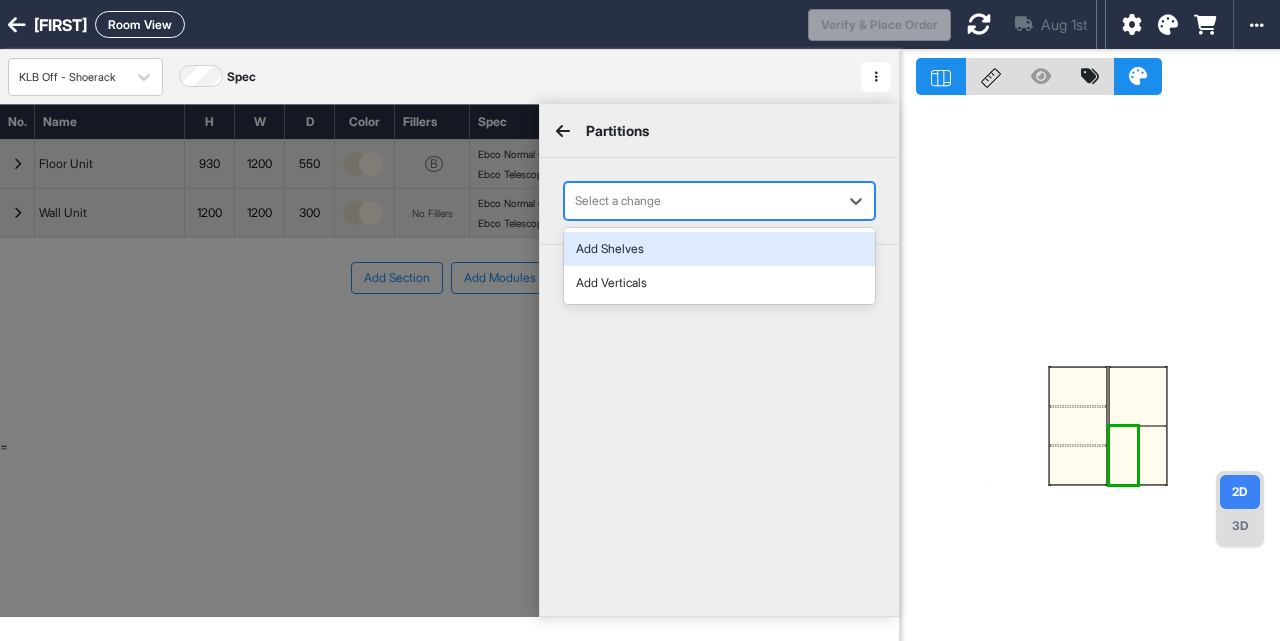 click at bounding box center [701, 201] 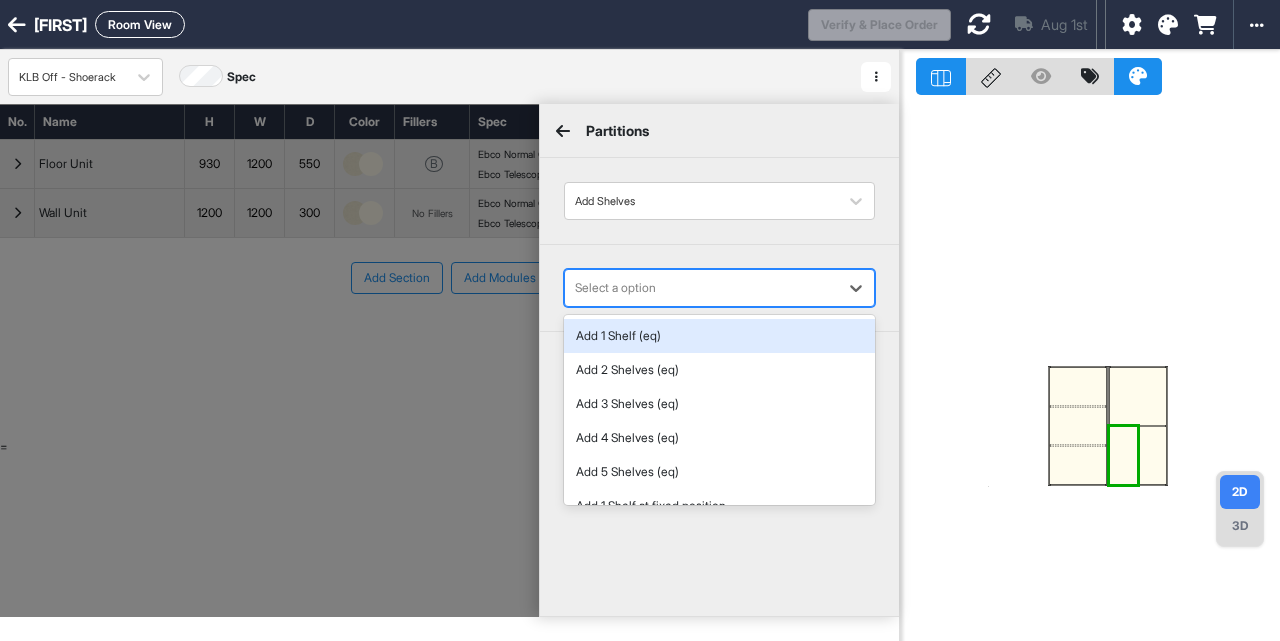 scroll, scrollTop: 23, scrollLeft: 0, axis: vertical 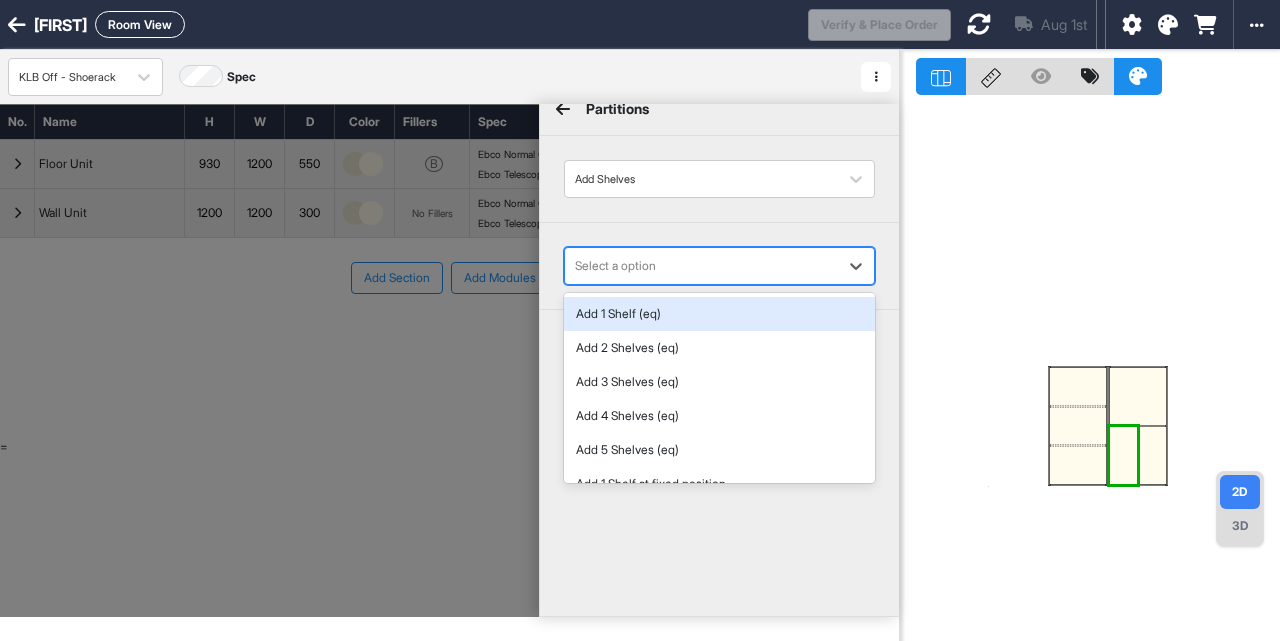 click on "6 results available. Use Up and Down to choose options, press Enter to select the currently focused option, press Escape to exit the menu, press Tab to select the option and exit the menu. Select a option Add 1 Shelf (eq) Add 2 Shelves (eq) Add 3 Shelves (eq) Add 4 Shelves (eq) Add 5 Shelves (eq) Add 1 Shelf at fixed position" at bounding box center (719, 266) 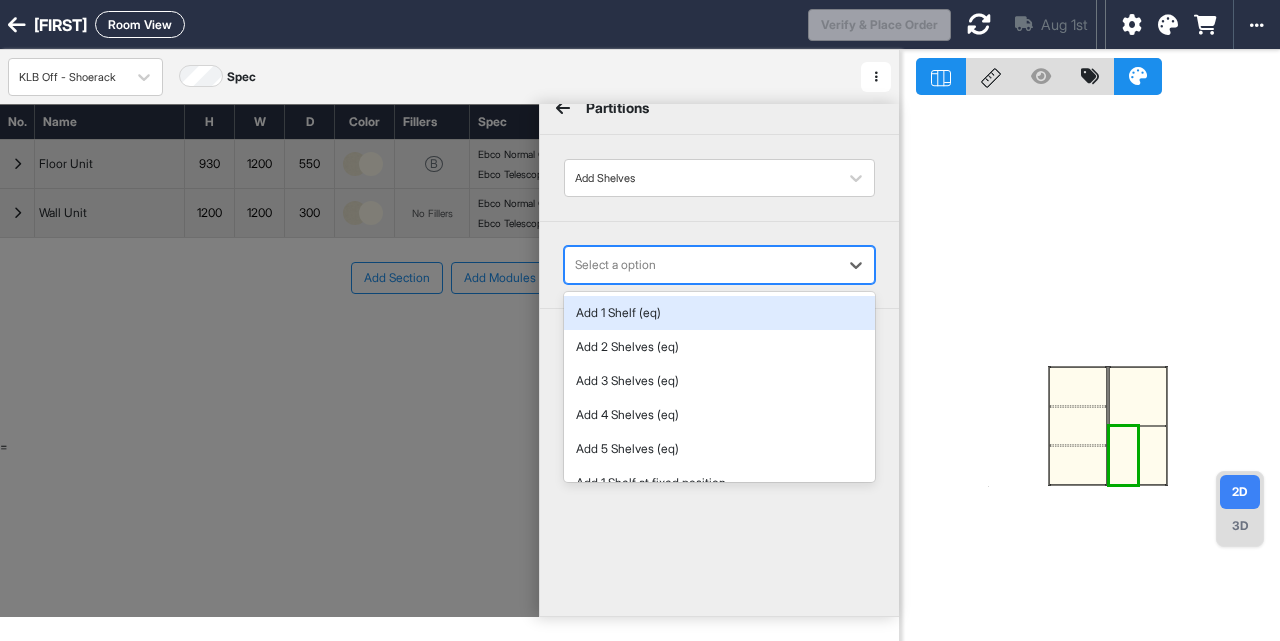click on "Add 1 Shelf (eq)" at bounding box center [719, 313] 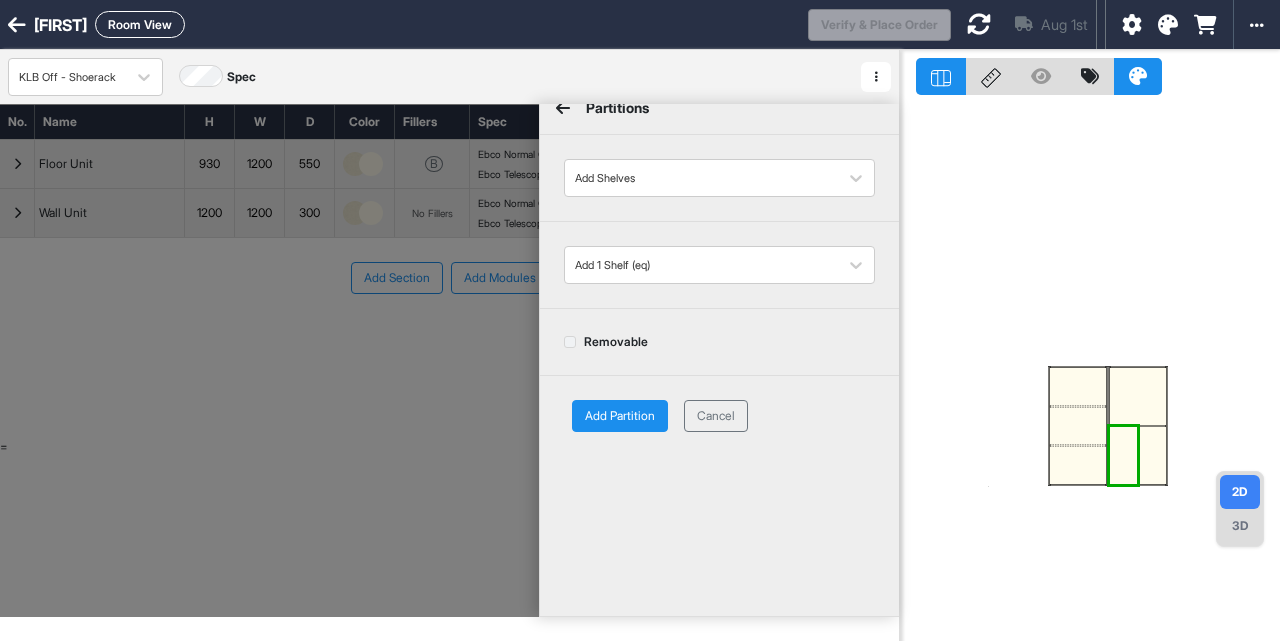 click on "Add Partition" at bounding box center (620, 416) 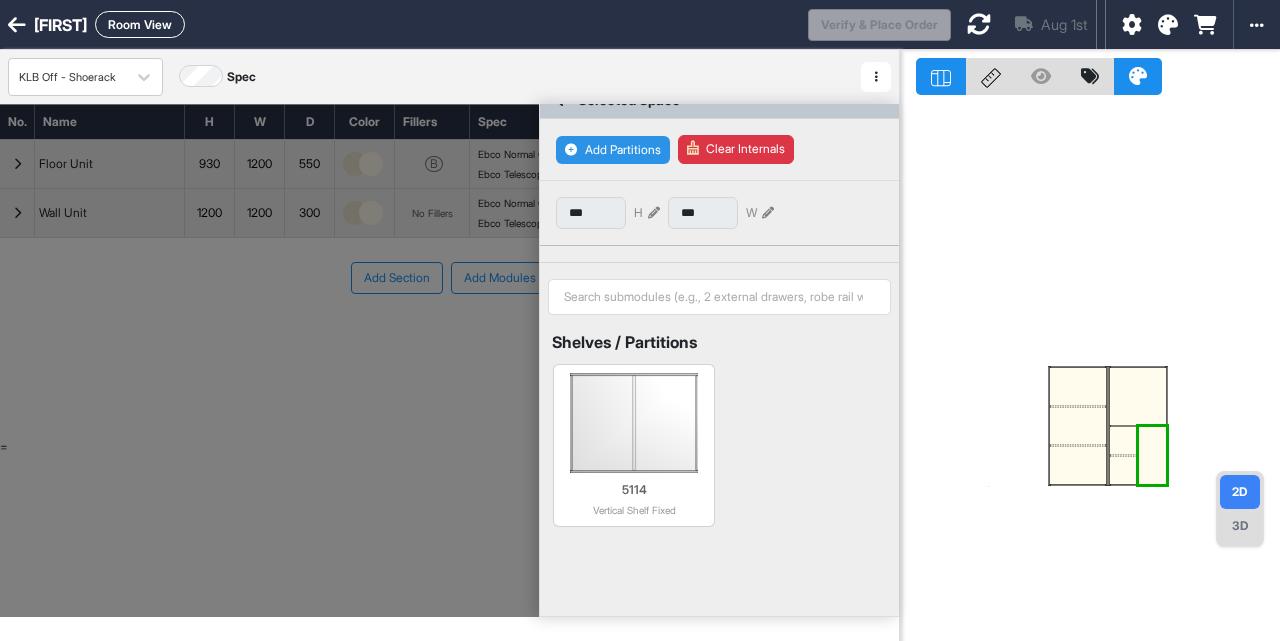click on "Add Partitions" at bounding box center [613, 150] 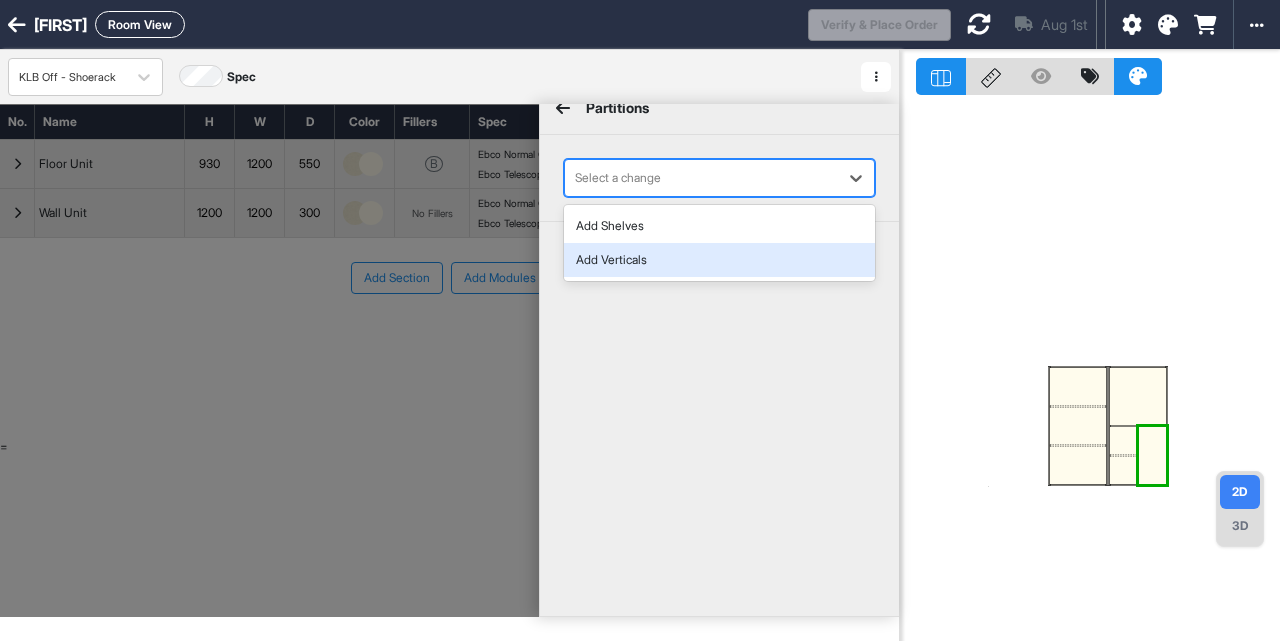 drag, startPoint x: 665, startPoint y: 184, endPoint x: 645, endPoint y: 272, distance: 90.24411 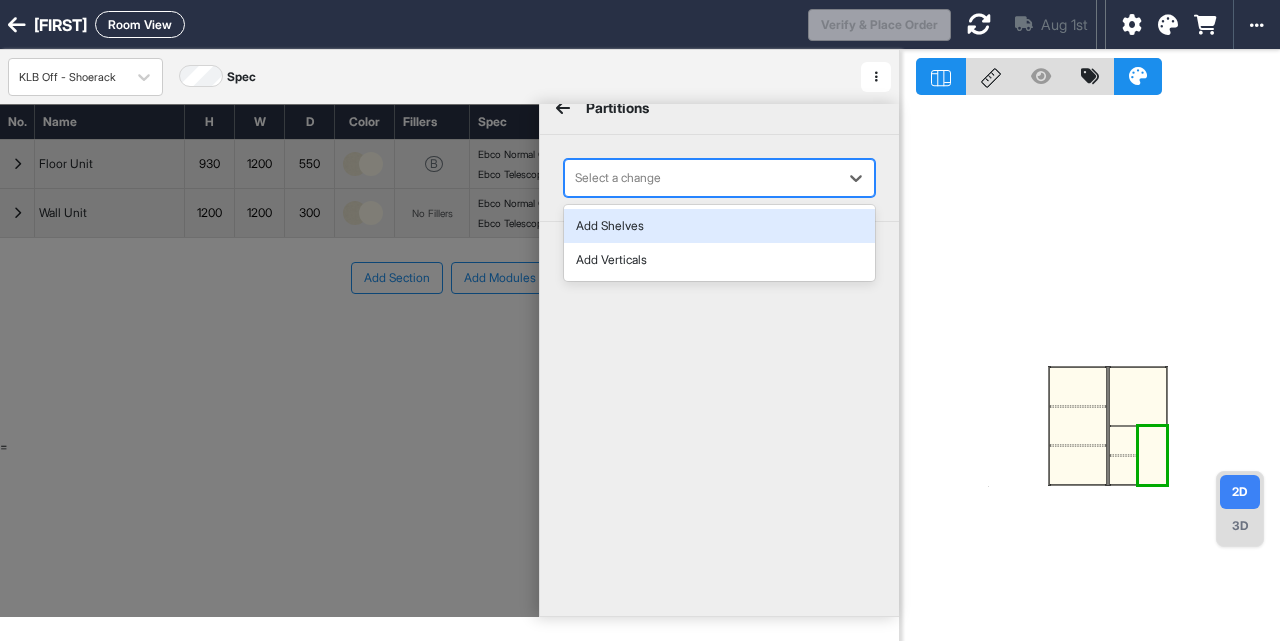 click on "Add Shelves" at bounding box center (719, 226) 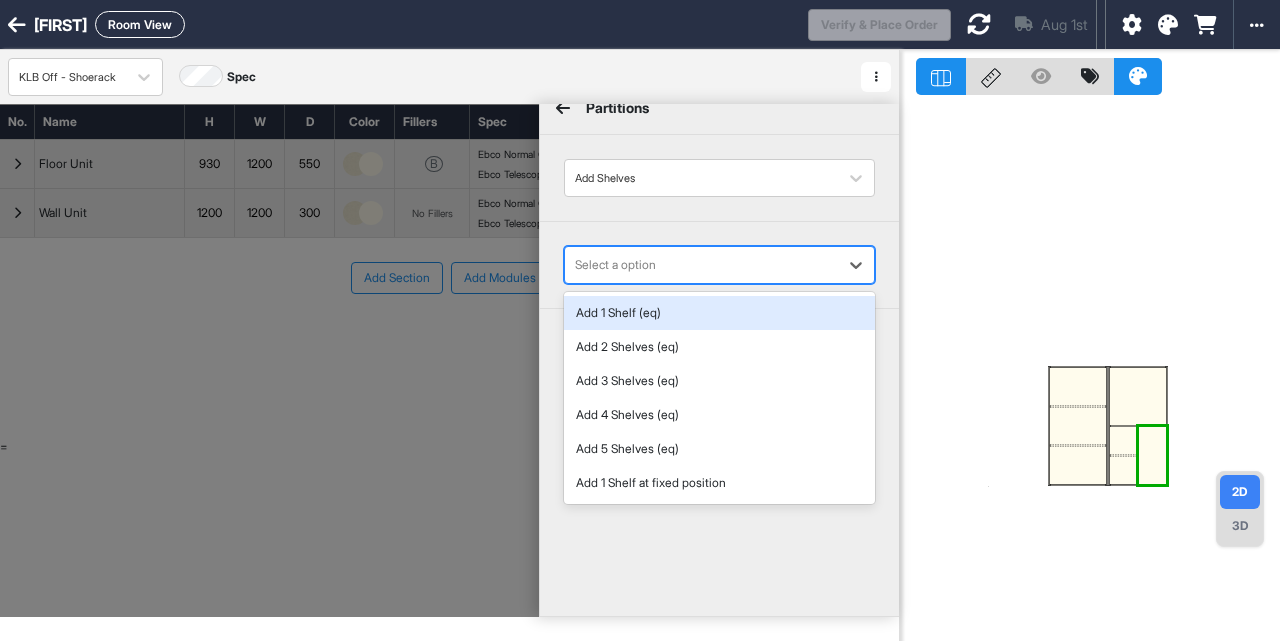 click at bounding box center [701, 265] 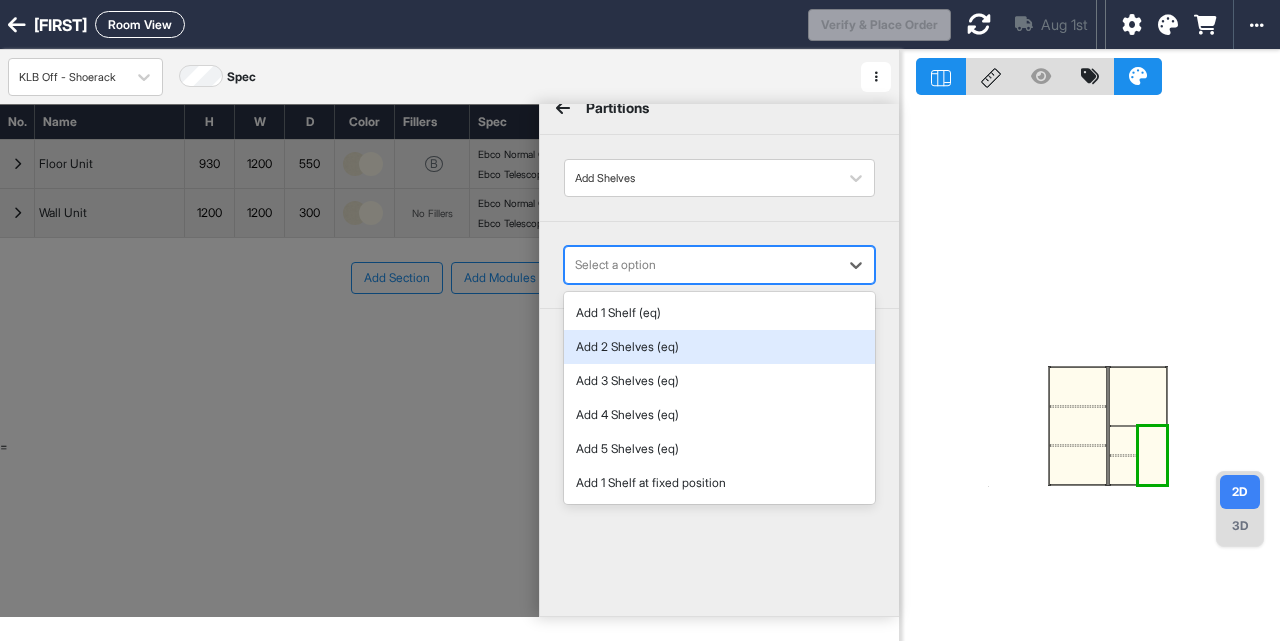 click on "Add 2 Shelves (eq)" at bounding box center (719, 347) 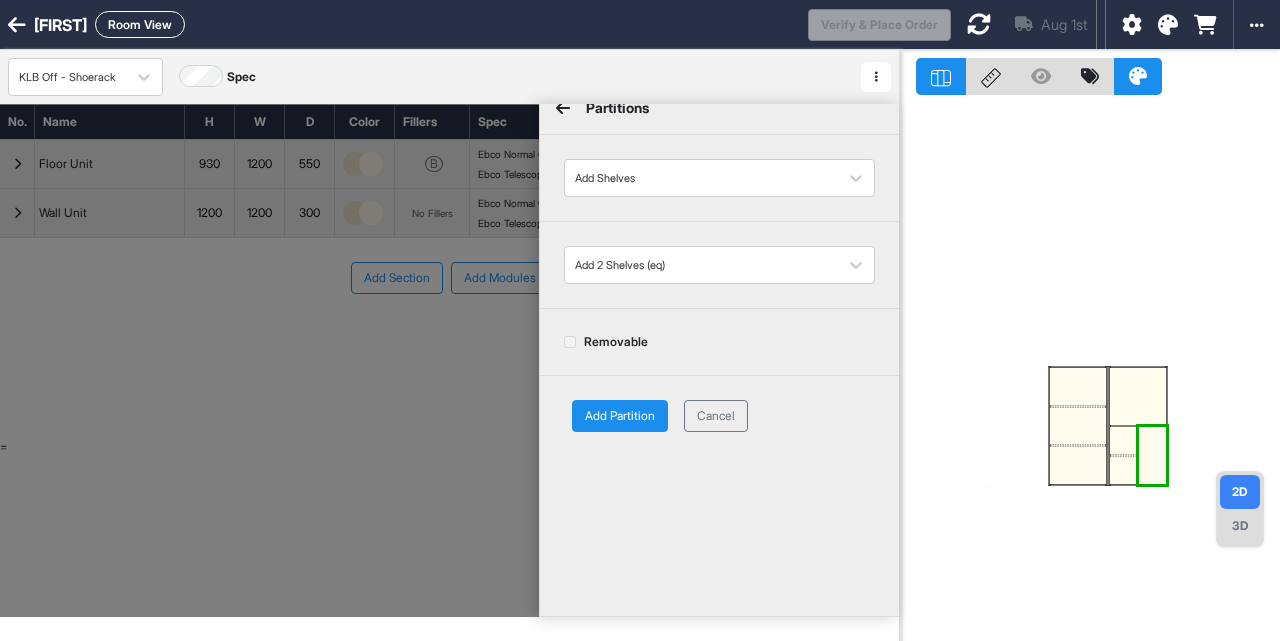 click on "Removable" at bounding box center [606, 342] 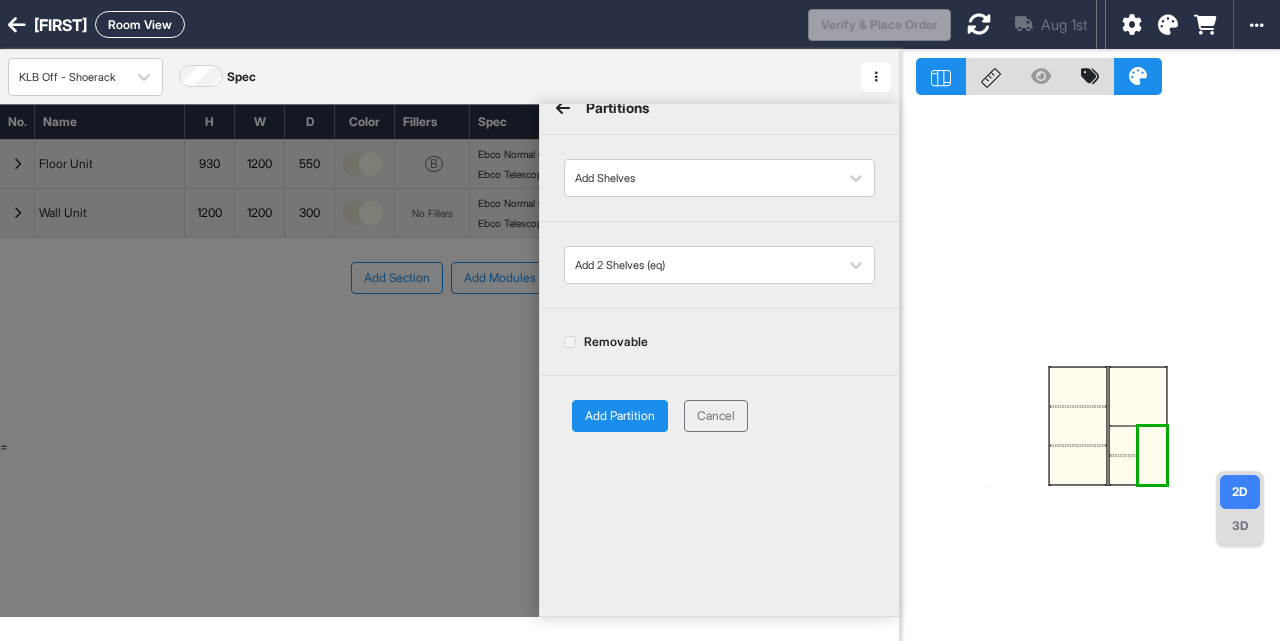 click on "Add Partition" at bounding box center (620, 416) 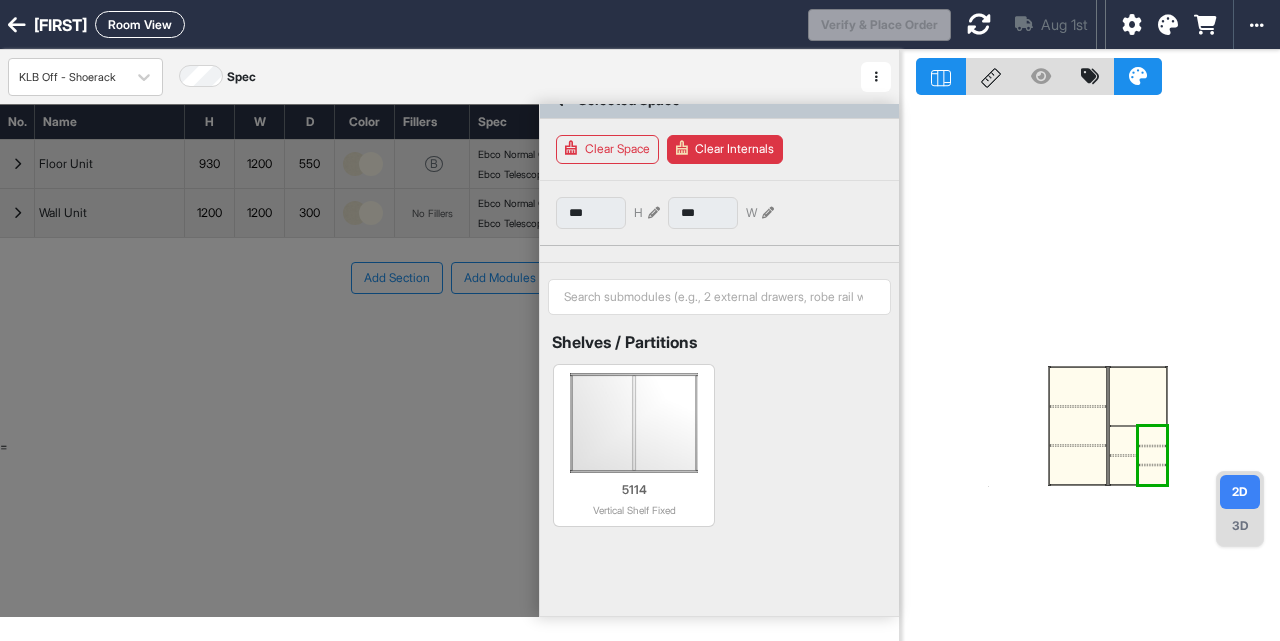 type on "***" 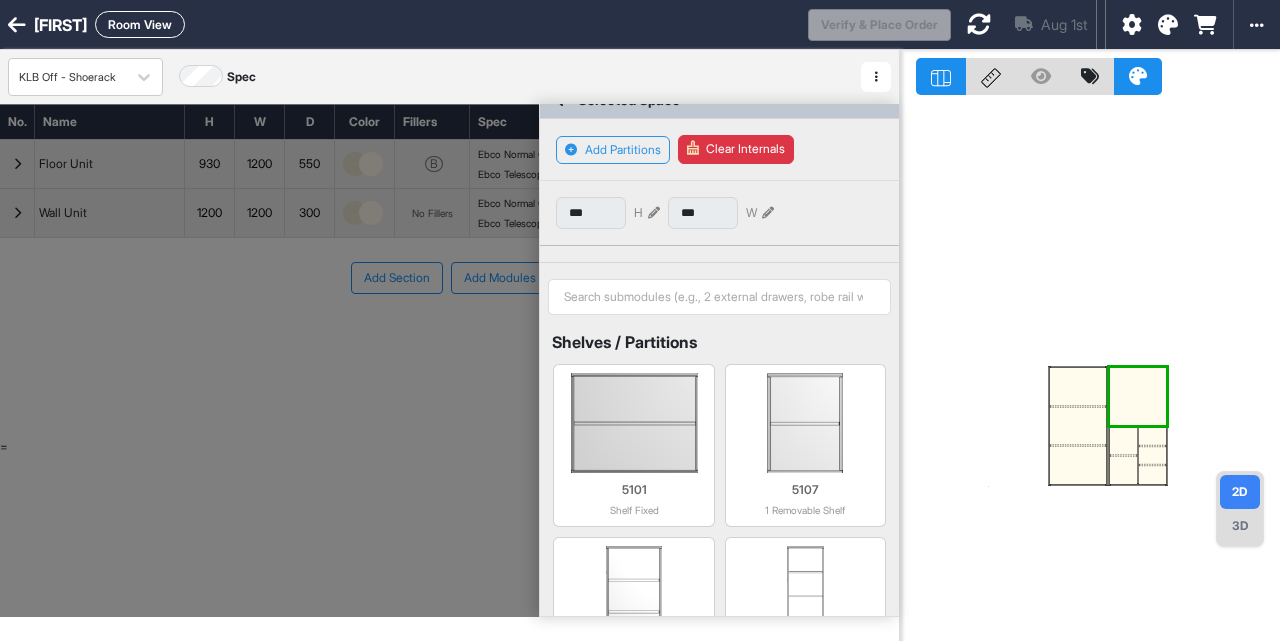 click at bounding box center (654, 213) 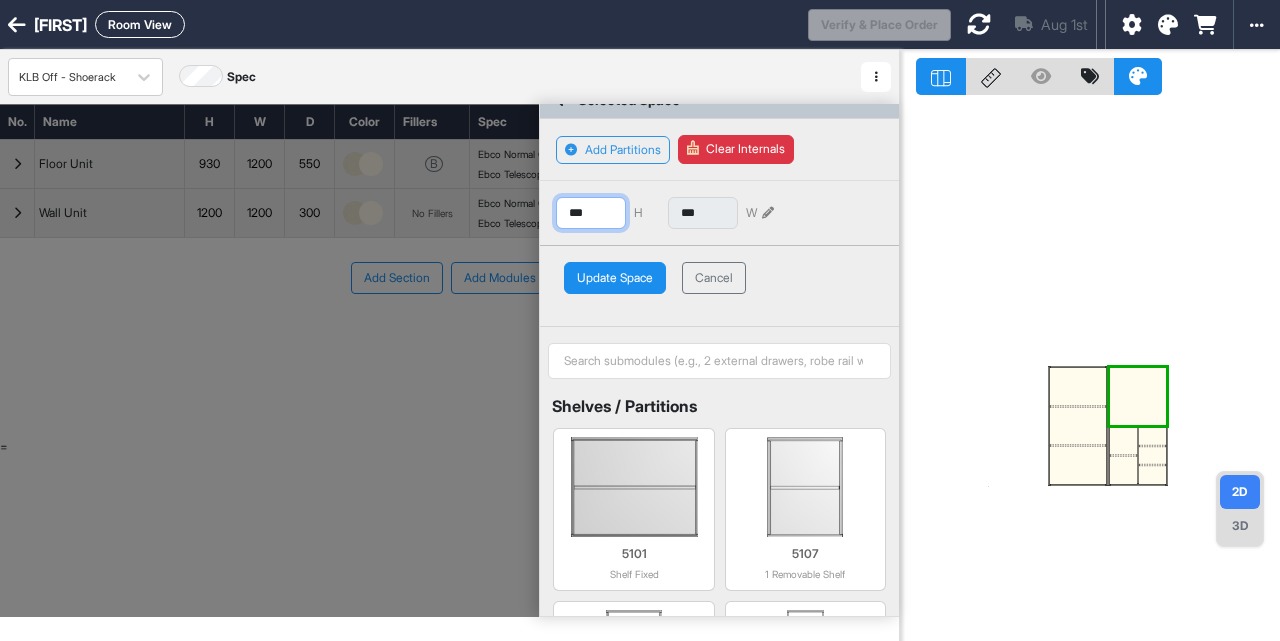 click on "***" at bounding box center (591, 213) 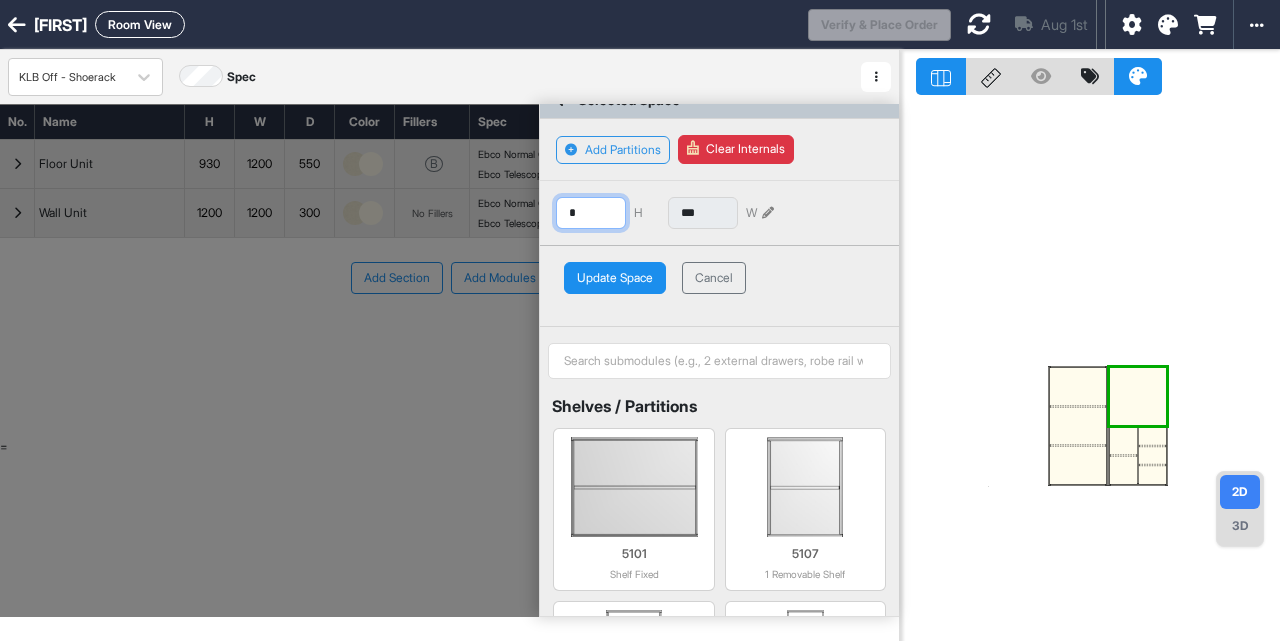 click on "*" at bounding box center (591, 213) 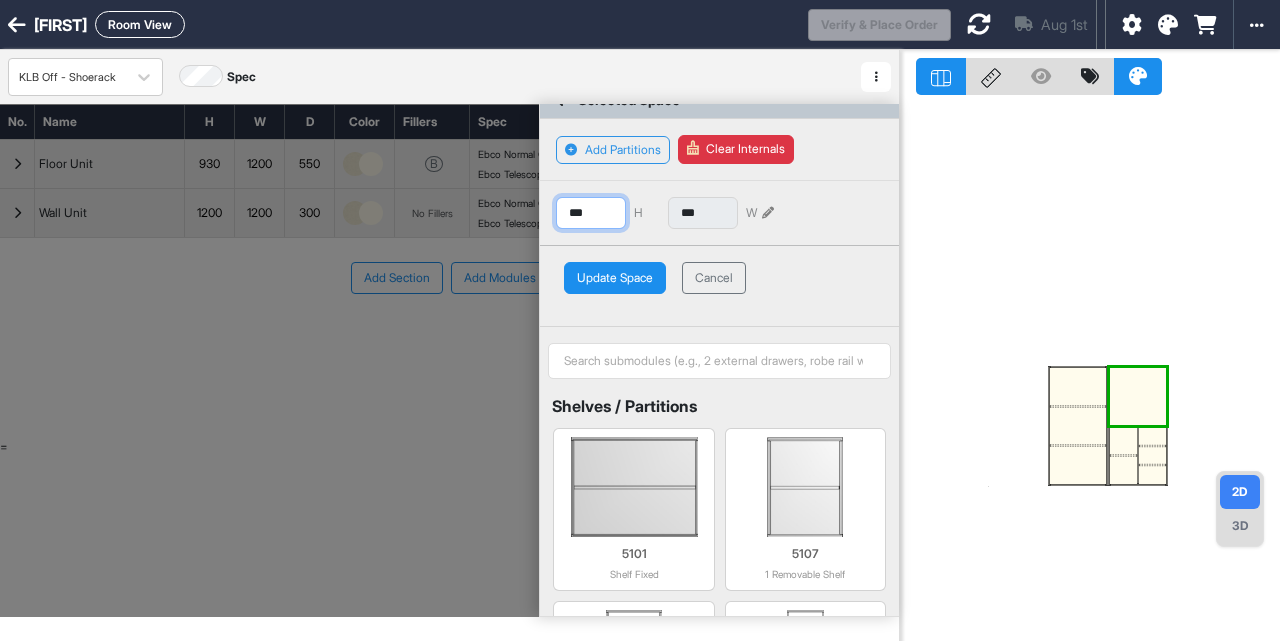 type on "***" 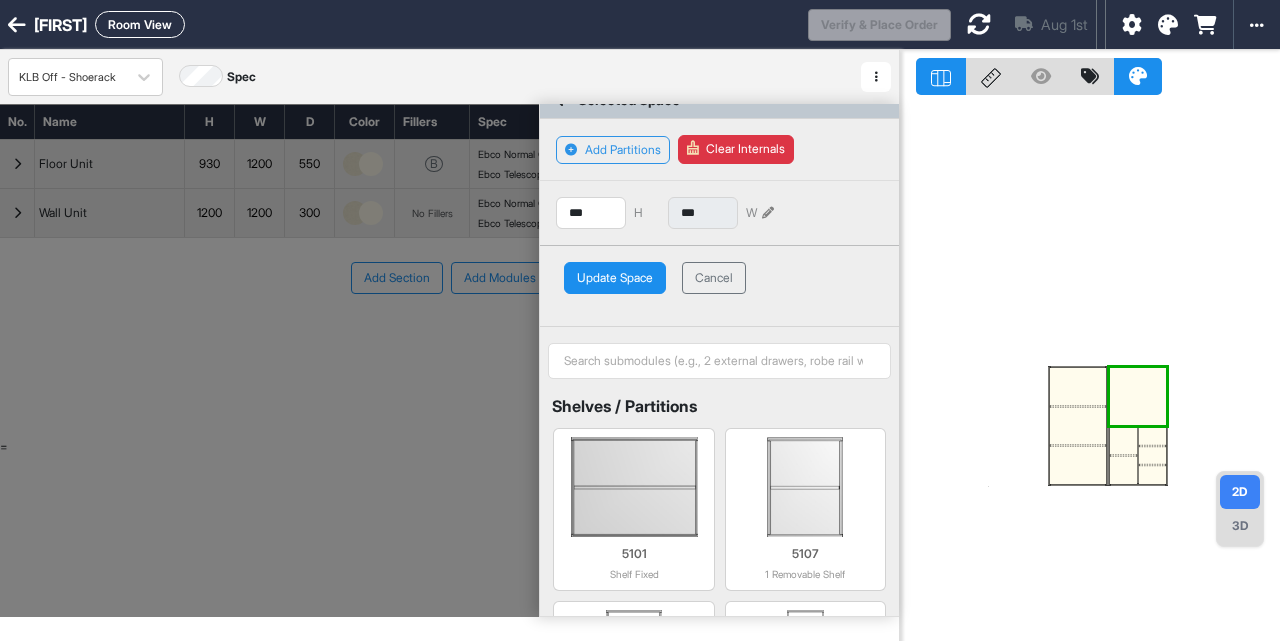 click on "Update Space" at bounding box center (615, 278) 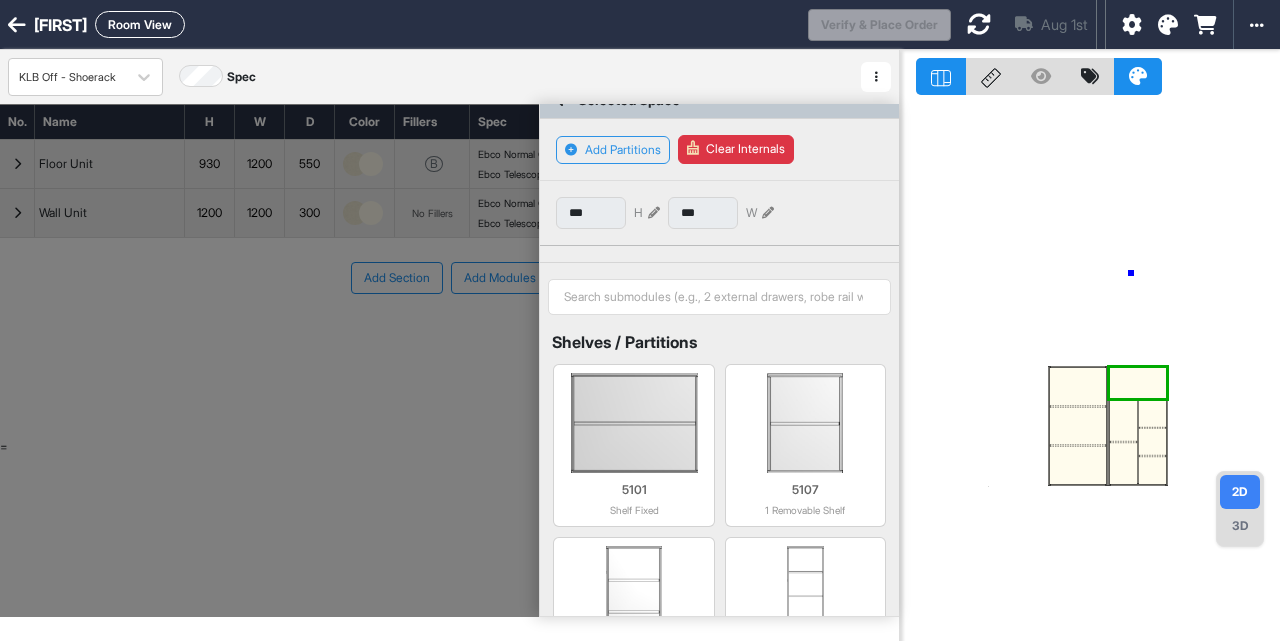 click at bounding box center [1090, 370] 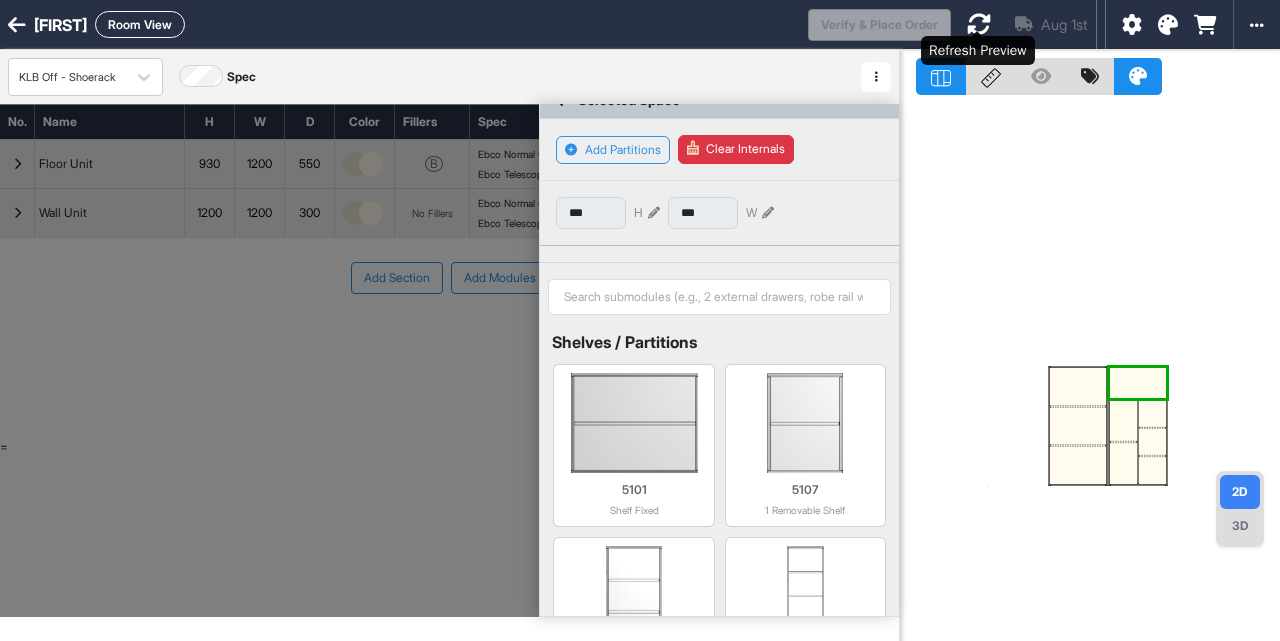 click at bounding box center [979, 24] 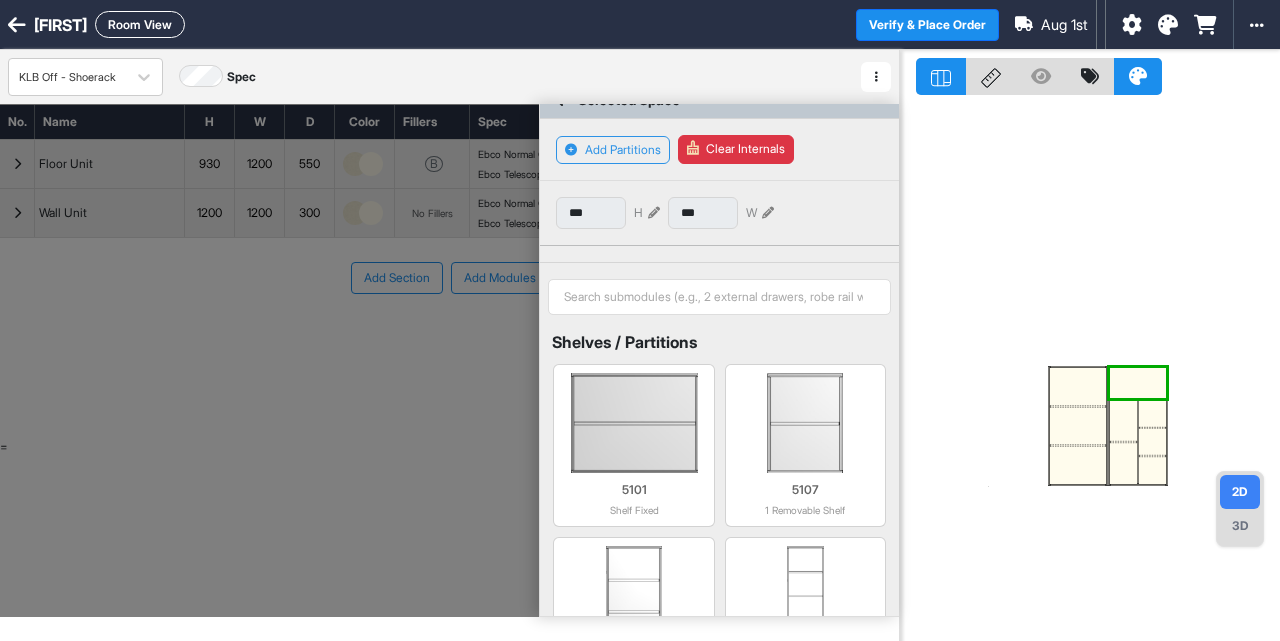 scroll, scrollTop: 0, scrollLeft: 0, axis: both 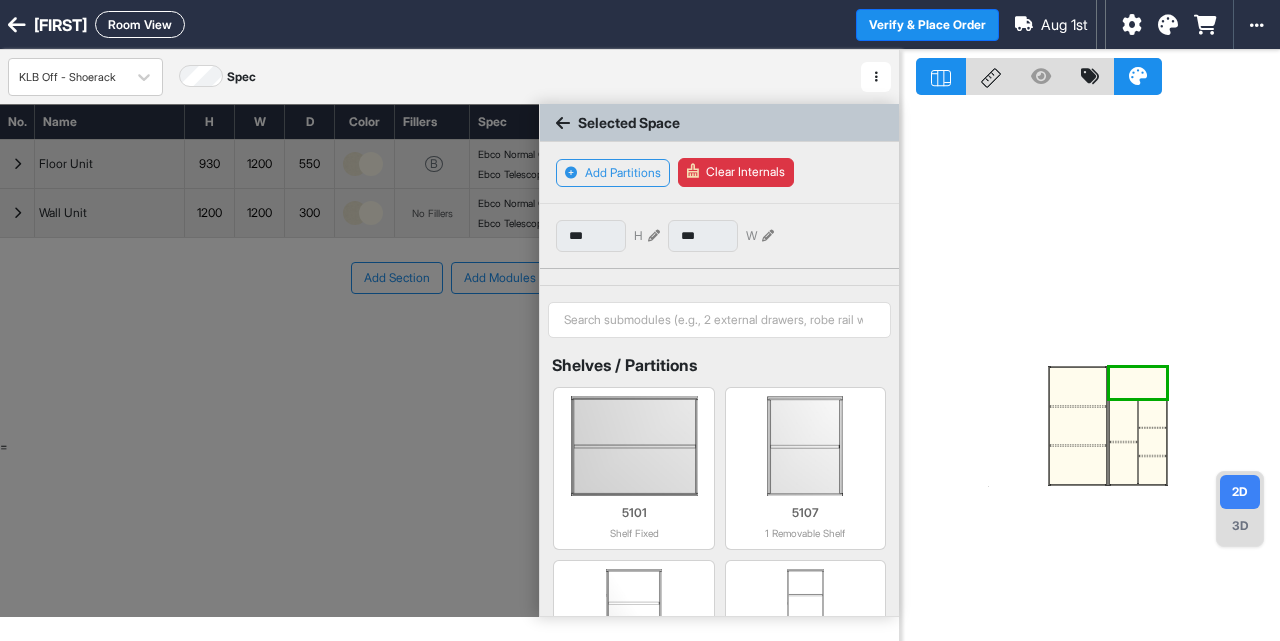 click on "Selected Space" at bounding box center (719, 123) 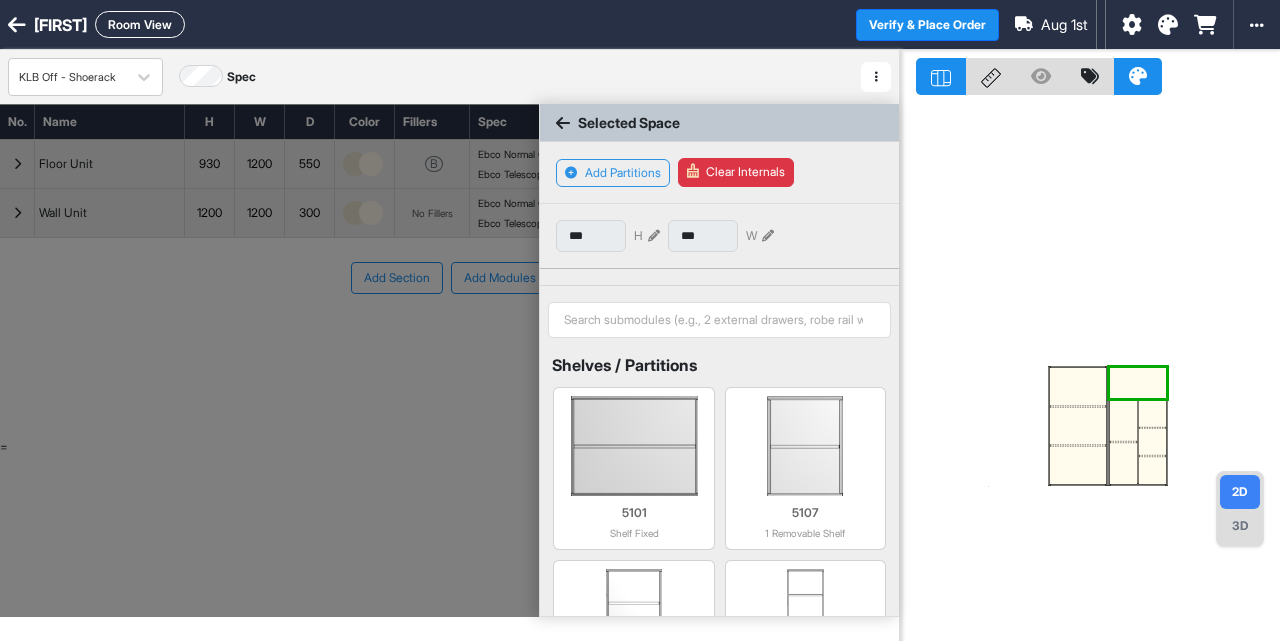click at bounding box center [563, 123] 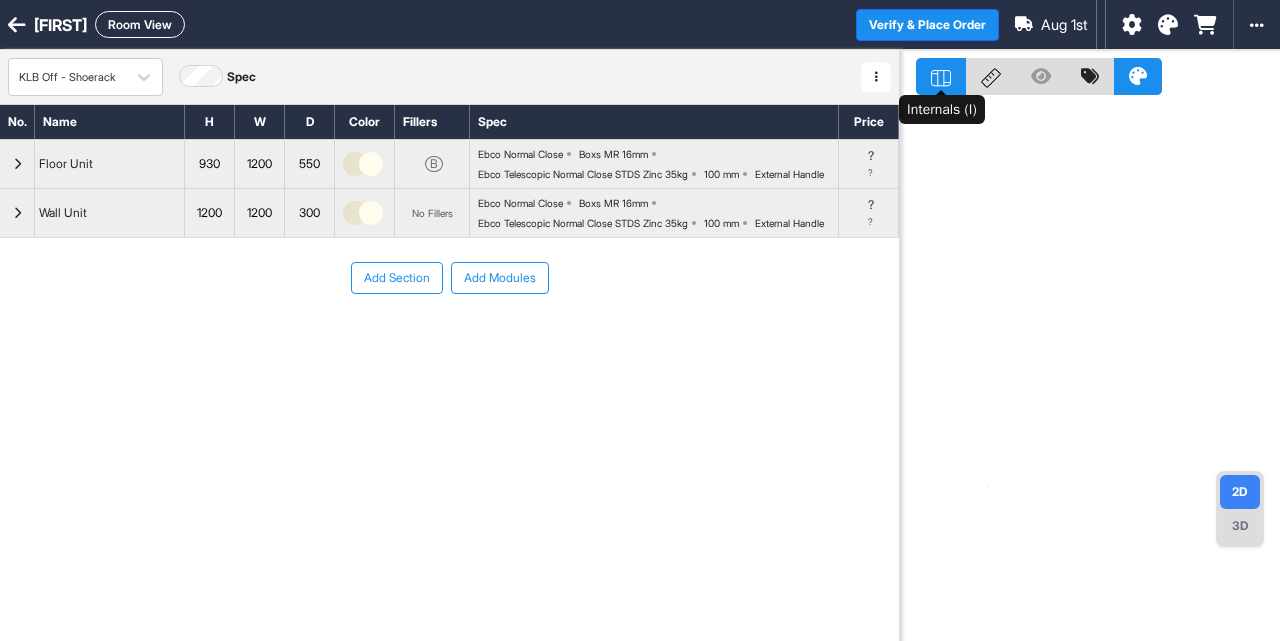 click 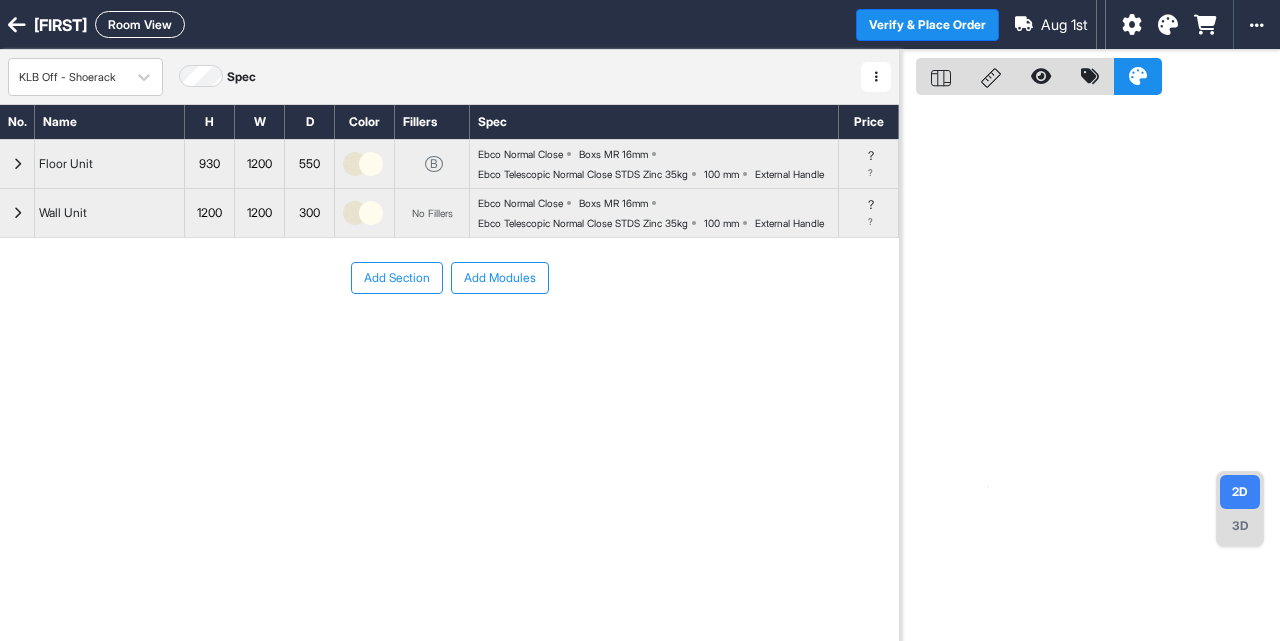 click at bounding box center [17, 213] 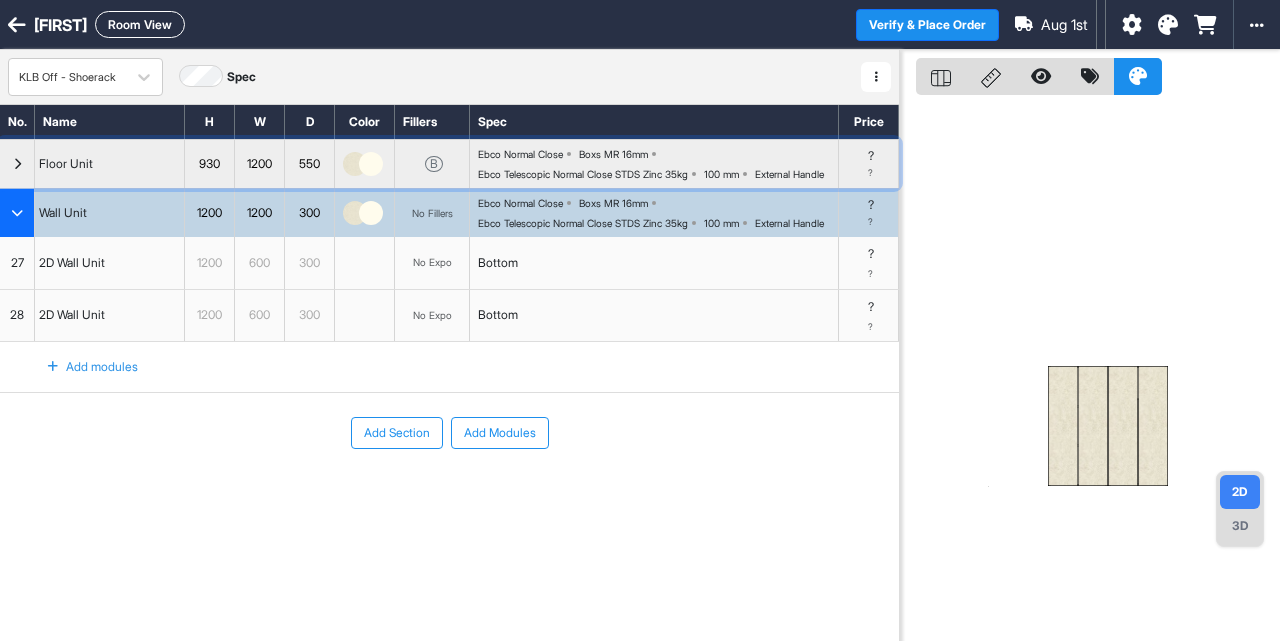 click at bounding box center [17, 164] 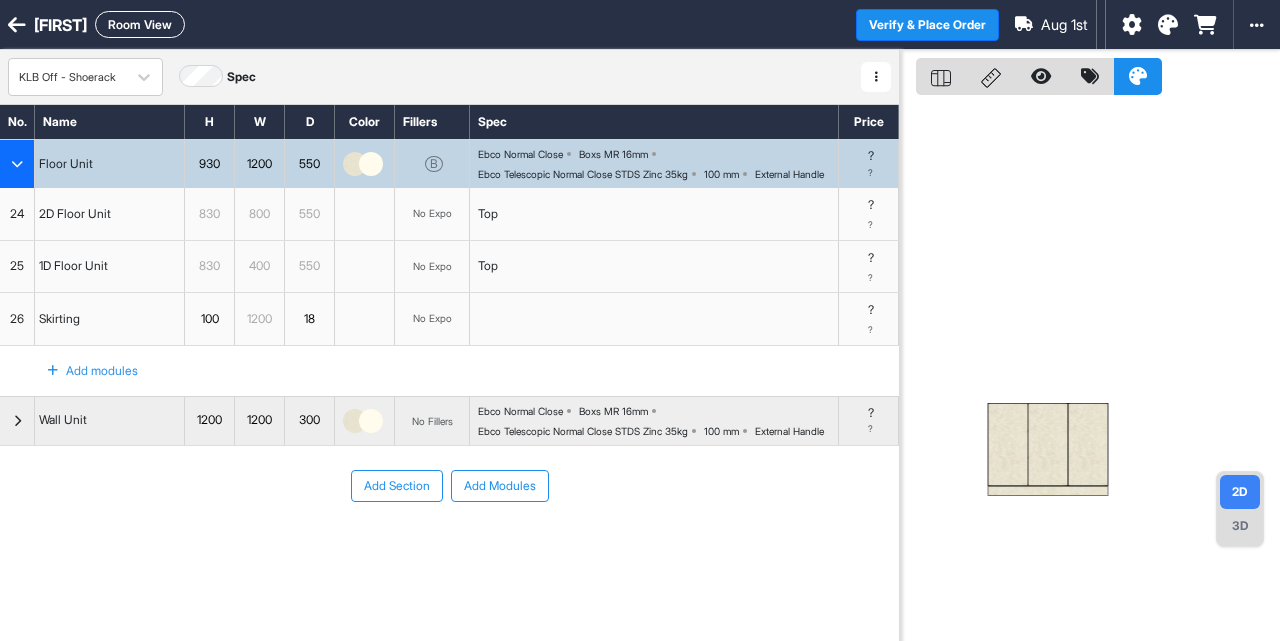 click on "KLB Off - Shoerack Spec Add  Room Edit  Room  Name Delete  Room Duplicate Room" at bounding box center (449, 77) 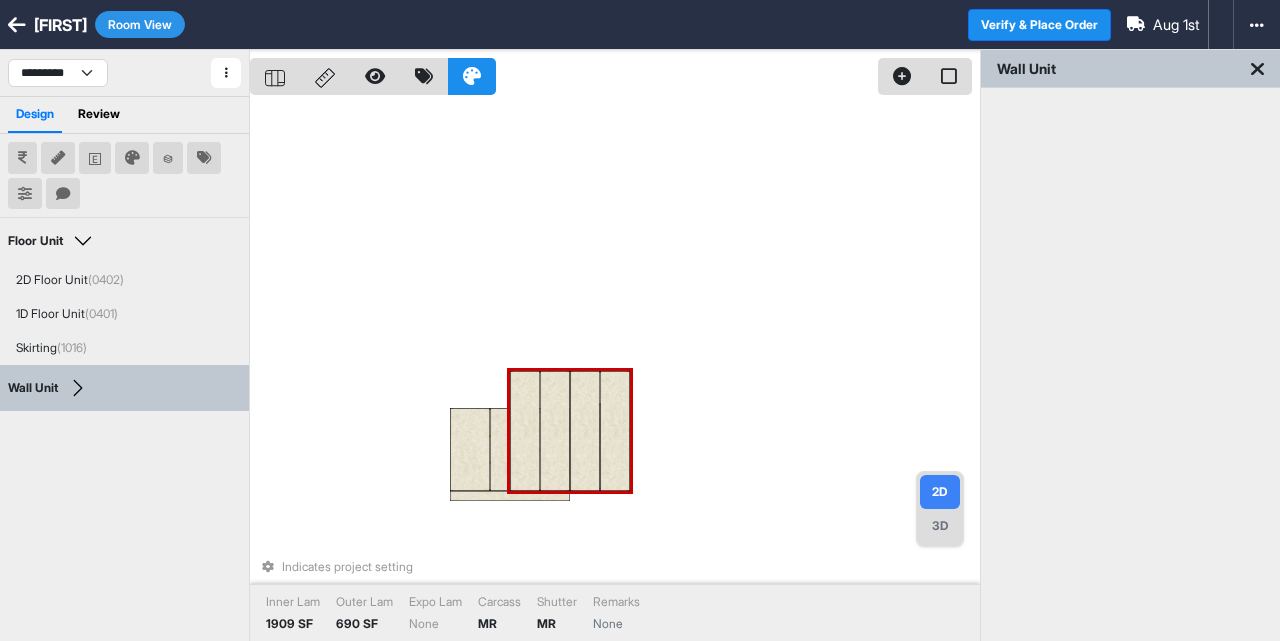 drag, startPoint x: 550, startPoint y: 383, endPoint x: 500, endPoint y: 328, distance: 74.330345 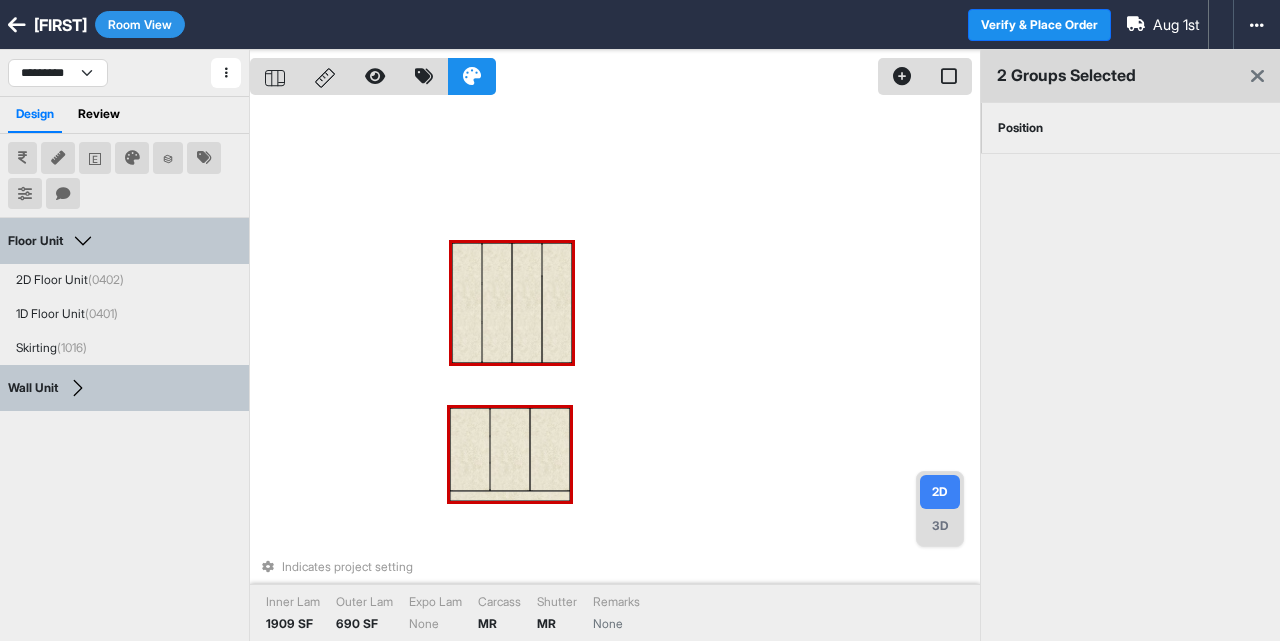 click on "Position" at bounding box center [1020, 128] 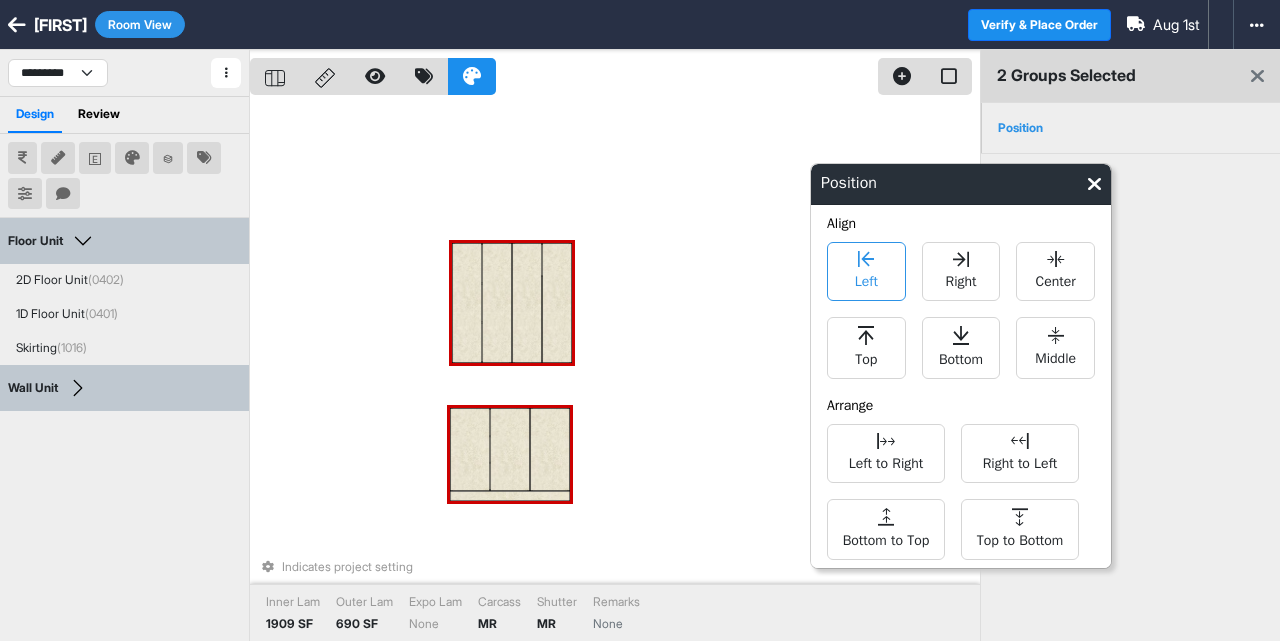 click on "Left" at bounding box center (866, 271) 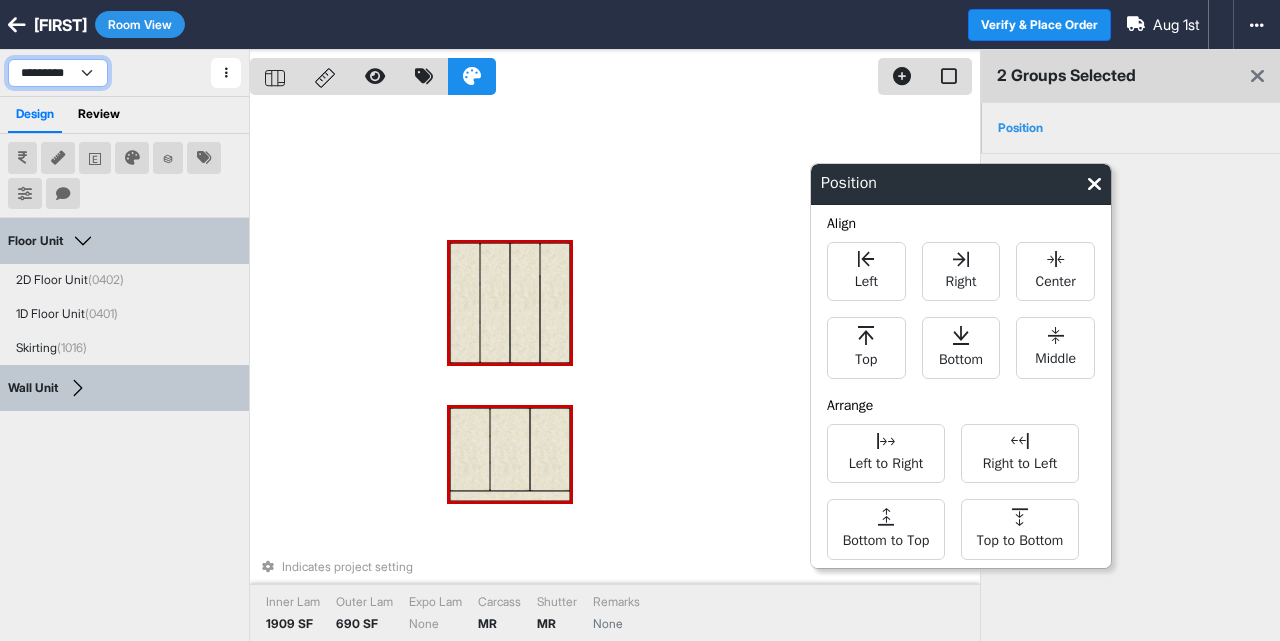 click on "**********" at bounding box center [58, 73] 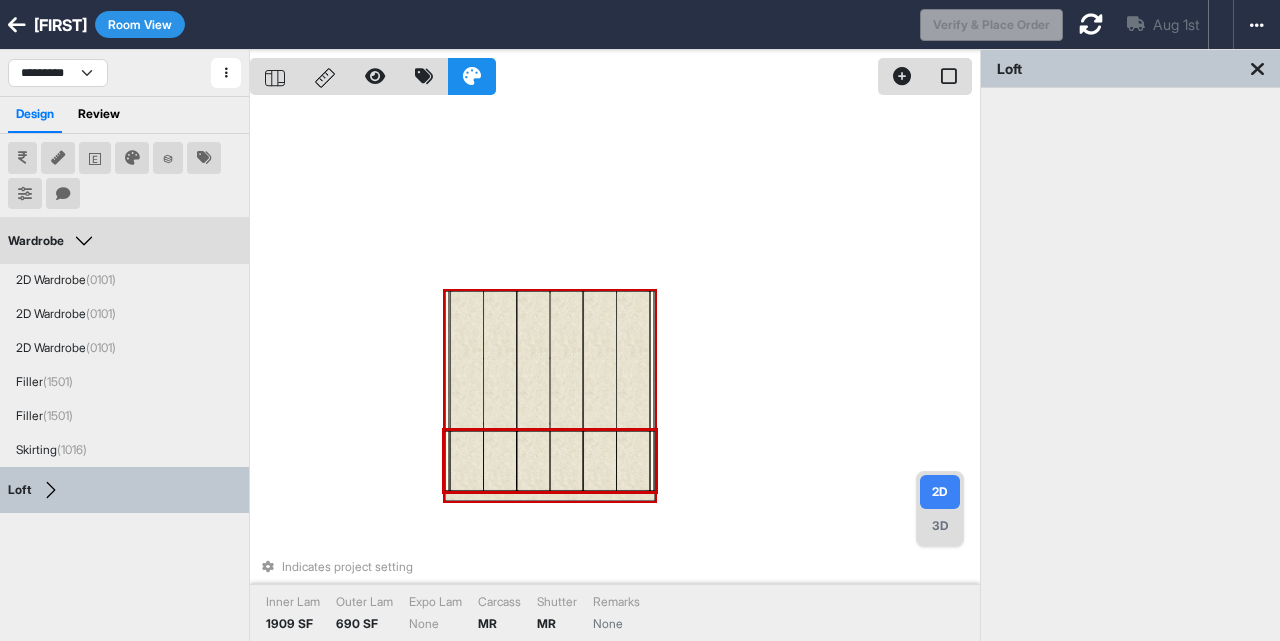 drag, startPoint x: 642, startPoint y: 454, endPoint x: 600, endPoint y: 260, distance: 198.49434 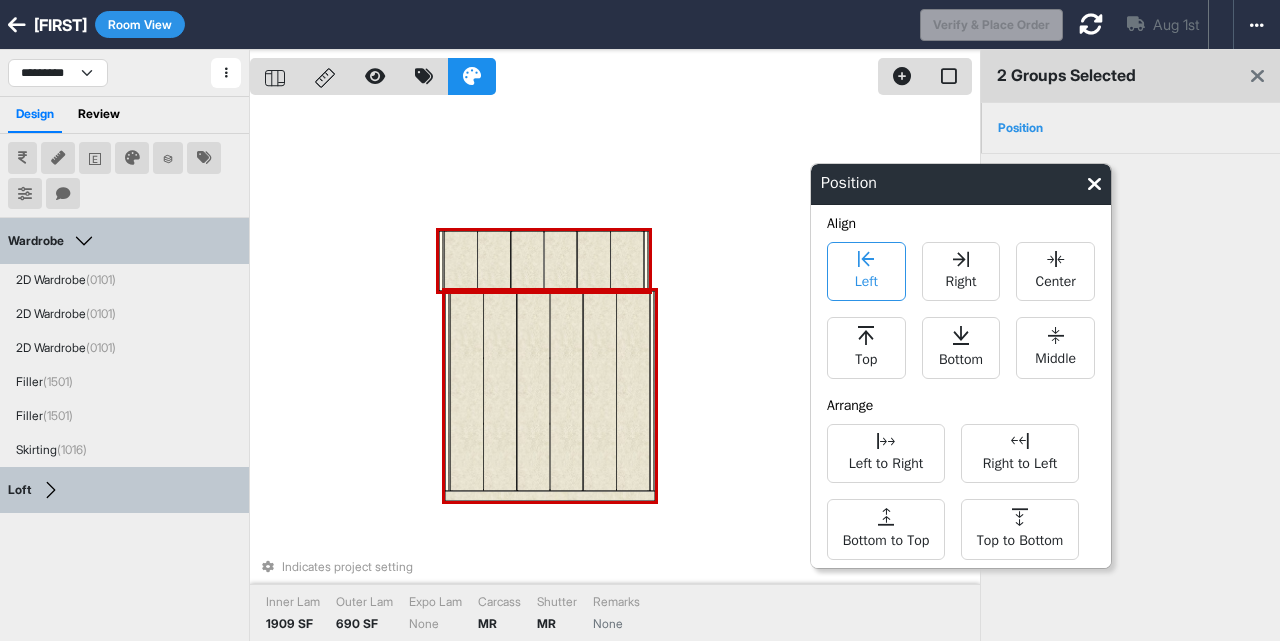 click on "Left" at bounding box center (866, 279) 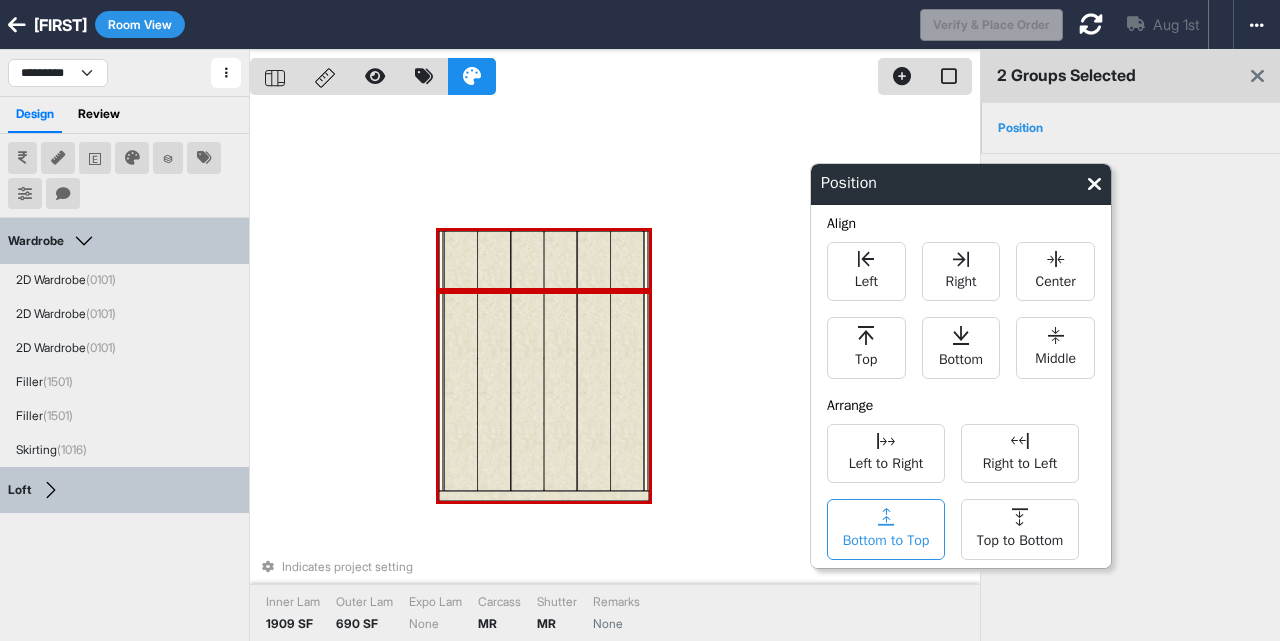 click on "Bottom to Top" at bounding box center [886, 538] 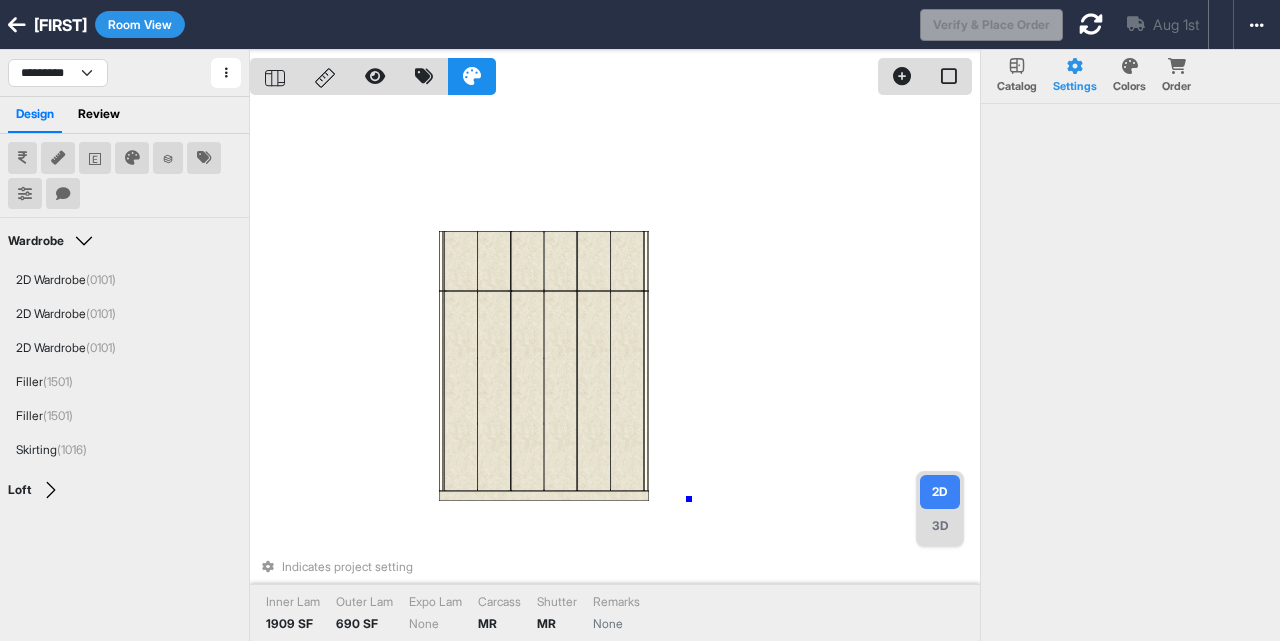 click on "Indicates project setting Inner Lam 1909 SF Outer Lam 690 SF Expo Lam None Carcass MR Shutter MR Remarks None" at bounding box center [615, 370] 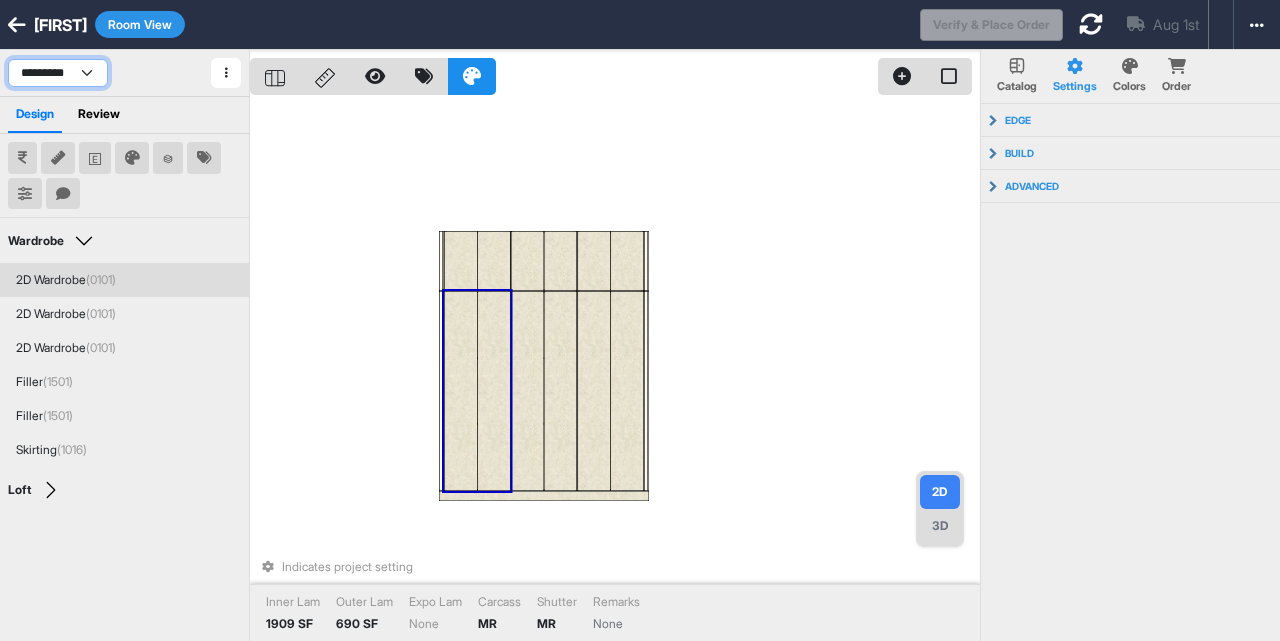 click on "**********" at bounding box center [58, 73] 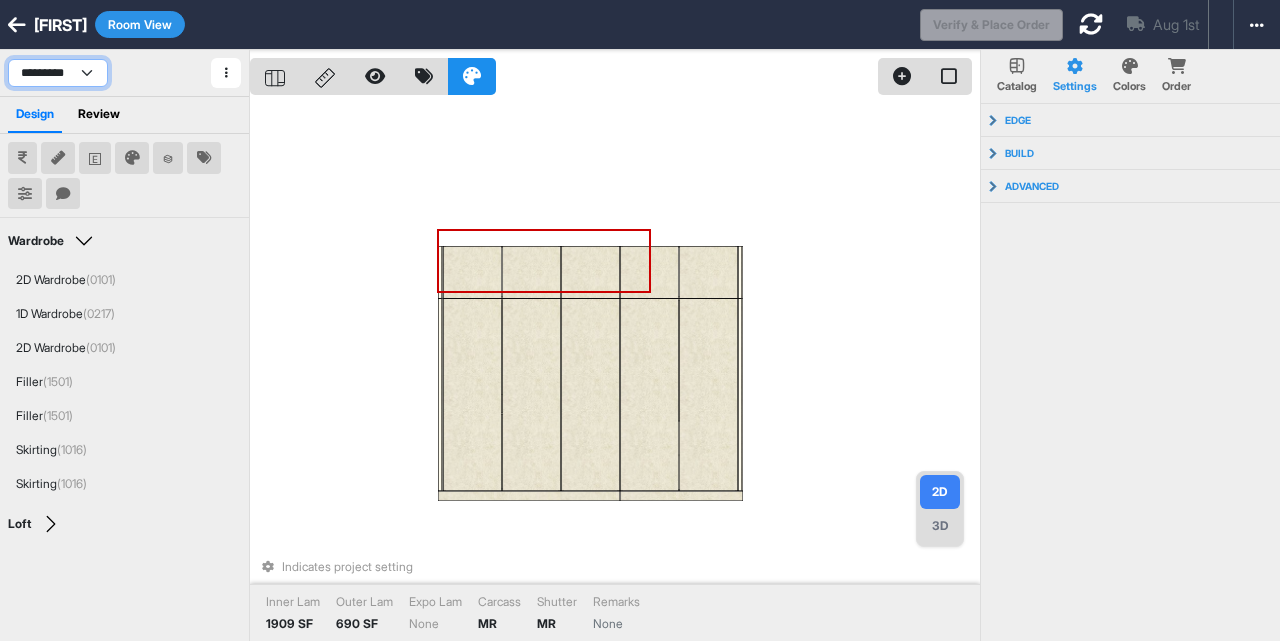 click on "**********" at bounding box center (58, 73) 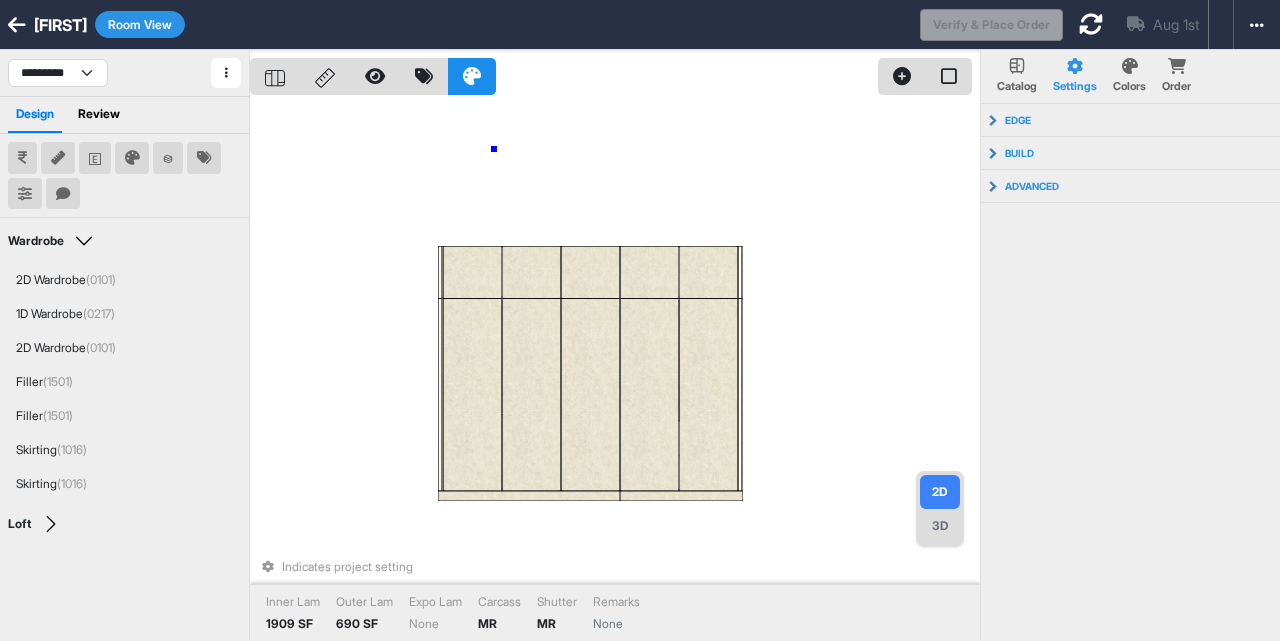 click on "Indicates project setting Inner Lam 1909 SF Outer Lam 690 SF Expo Lam None Carcass MR Shutter MR Remarks None" at bounding box center [615, 370] 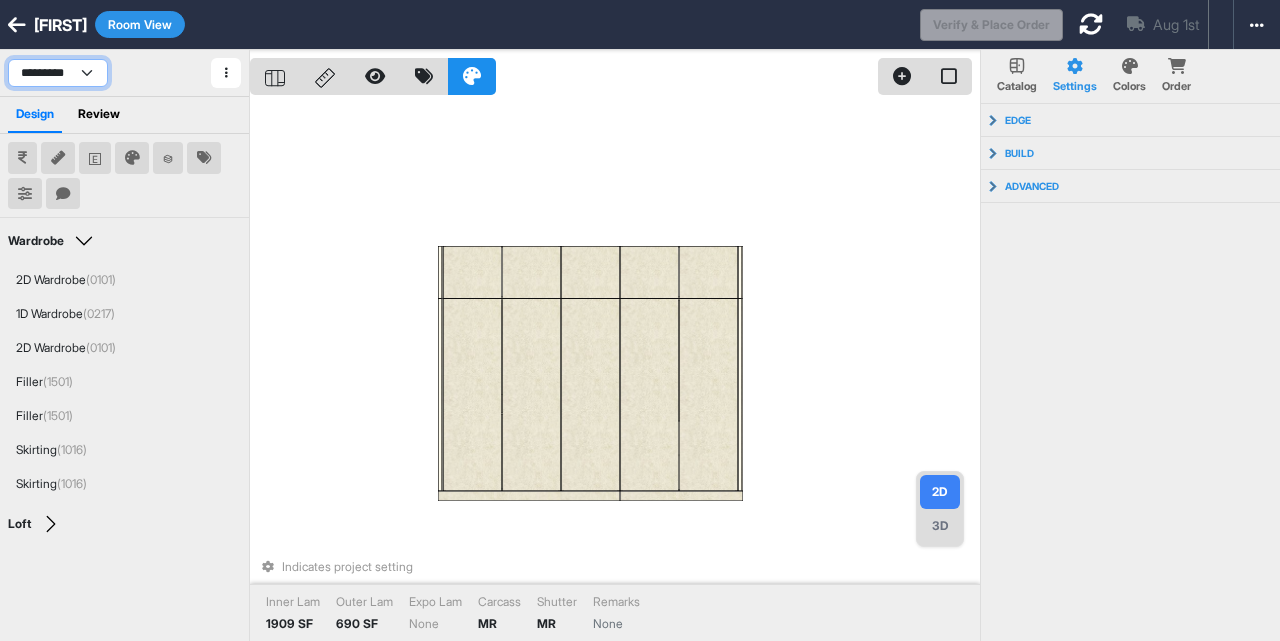 click on "**********" at bounding box center [58, 73] 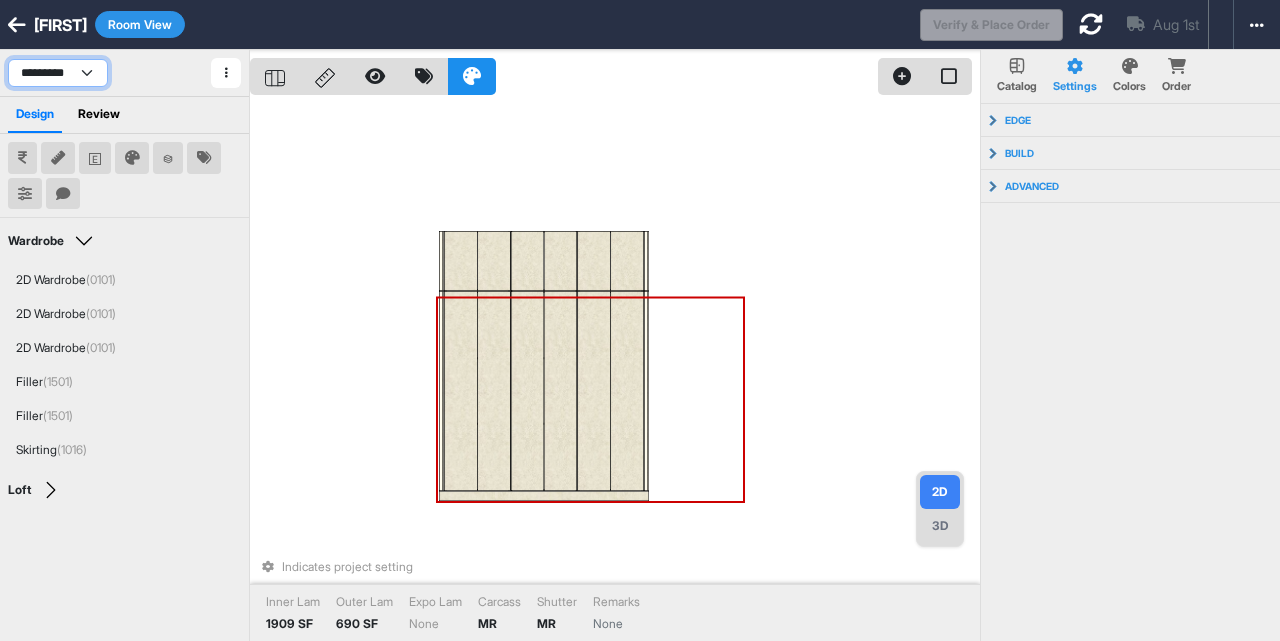 select on "****" 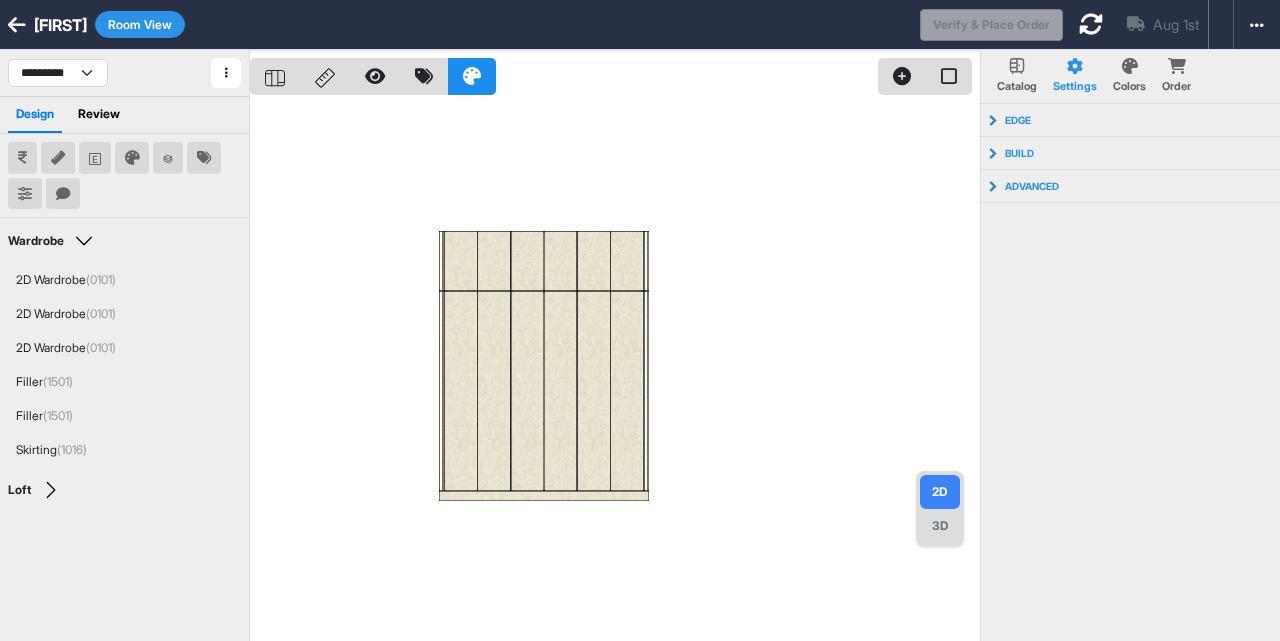 click on "Room View" at bounding box center [140, 24] 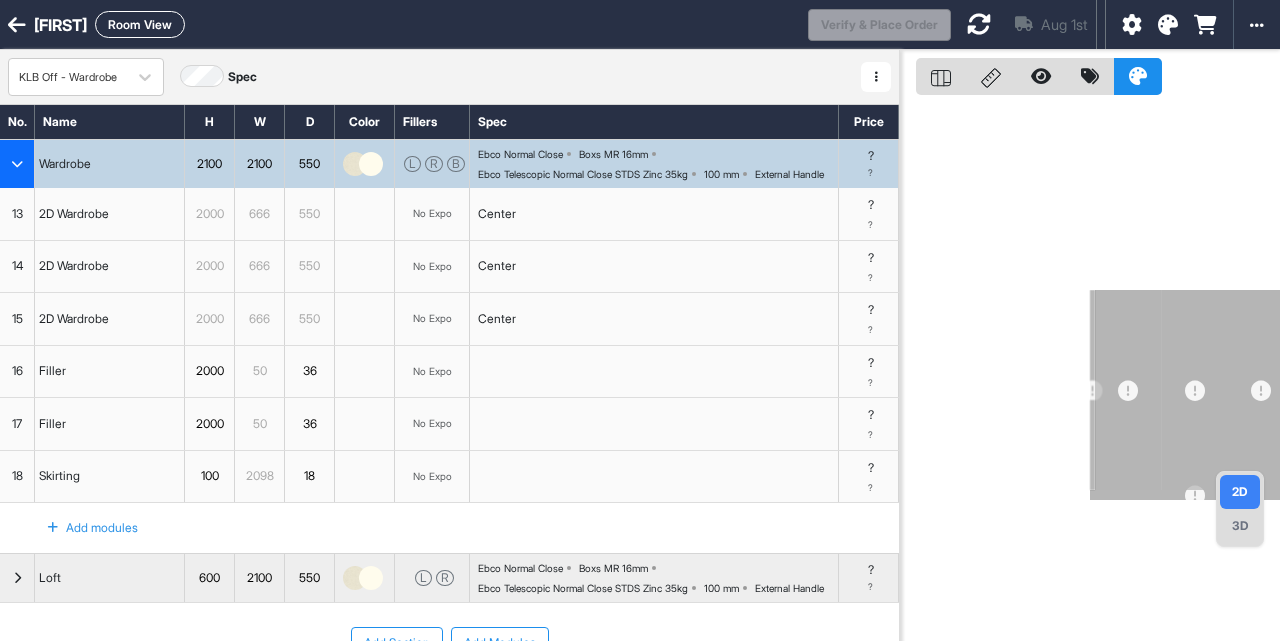 click at bounding box center [371, 164] 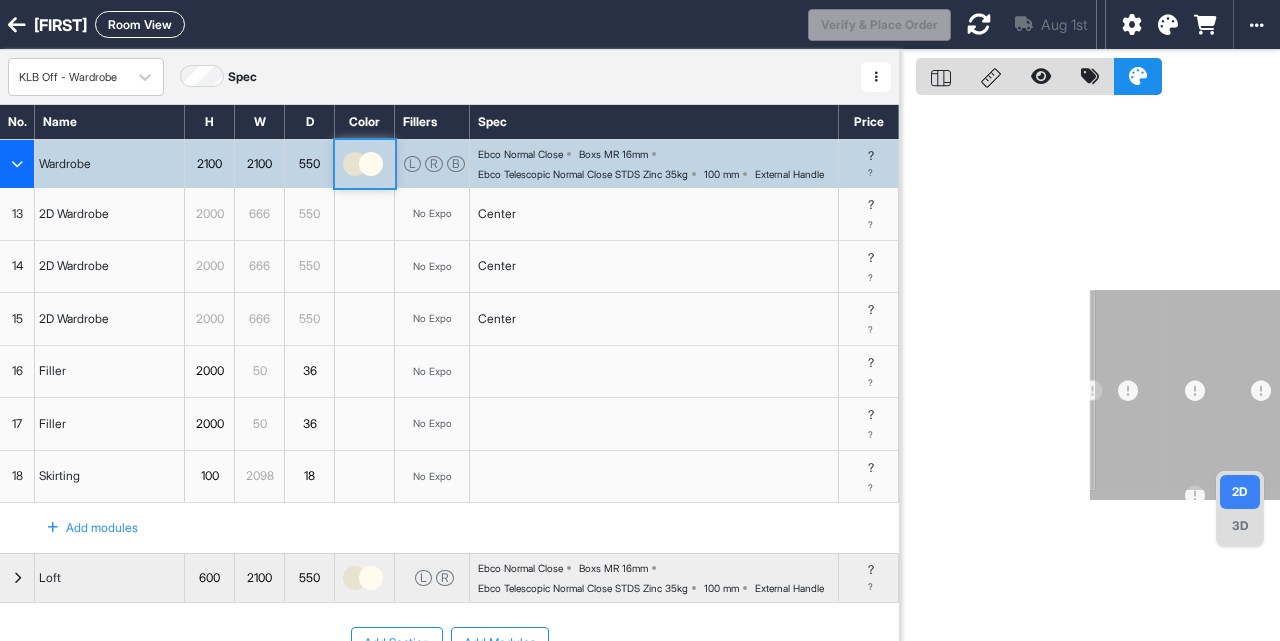 click at bounding box center [371, 164] 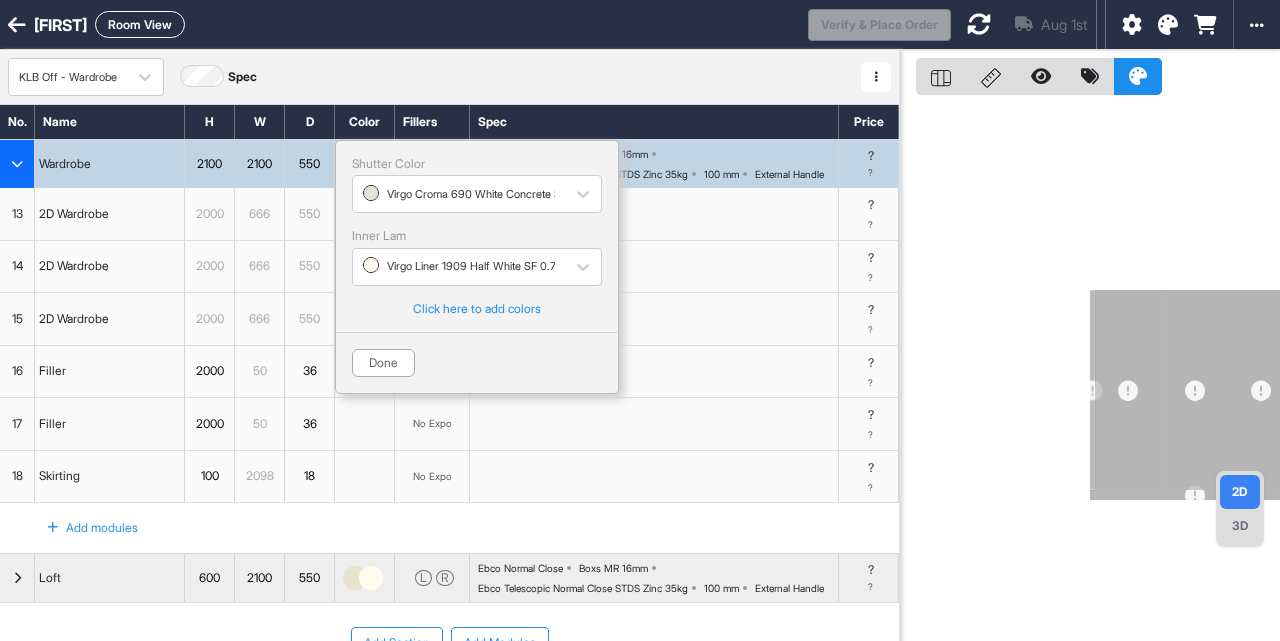 drag, startPoint x: 1179, startPoint y: 24, endPoint x: 1164, endPoint y: 28, distance: 15.524175 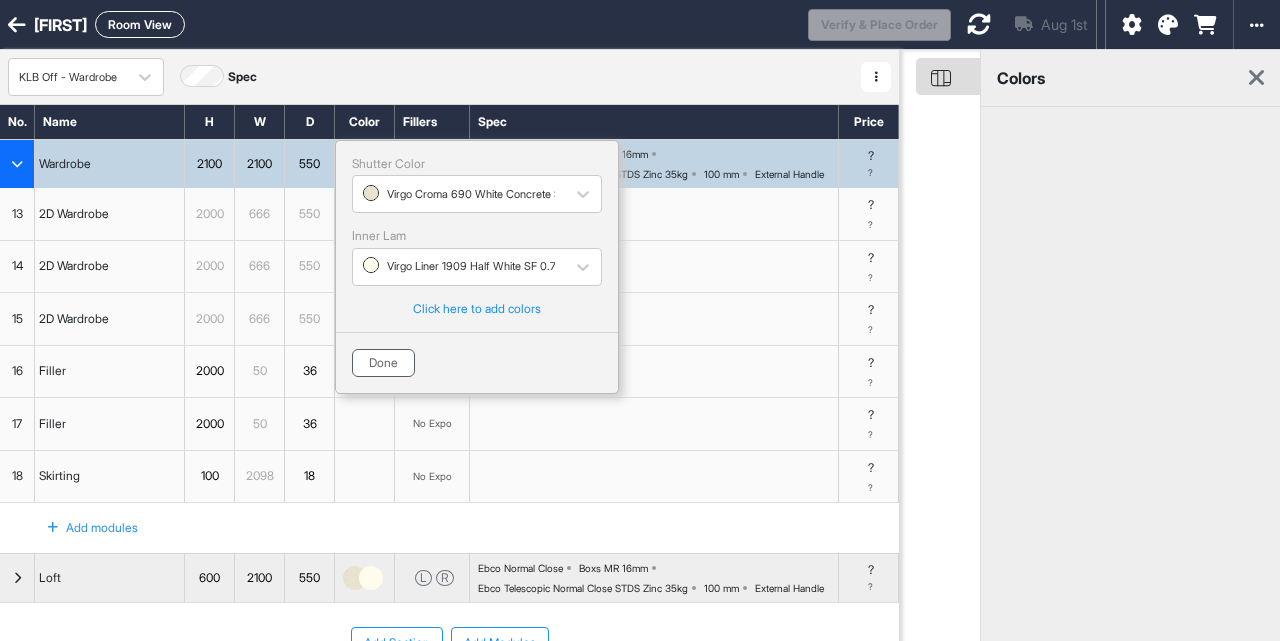 click on "Done" at bounding box center (383, 363) 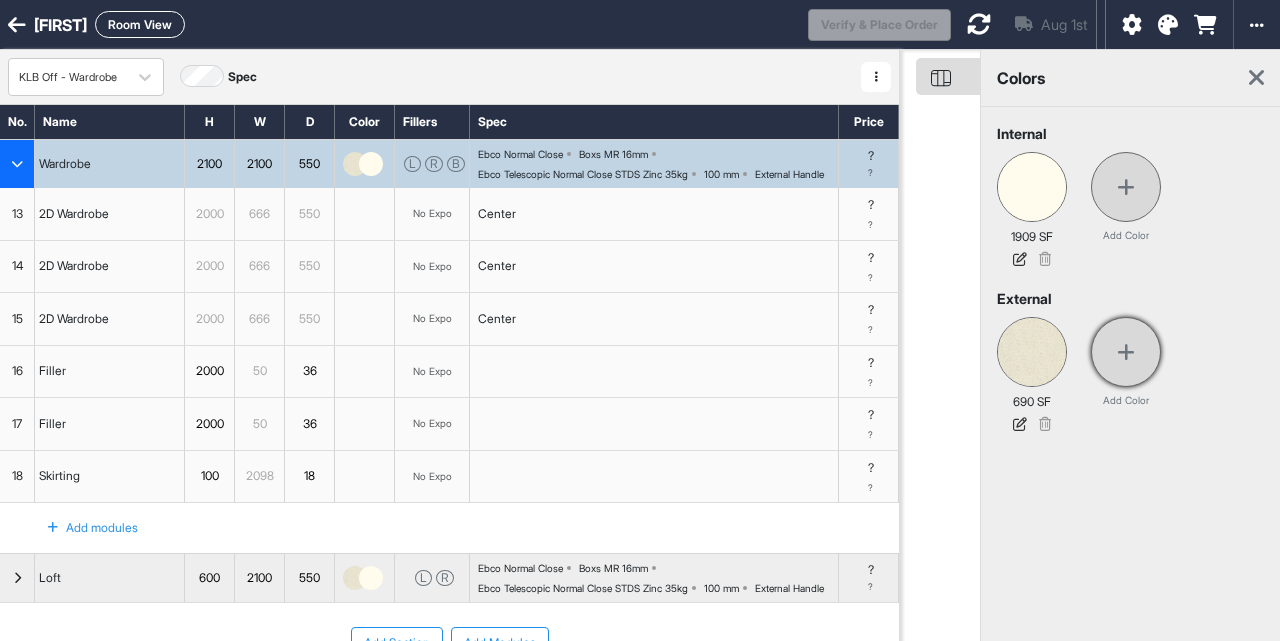 click at bounding box center [1126, 352] 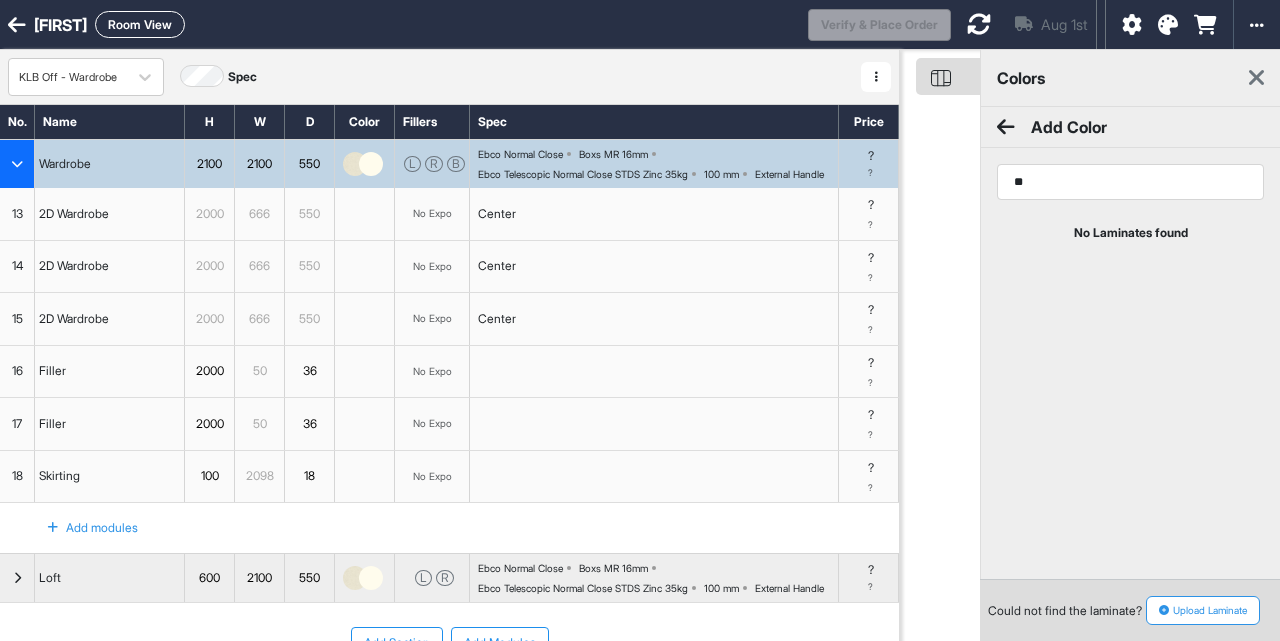 type on "*" 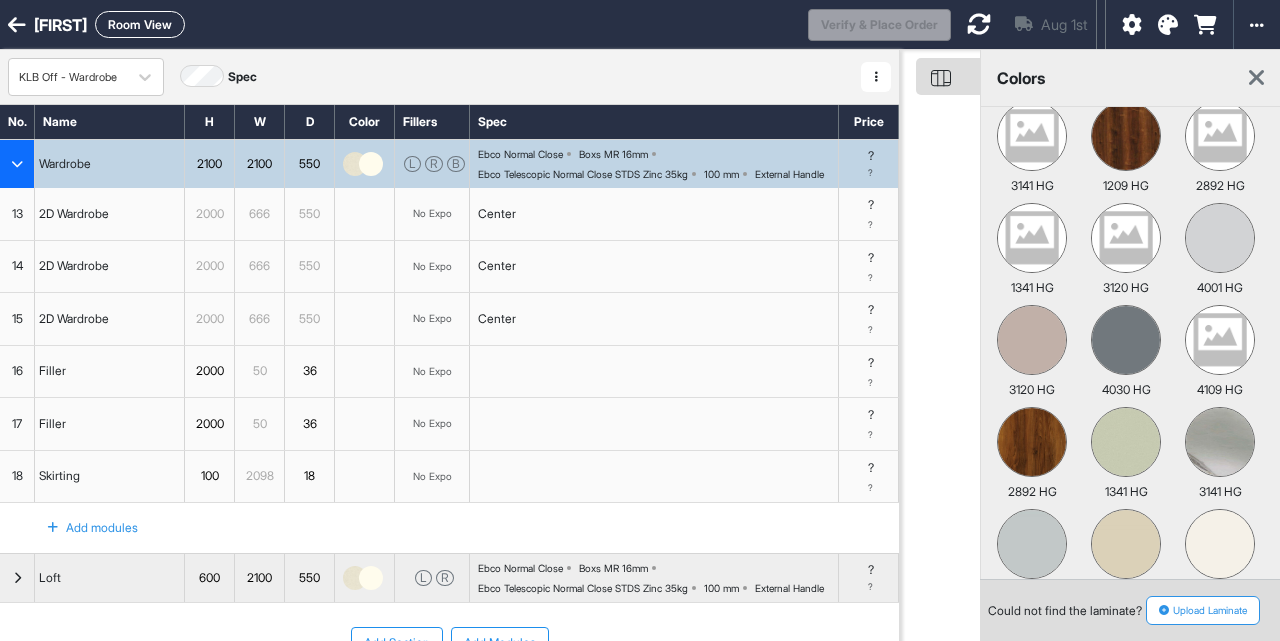 scroll, scrollTop: 115, scrollLeft: 0, axis: vertical 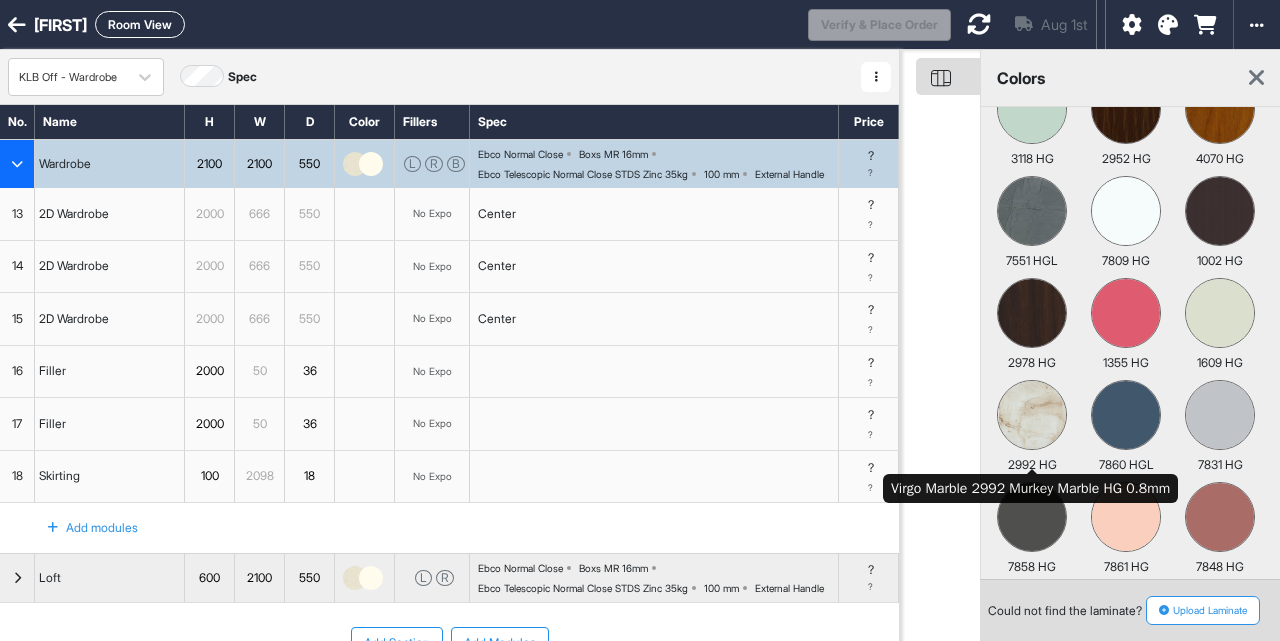 click at bounding box center (1032, 415) 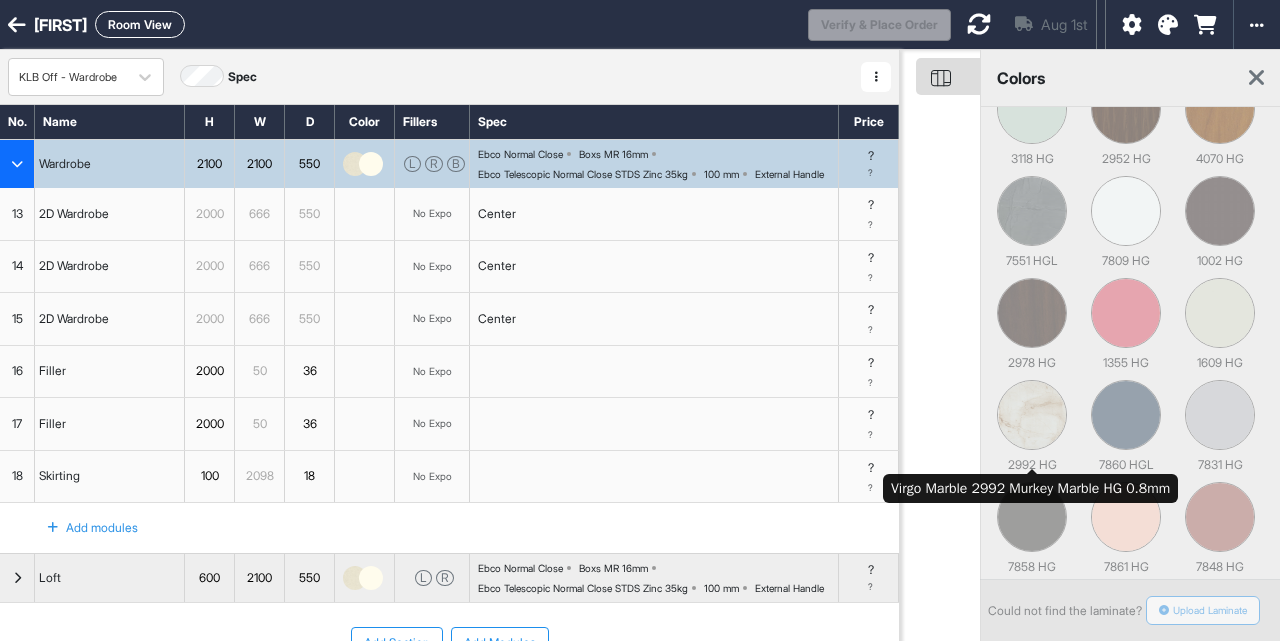 scroll, scrollTop: 0, scrollLeft: 0, axis: both 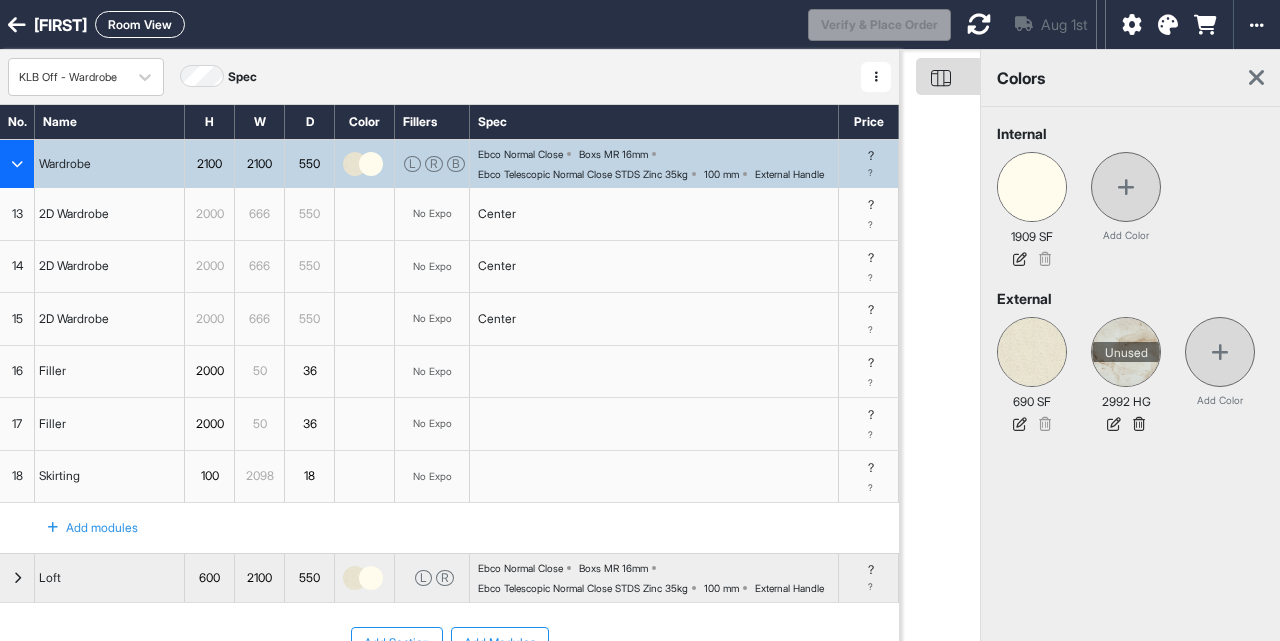 click at bounding box center [355, 164] 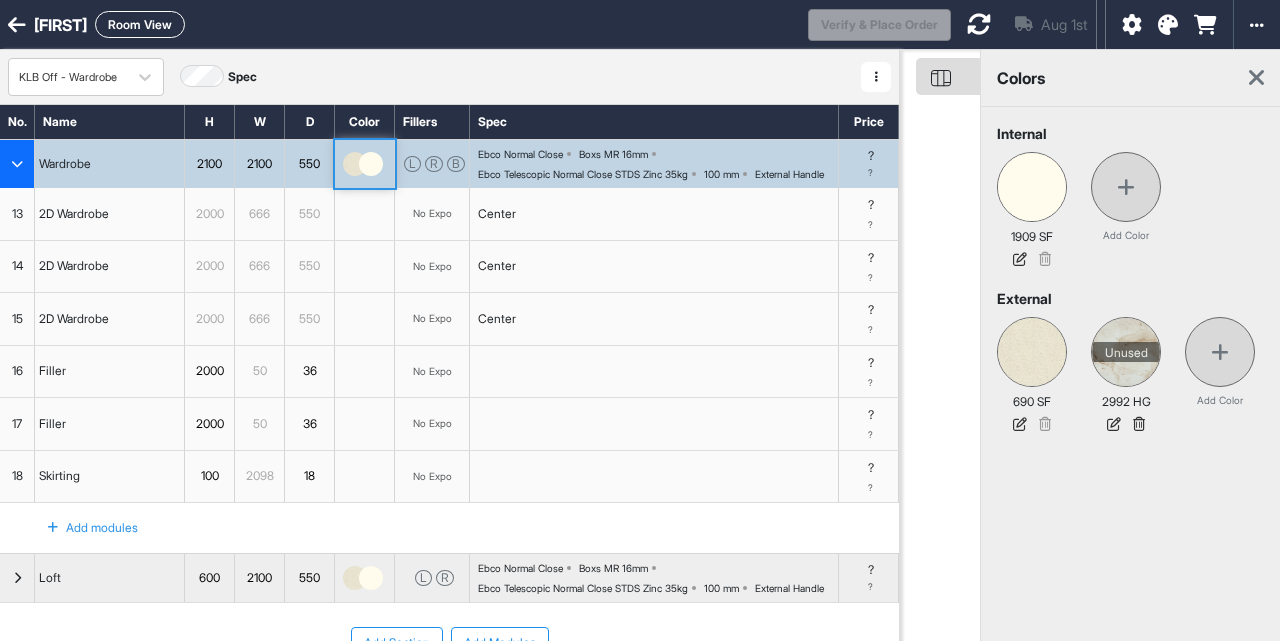 click at bounding box center (355, 164) 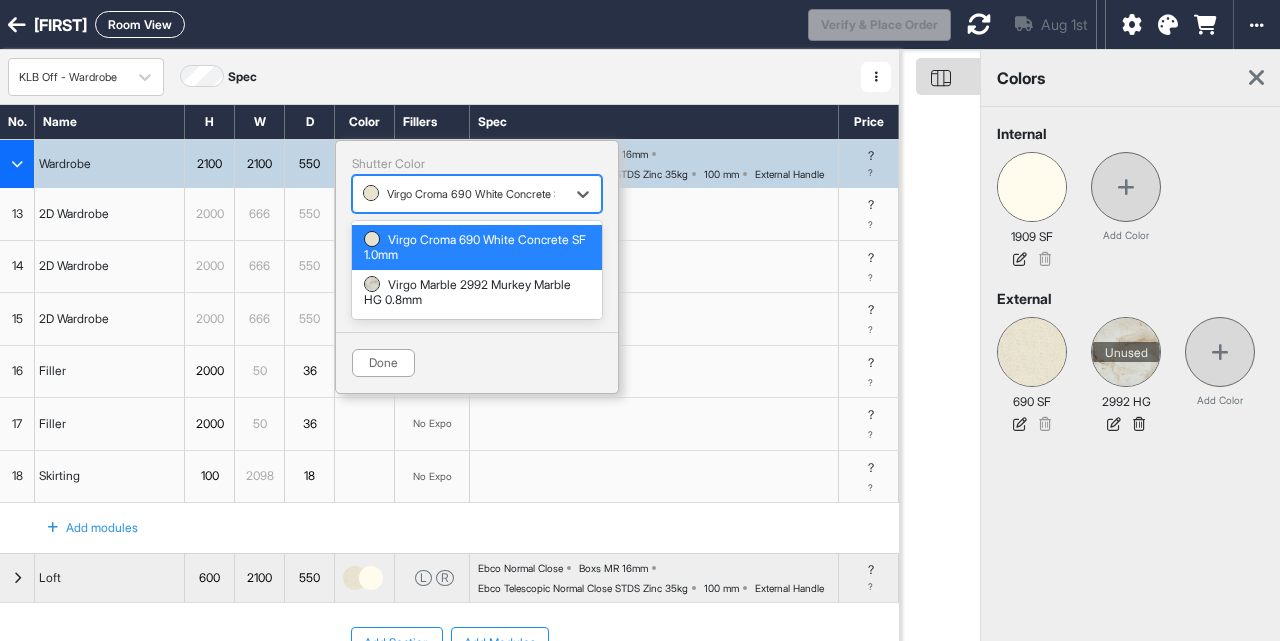 click on "Virgo Croma 690 White Concrete SF 1.0mm" at bounding box center [477, 194] 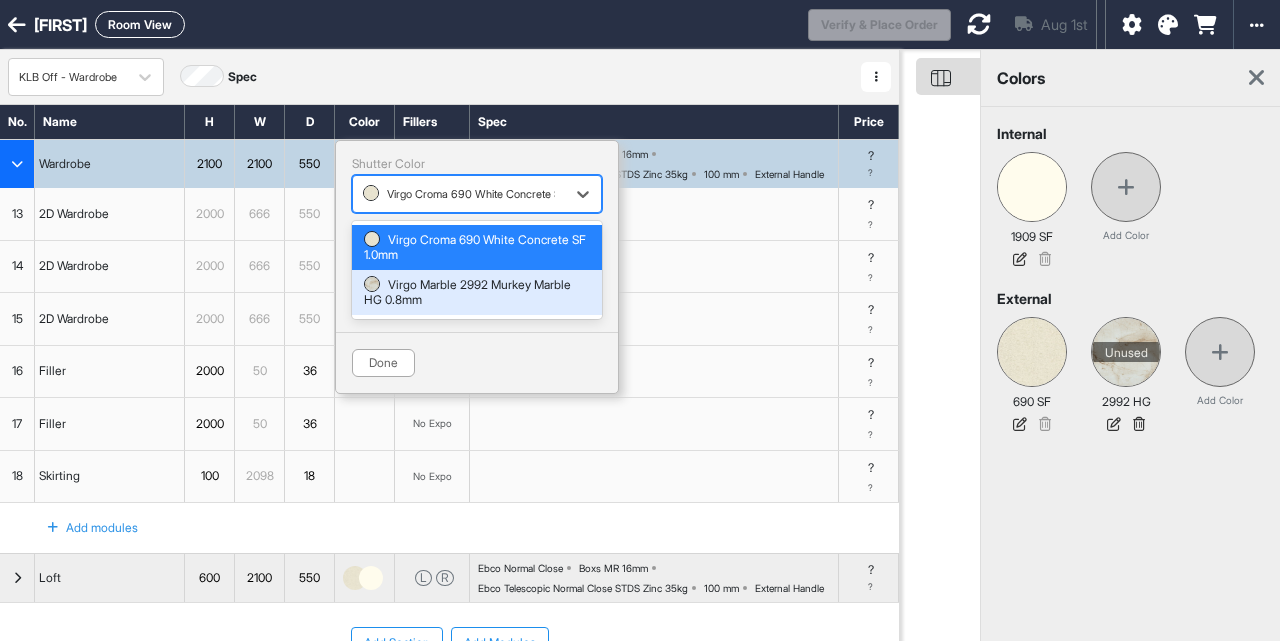 click on "Virgo Marble 2992 Murkey Marble HG 0.8mm" at bounding box center [477, 292] 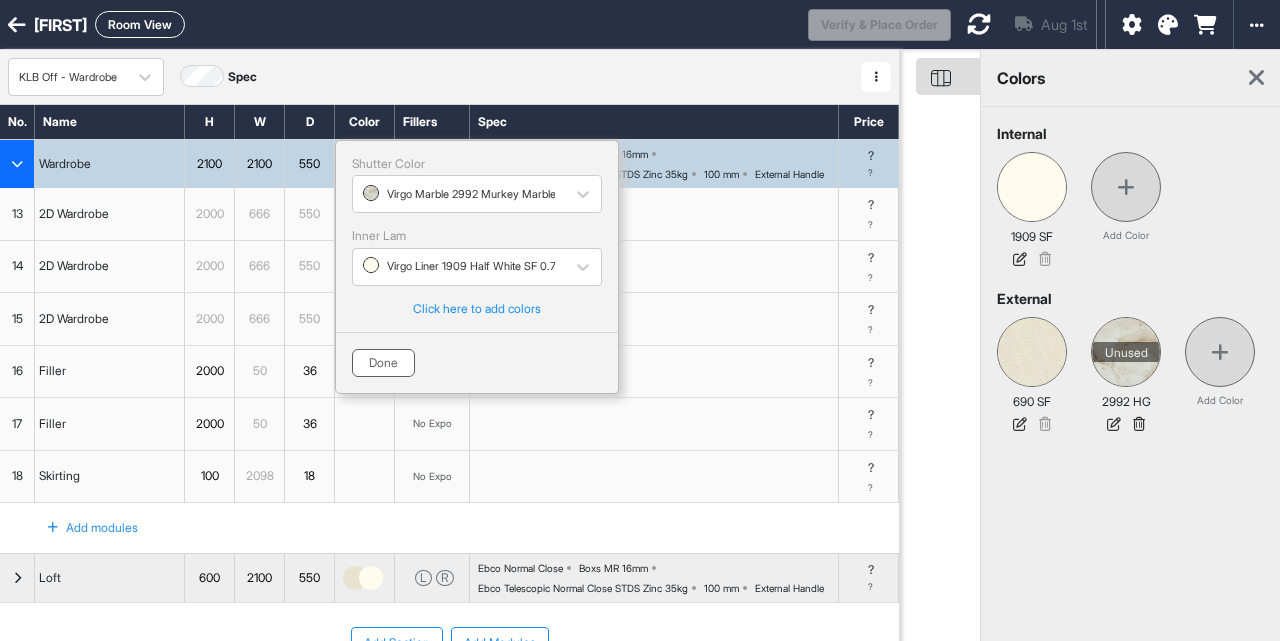 click on "Done" at bounding box center [383, 363] 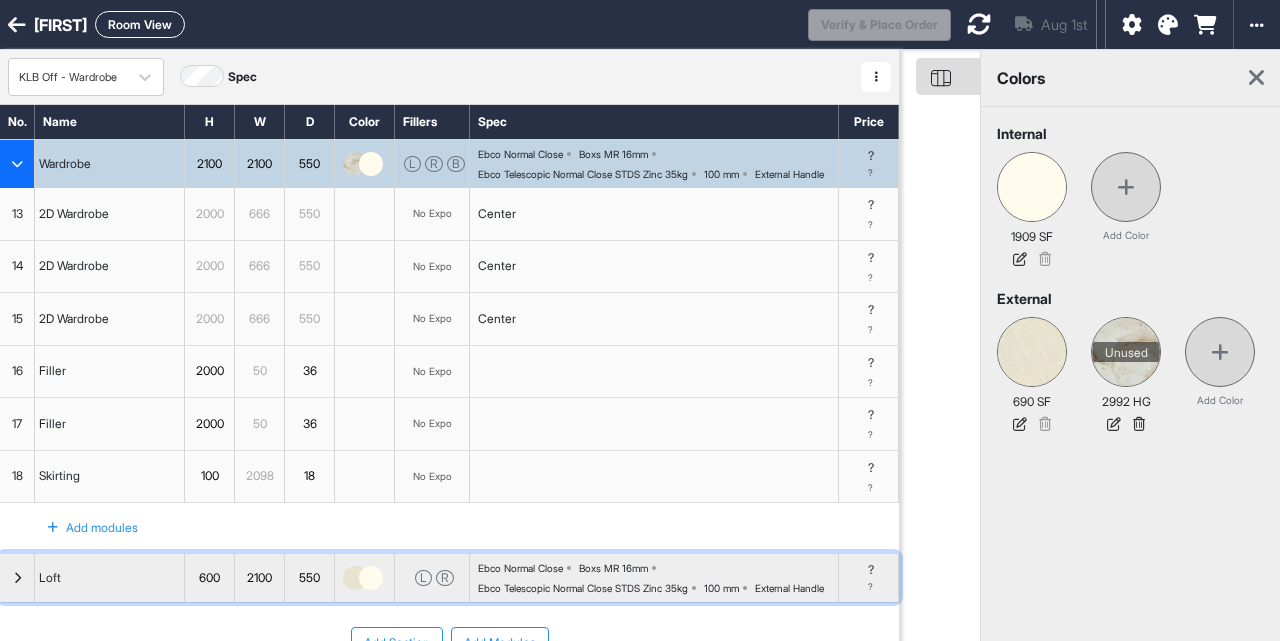 click at bounding box center (371, 578) 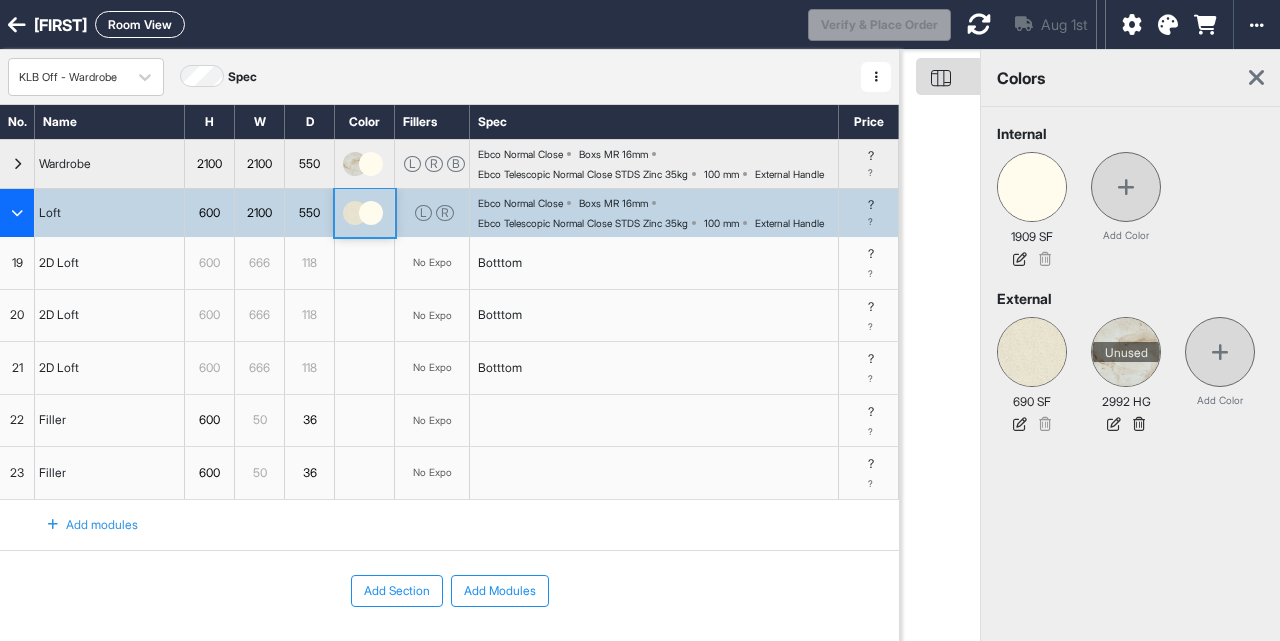 click on "Add Section Add Modules" at bounding box center (449, 651) 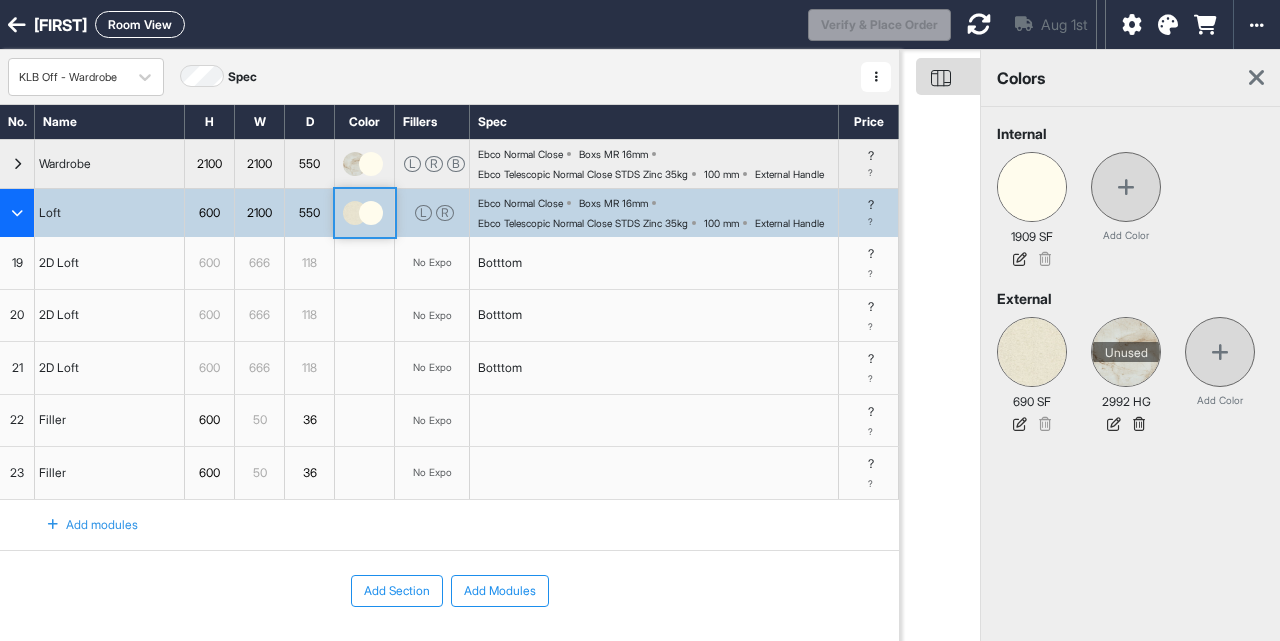 click at bounding box center (371, 213) 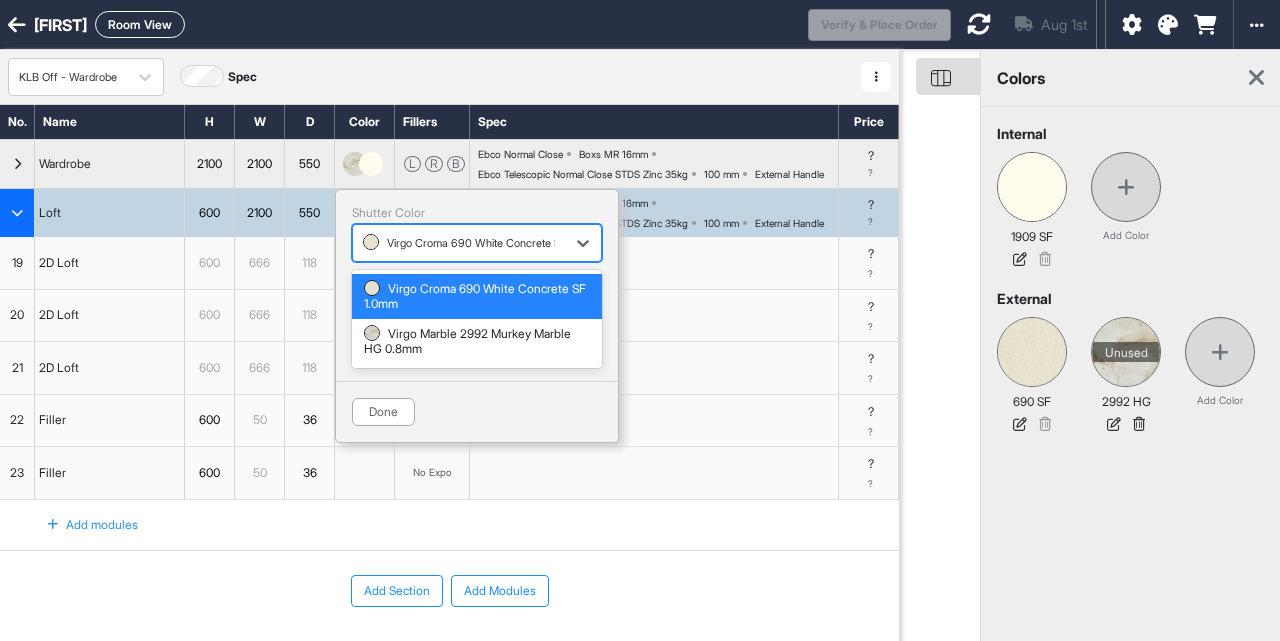 click at bounding box center (459, 243) 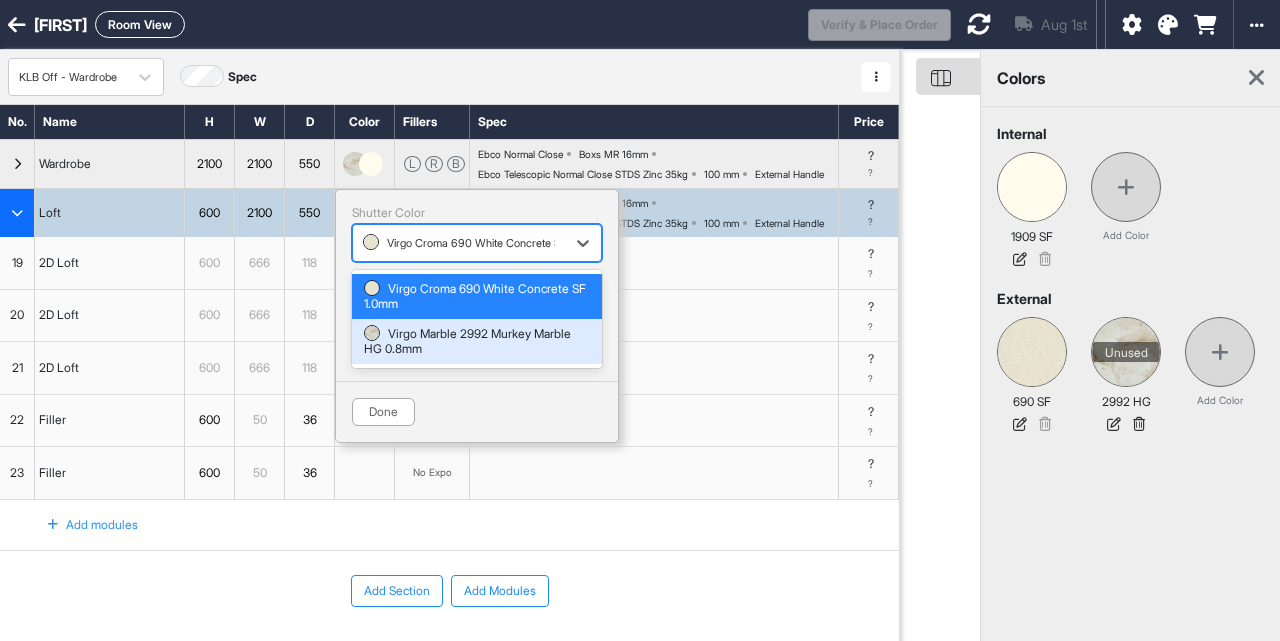 click on "Virgo Marble 2992 Murkey Marble HG 0.8mm" at bounding box center (477, 341) 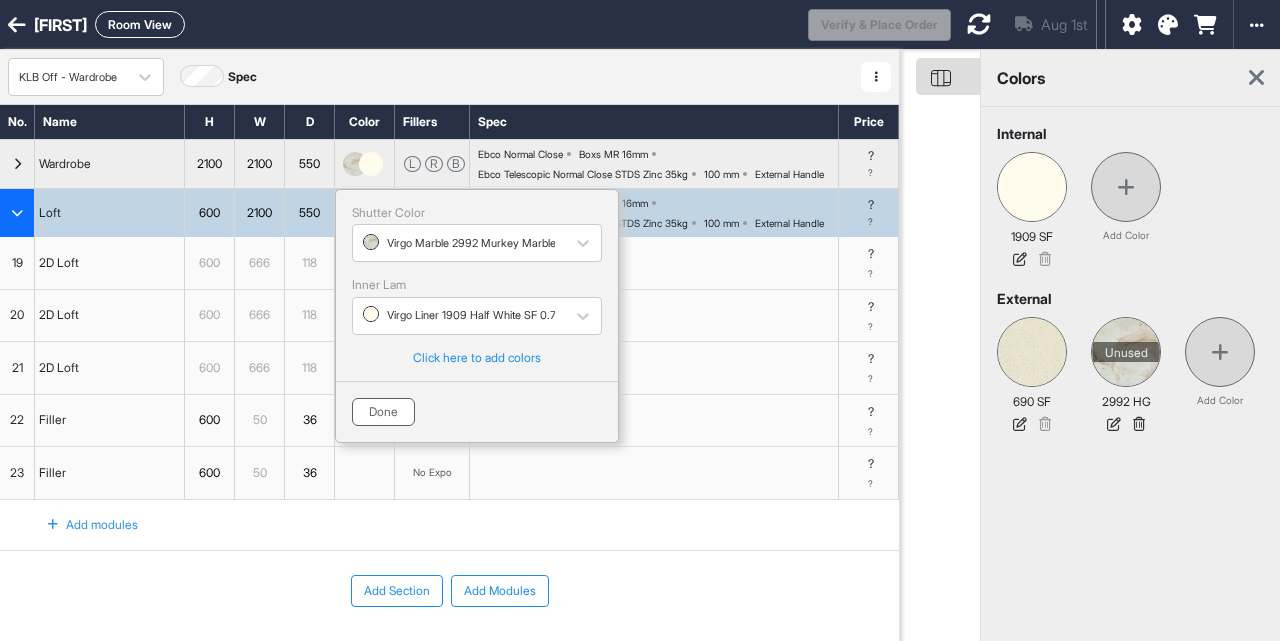 click on "Done" at bounding box center (383, 412) 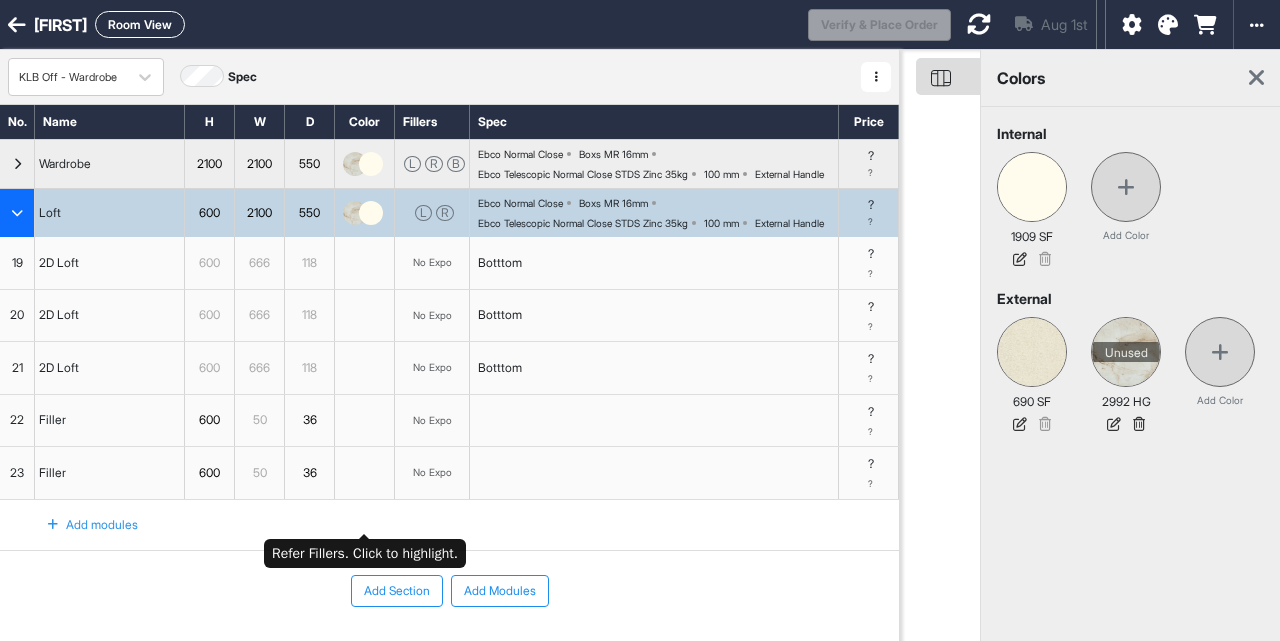 scroll, scrollTop: 0, scrollLeft: 0, axis: both 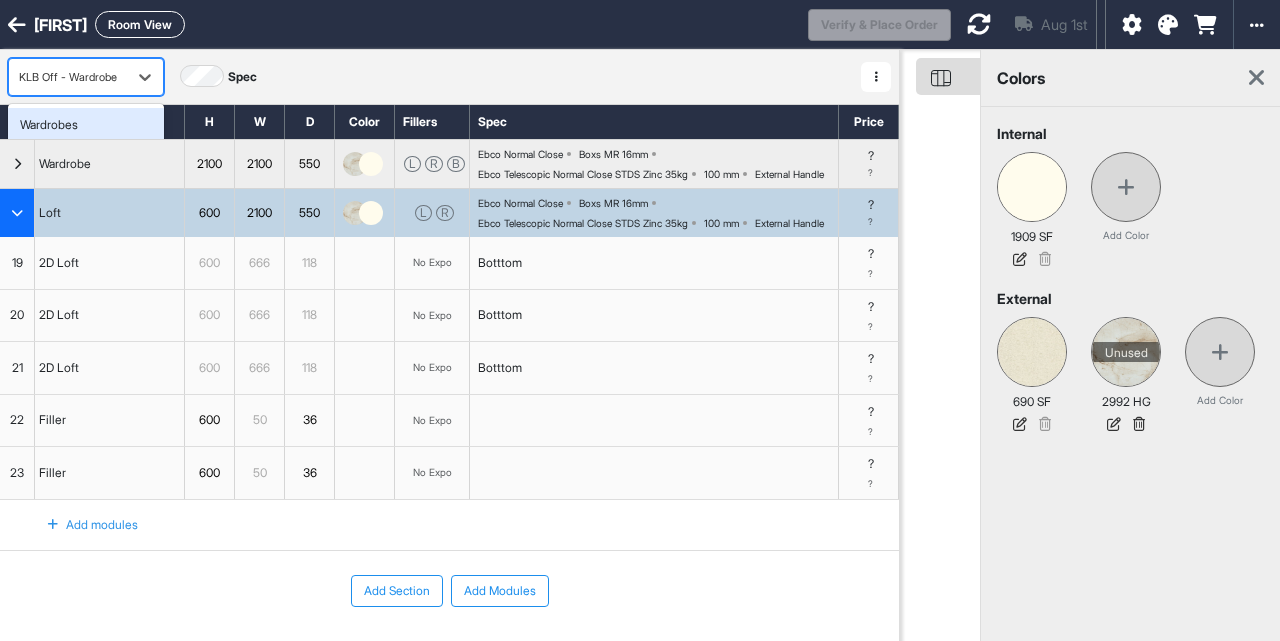 click on "KLB Off - Wardrobe" at bounding box center [68, 77] 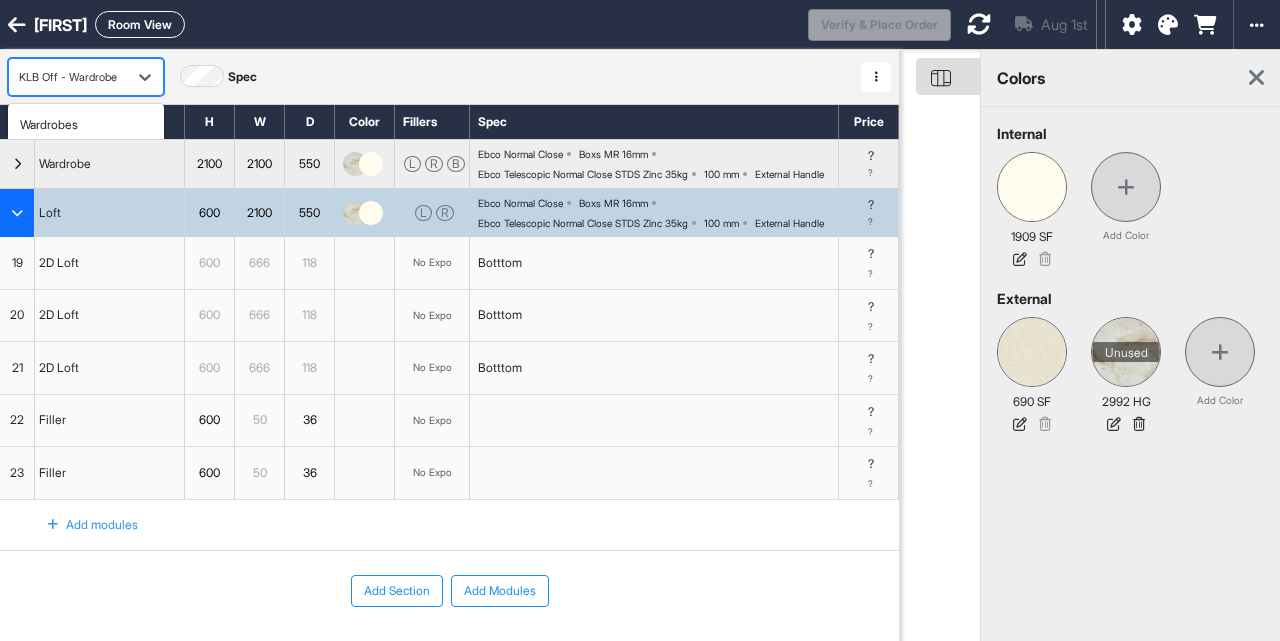 click on "KLB Off - Shoerack" at bounding box center [72, 193] 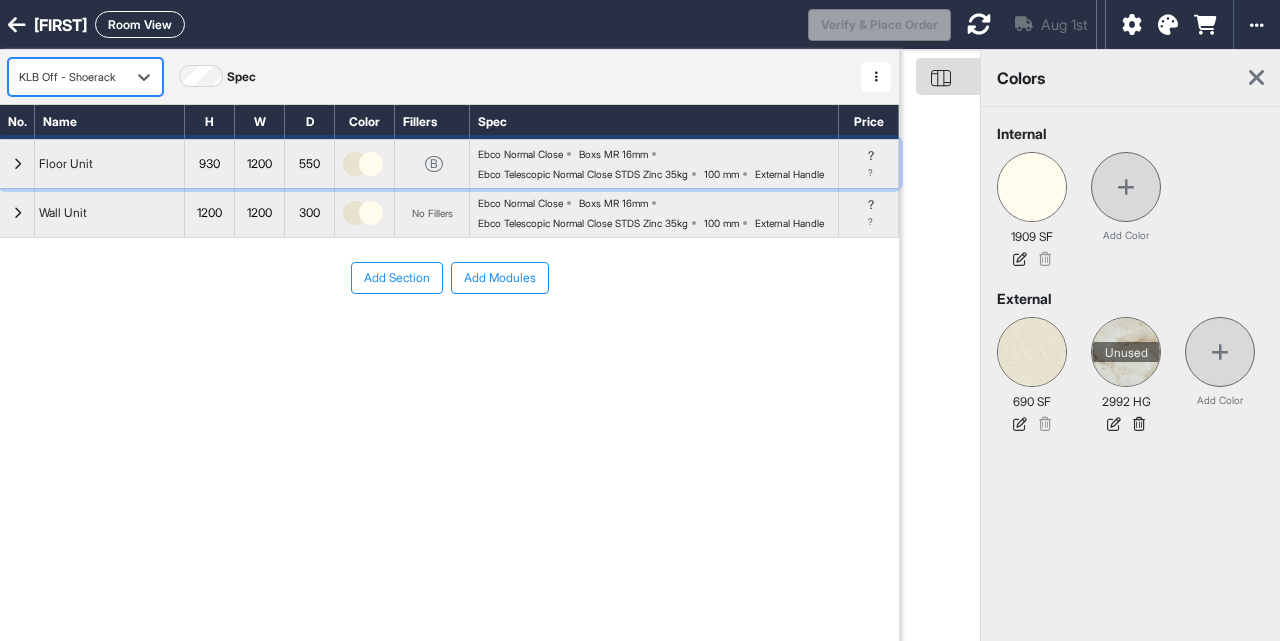 click at bounding box center [355, 164] 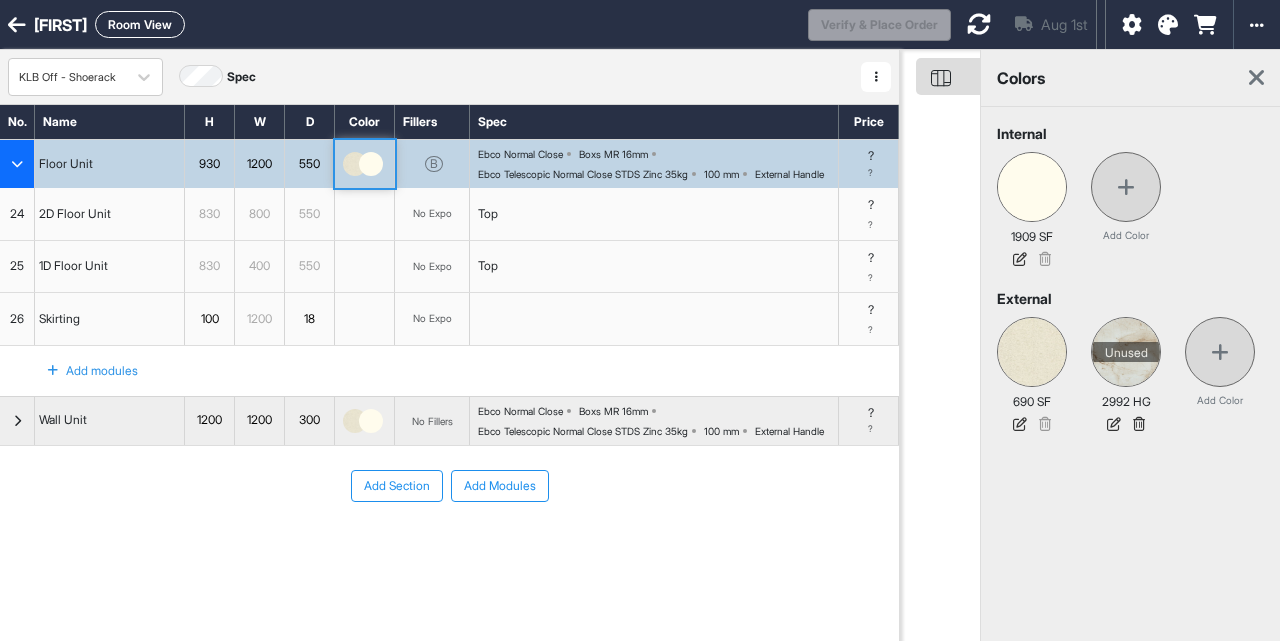 click at bounding box center (355, 164) 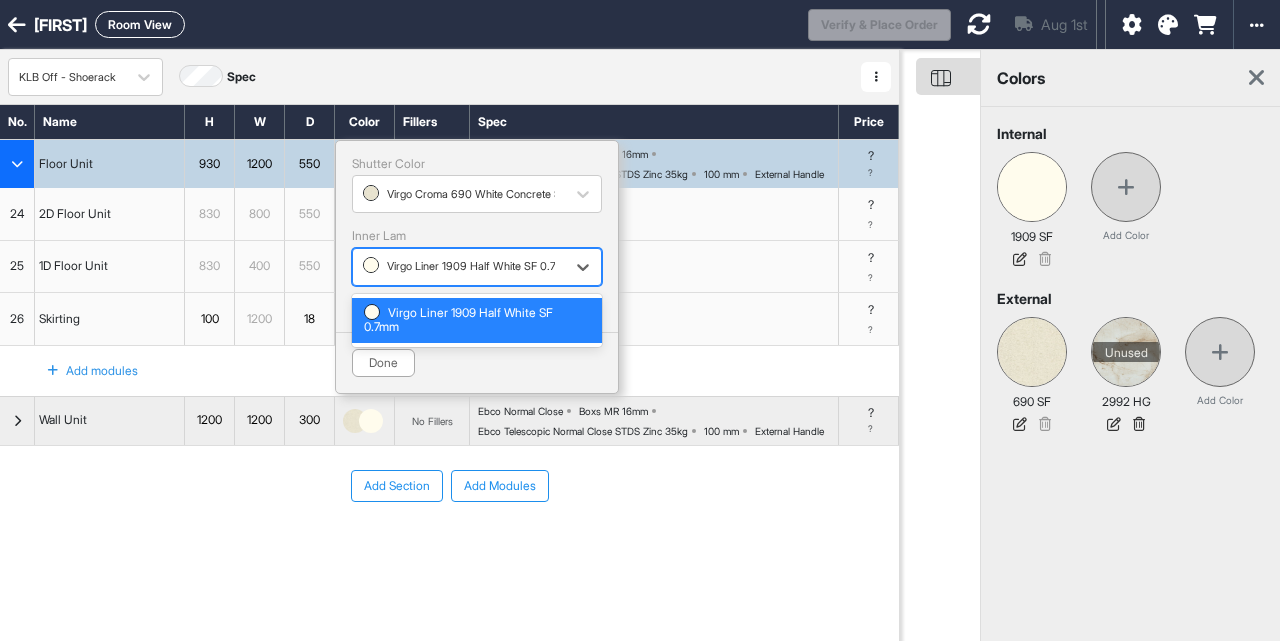 click on "Virgo Liner 1909 Half White SF 0.7mm" at bounding box center [477, 267] 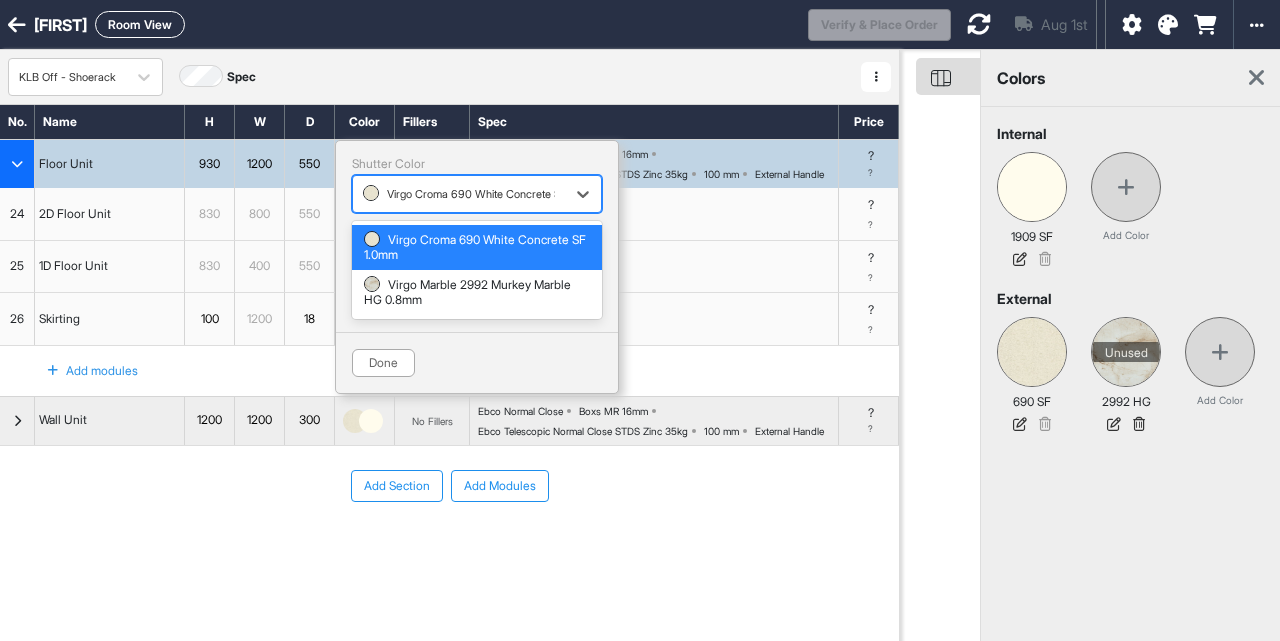 click on "Virgo Croma 690 White Concrete SF 1.0mm" at bounding box center [477, 194] 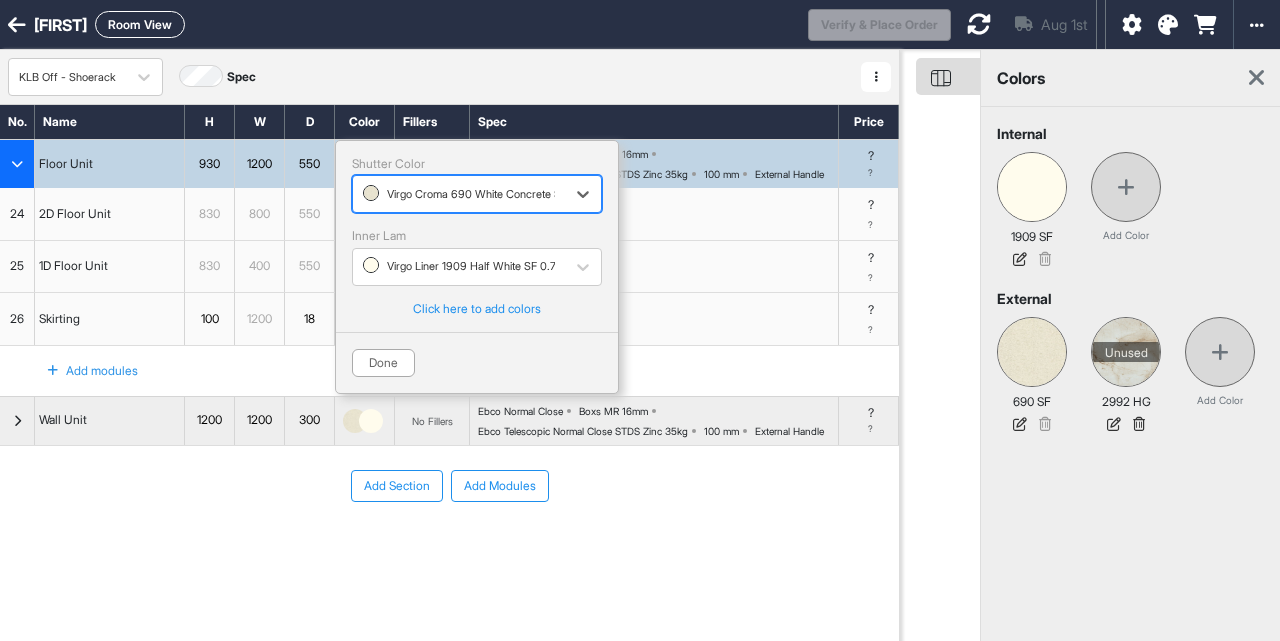 click at bounding box center [459, 194] 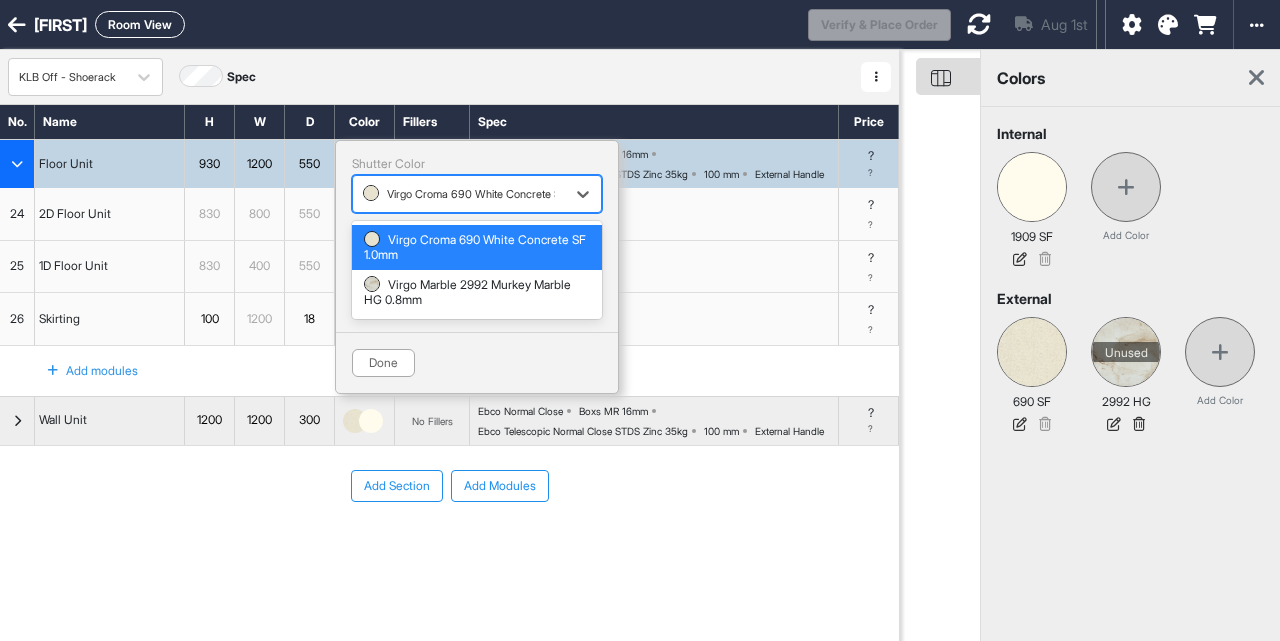 click at bounding box center (459, 194) 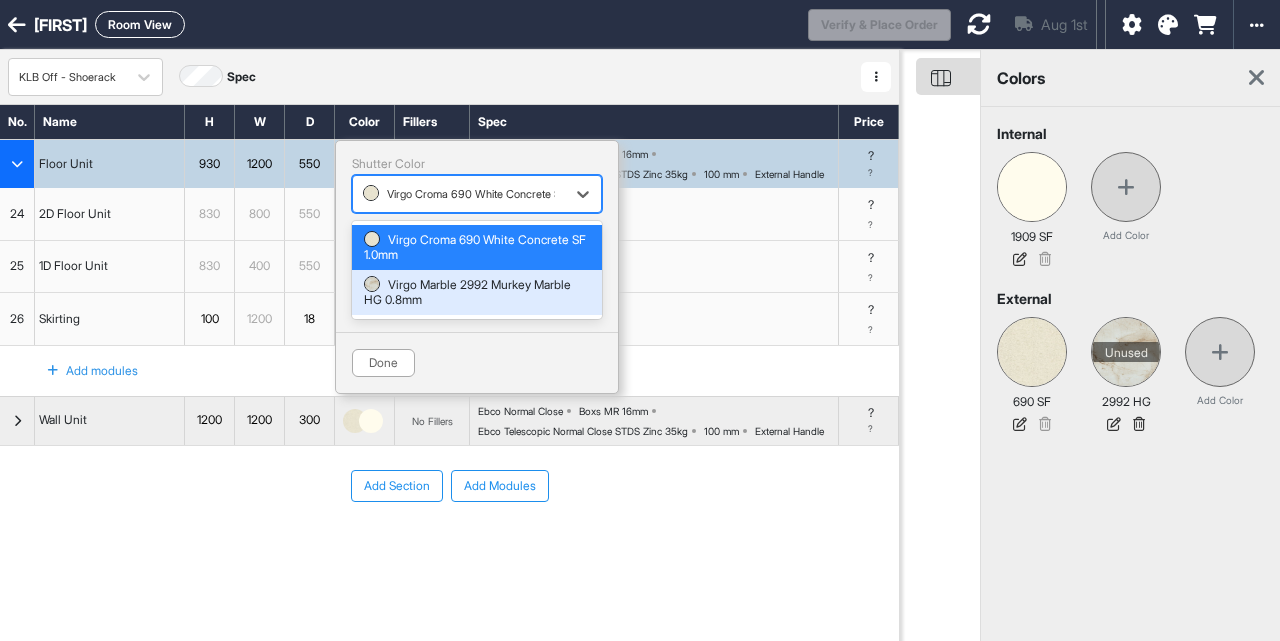 click on "Virgo Marble 2992 Murkey Marble HG 0.8mm" at bounding box center (477, 292) 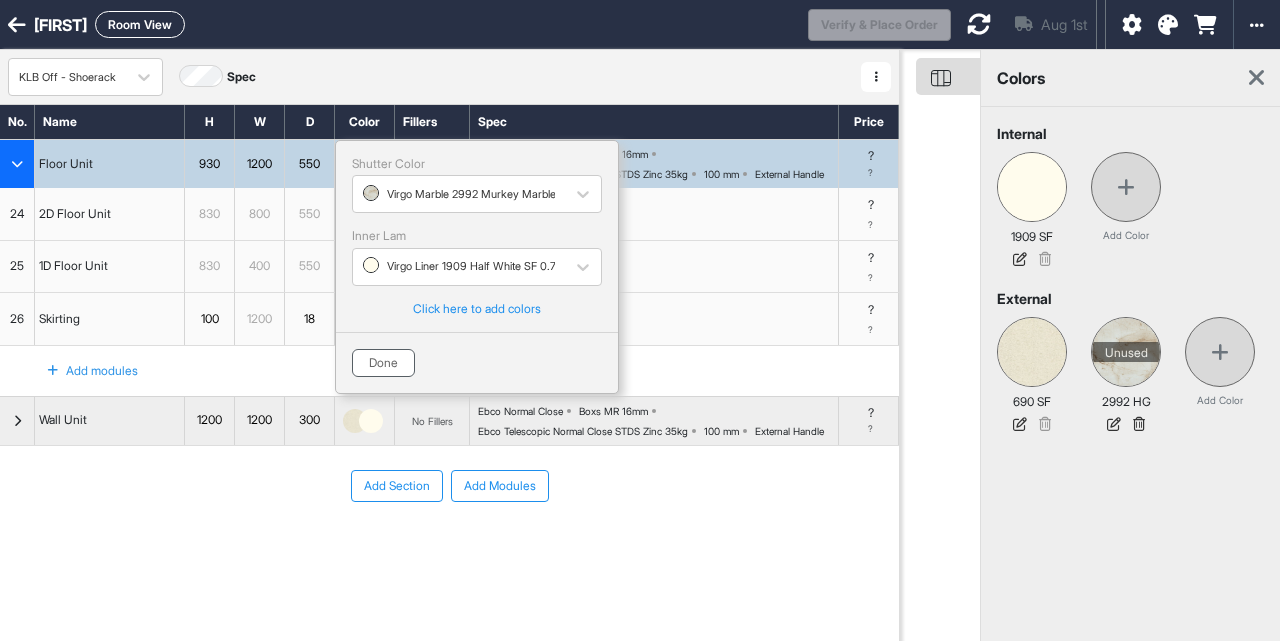 click on "Done" at bounding box center [383, 363] 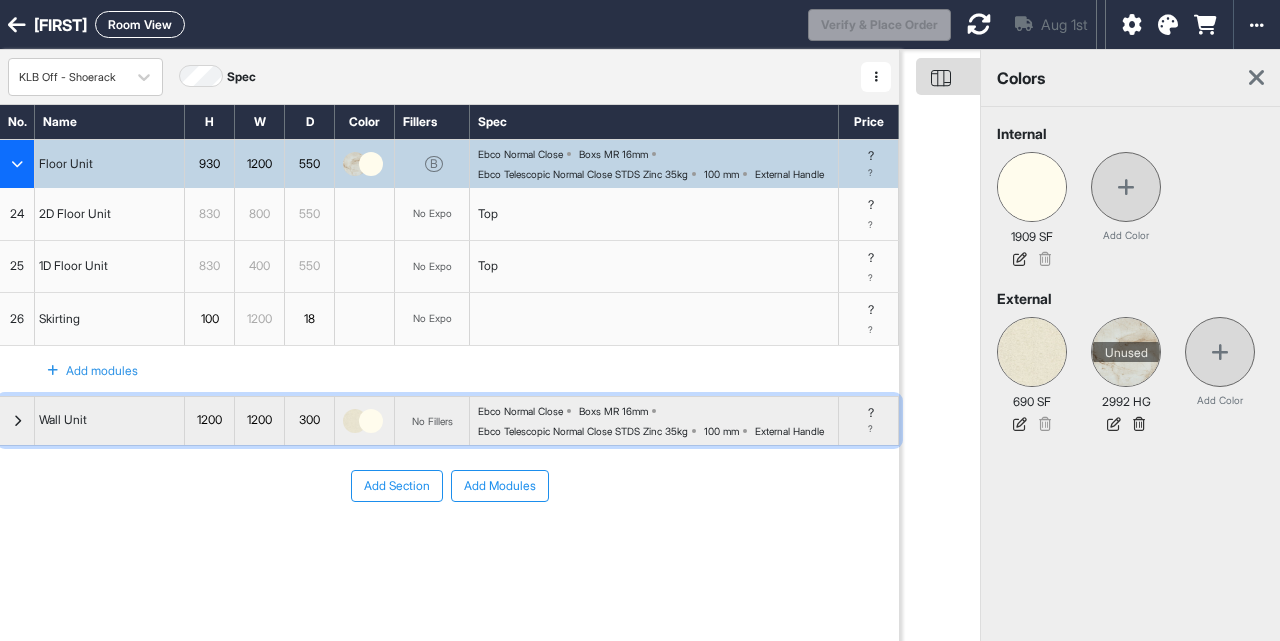 click at bounding box center [371, 421] 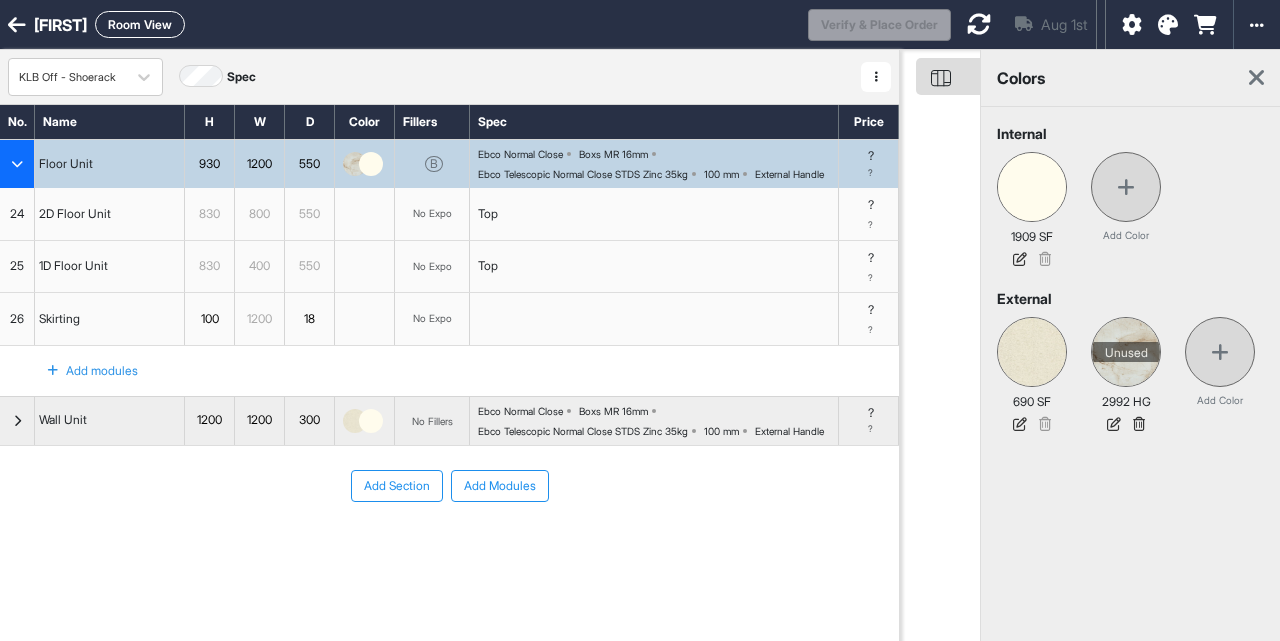 click on "Add Section Add Modules" at bounding box center [449, 546] 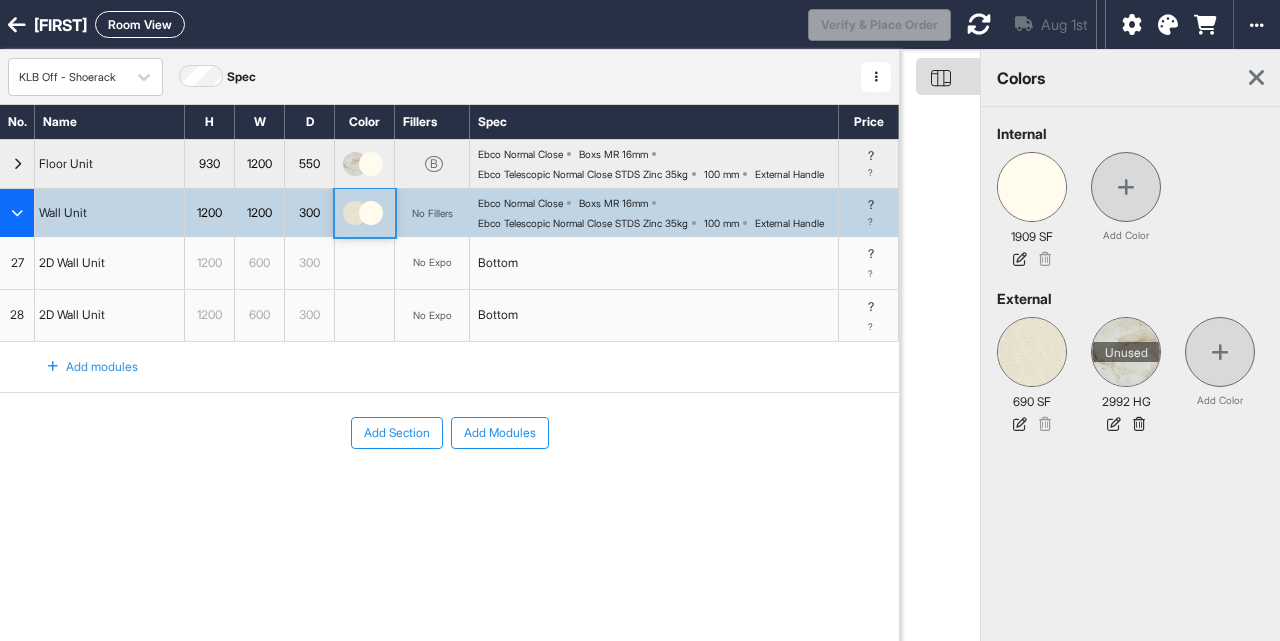 click at bounding box center [365, 263] 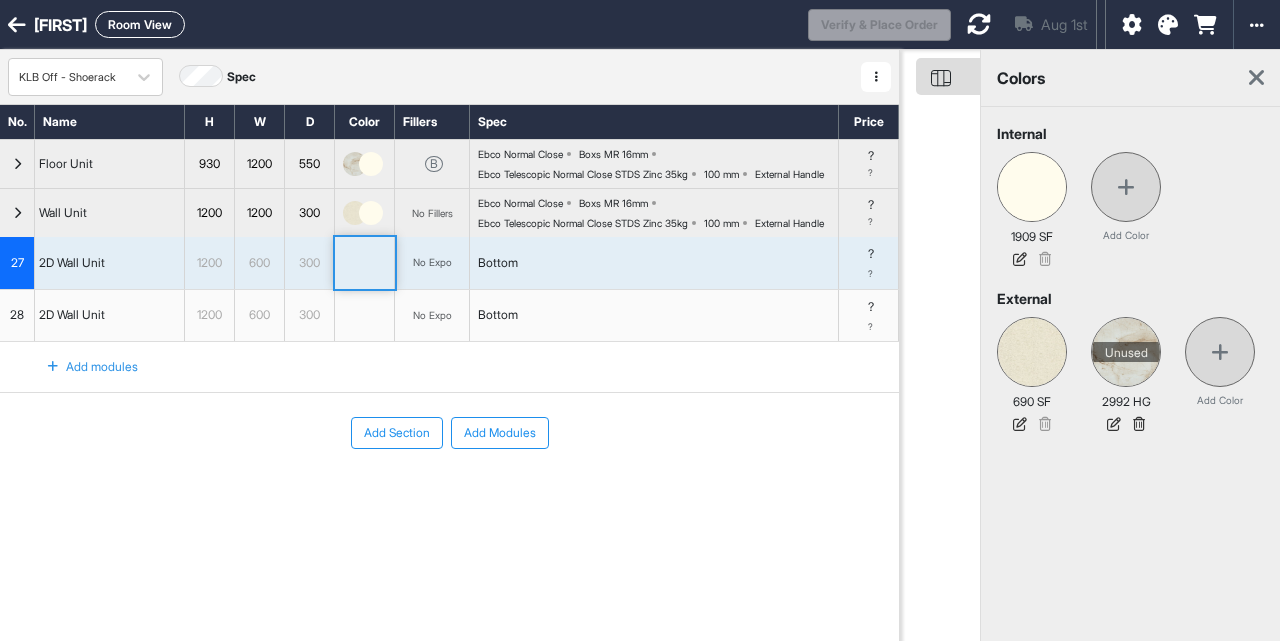 click at bounding box center (365, 263) 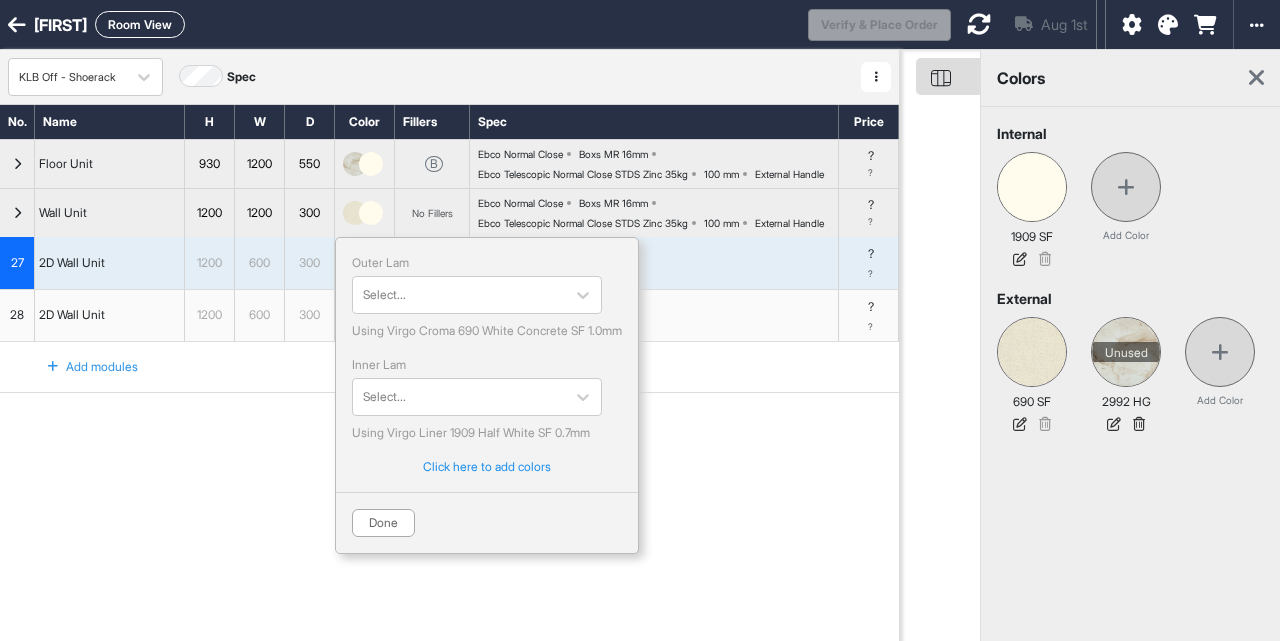 click at bounding box center [371, 213] 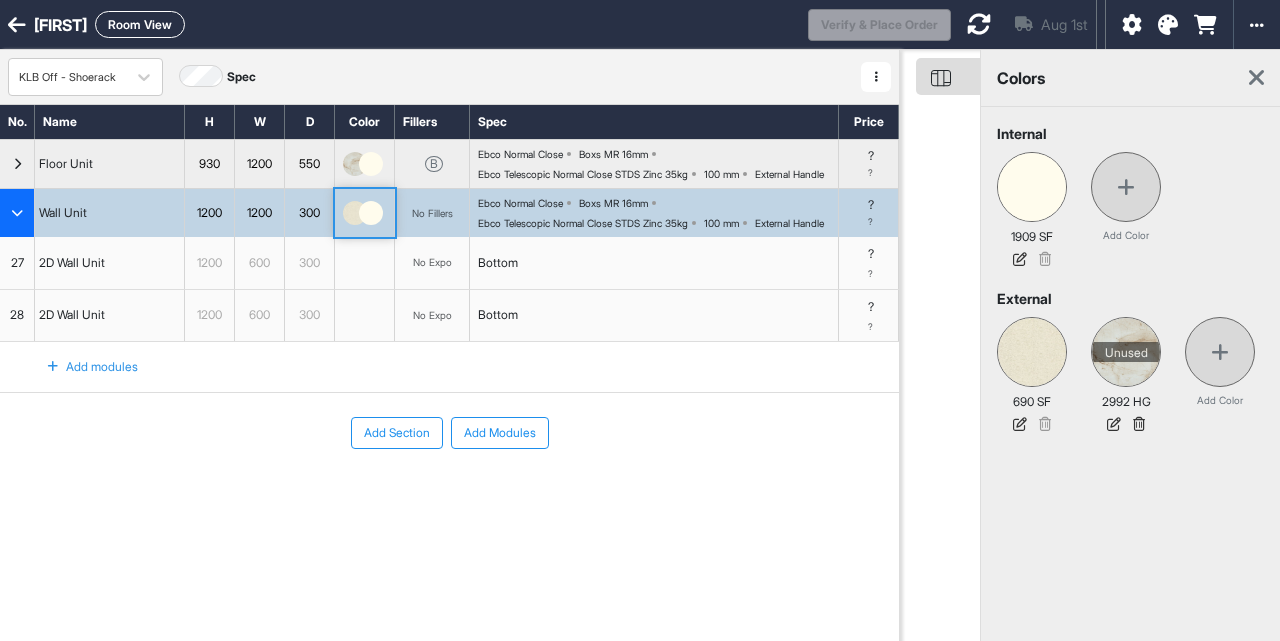 click at bounding box center (371, 213) 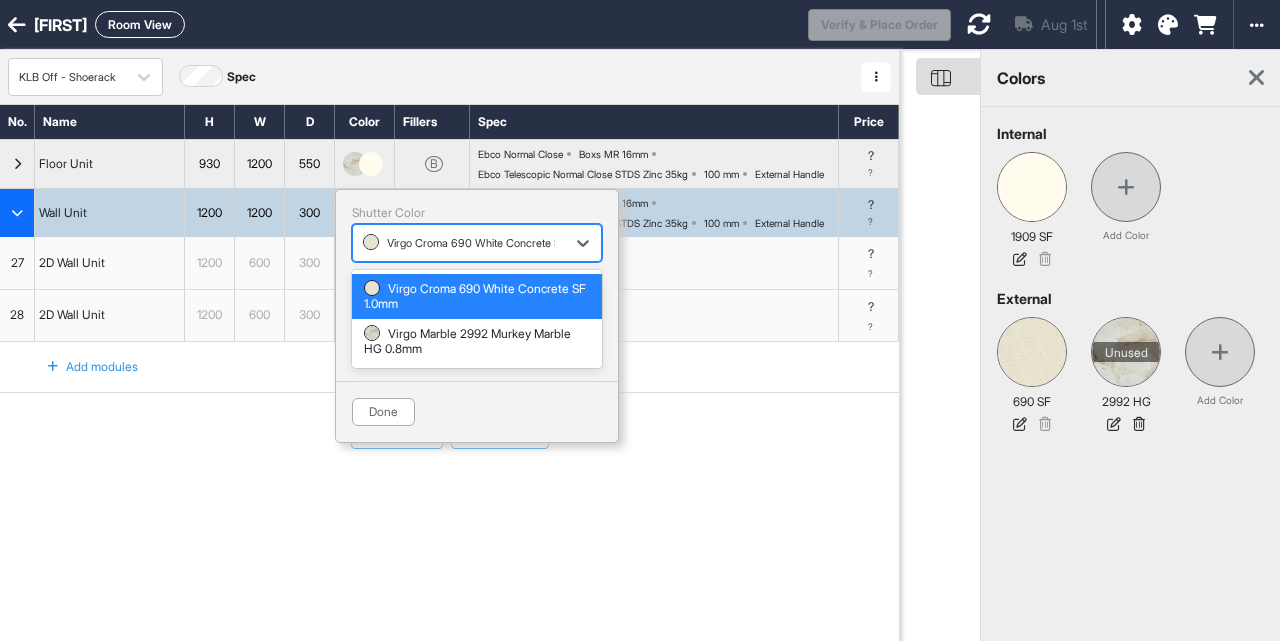 drag, startPoint x: 417, startPoint y: 265, endPoint x: 409, endPoint y: 358, distance: 93.34345 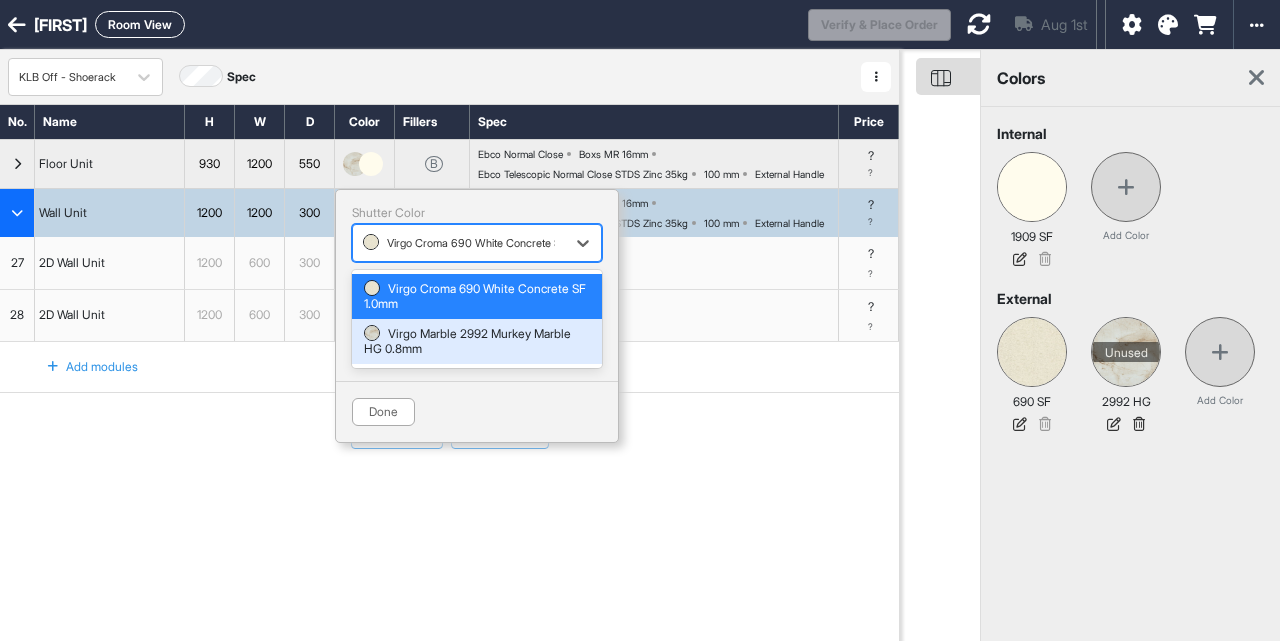 click on "Virgo Marble 2992 Murkey Marble HG 0.8mm" at bounding box center [477, 341] 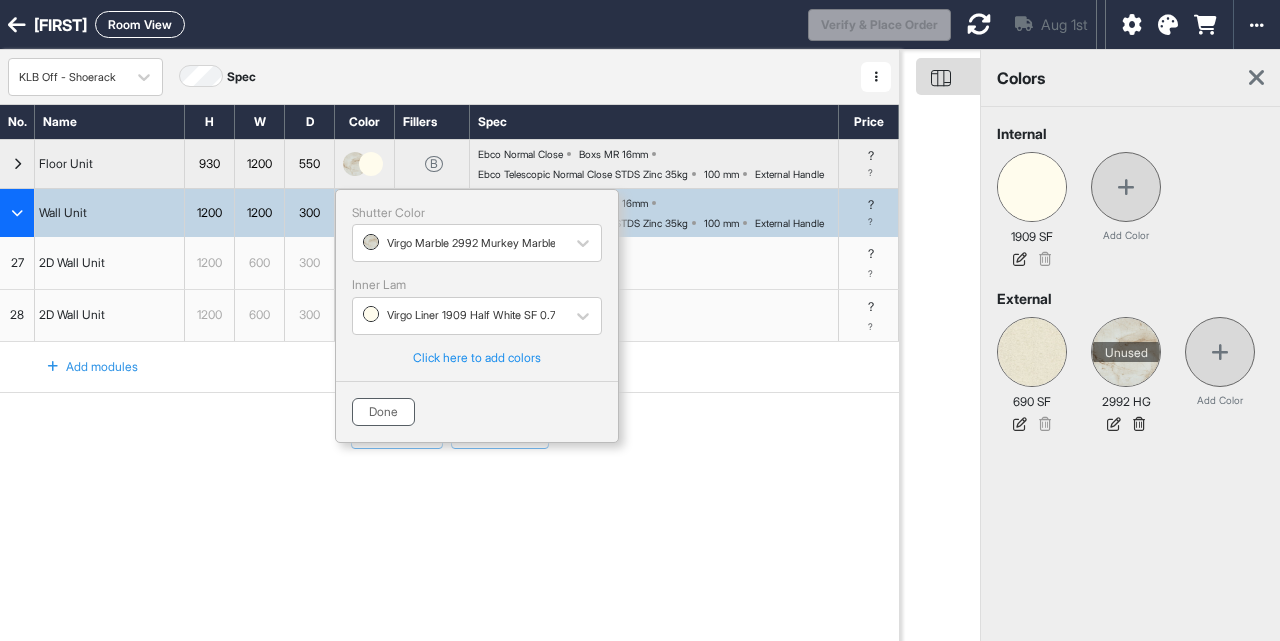 click on "Done" at bounding box center [383, 412] 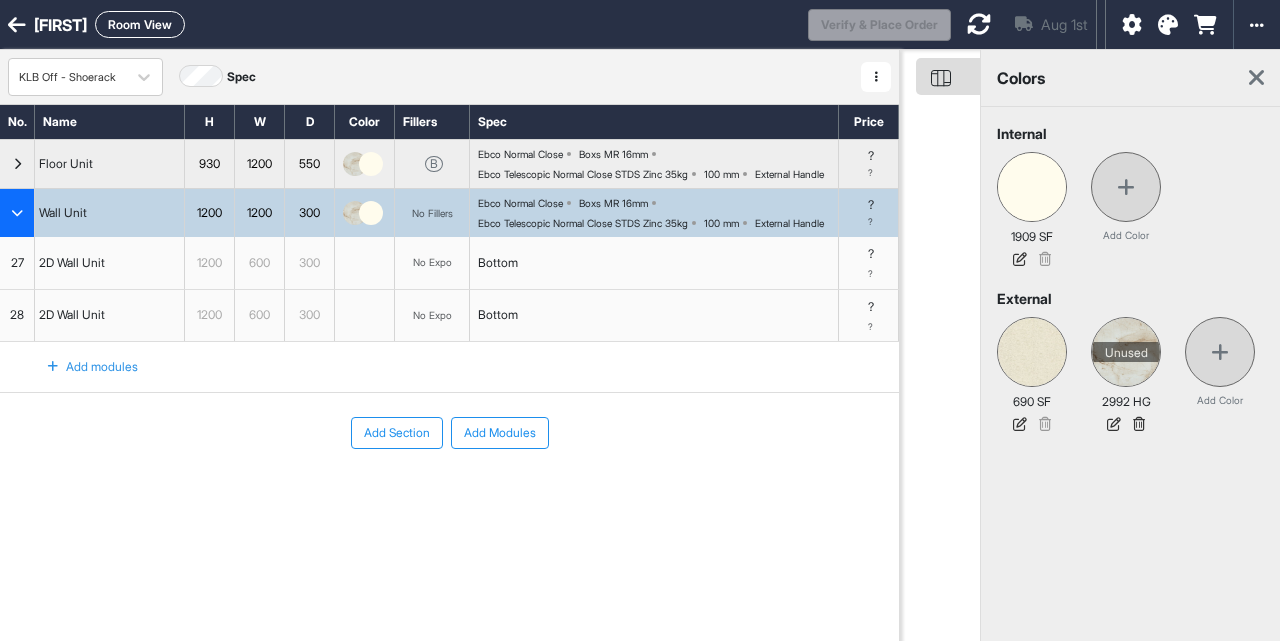 drag, startPoint x: 982, startPoint y: 36, endPoint x: 973, endPoint y: 13, distance: 24.698177 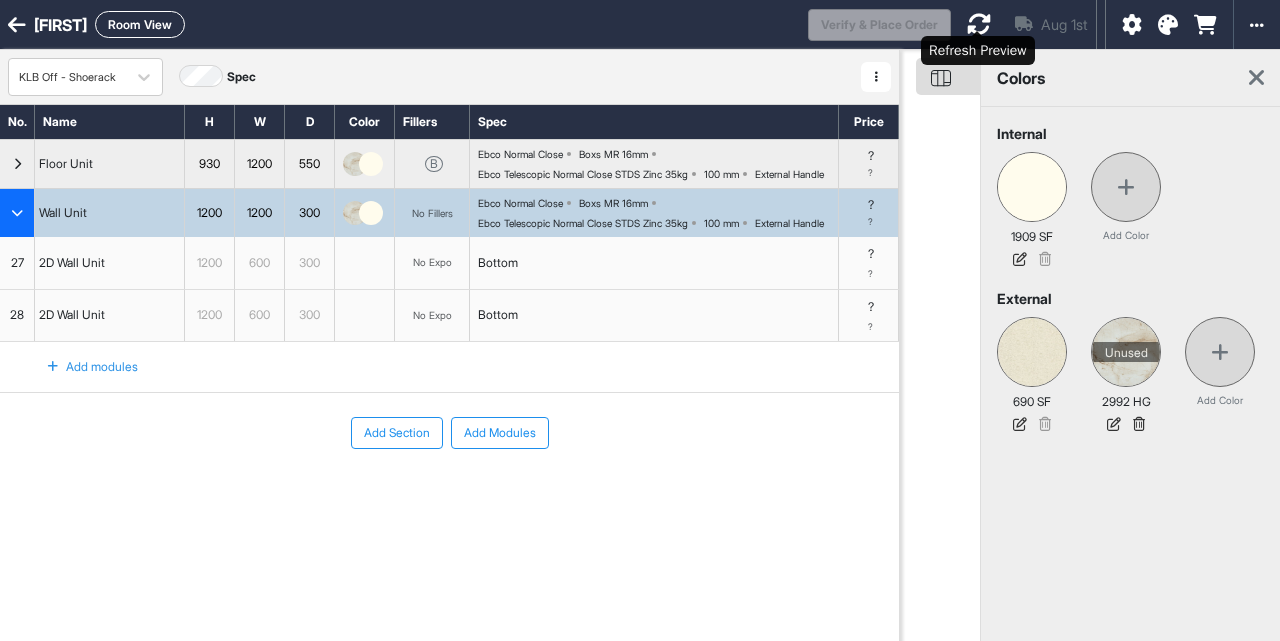 click at bounding box center [979, 24] 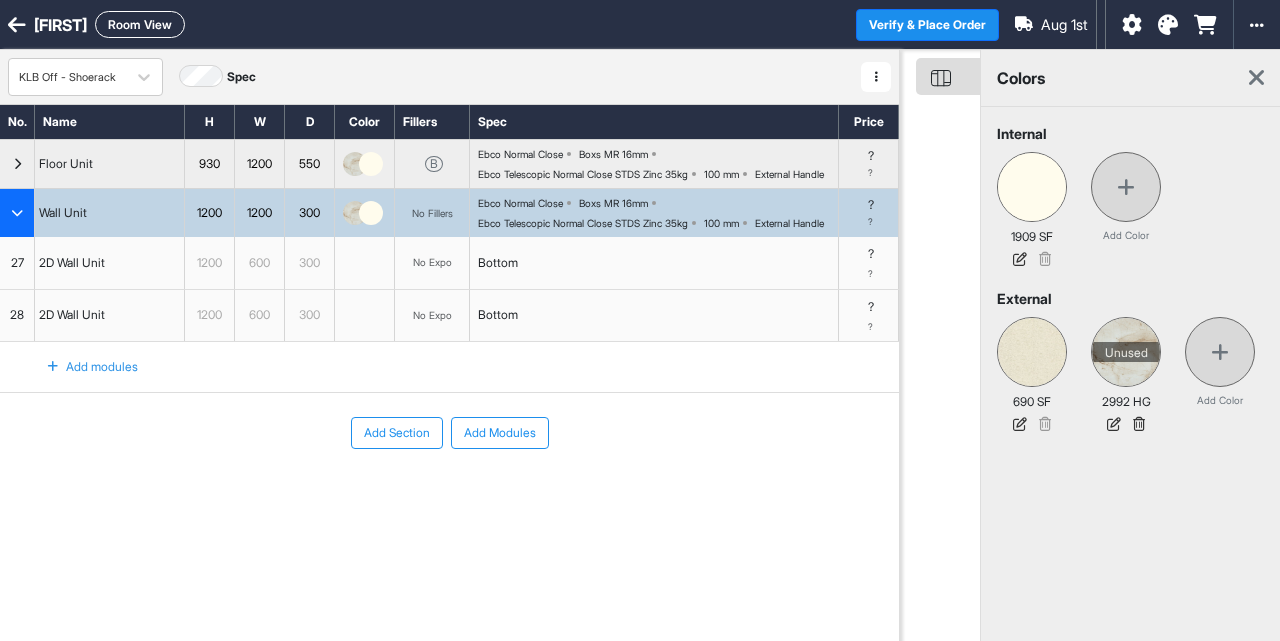 click at bounding box center [1132, 25] 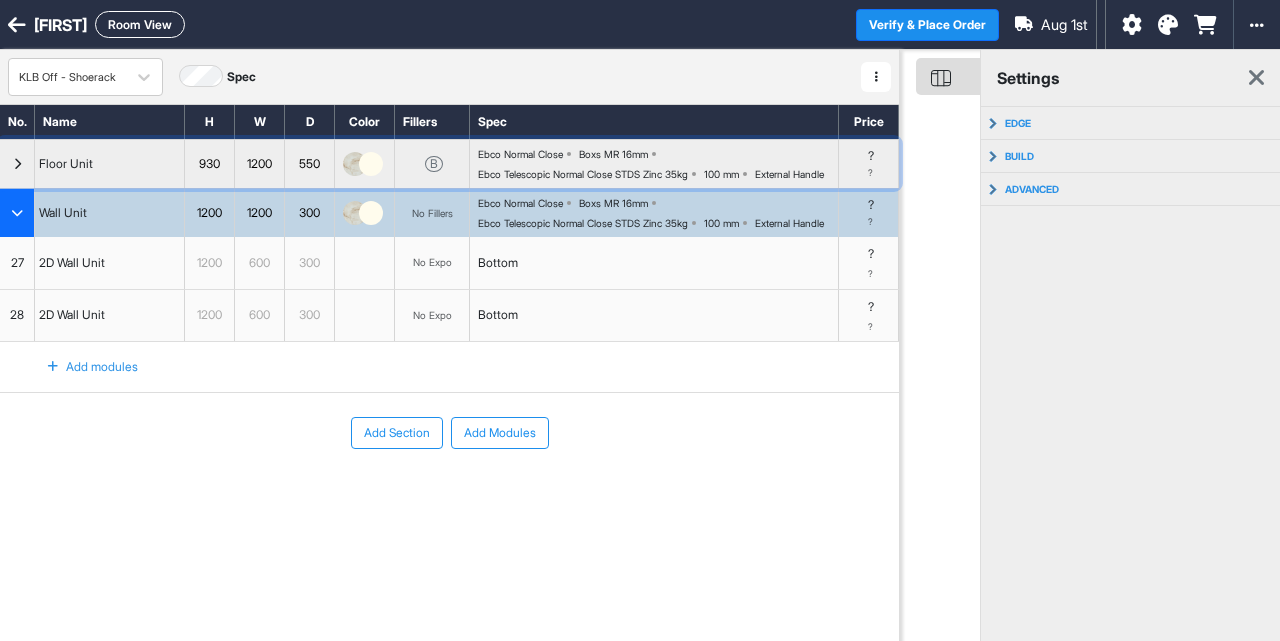 click on "Ebco Normal Close Boxs MR 16mm Ebco Telescopic Normal Close STDS Zinc 35kg 100 mm External Handle" at bounding box center [658, 164] 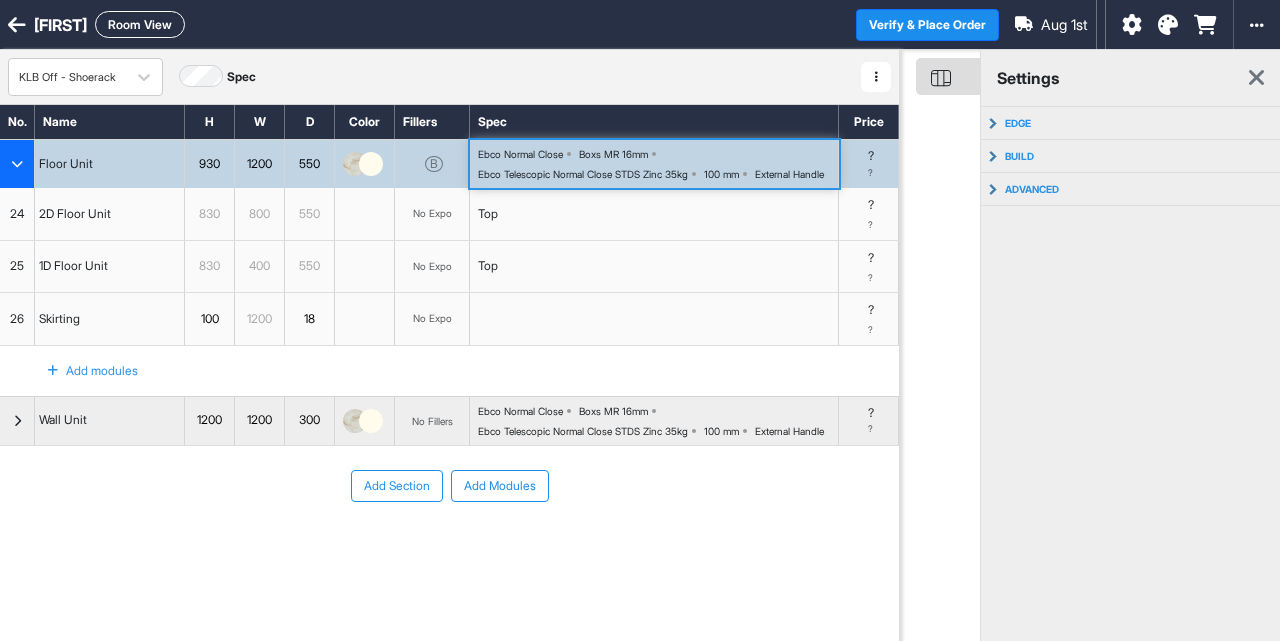 click on "Ebco Normal Close Boxs MR 16mm Ebco Telescopic Normal Close STDS Zinc 35kg 100 mm External Handle" at bounding box center [658, 164] 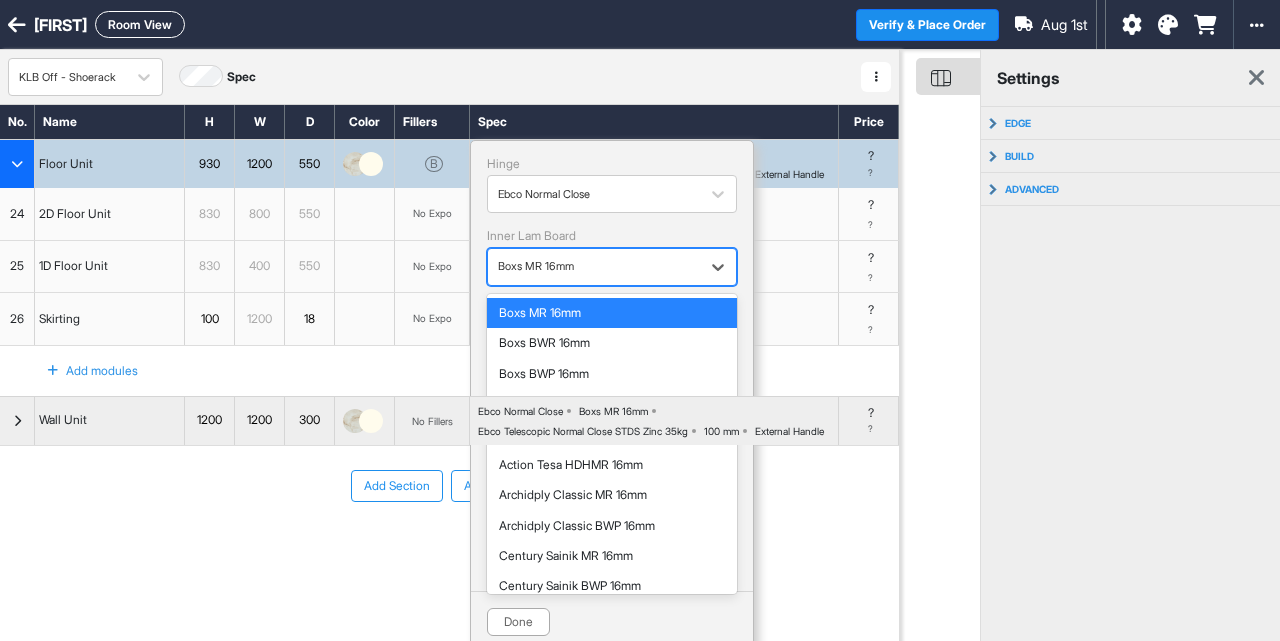 click at bounding box center [594, 267] 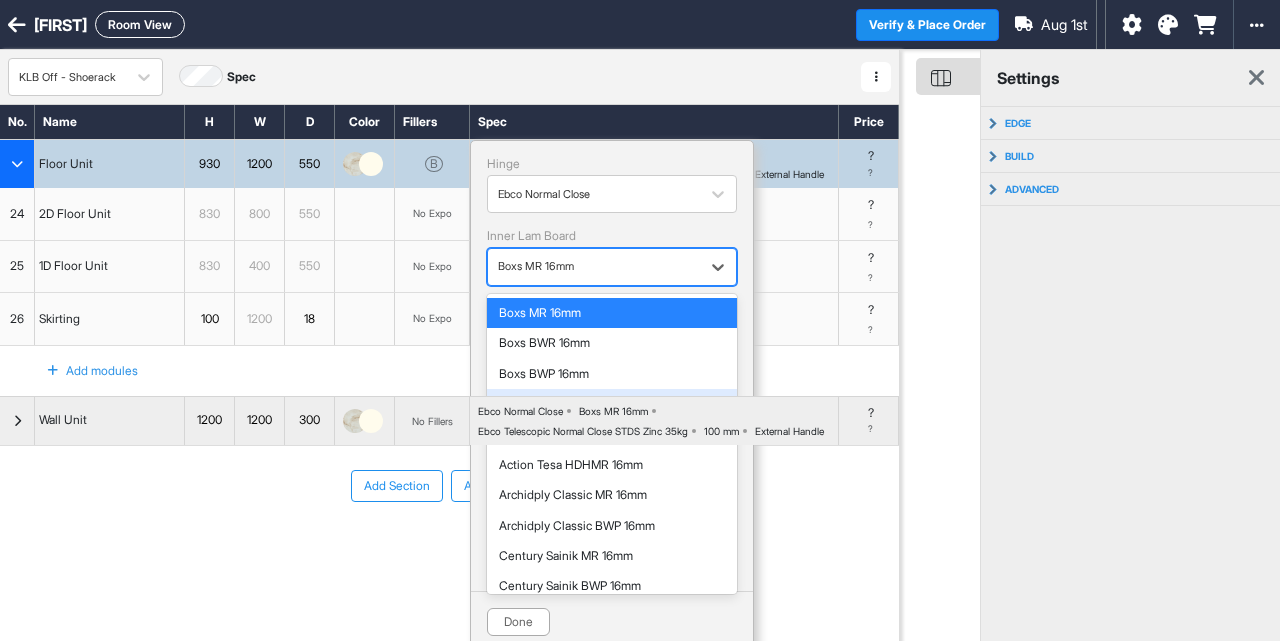 click on "Boxs HMR 16mm" at bounding box center [612, 404] 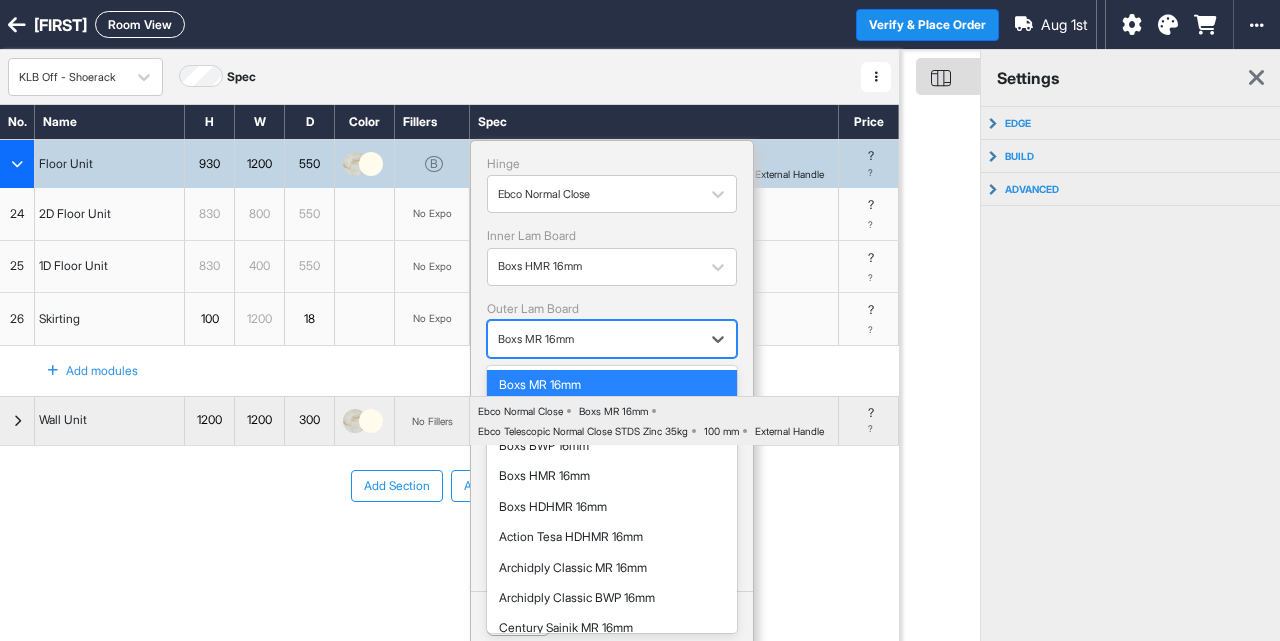 click at bounding box center (594, 339) 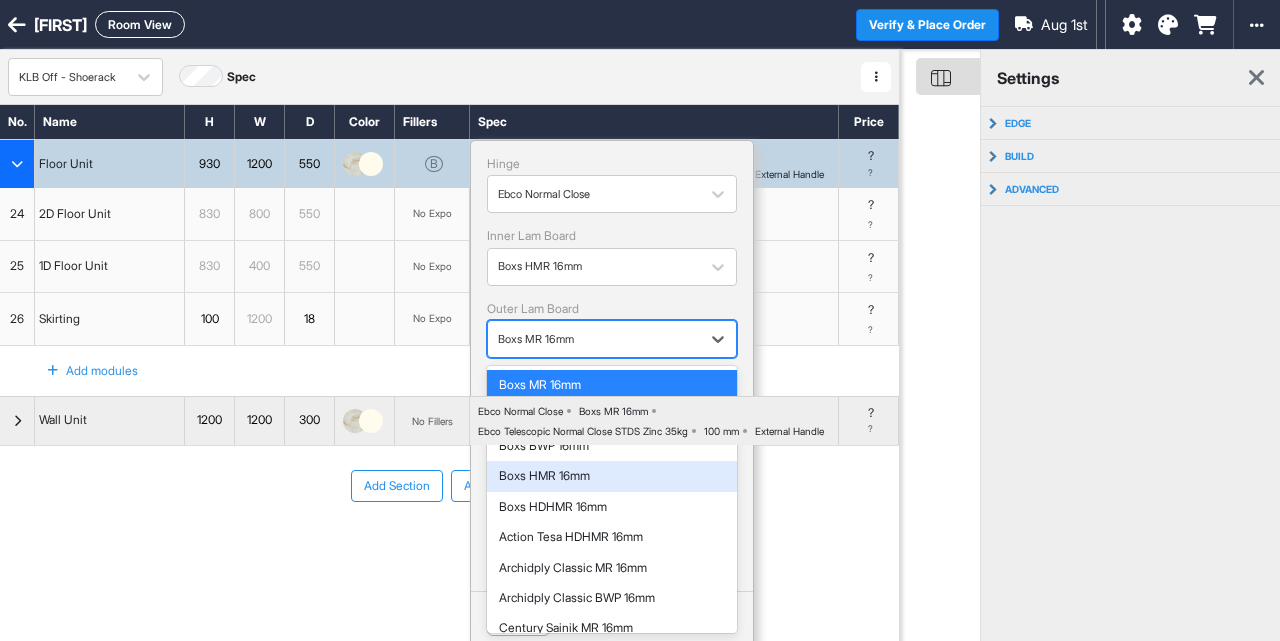 click on "Boxs HMR 16mm" at bounding box center (612, 476) 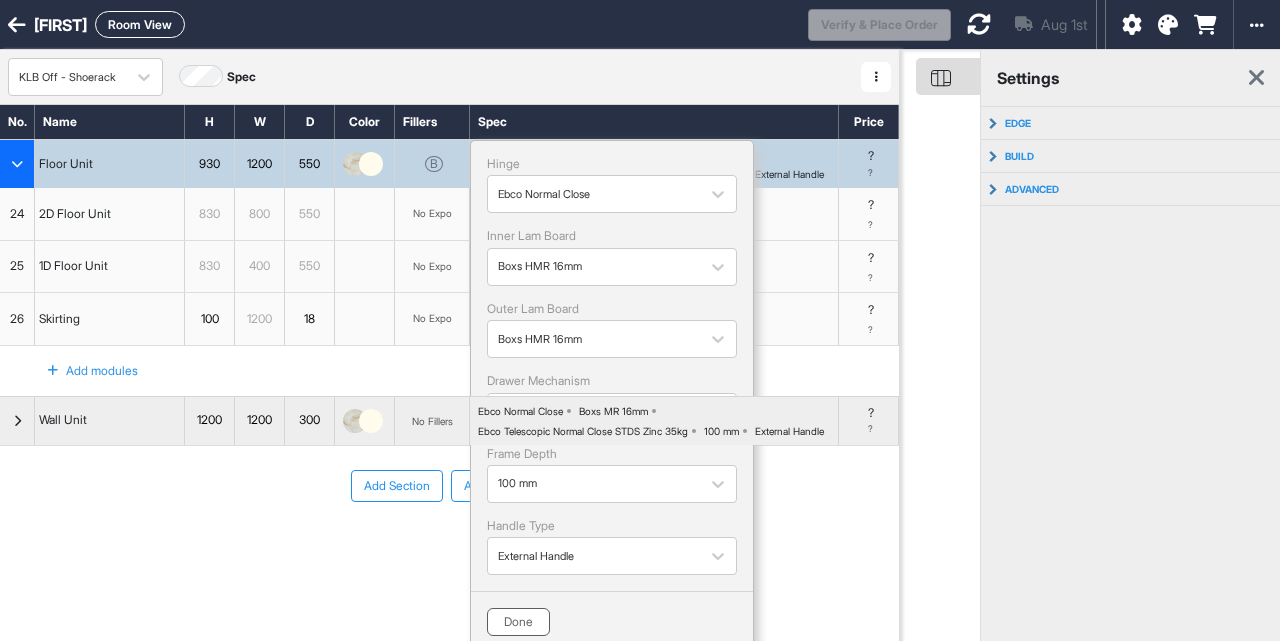 click on "Done" at bounding box center [518, 622] 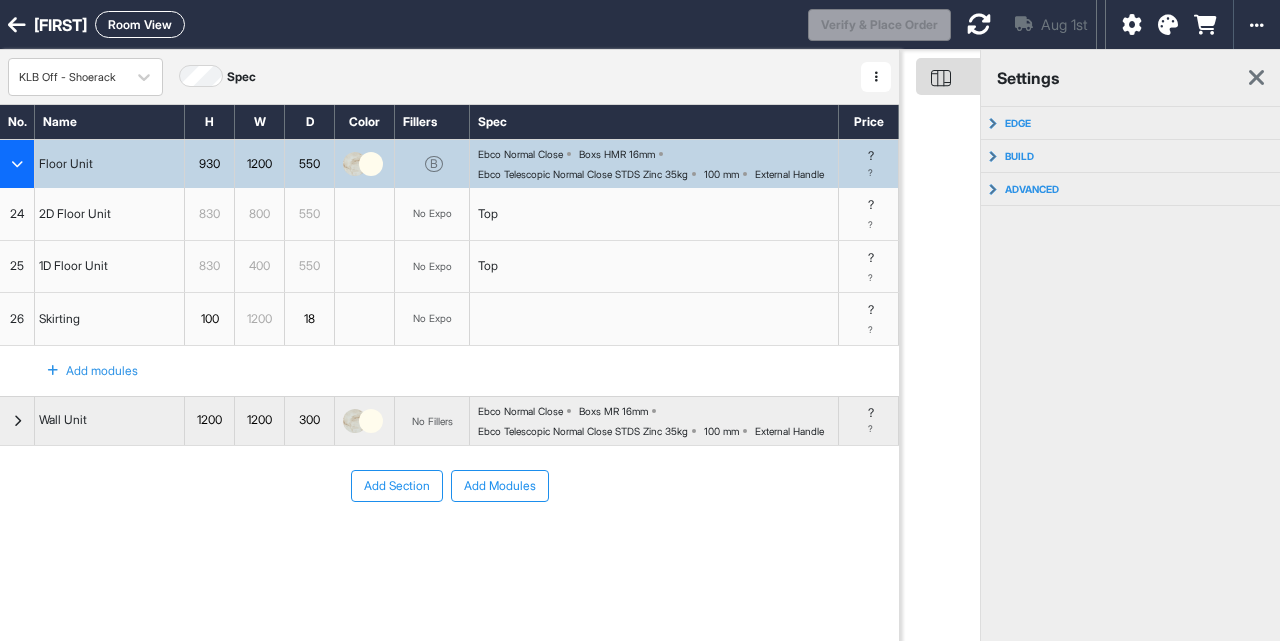 click on "Ebco Normal Close Boxs HMR 16mm Ebco Telescopic Normal Close STDS Zinc 35kg 100 mm External Handle" at bounding box center [654, 164] 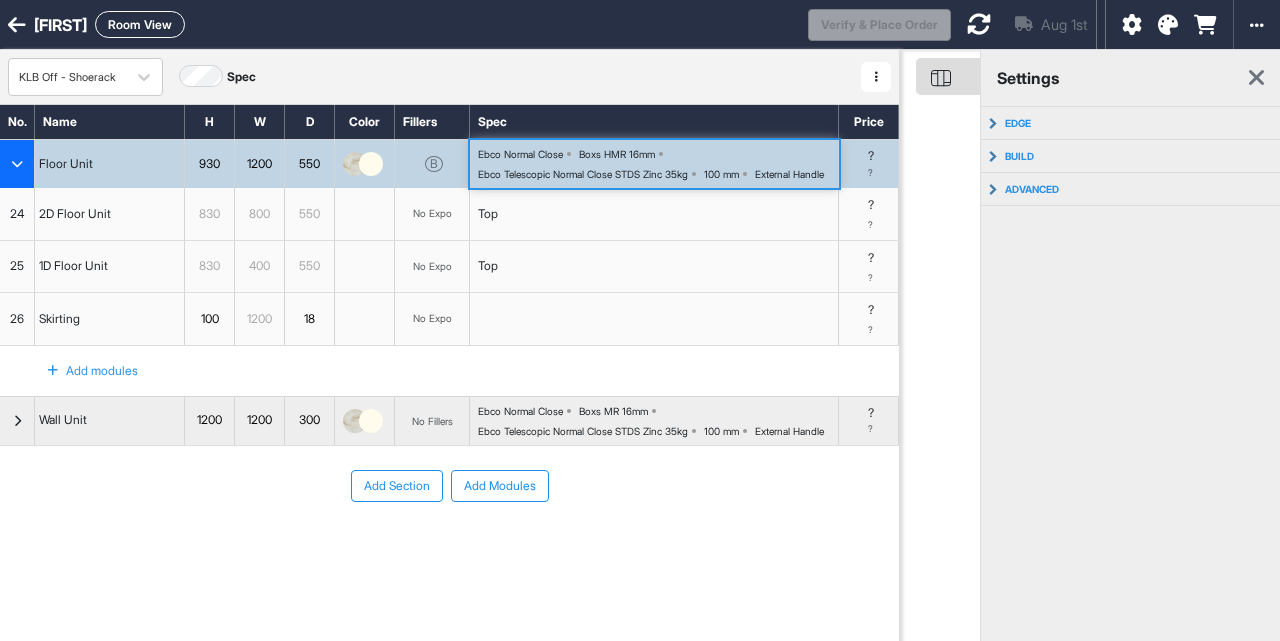 type 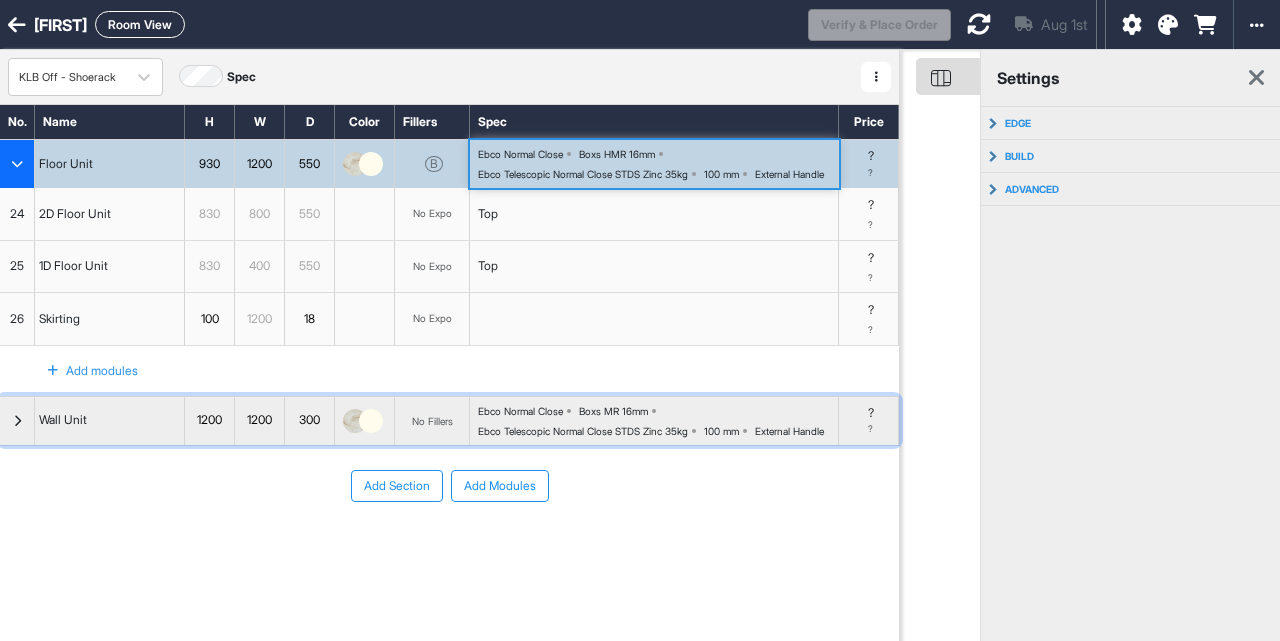 click on "Ebco Telescopic Normal Close STDS Zinc 35kg" at bounding box center [583, 431] 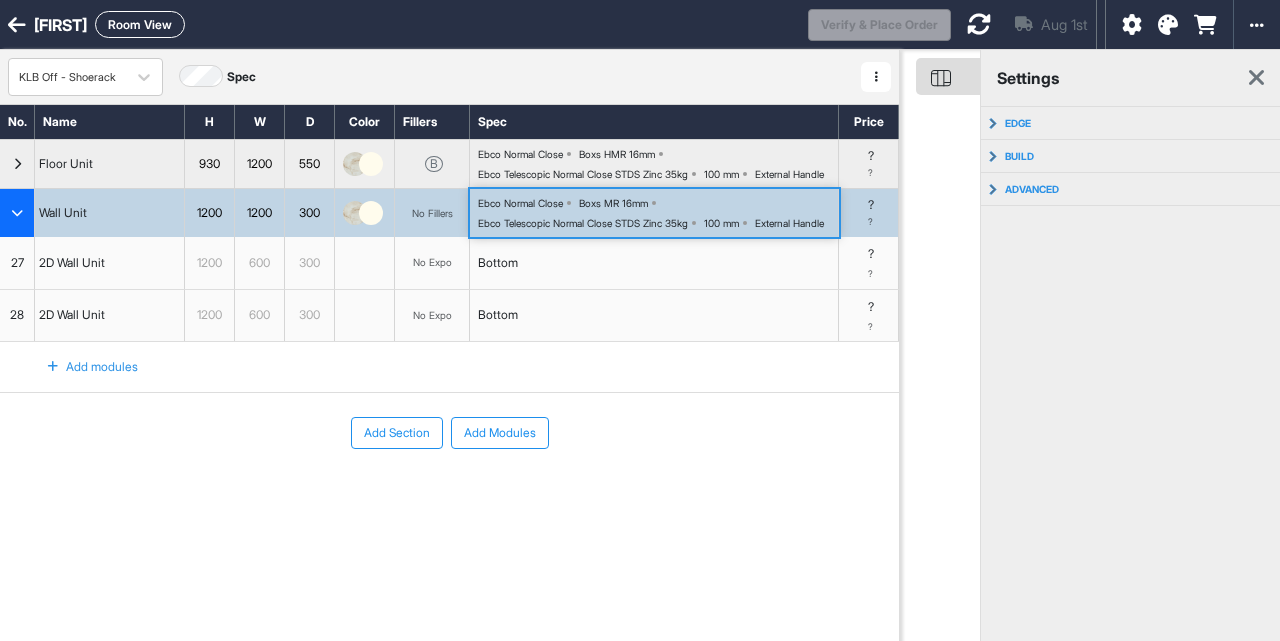 type 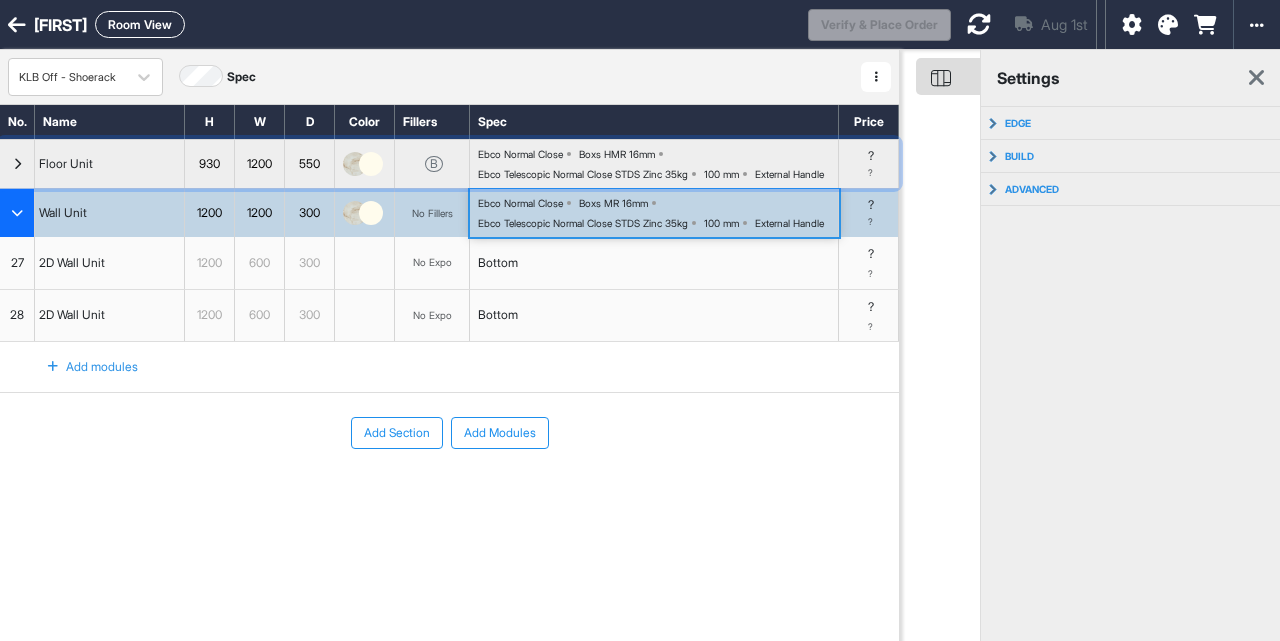 click on "Ebco Normal Close Boxs HMR 16mm Ebco Telescopic Normal Close STDS Zinc 35kg 100 mm External Handle" at bounding box center (654, 164) 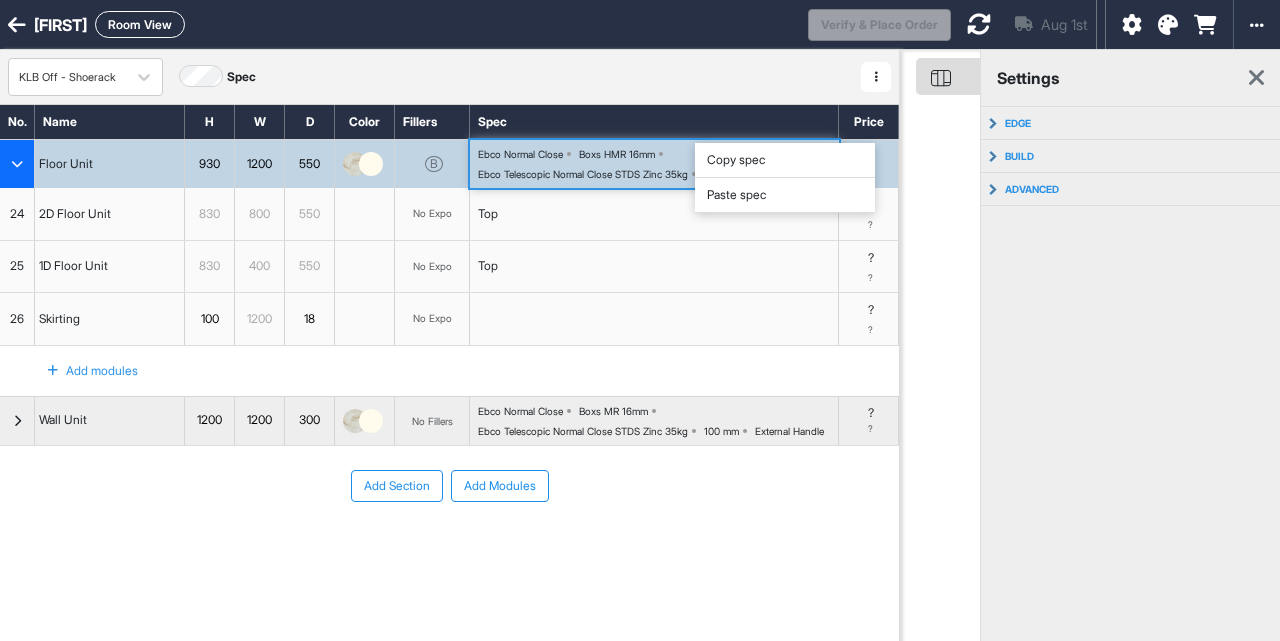 click on "Copy spec" at bounding box center [785, 160] 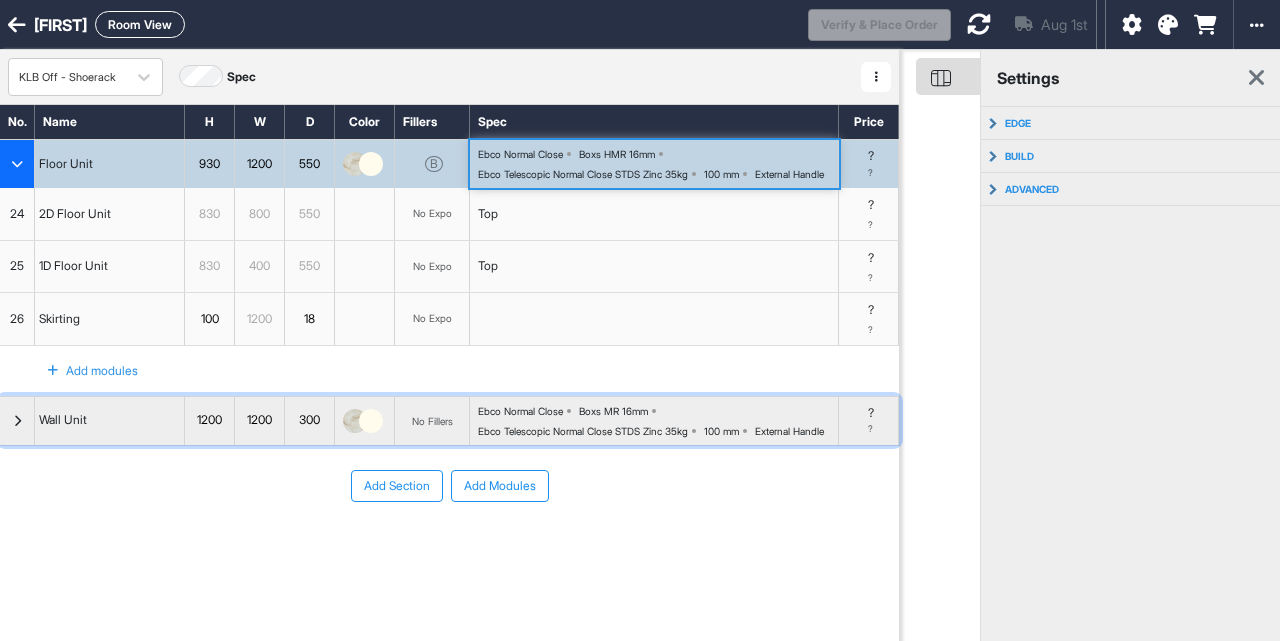 click on "Ebco Normal Close Boxs MR 16mm Ebco Telescopic Normal Close STDS Zinc 35kg 100 mm External Handle" at bounding box center (658, 421) 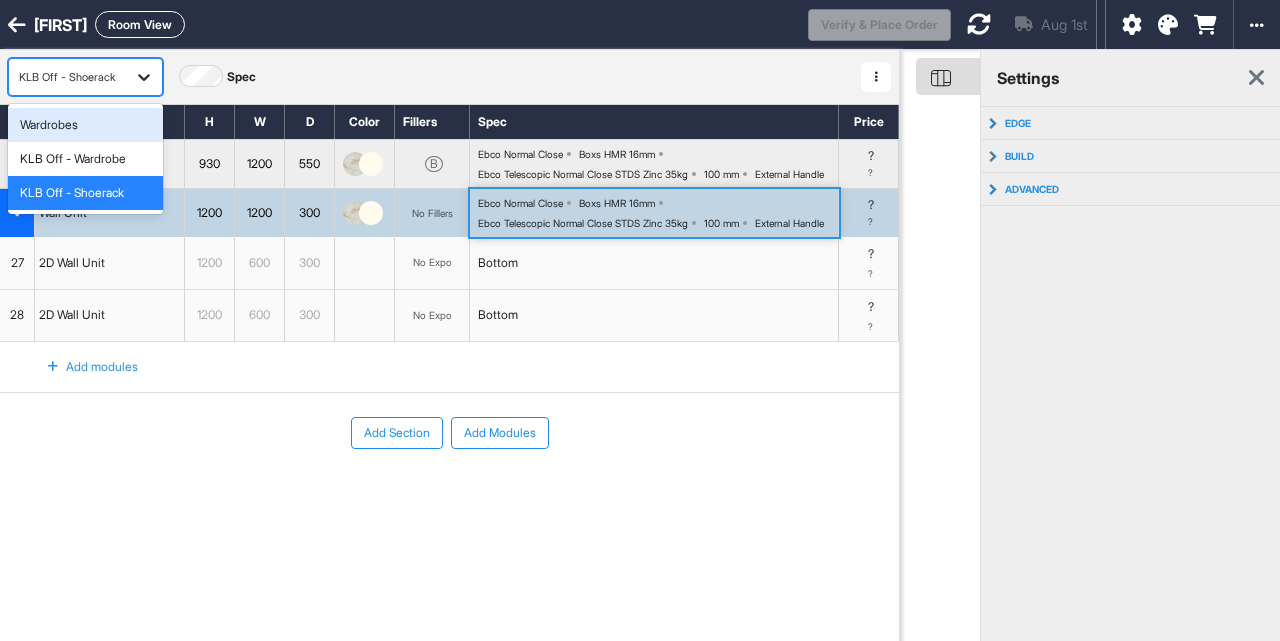 click at bounding box center [144, 77] 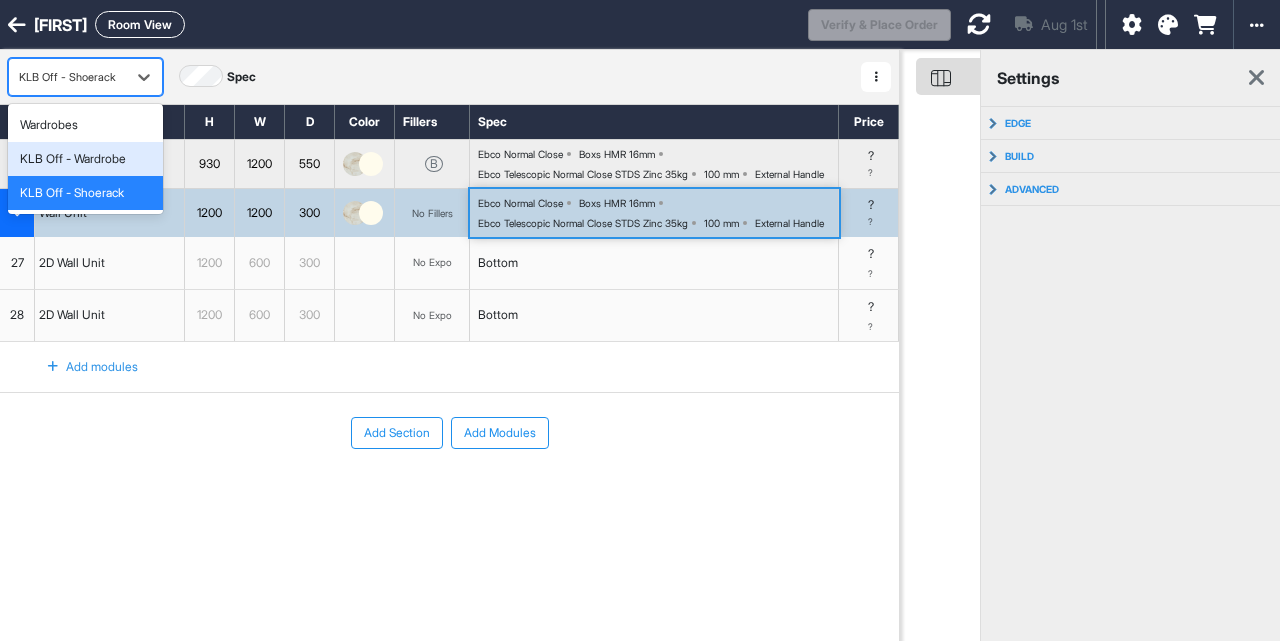 click on "KLB Off - Wardrobe" at bounding box center [73, 159] 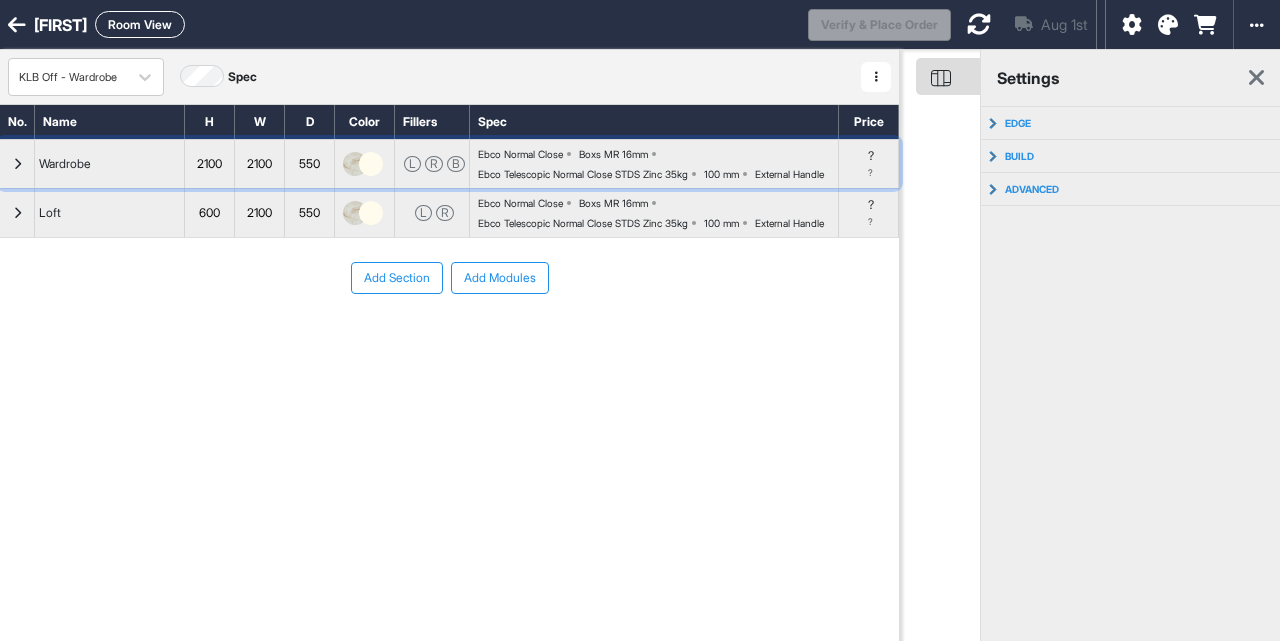 click on "Ebco Normal Close Boxs MR 16mm Ebco Telescopic Normal Close STDS Zinc 35kg 100 mm External Handle" at bounding box center (654, 164) 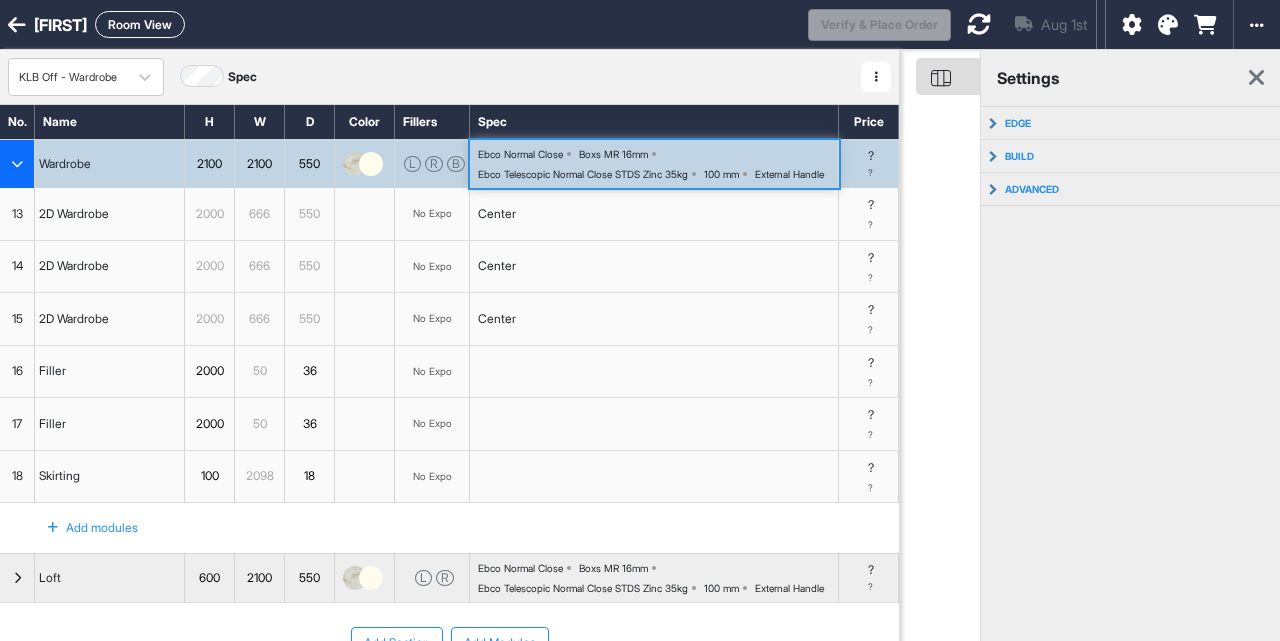 click on "Ebco Telescopic Normal Close STDS Zinc 35kg" at bounding box center (583, 174) 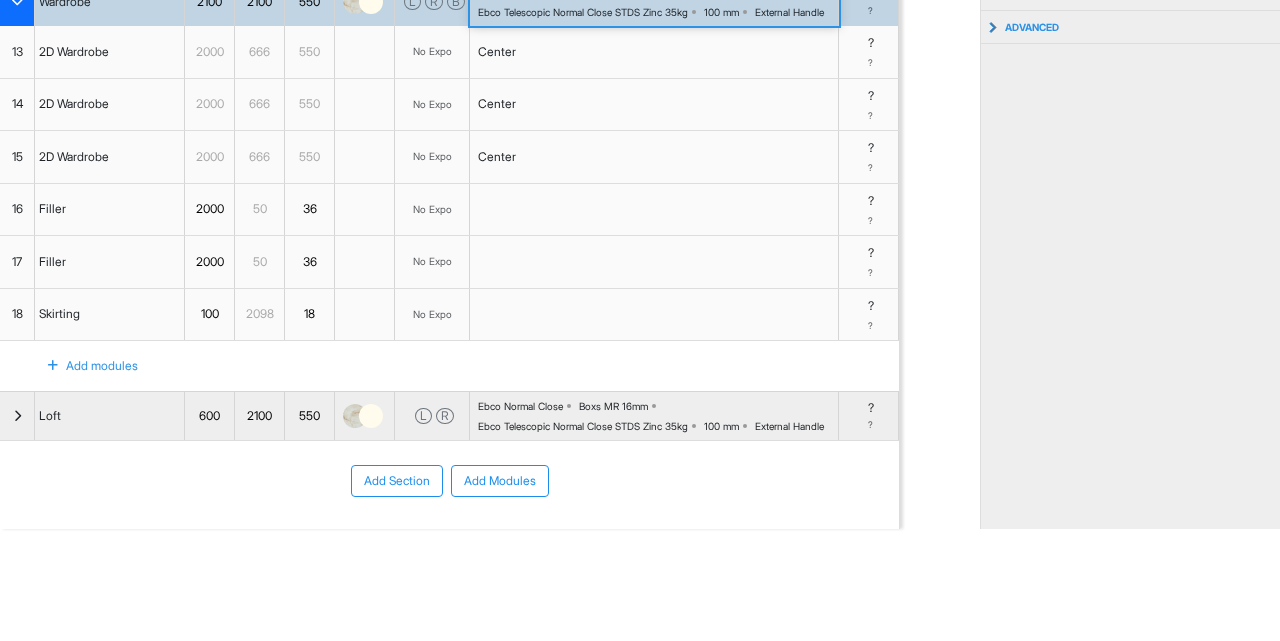 scroll, scrollTop: 191, scrollLeft: 0, axis: vertical 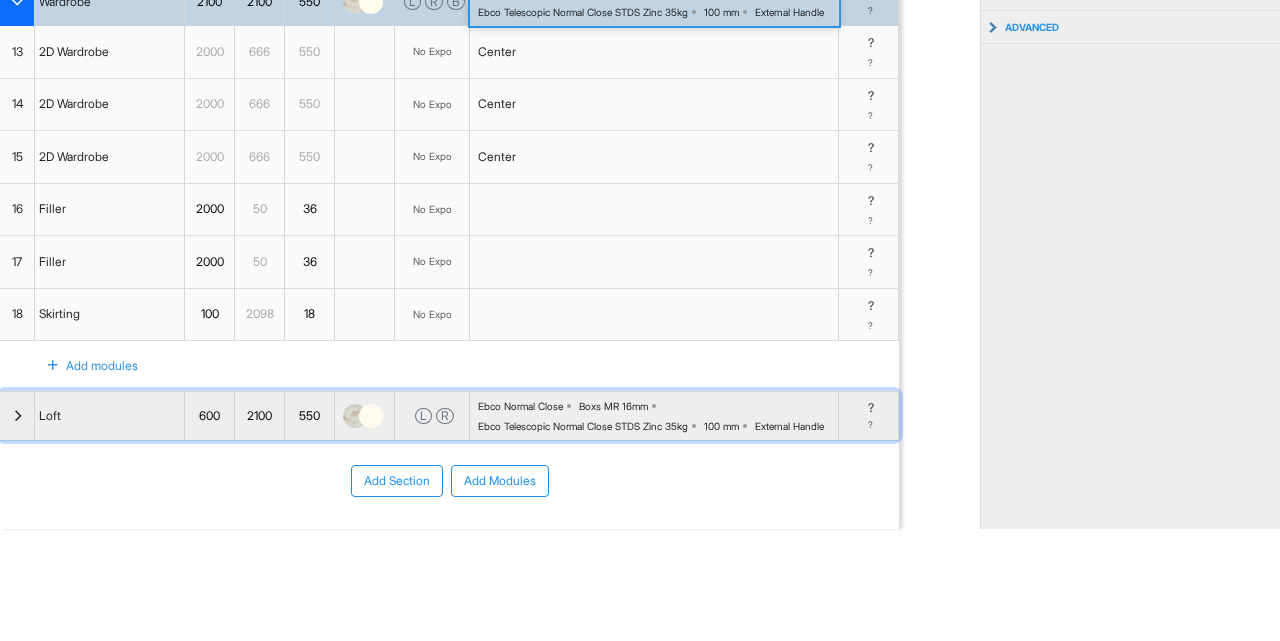 click on "Ebco Normal Close Boxs MR 16mm Ebco Telescopic Normal Close STDS Zinc 35kg 100 mm External Handle" at bounding box center (658, 416) 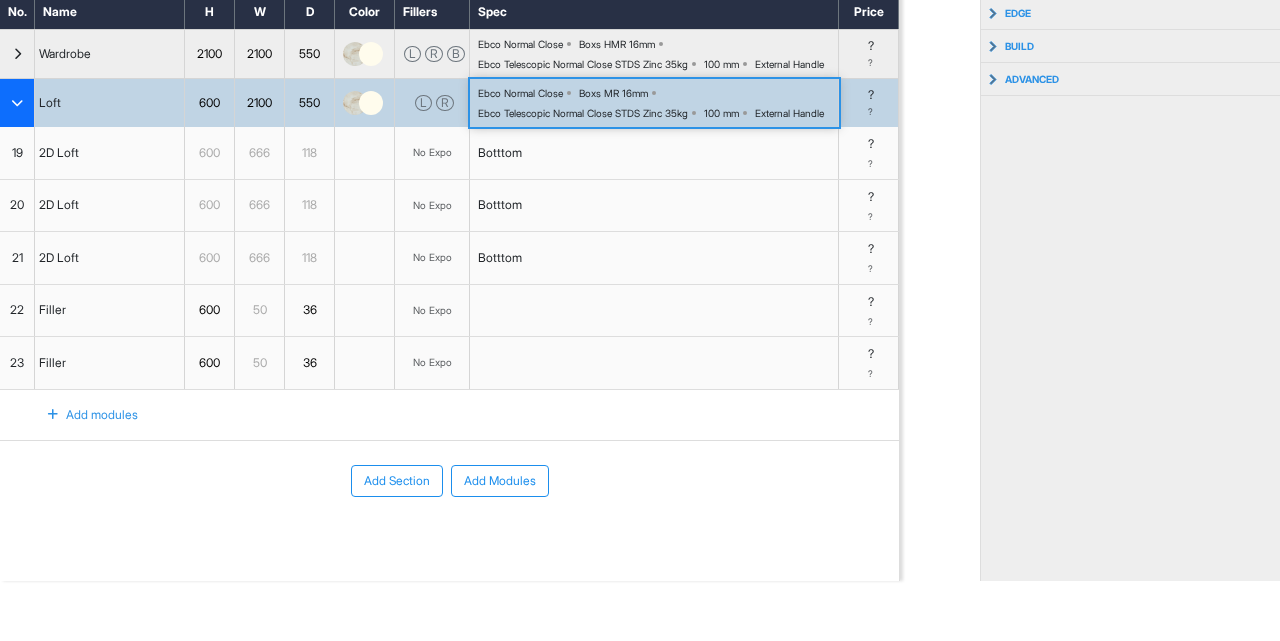 click on "Ebco Normal Close Boxs MR 16mm Ebco Telescopic Normal Close STDS Zinc 35kg 100 mm External Handle" at bounding box center [658, 103] 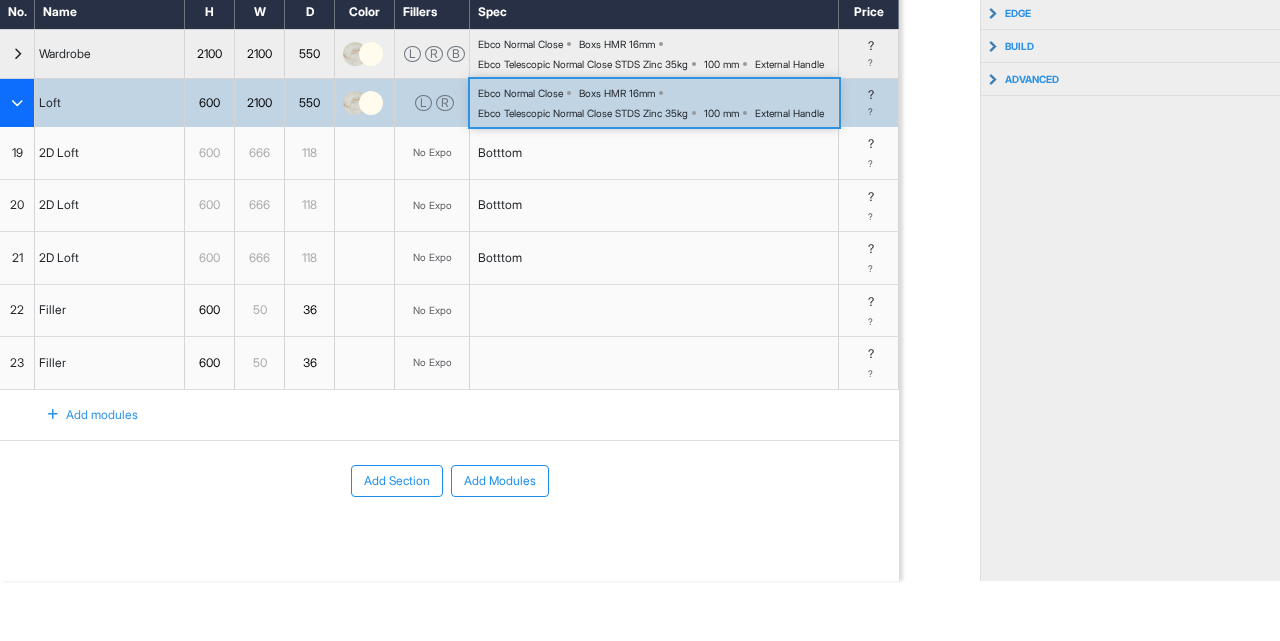scroll, scrollTop: 0, scrollLeft: 0, axis: both 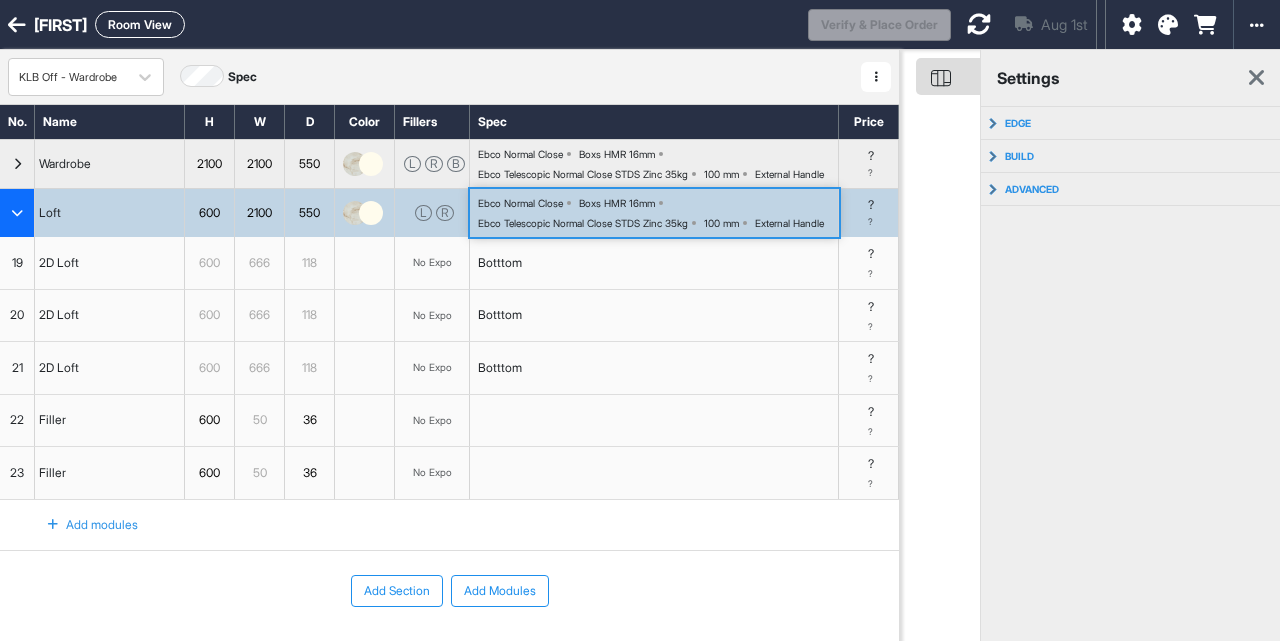 click on "Aug 1st" at bounding box center [1028, 24] 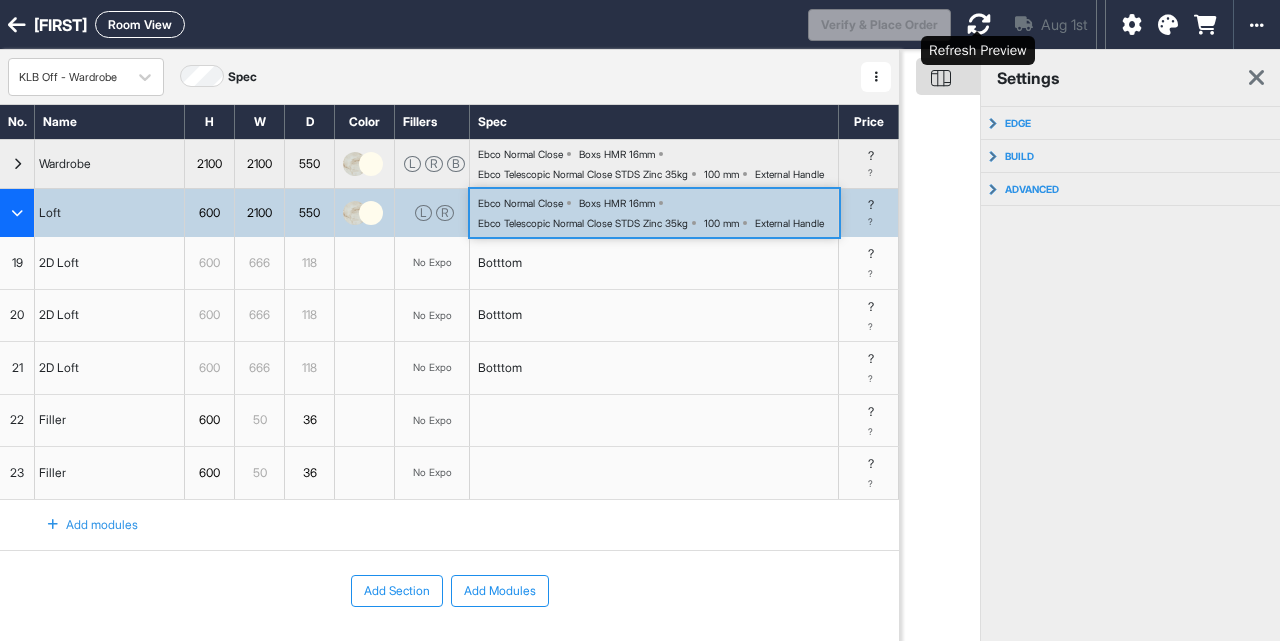 click at bounding box center (979, 24) 